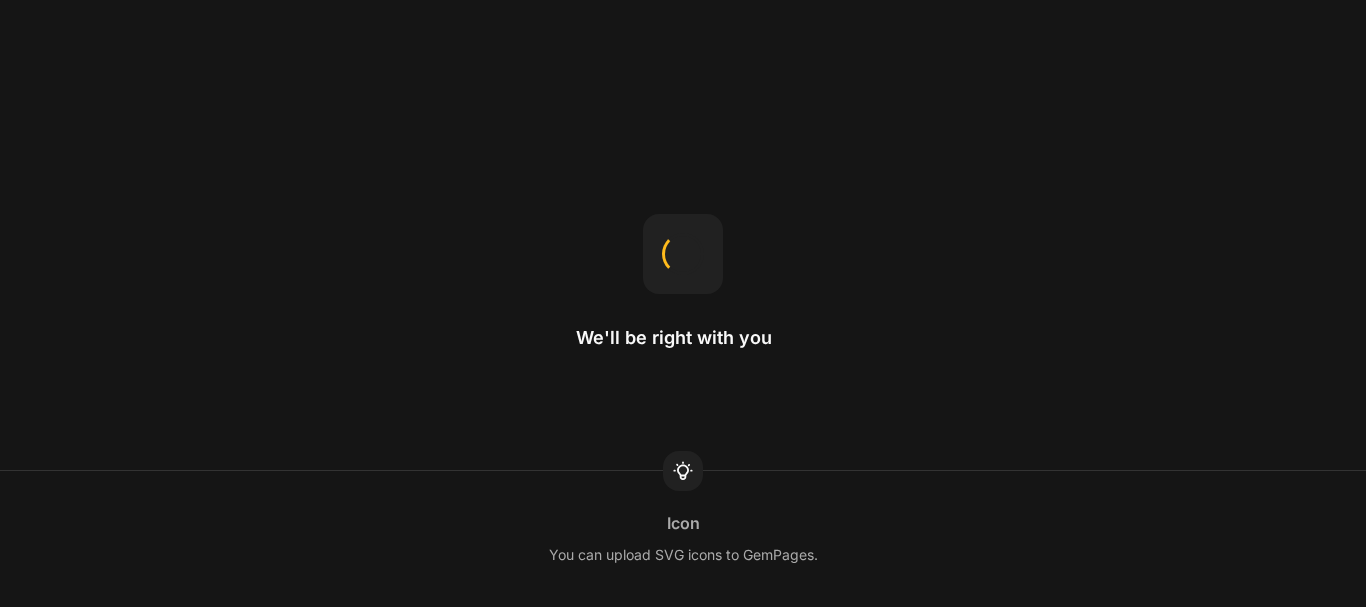 scroll, scrollTop: 0, scrollLeft: 0, axis: both 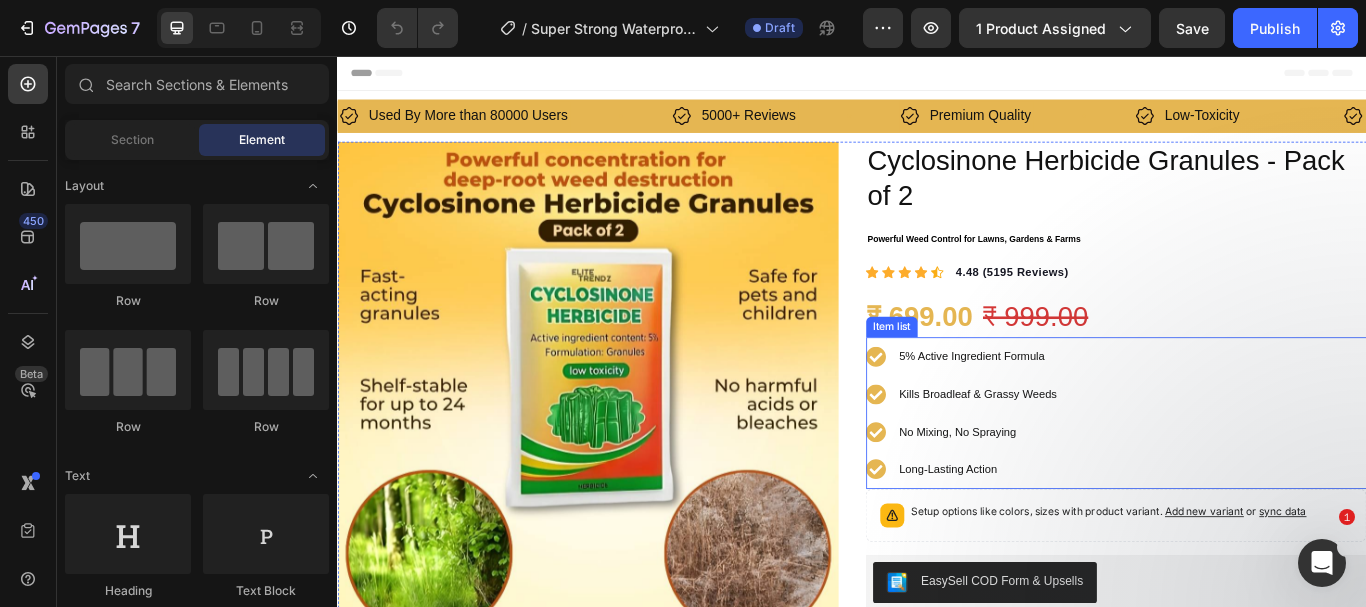 click on "5% Active Ingredient Formula" at bounding box center (1077, 406) 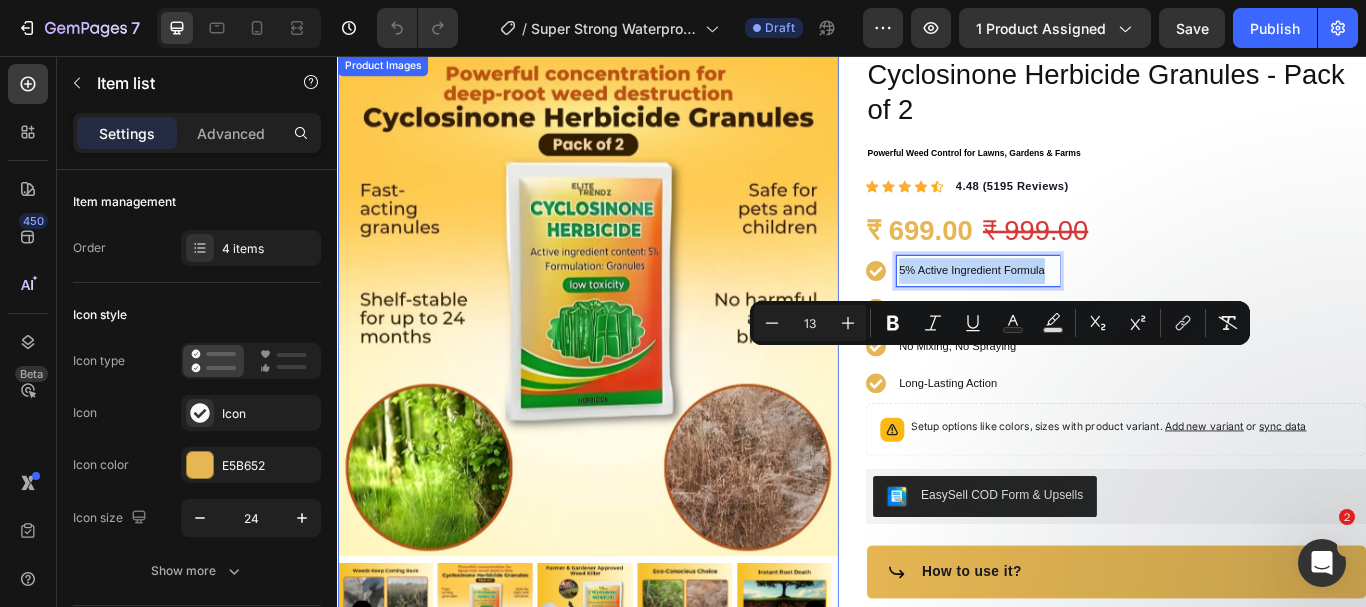 scroll, scrollTop: 0, scrollLeft: 0, axis: both 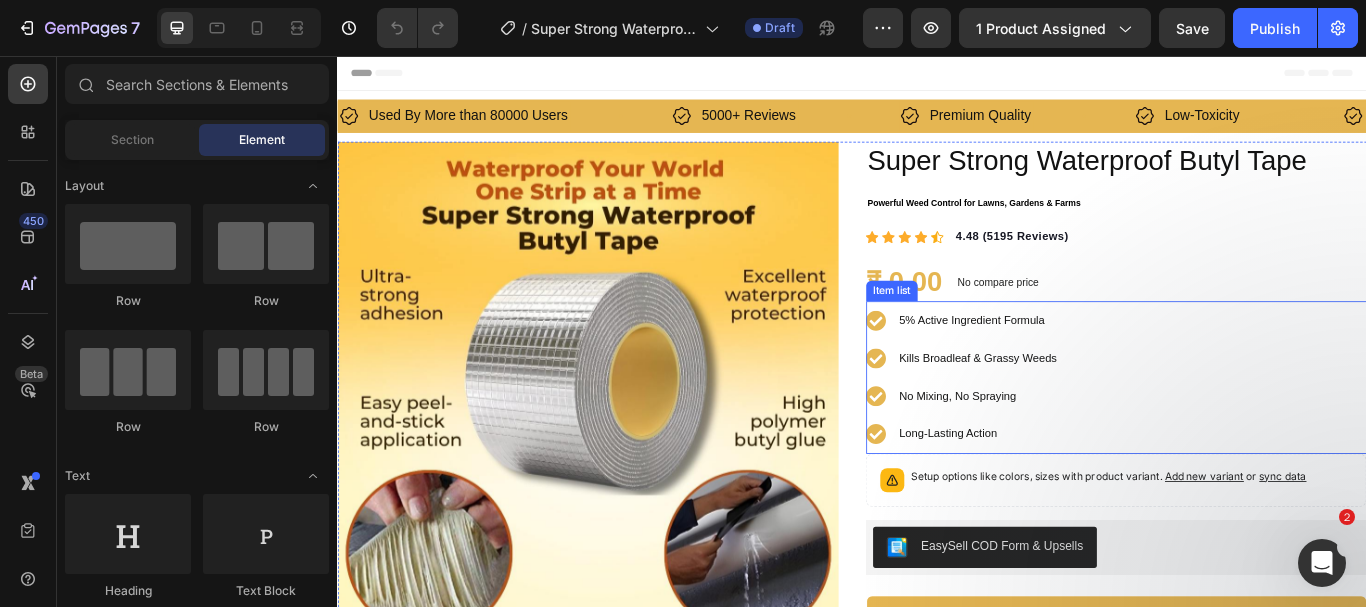 click on "5% Active Ingredient Formula" at bounding box center (1077, 364) 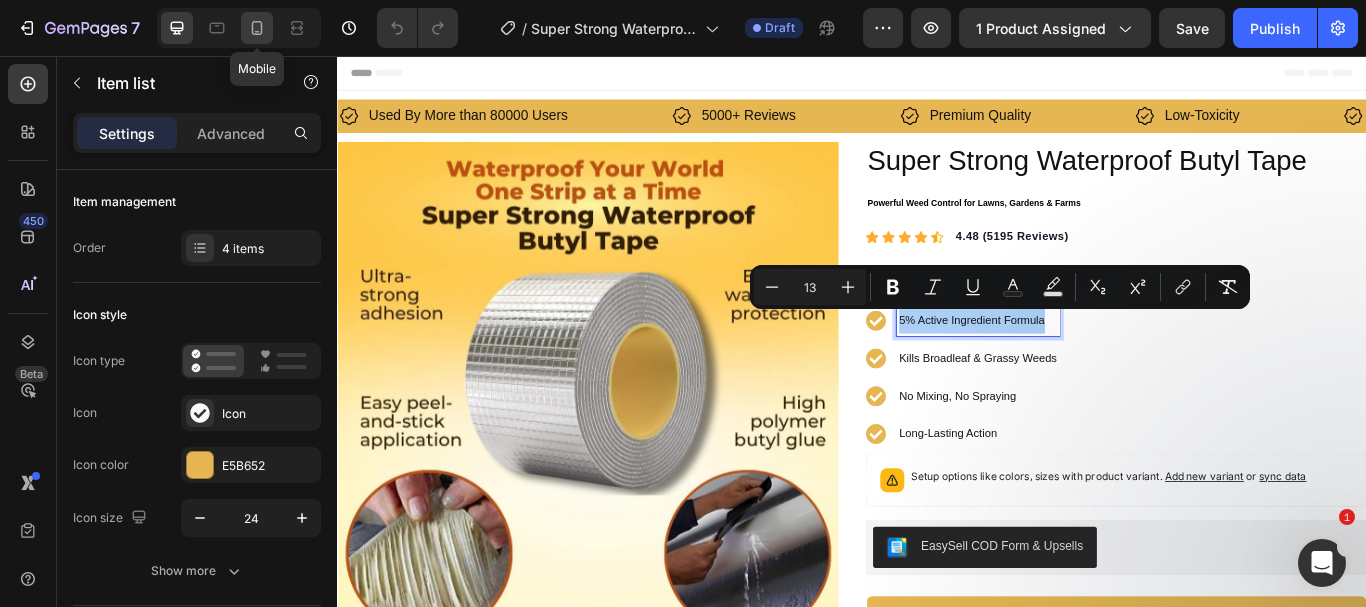 click 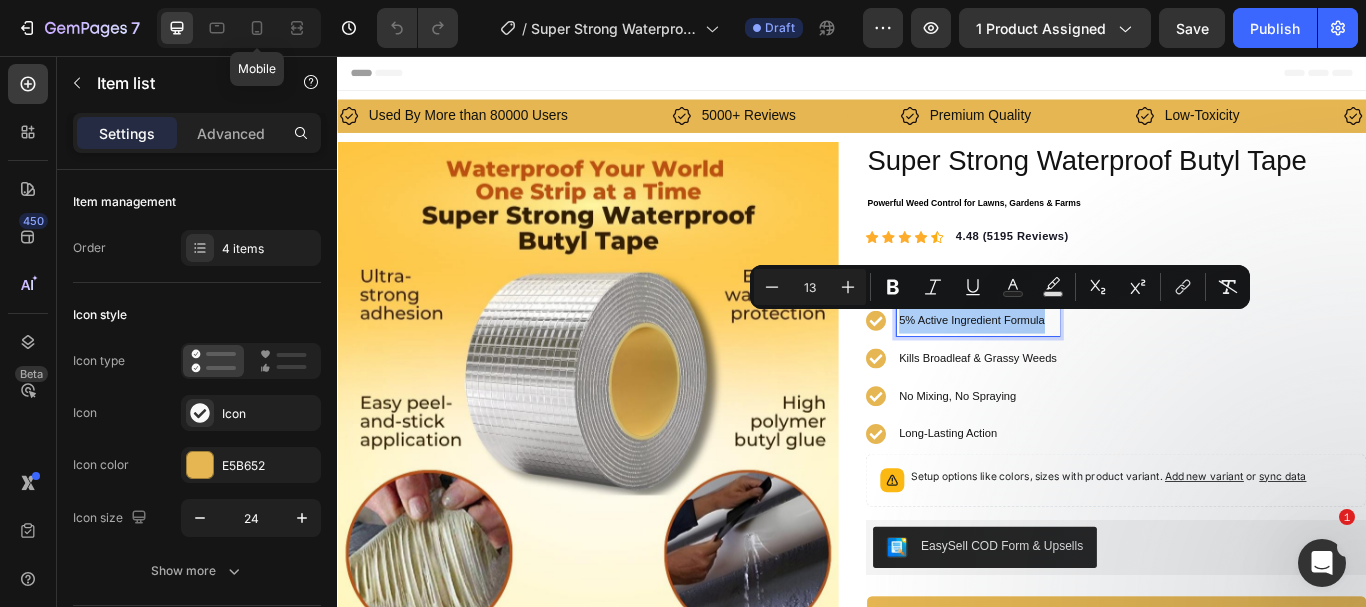 type on "25" 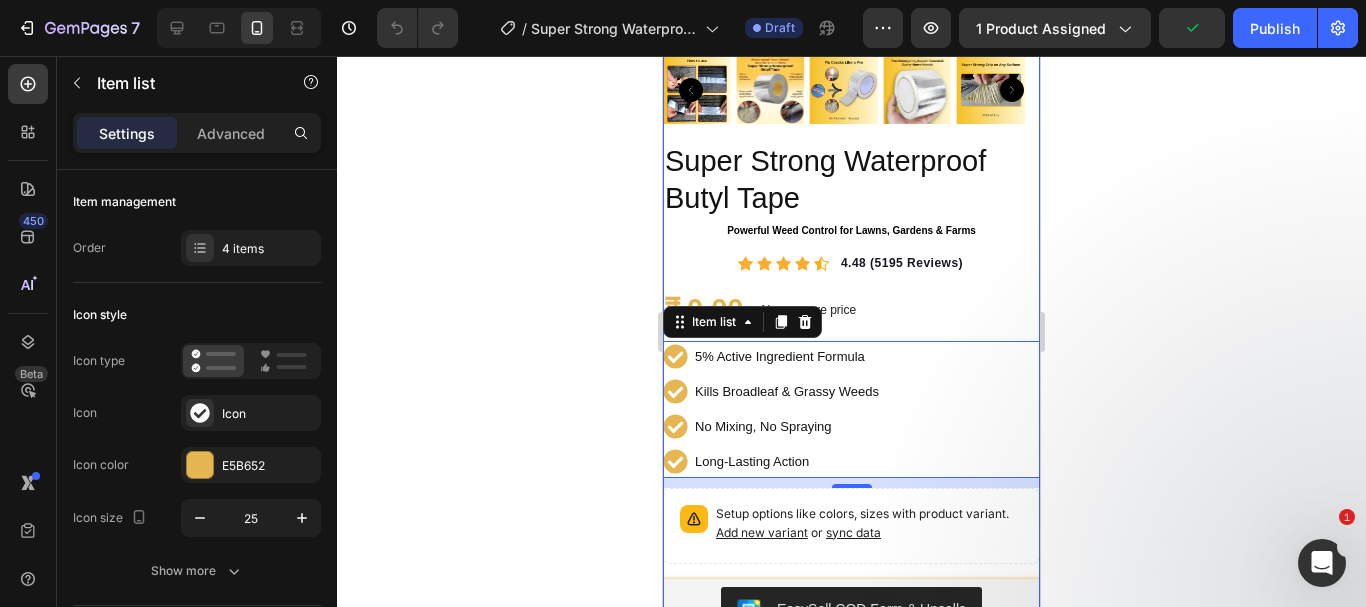 scroll, scrollTop: 581, scrollLeft: 0, axis: vertical 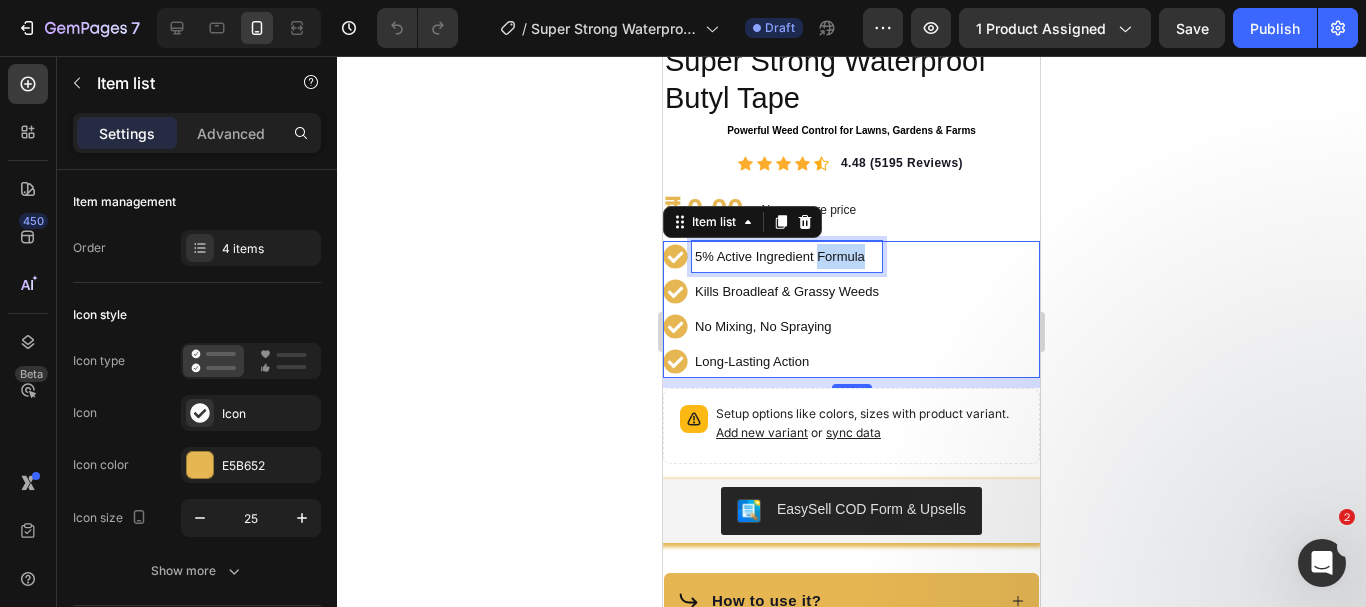 click on "5% Active Ingredient Formula" at bounding box center (787, 256) 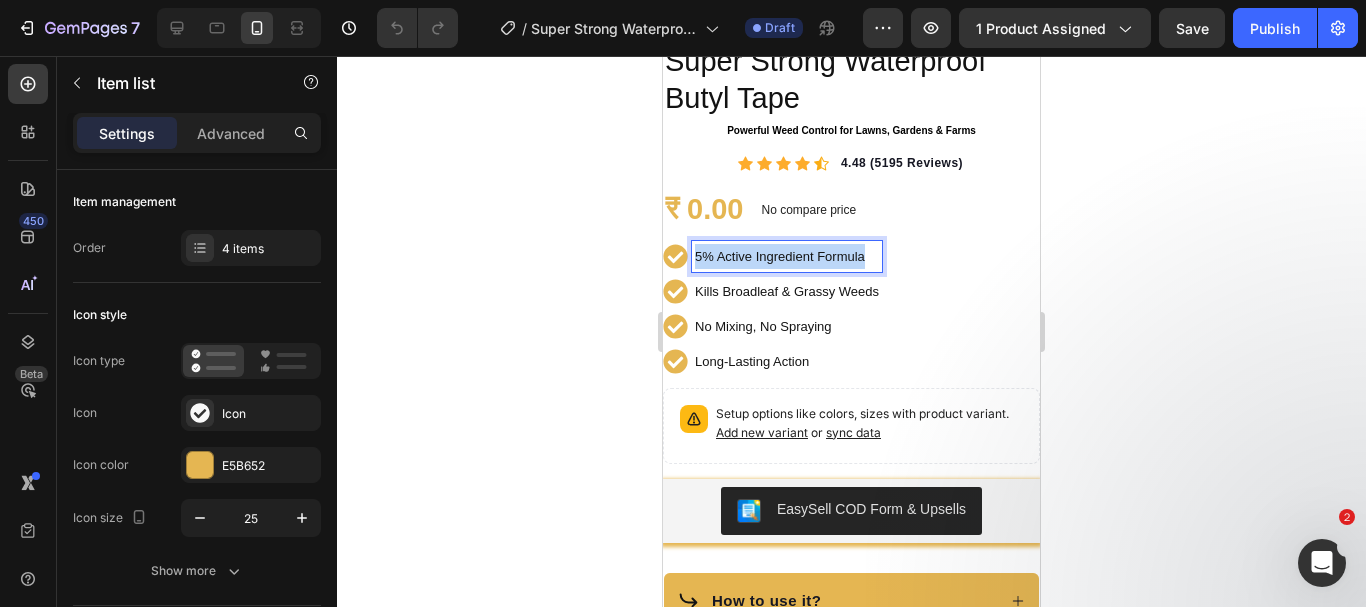 click on "5% Active Ingredient Formula" at bounding box center (787, 256) 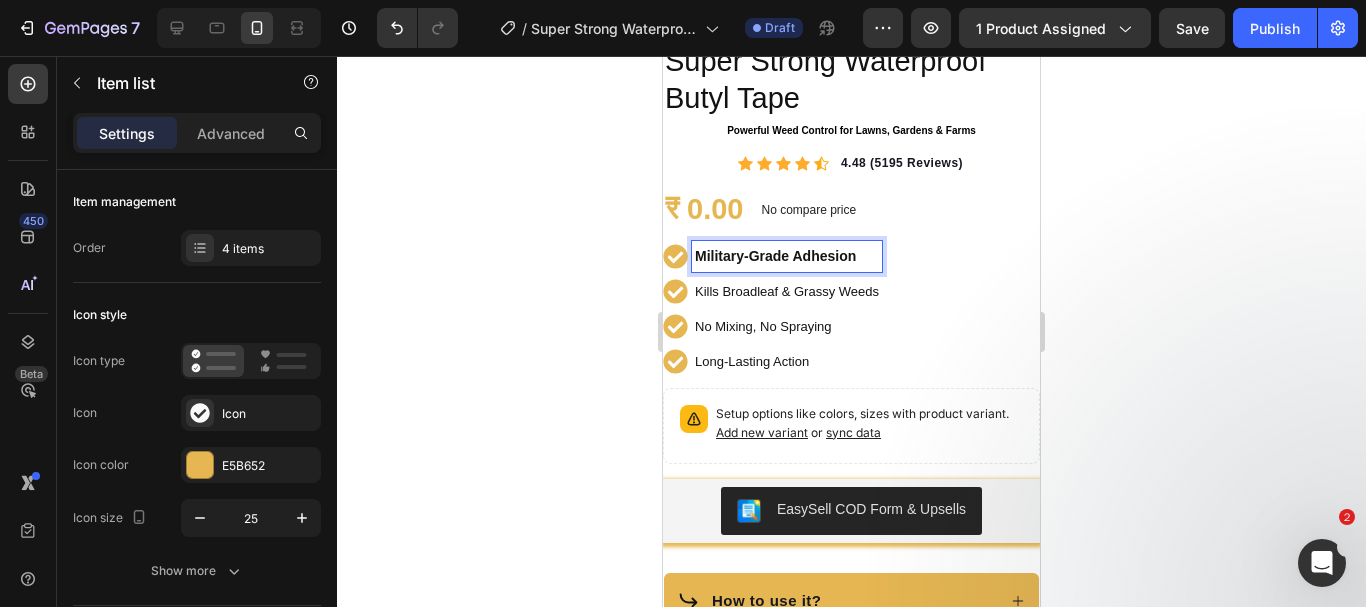 click on "Military-Grade Adhesion" at bounding box center [775, 256] 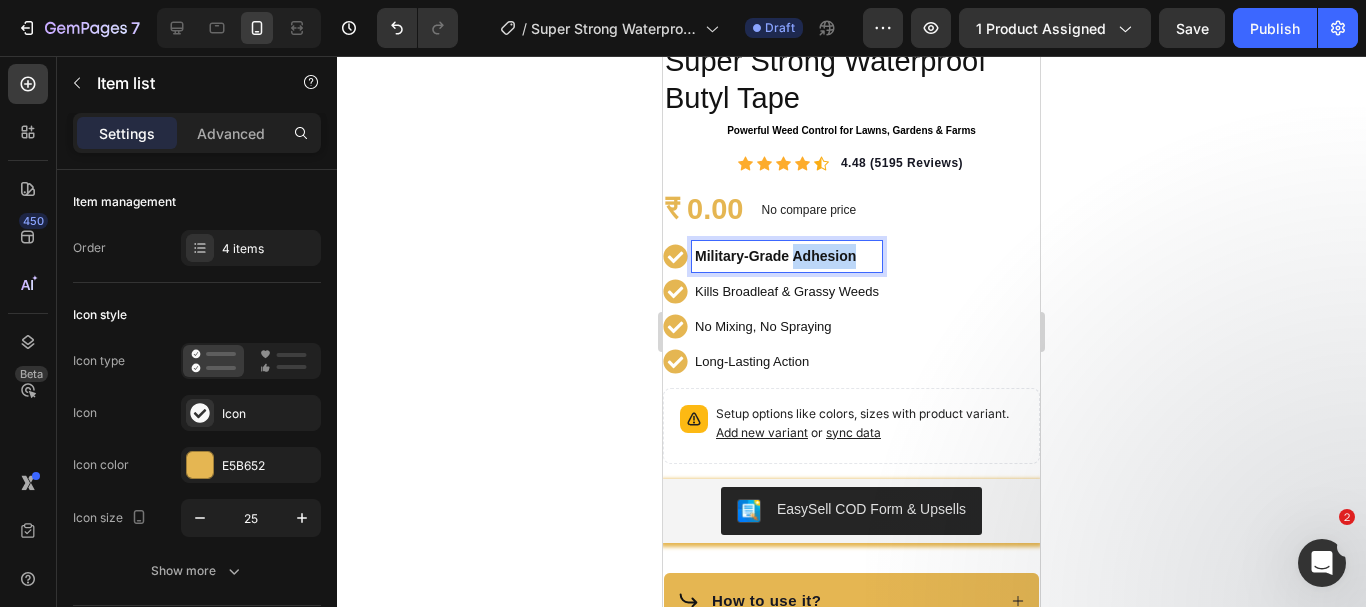 click on "Military-Grade Adhesion" at bounding box center [775, 256] 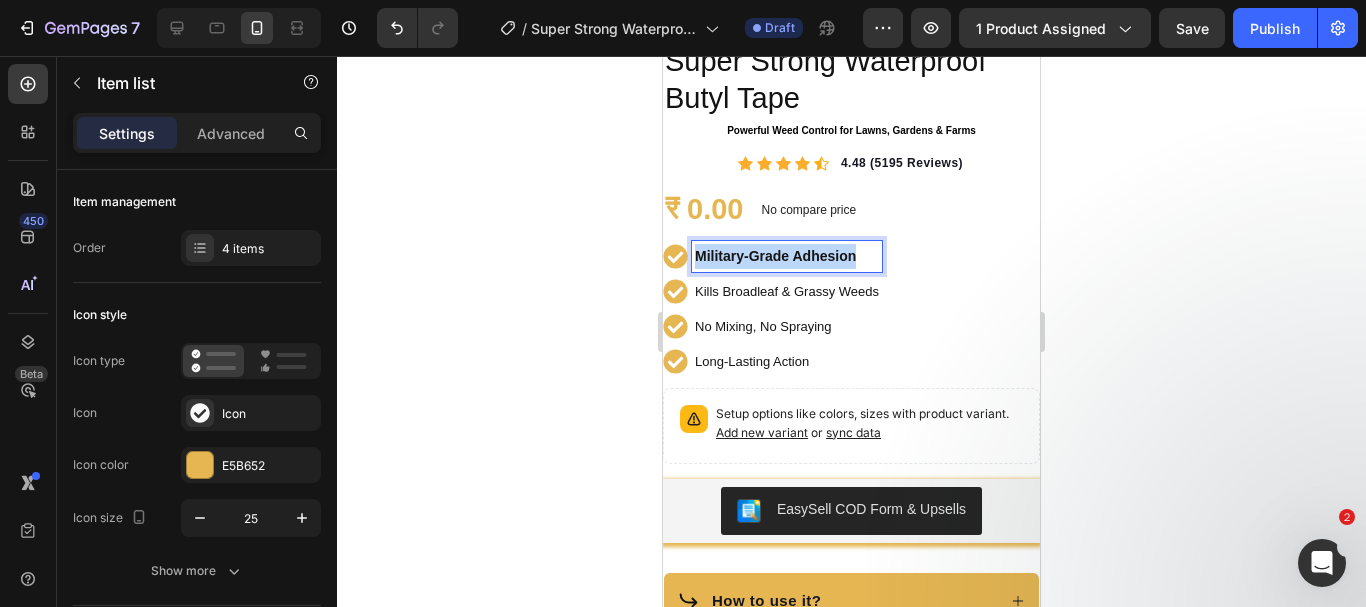 click on "Military-Grade Adhesion" at bounding box center (775, 256) 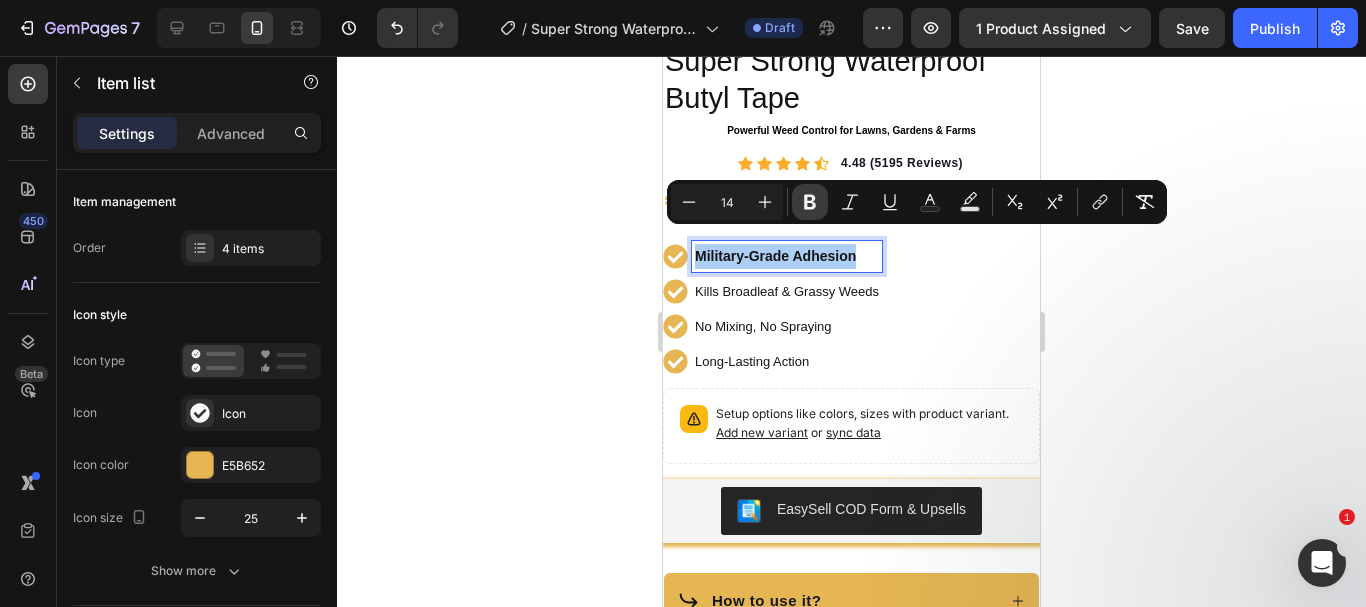 click 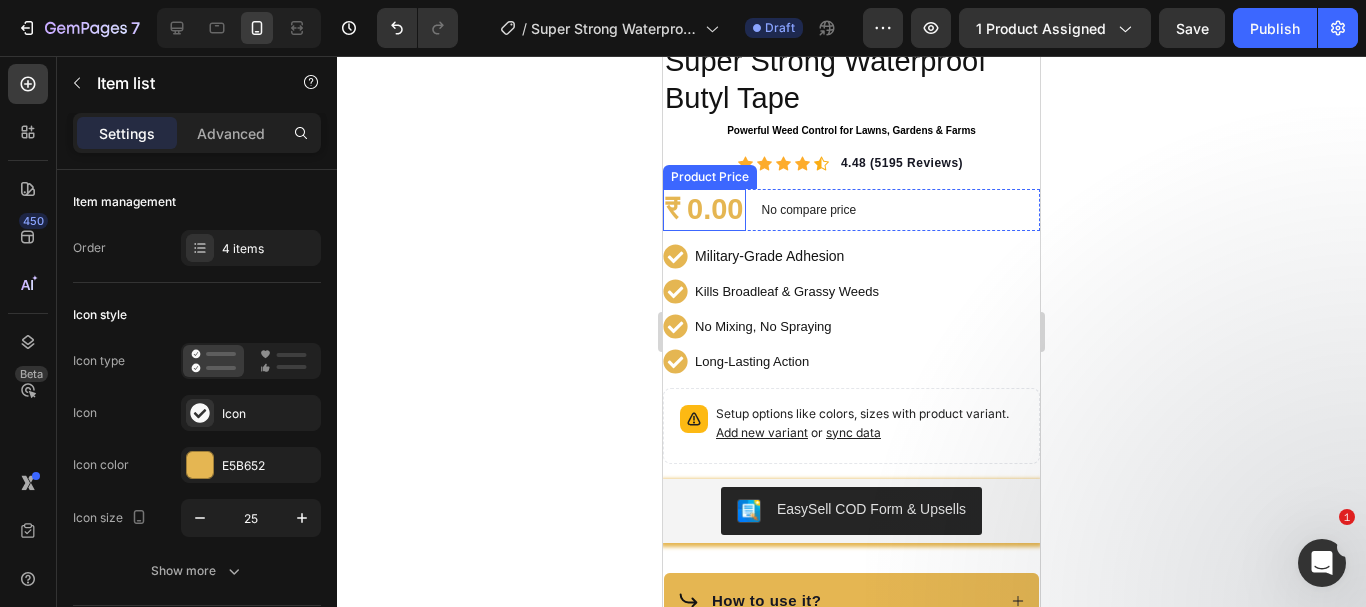 click on "₹ 0.00" at bounding box center [704, 210] 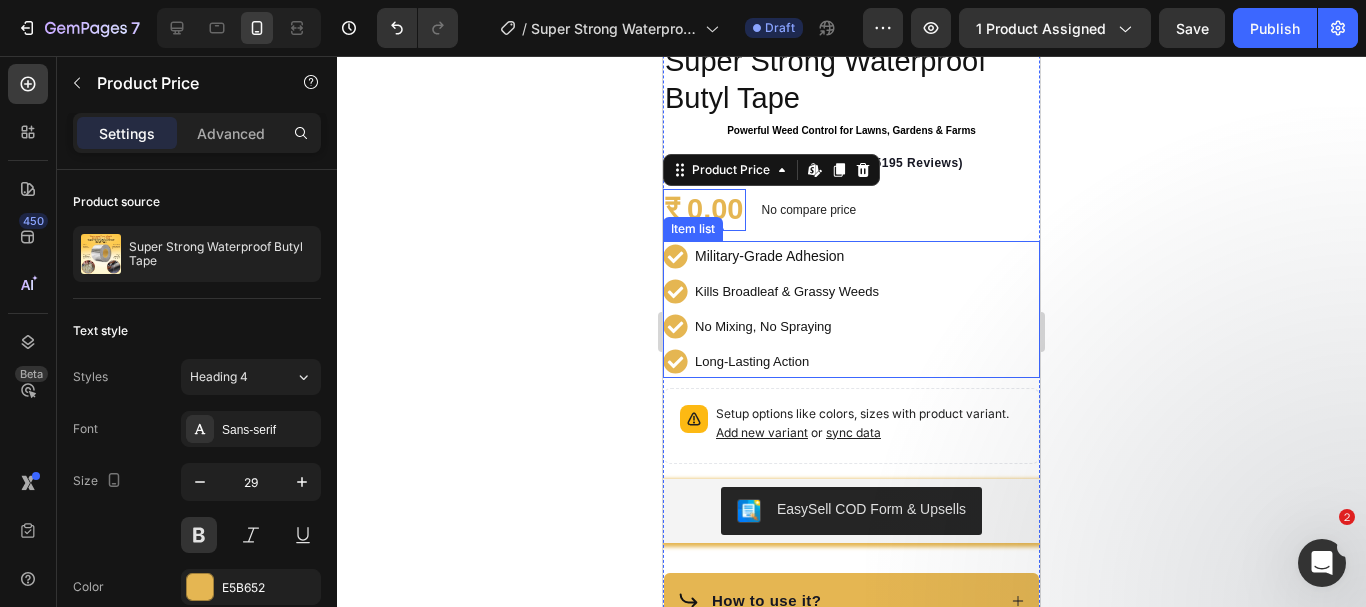 click on "Military-Grade Adhesion" at bounding box center (787, 256) 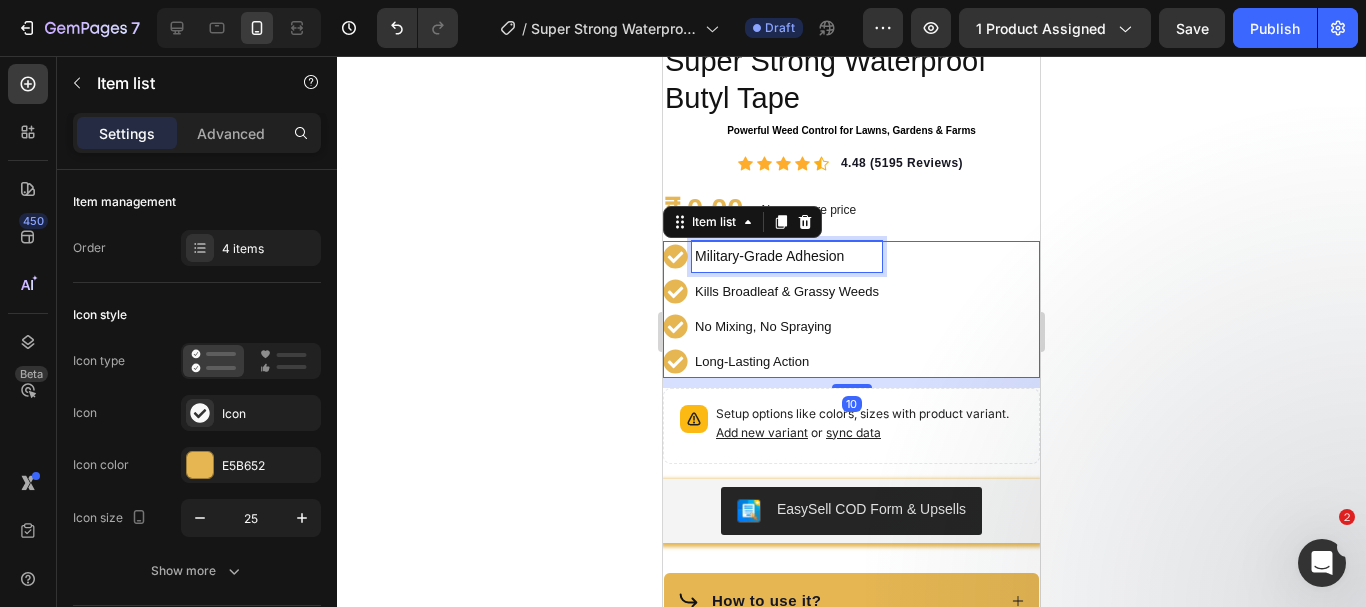 click on "Military-Grade Adhesion" at bounding box center [787, 256] 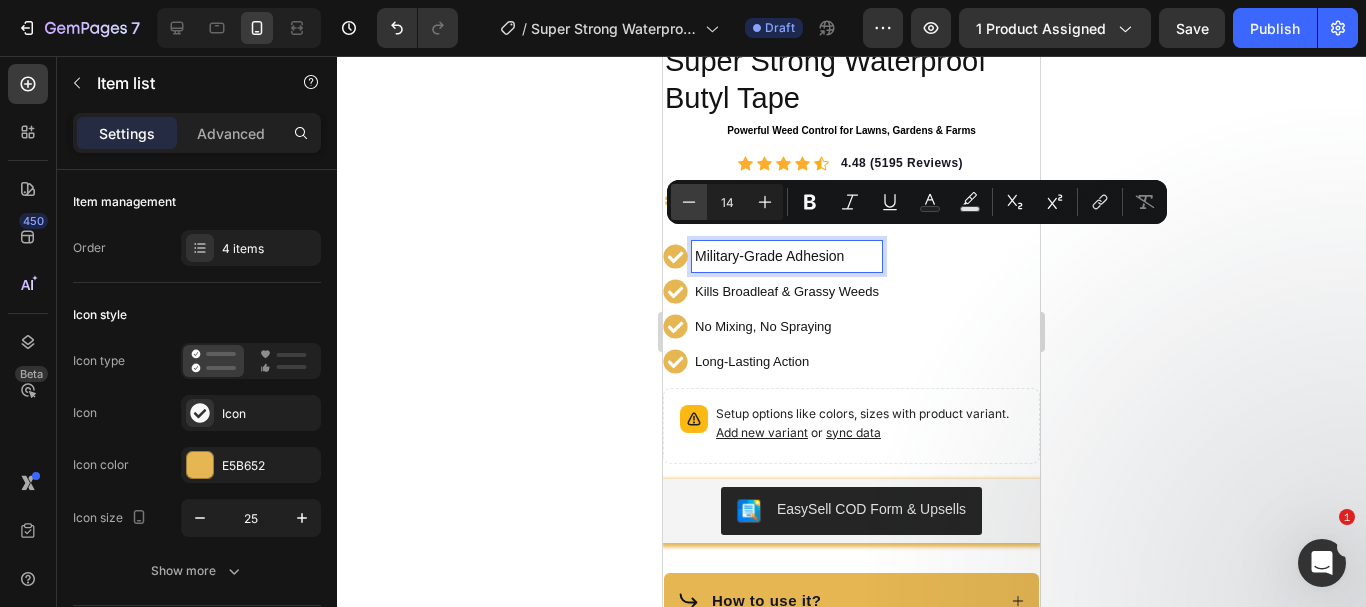 drag, startPoint x: 694, startPoint y: 205, endPoint x: 28, endPoint y: 171, distance: 666.8673 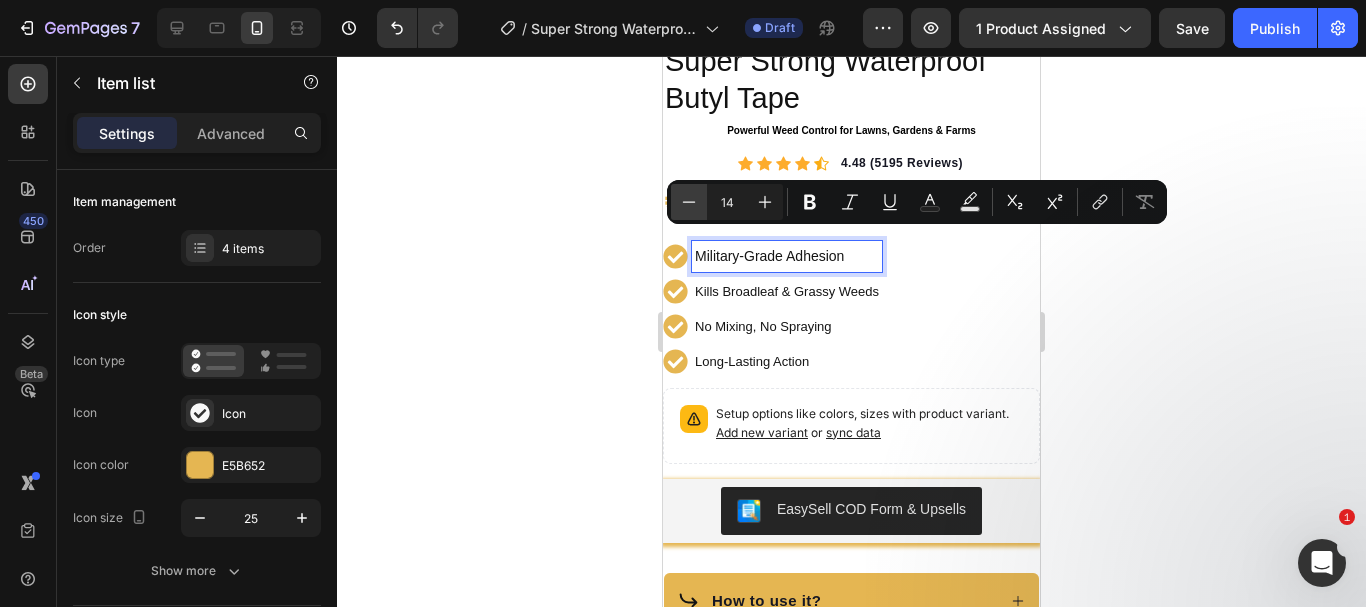 type on "13" 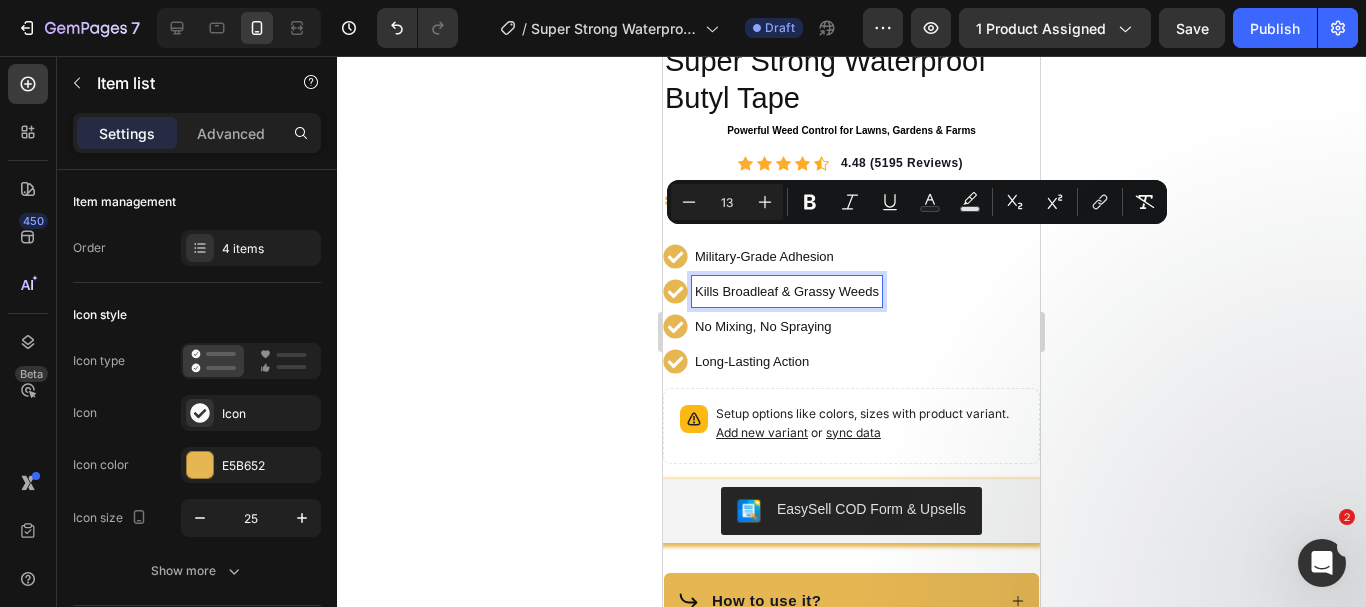 click on "Kills Broadleaf & Grassy Weeds" at bounding box center (787, 291) 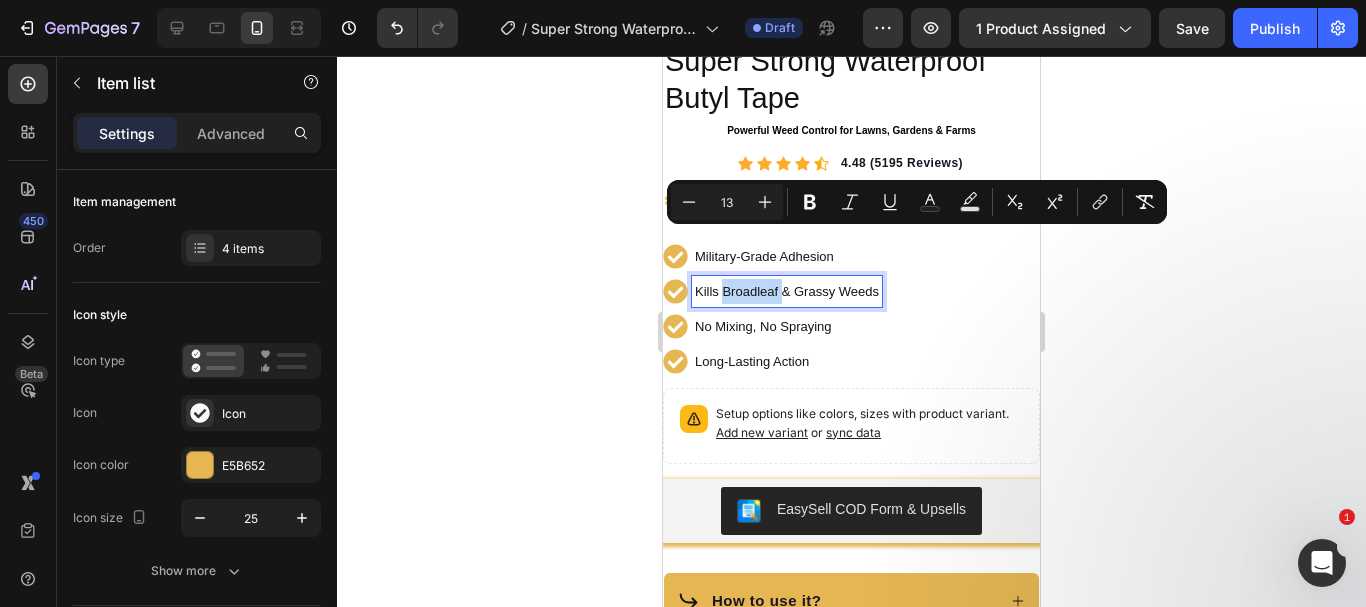 click on "Kills Broadleaf & Grassy Weeds" at bounding box center [787, 291] 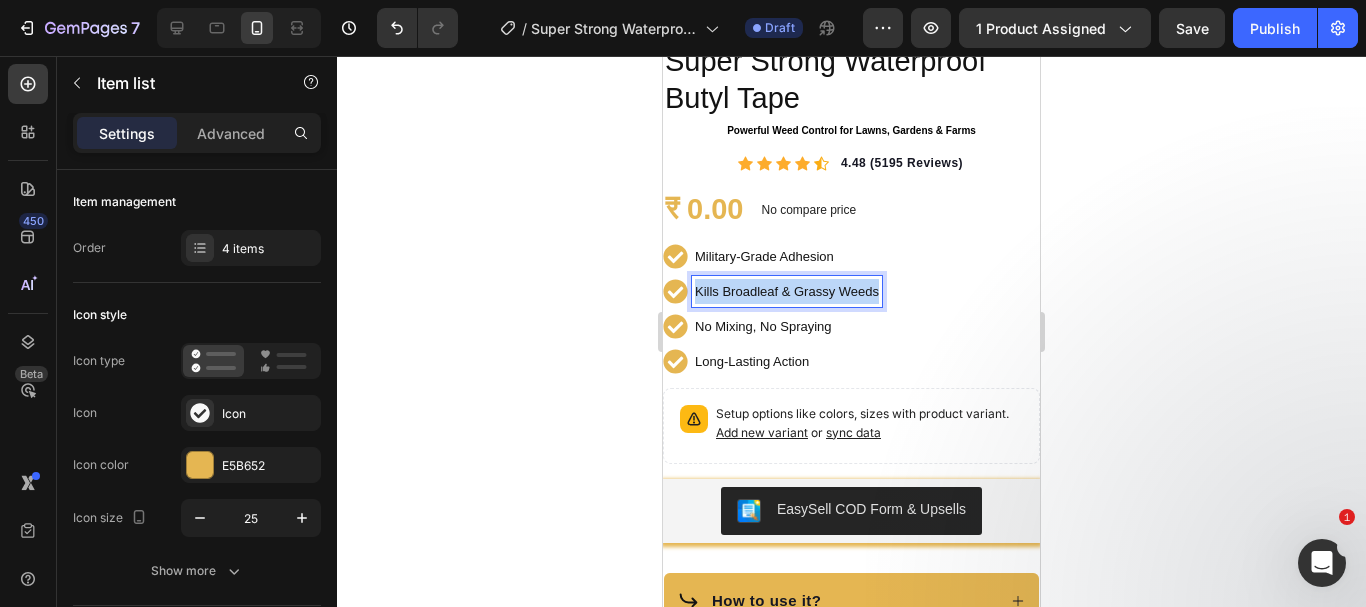 click on "Kills Broadleaf & Grassy Weeds" at bounding box center [787, 291] 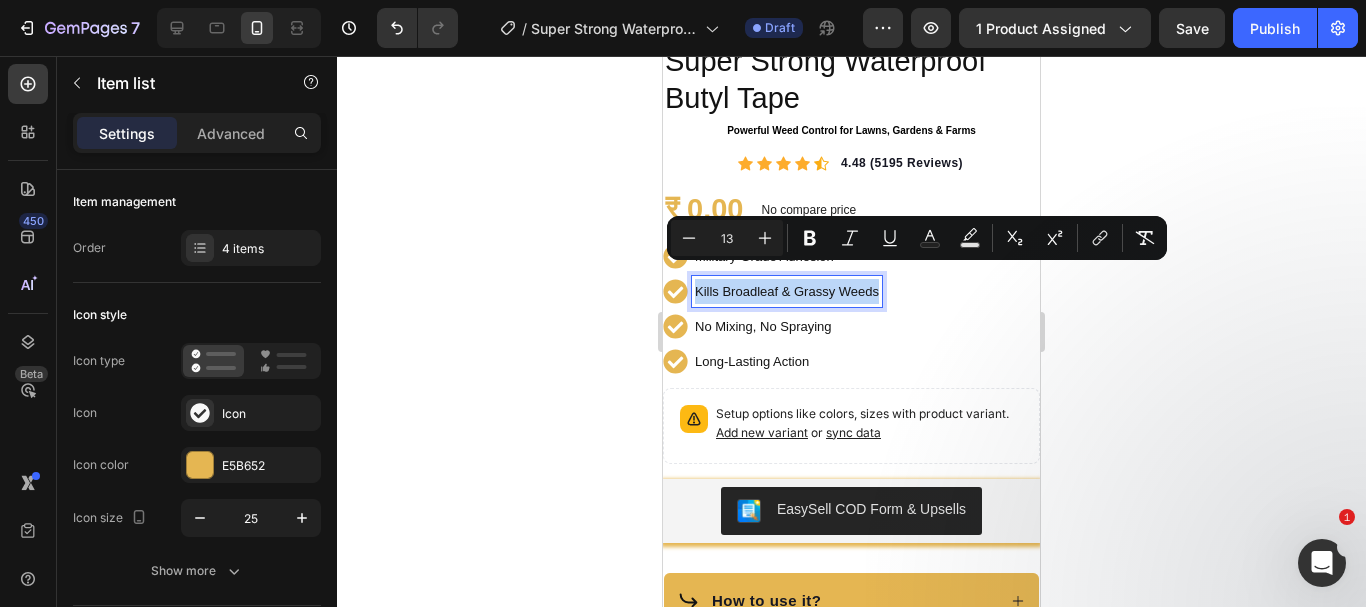 click on "Kills Broadleaf & Grassy Weeds" at bounding box center [787, 291] 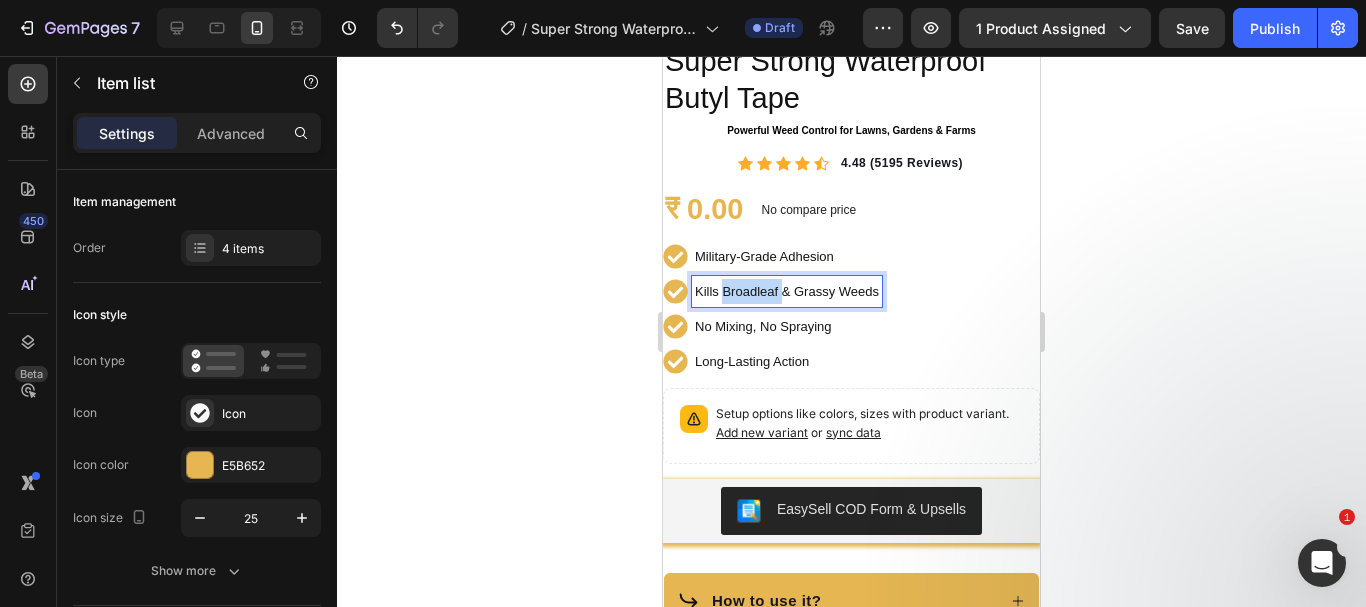 click on "Kills Broadleaf & Grassy Weeds" at bounding box center [787, 291] 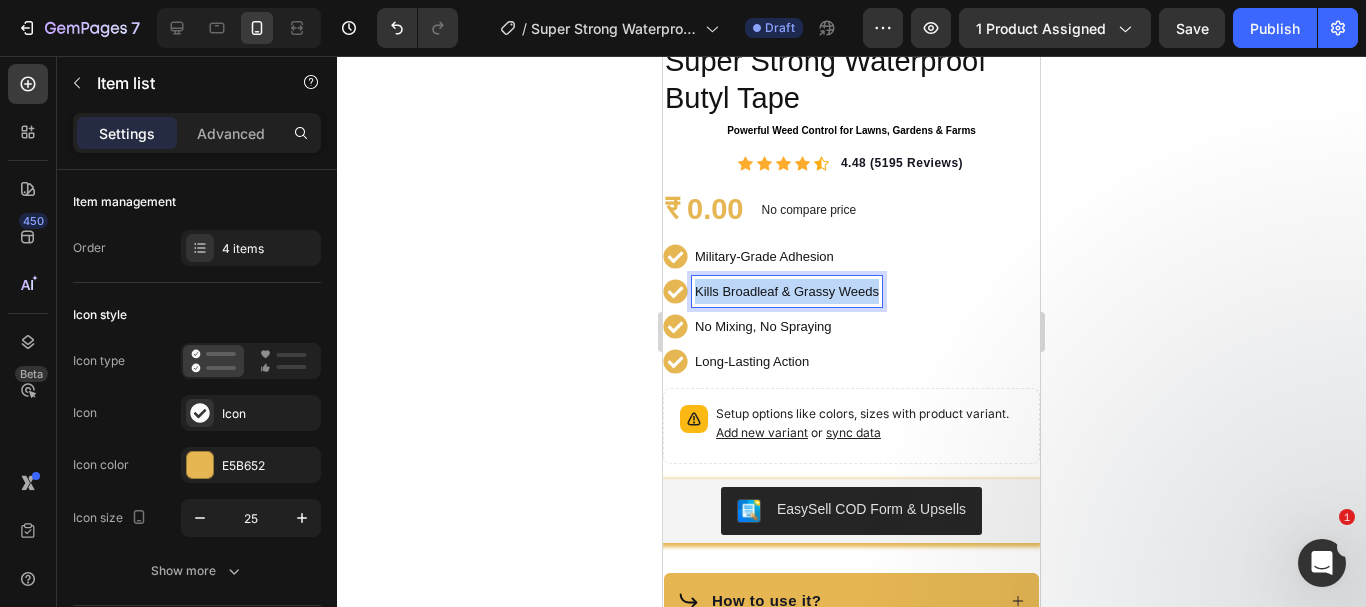 click on "Kills Broadleaf & Grassy Weeds" at bounding box center (787, 291) 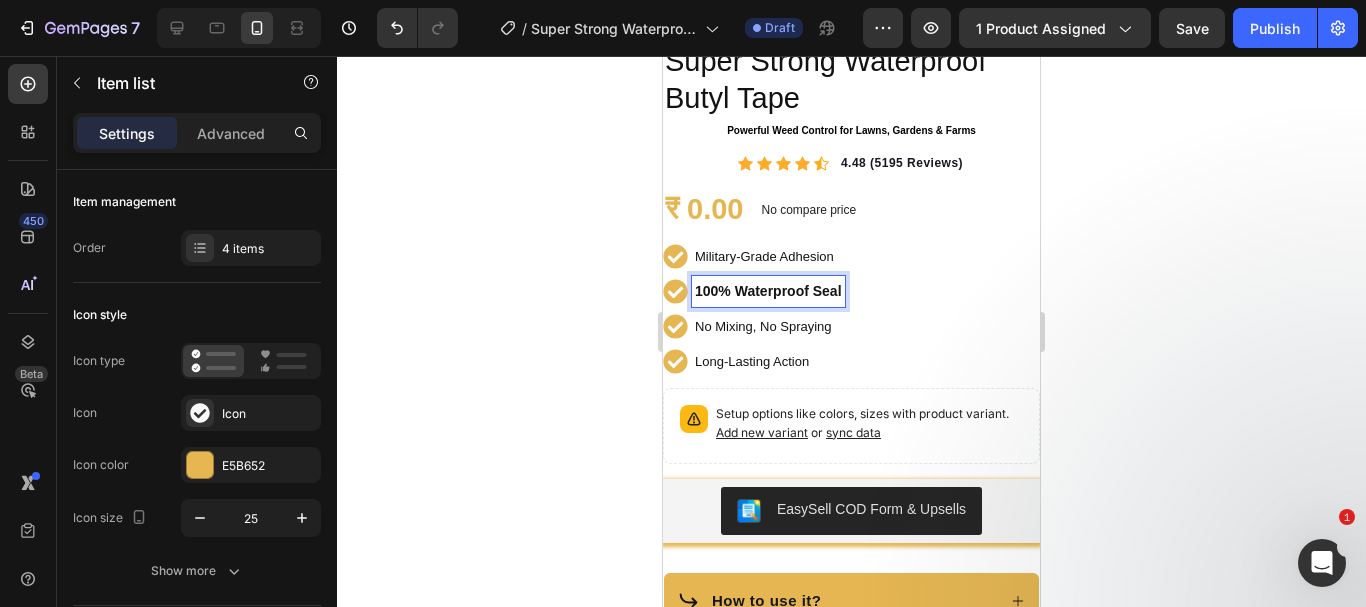 click on "100% Waterproof Seal" at bounding box center [768, 291] 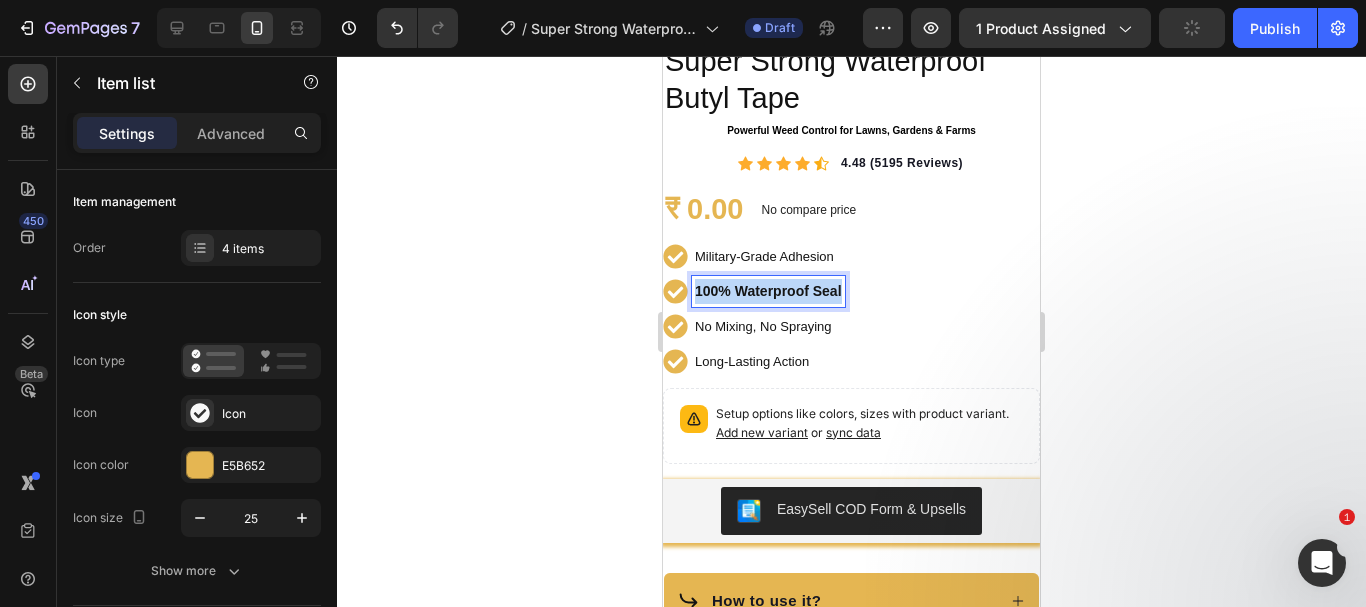 click on "100% Waterproof Seal" at bounding box center (768, 291) 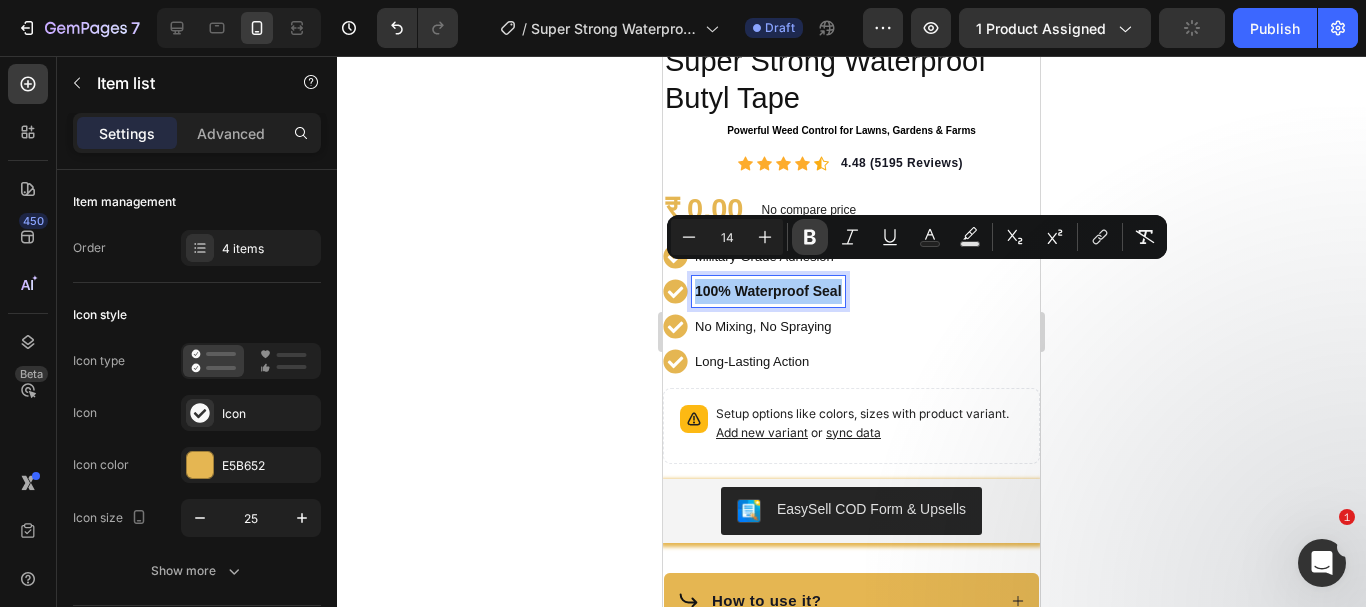 drag, startPoint x: 808, startPoint y: 240, endPoint x: 69, endPoint y: 205, distance: 739.82837 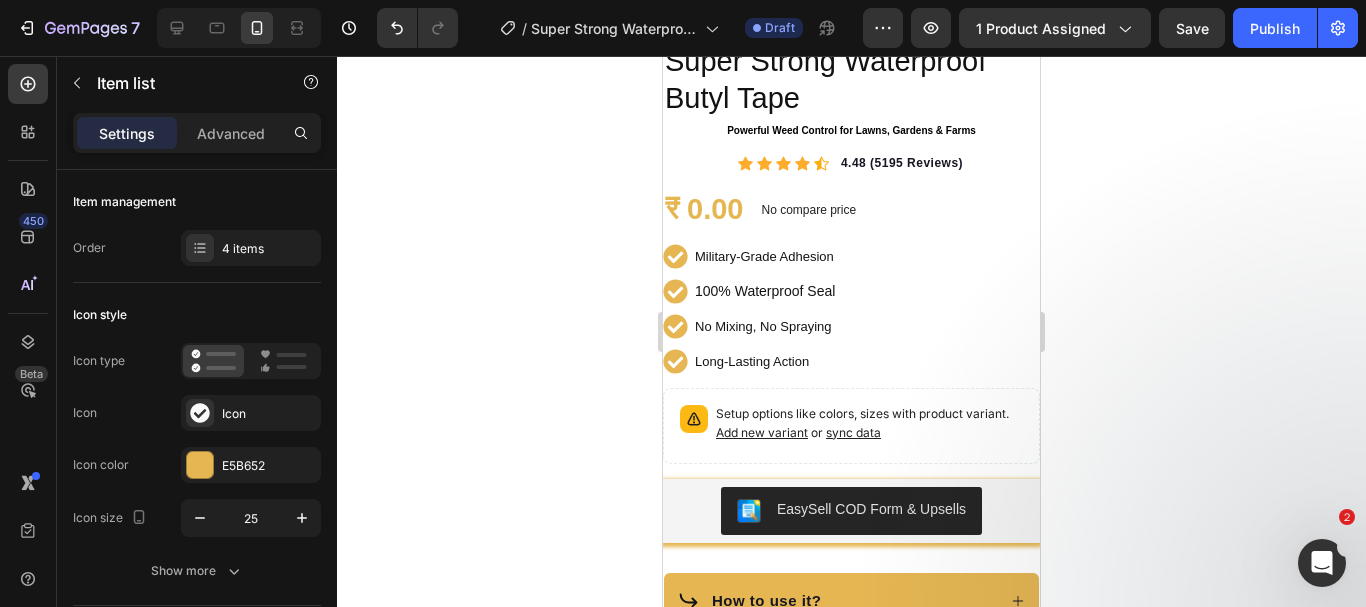 click 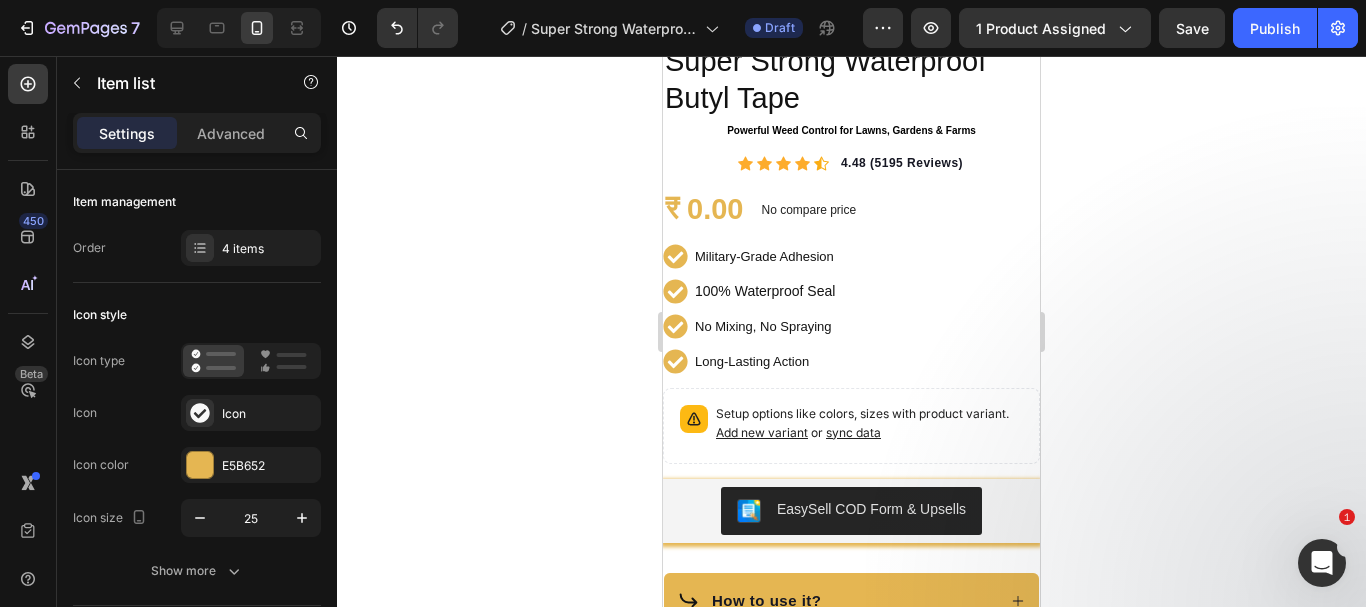 click on "100% Waterproof Seal" at bounding box center (765, 291) 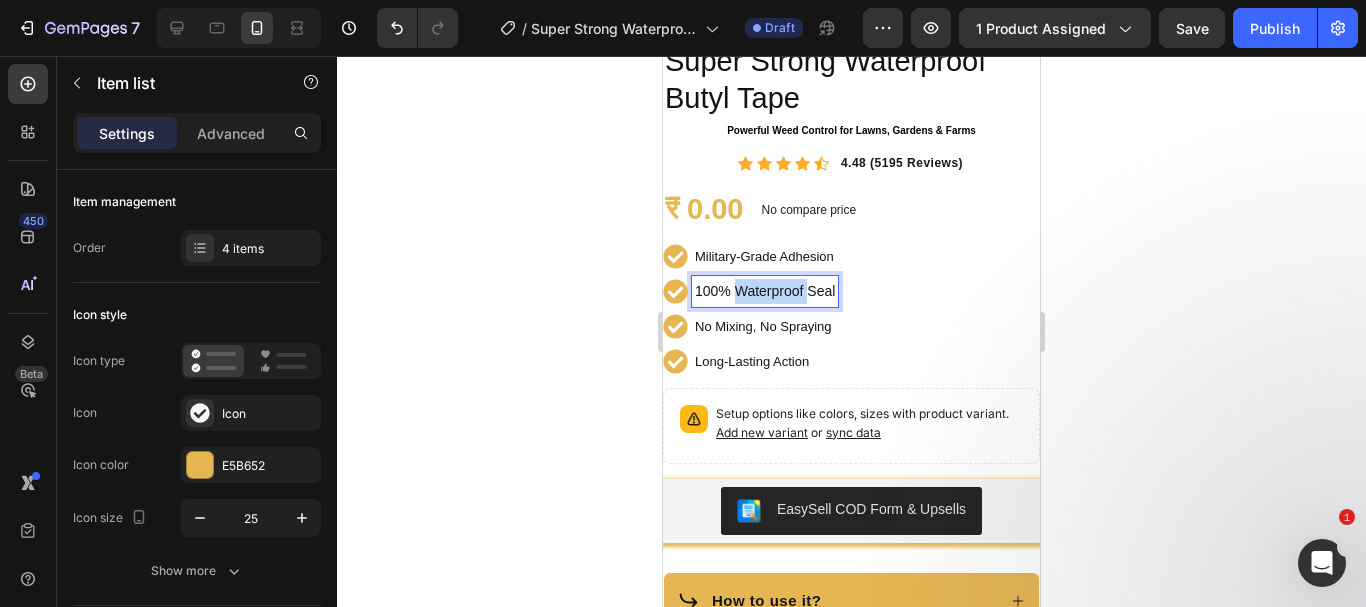 click on "100% Waterproof Seal" at bounding box center [765, 291] 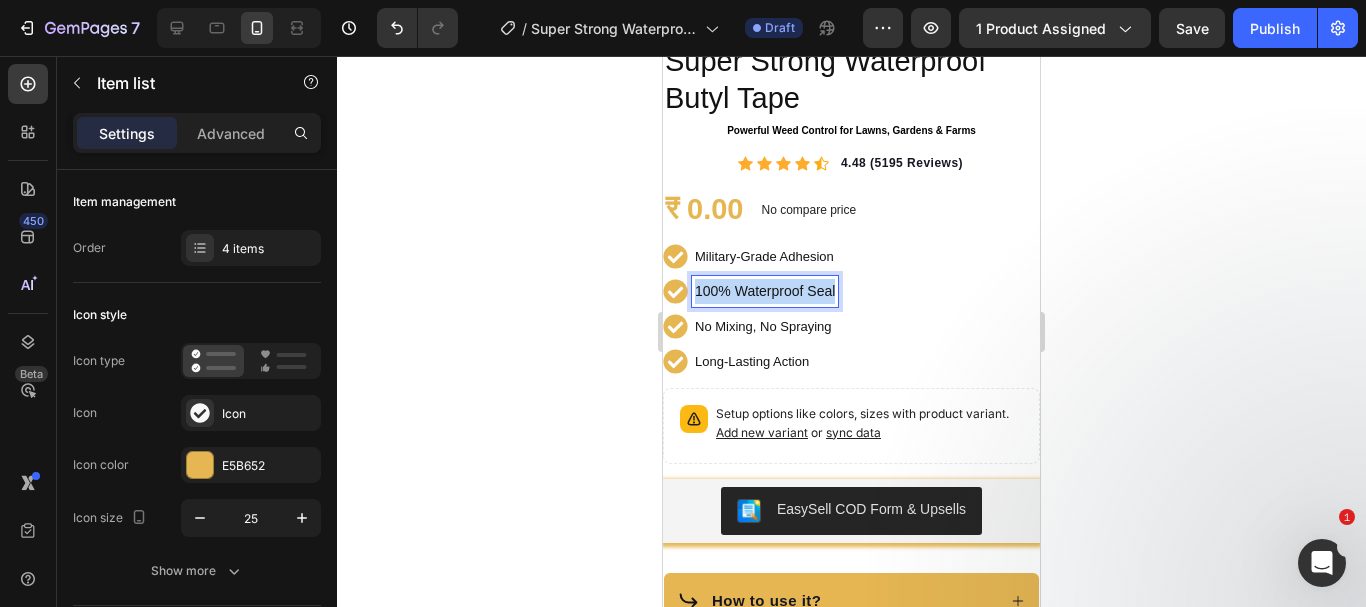 click on "100% Waterproof Seal" at bounding box center (765, 291) 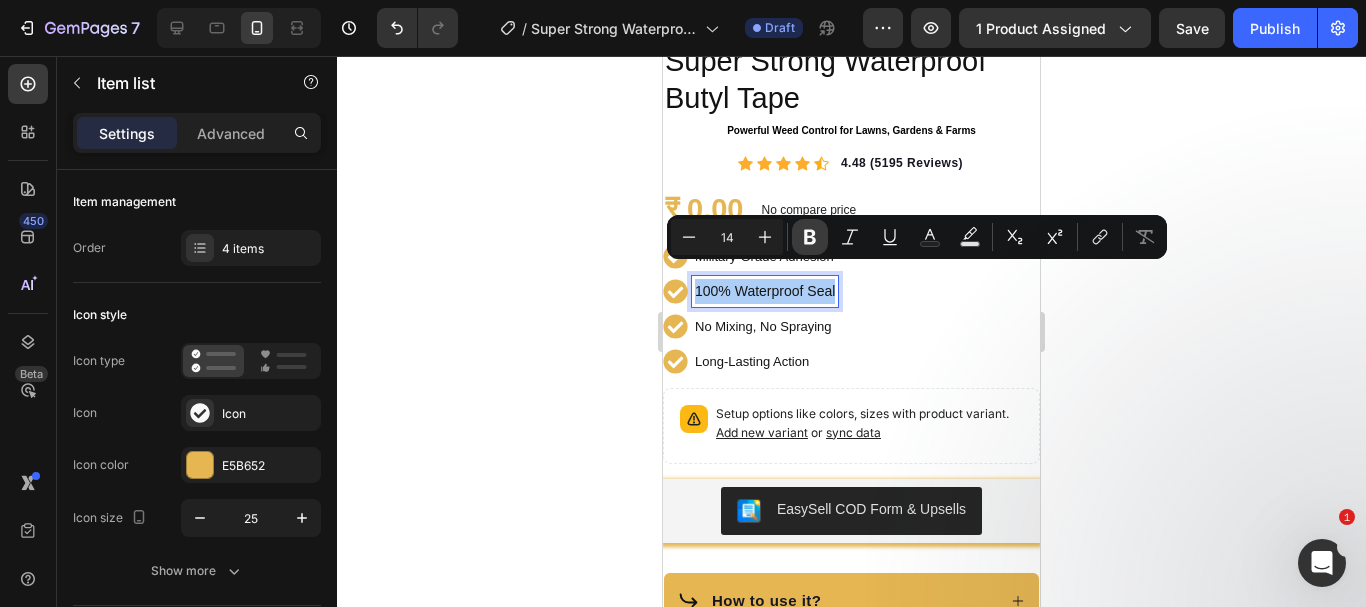 click 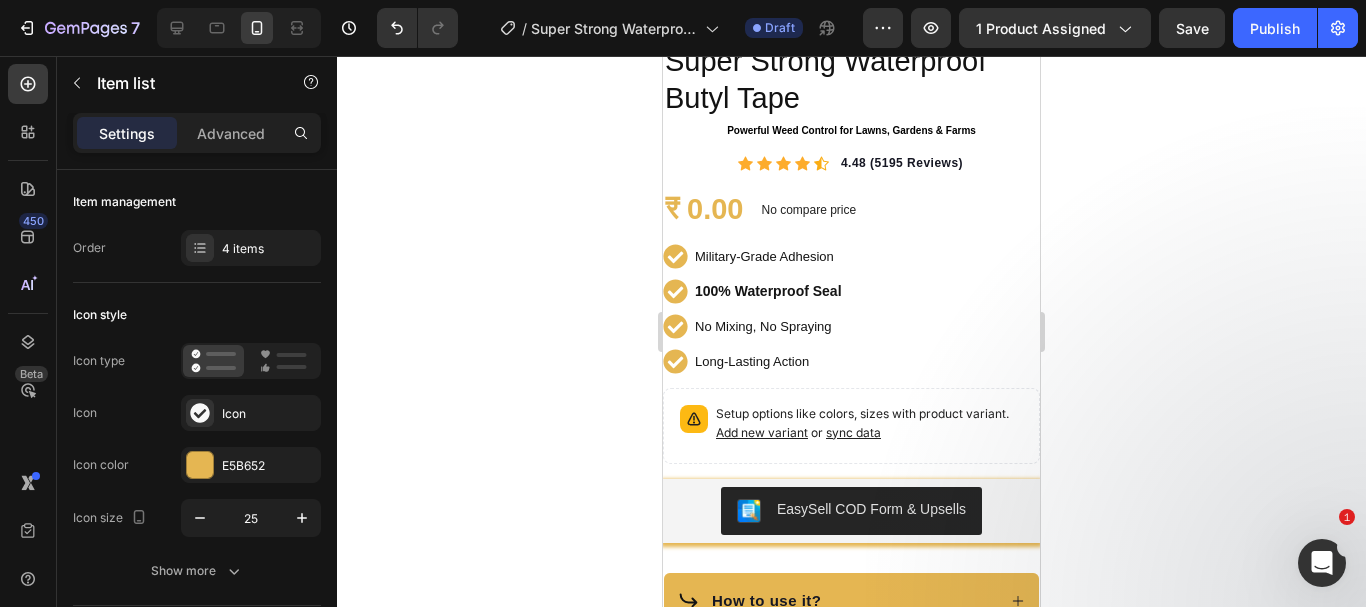 click on "100% Waterproof Seal" at bounding box center [768, 291] 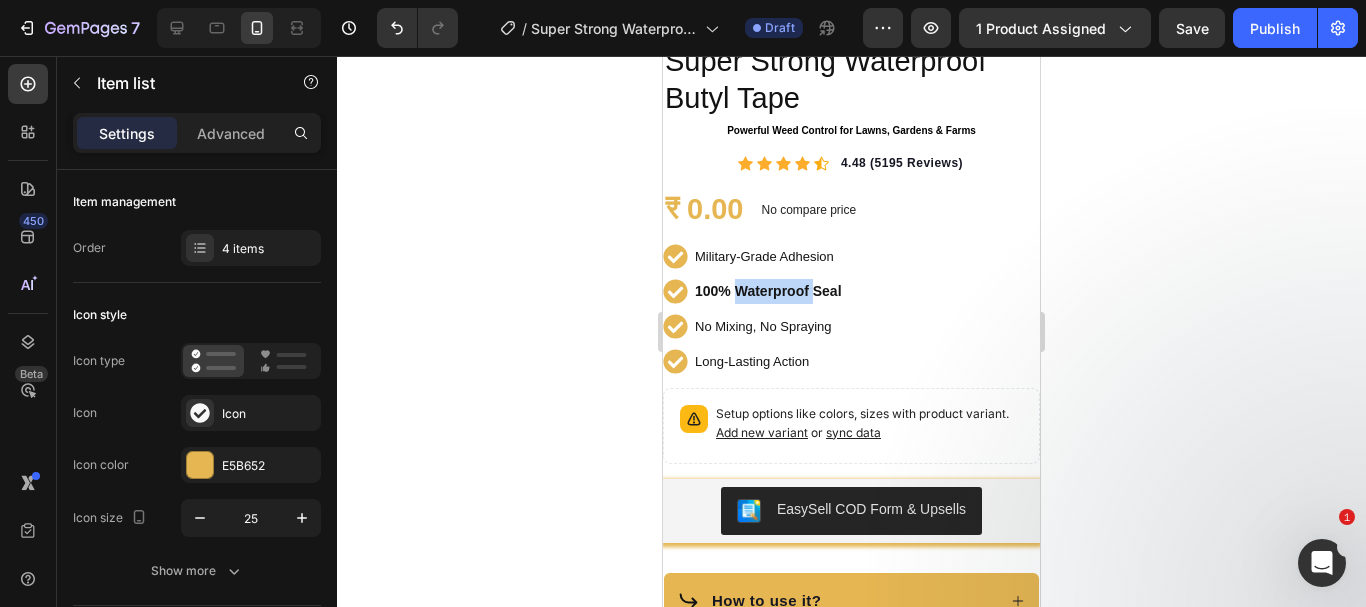 click on "100% Waterproof Seal" at bounding box center (768, 291) 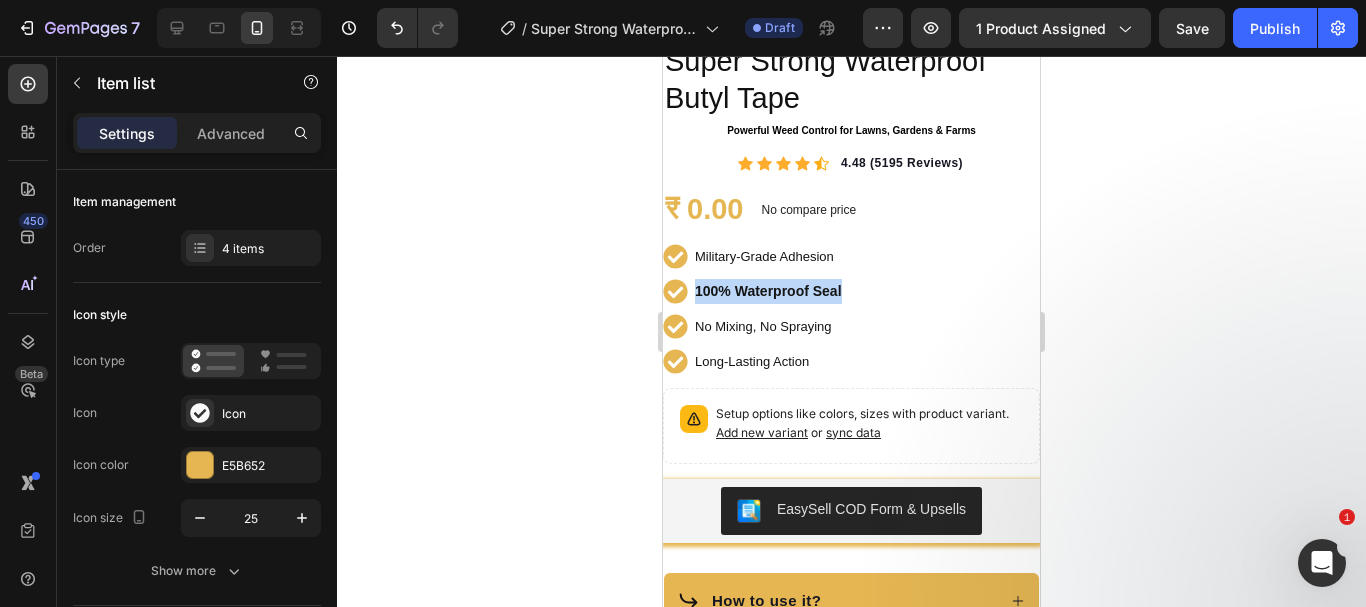 click on "100% Waterproof Seal" at bounding box center (768, 291) 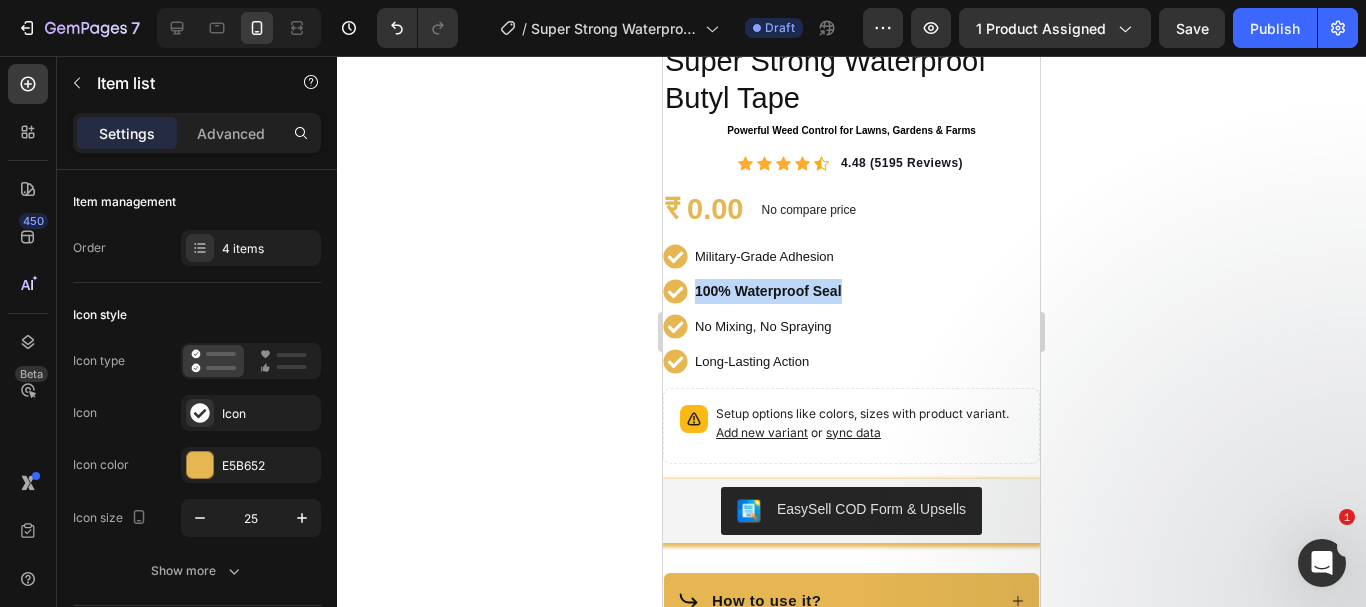 click on "100% Waterproof Seal" at bounding box center (768, 291) 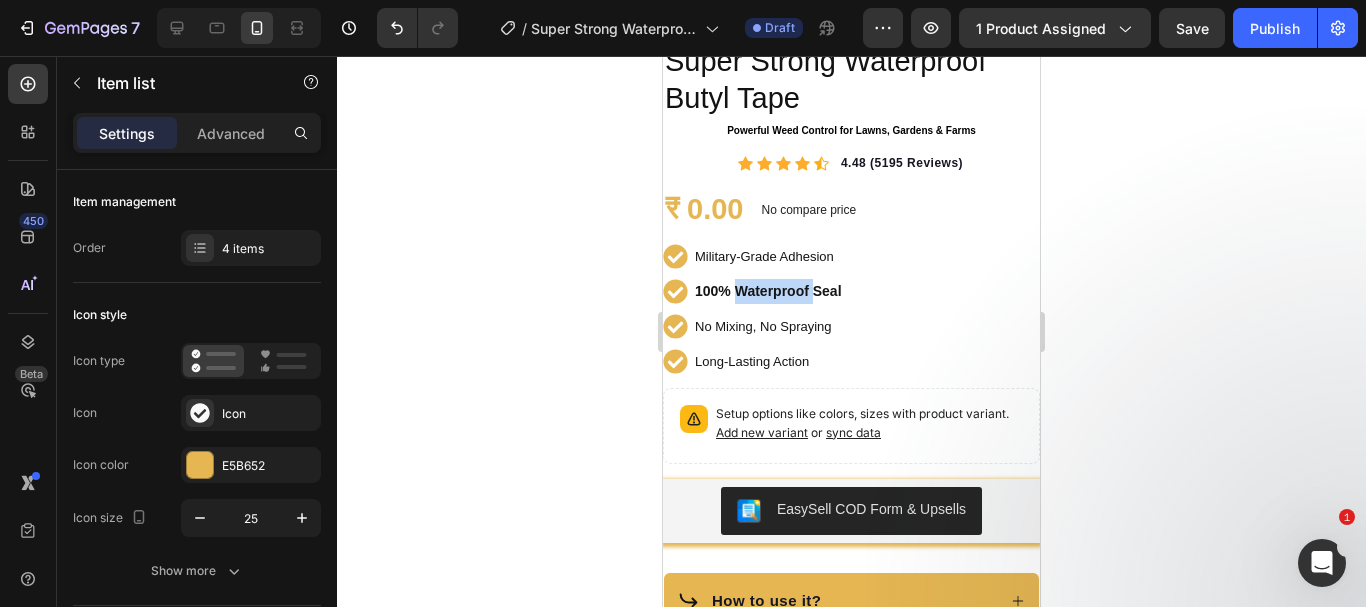 click on "100% Waterproof Seal" at bounding box center (768, 291) 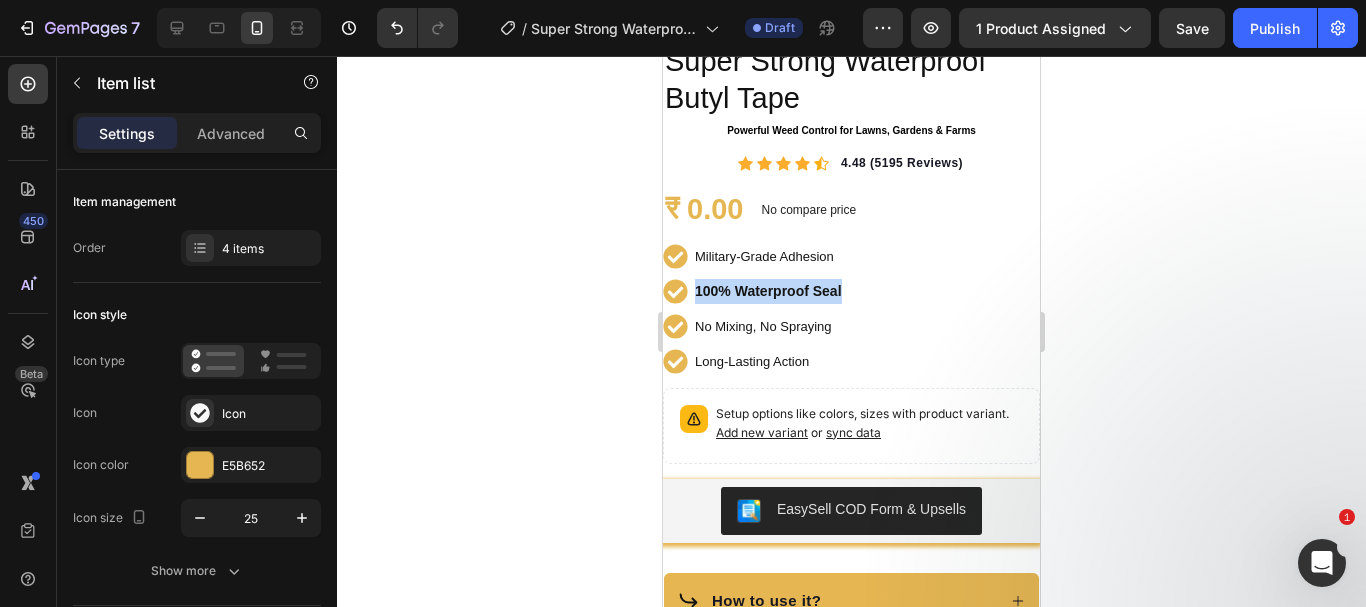 click on "100% Waterproof Seal" at bounding box center (768, 291) 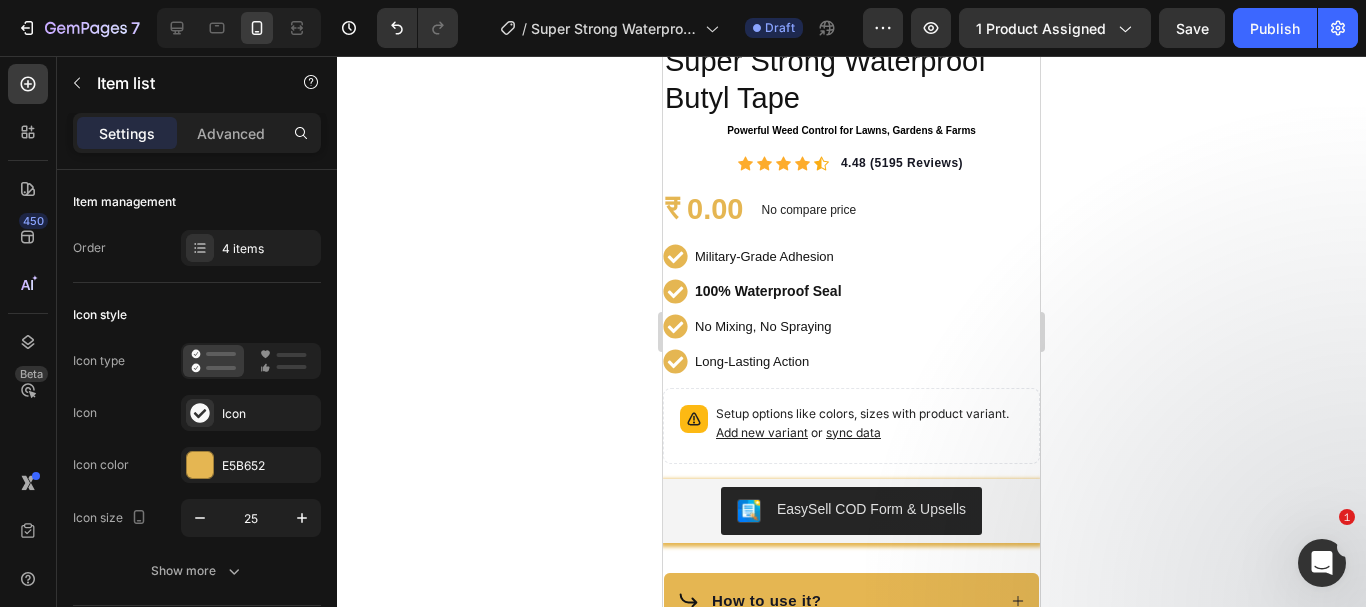 click on "No Mixing, No Spraying" at bounding box center [768, 326] 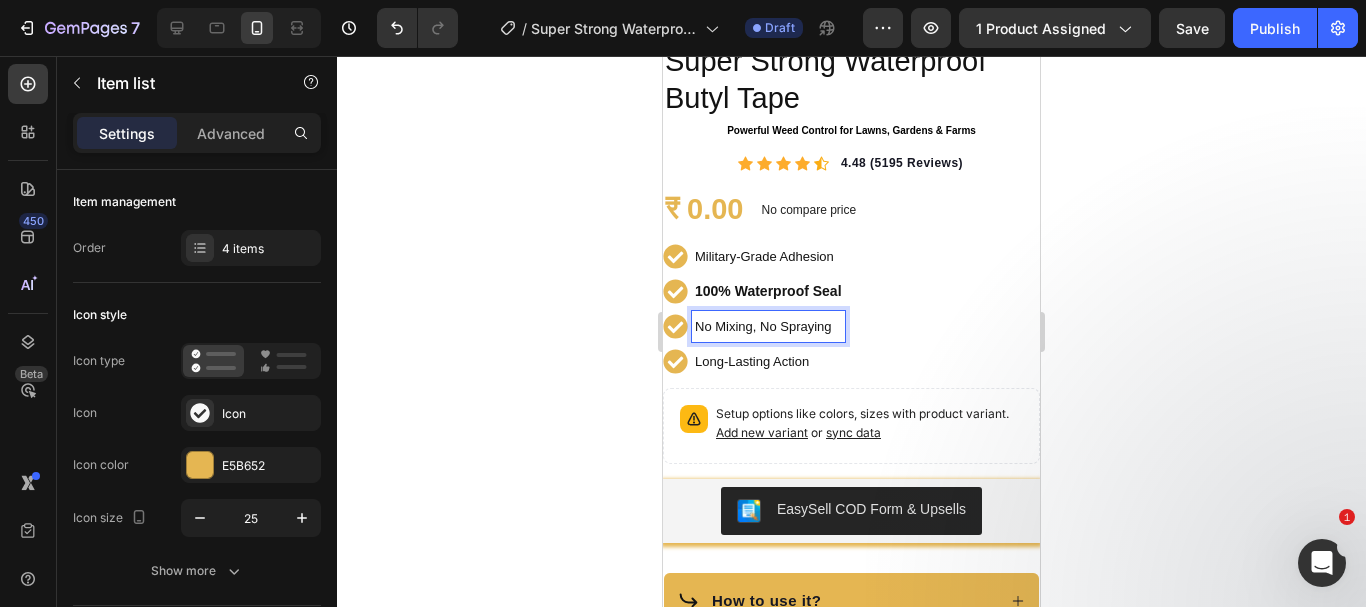 click on "No Mixing, No Spraying" at bounding box center (763, 326) 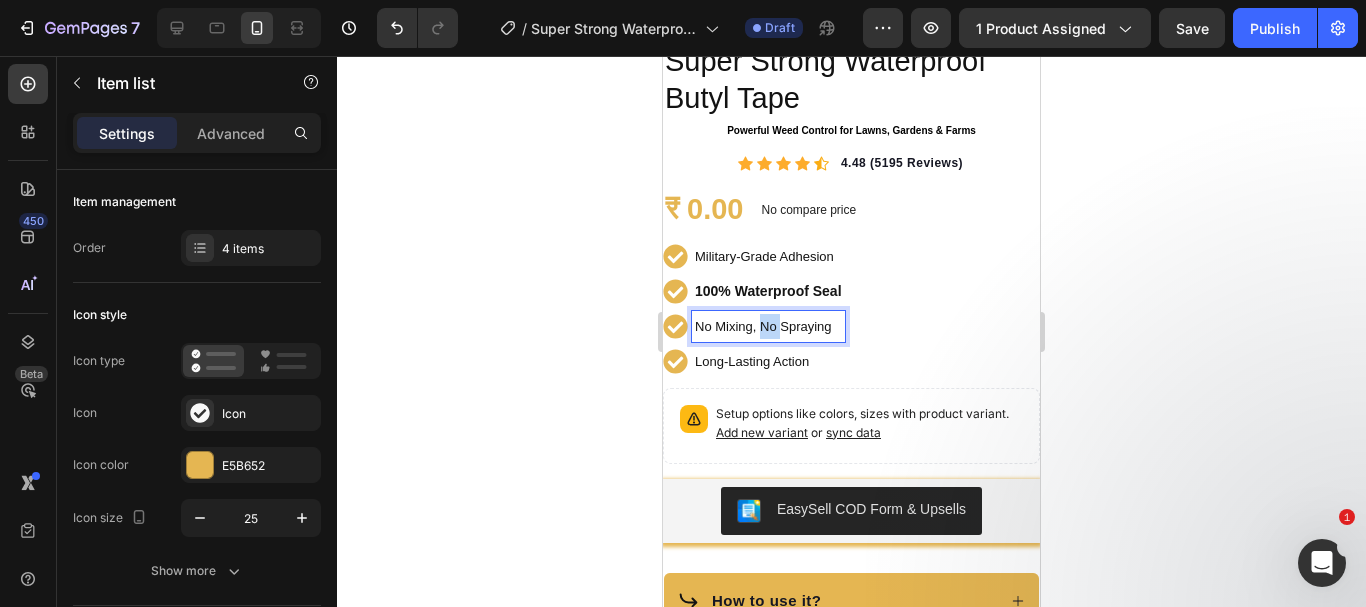 click on "No Mixing, No Spraying" at bounding box center [763, 326] 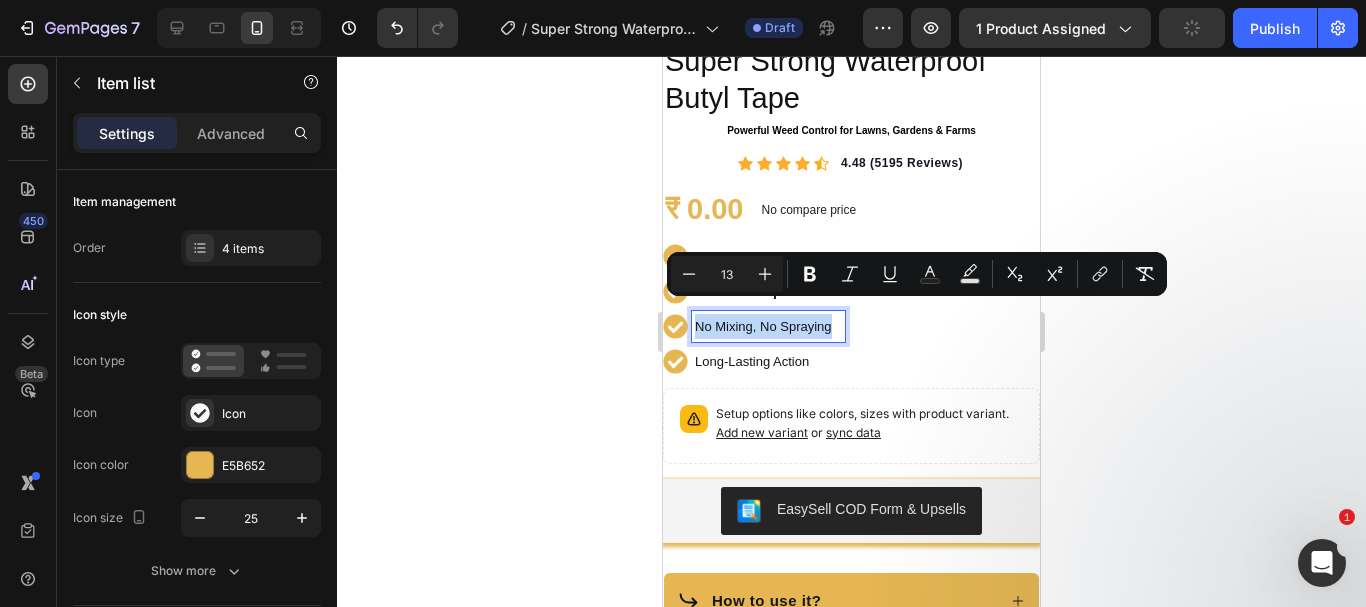 click on "No Mixing, No Spraying" at bounding box center (763, 326) 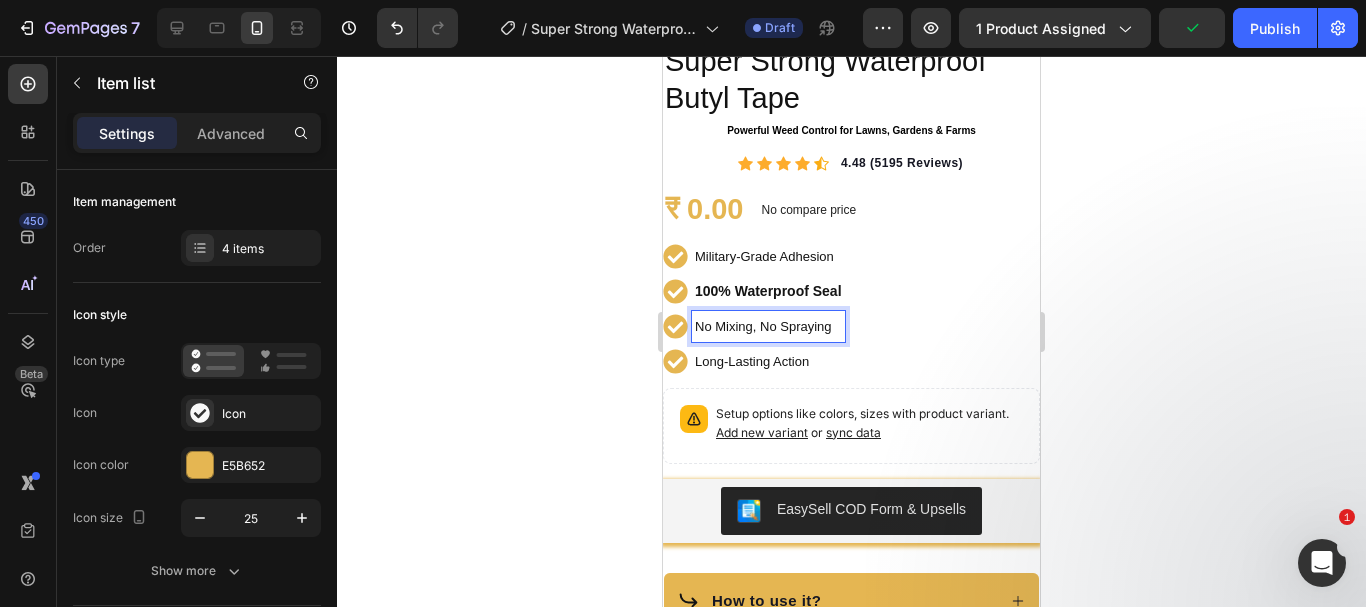 click on "100% Waterproof Seal" at bounding box center (768, 291) 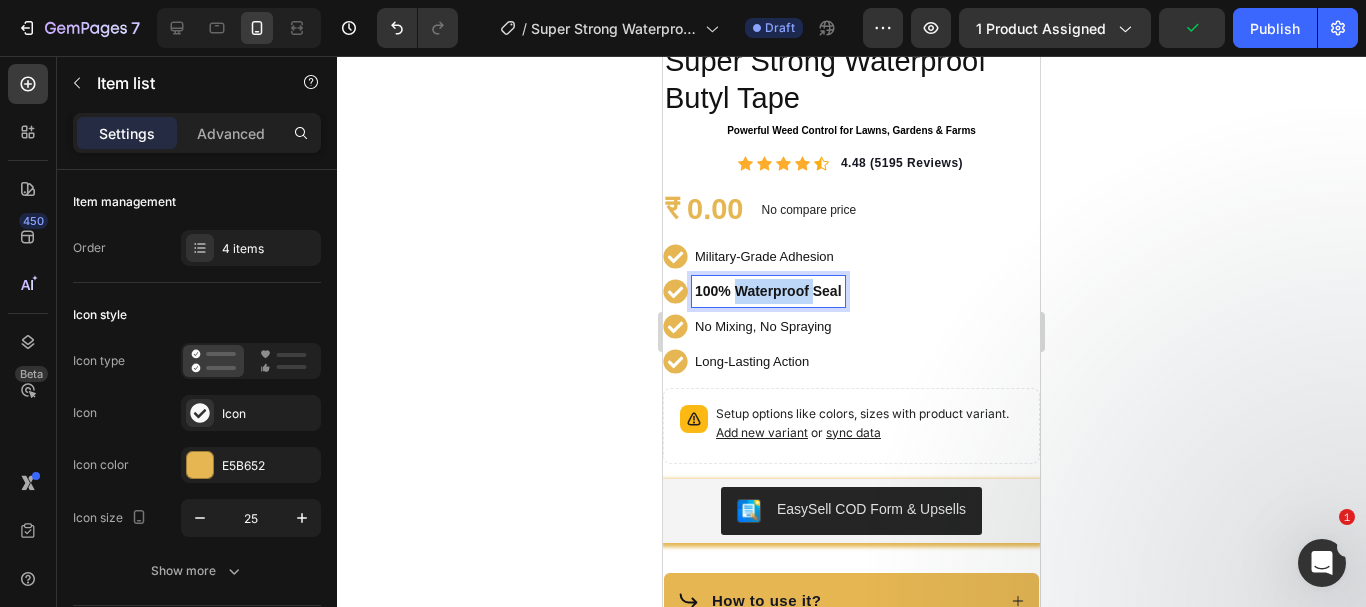 click on "100% Waterproof Seal" at bounding box center [768, 291] 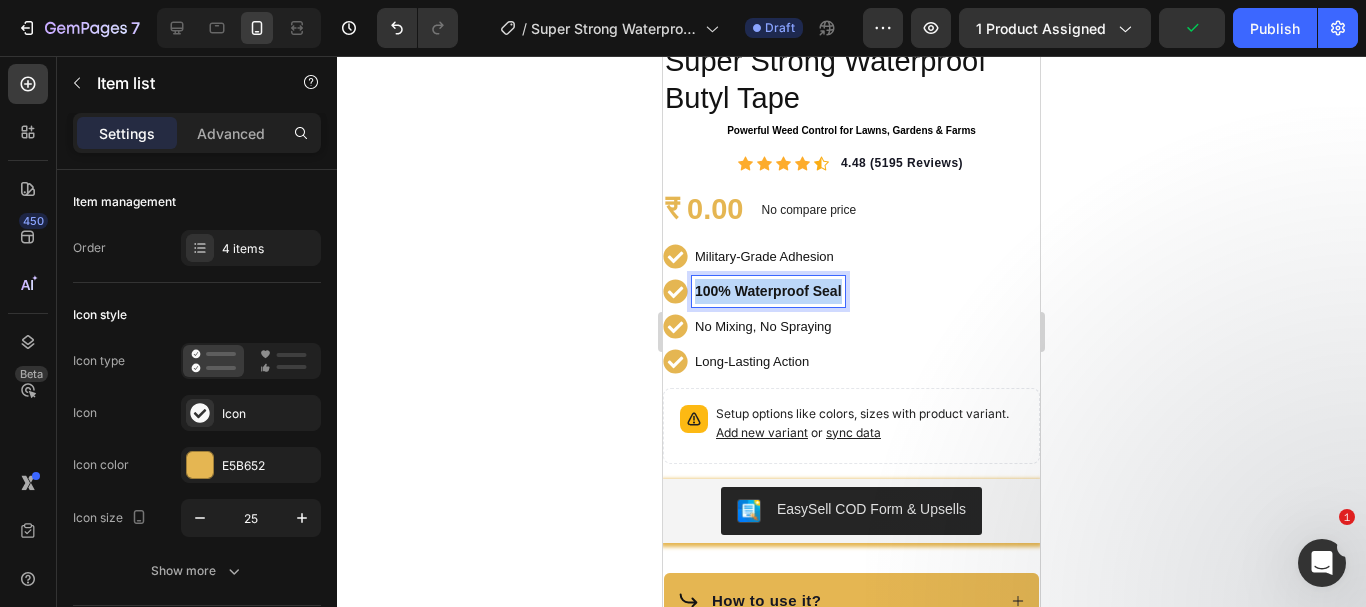 click on "100% Waterproof Seal" at bounding box center [768, 291] 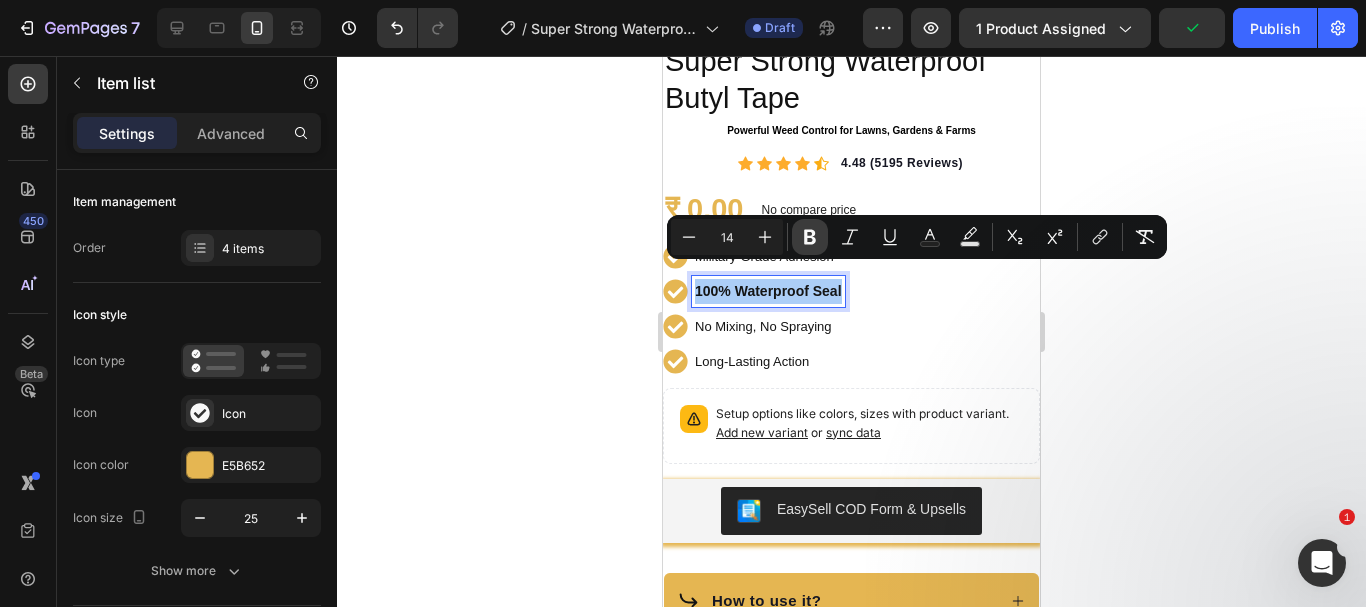 click 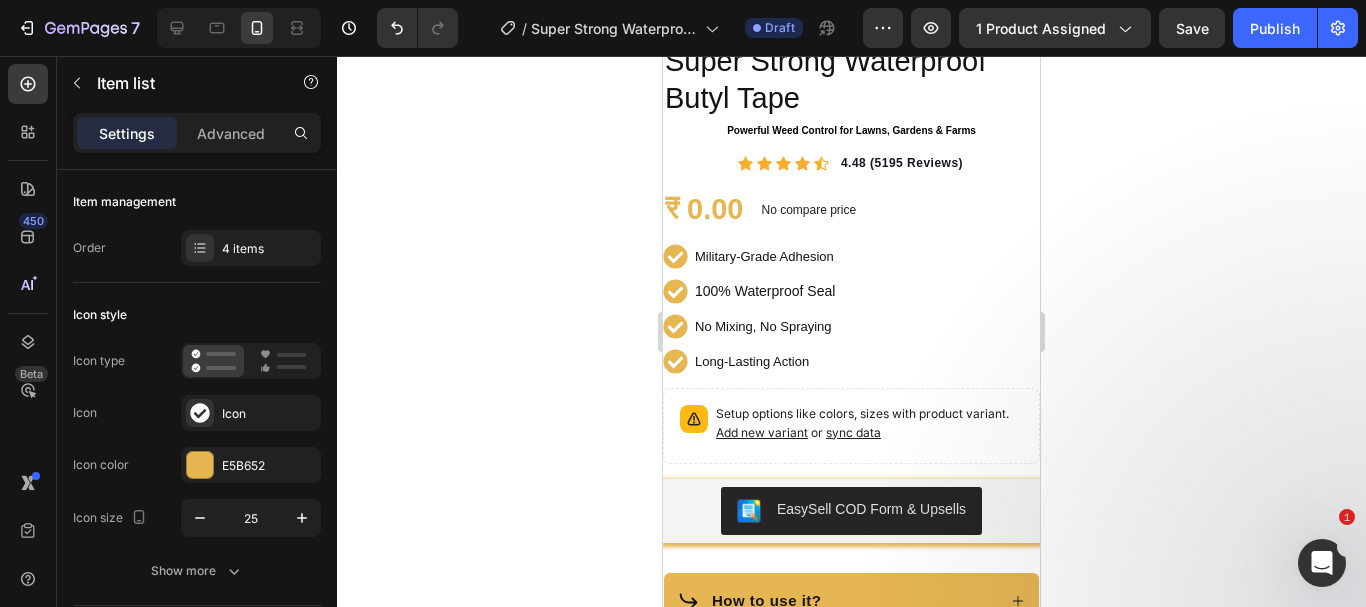 click on "100% Waterproof Seal" at bounding box center (765, 291) 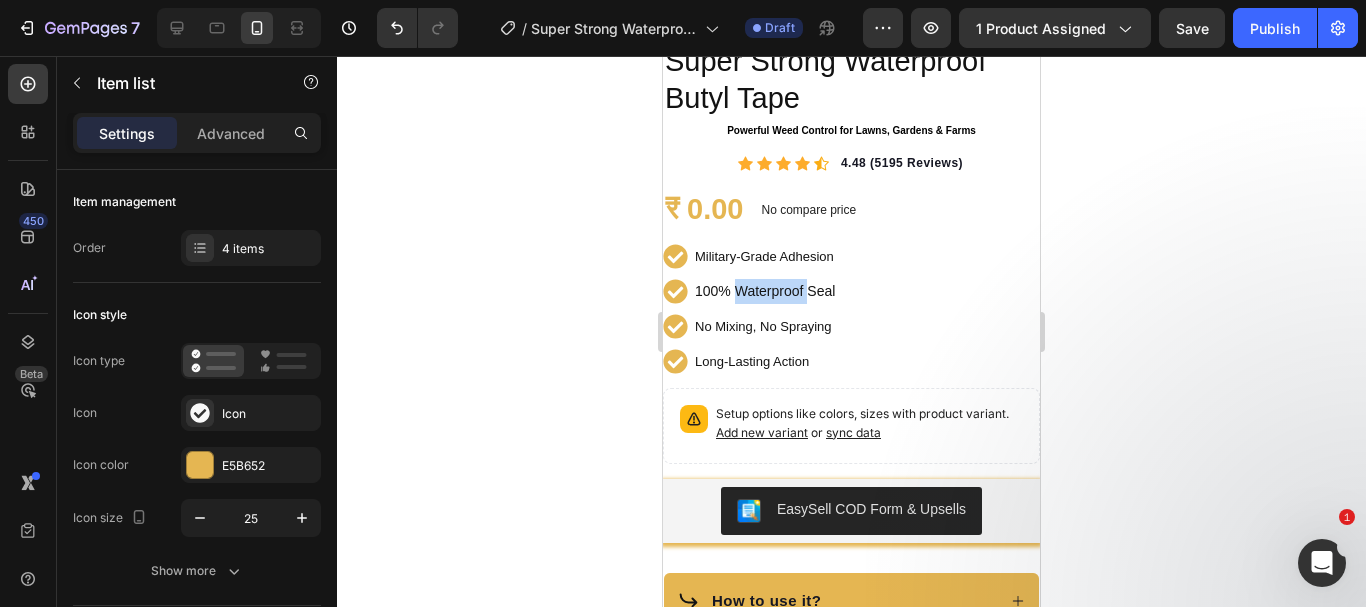 click on "100% Waterproof Seal" at bounding box center [765, 291] 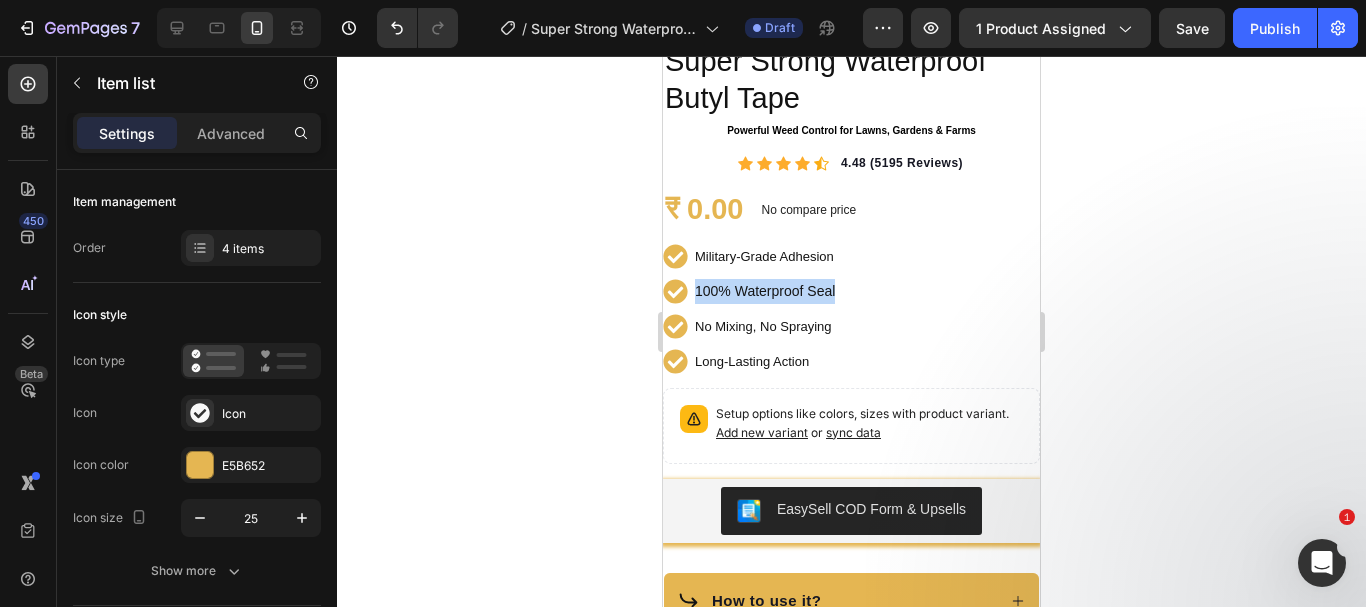 click on "100% Waterproof Seal" at bounding box center (765, 291) 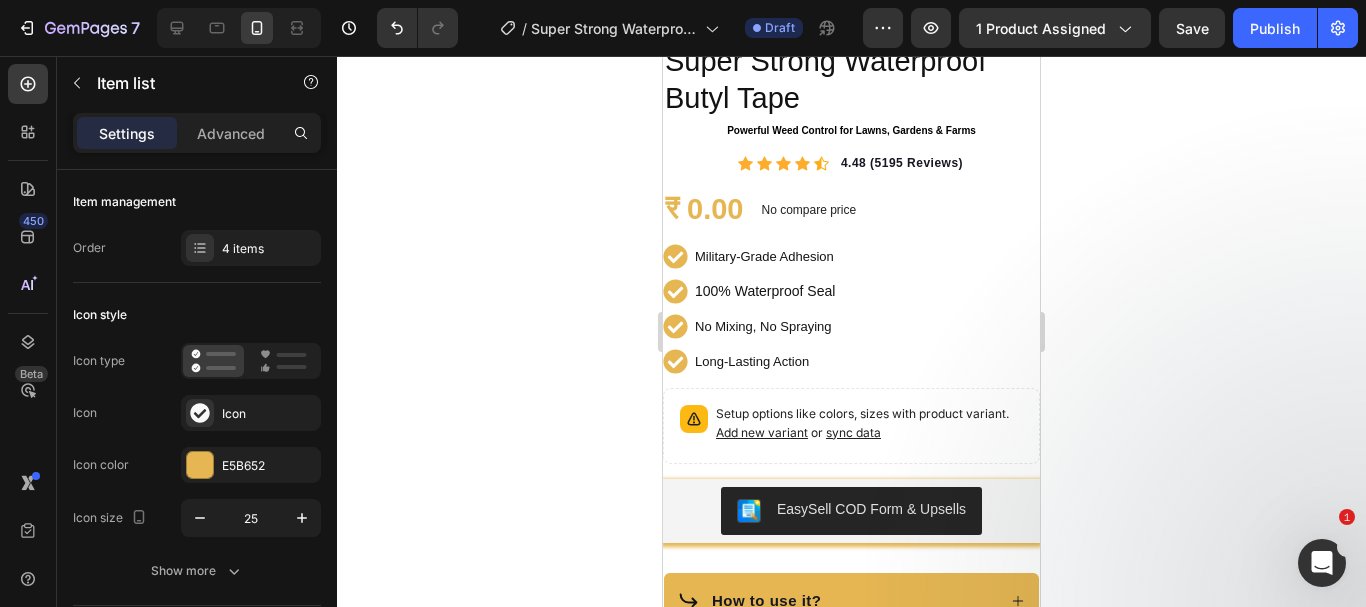 click on "No Mixing, No Spraying" at bounding box center [763, 326] 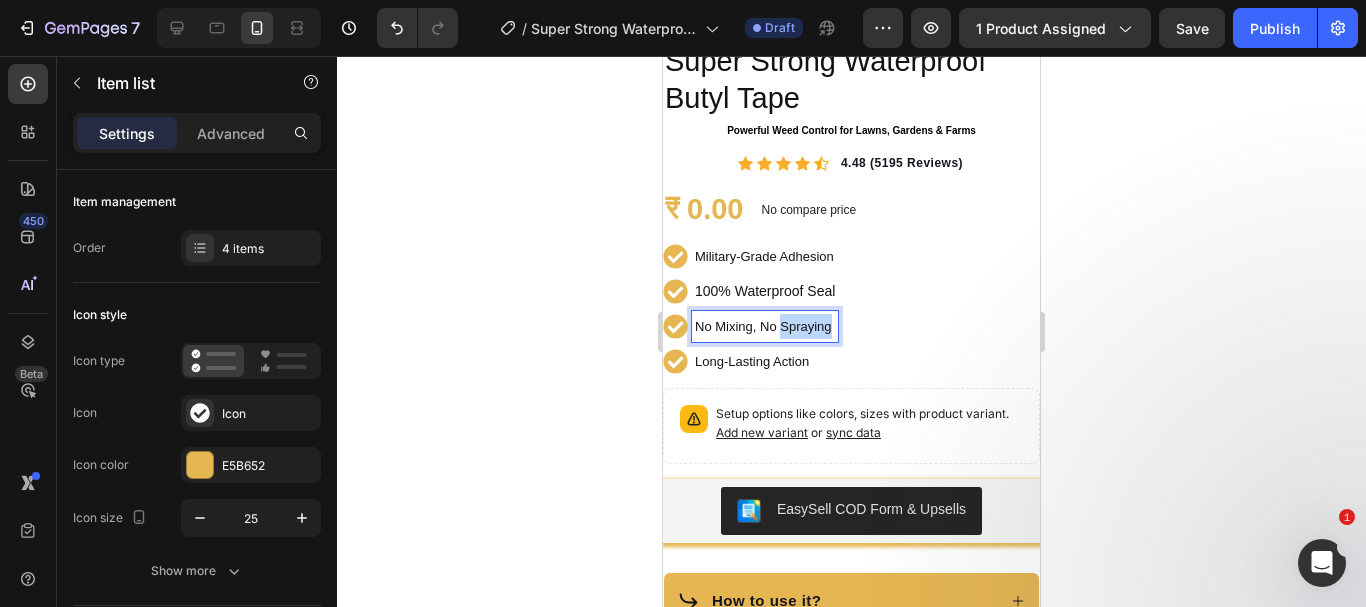 click on "No Mixing, No Spraying" at bounding box center [763, 326] 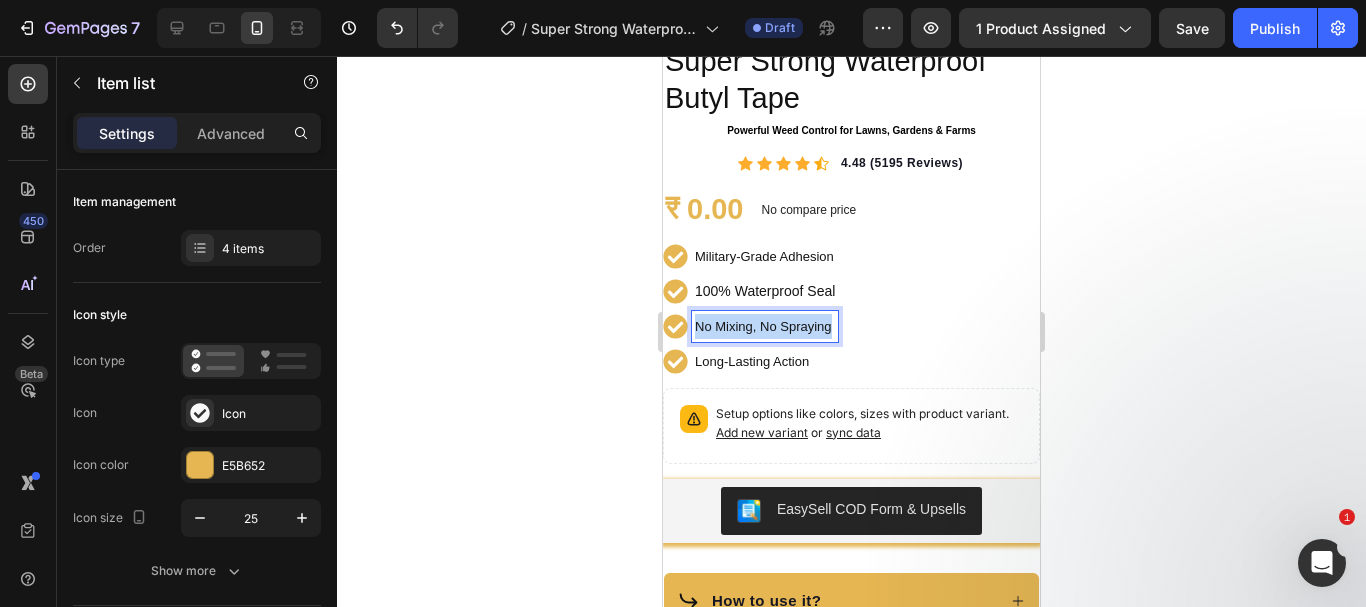 click on "No Mixing, No Spraying" at bounding box center (763, 326) 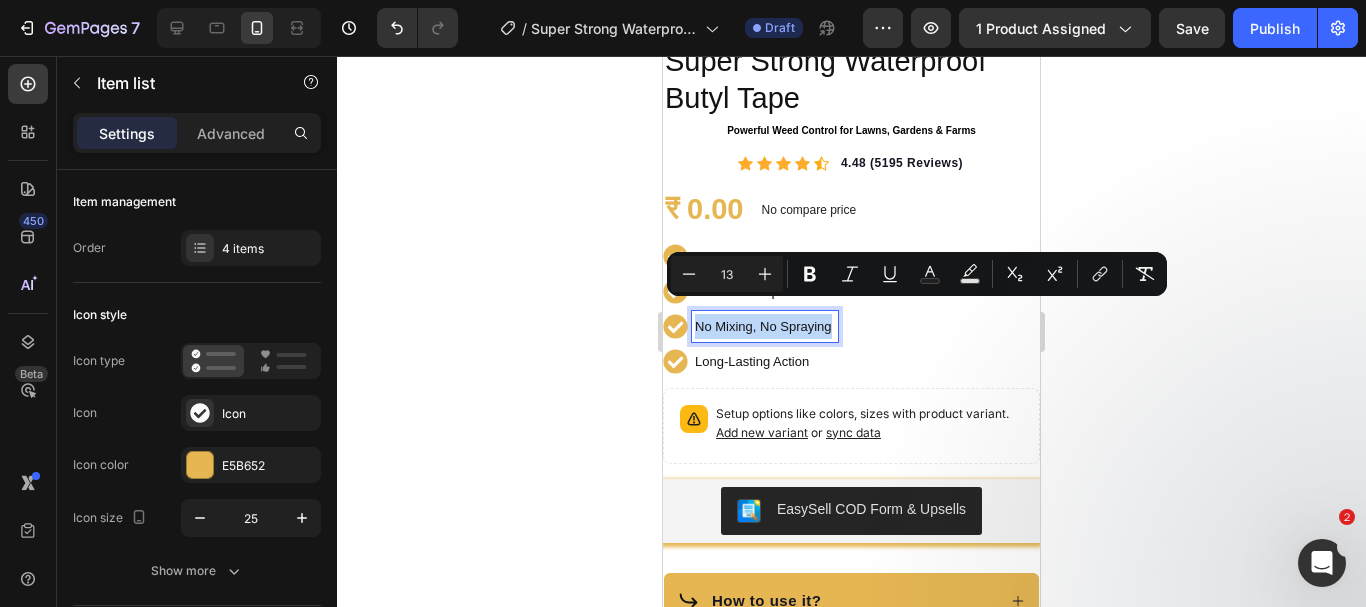 type on "14" 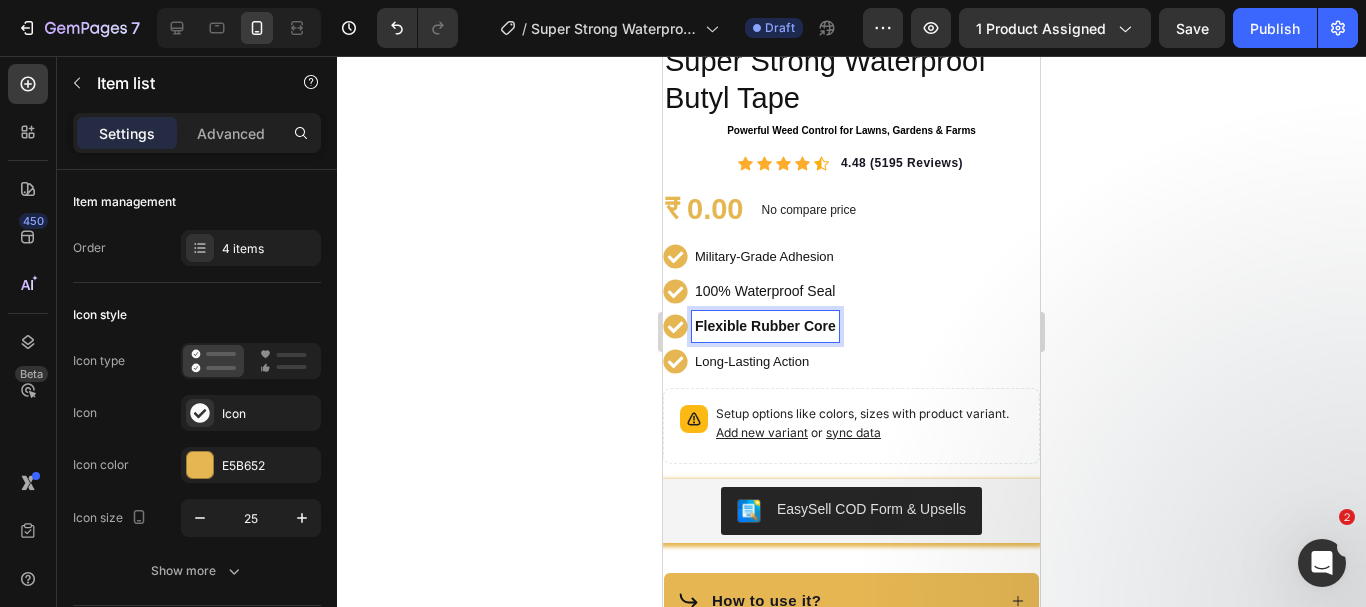 click on "Flexible Rubber Core" at bounding box center [765, 326] 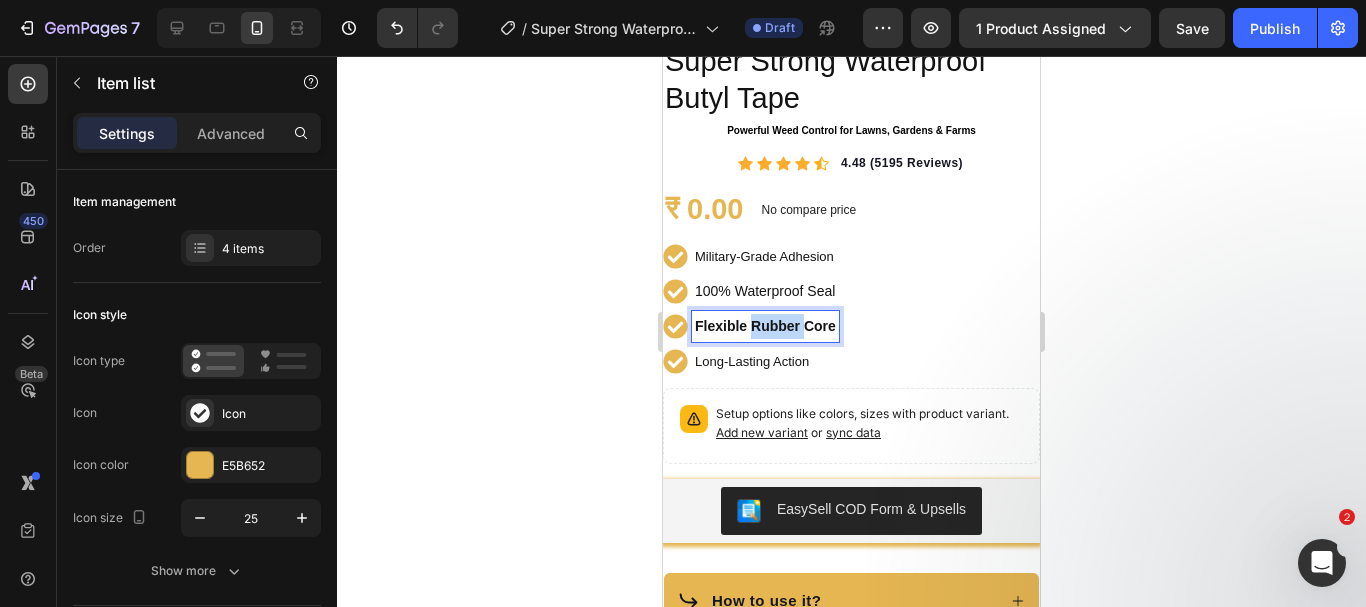click on "Flexible Rubber Core" at bounding box center [765, 326] 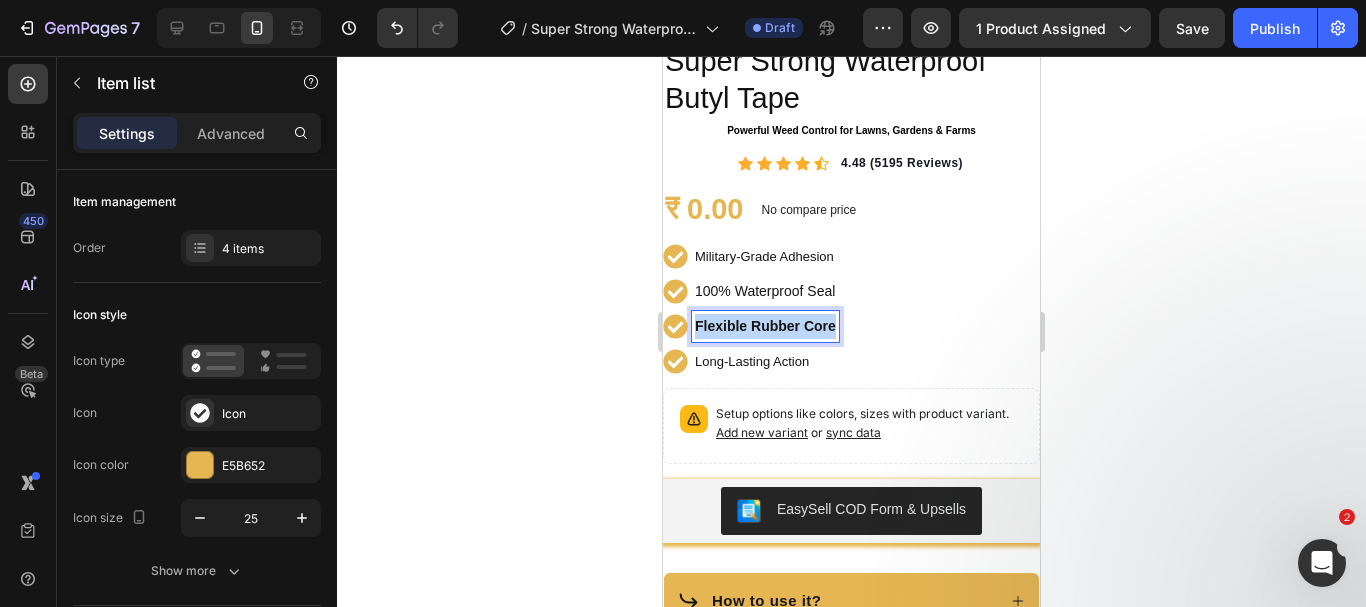 click on "Flexible Rubber Core" at bounding box center [765, 326] 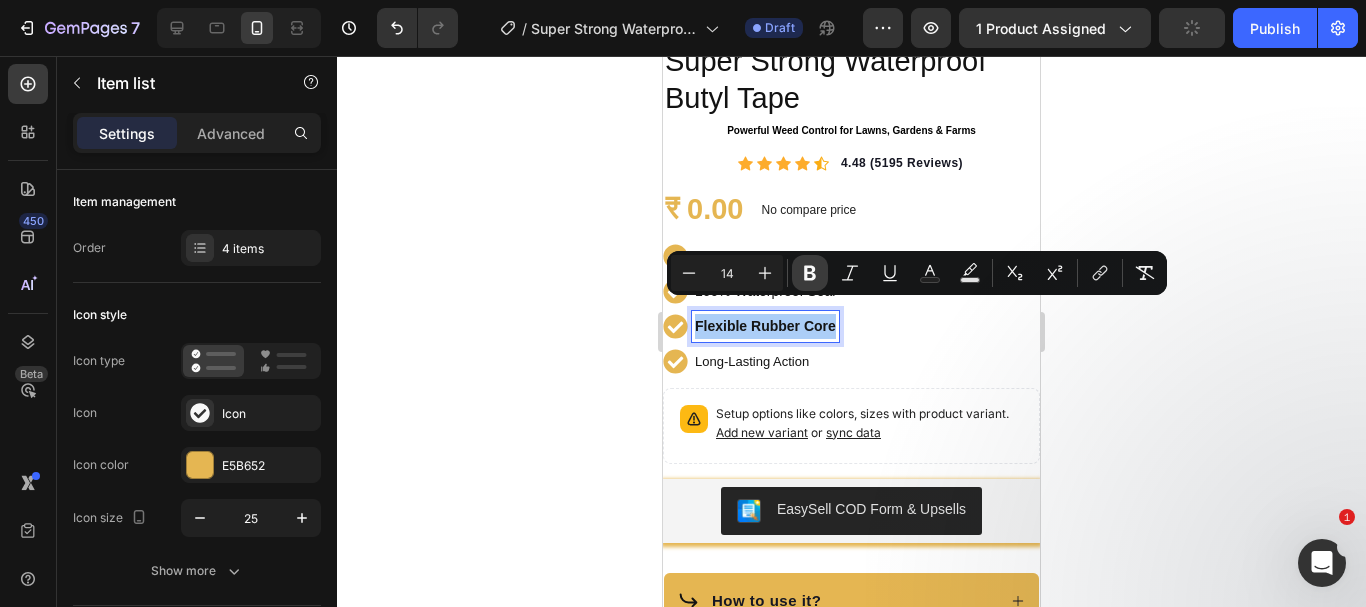click 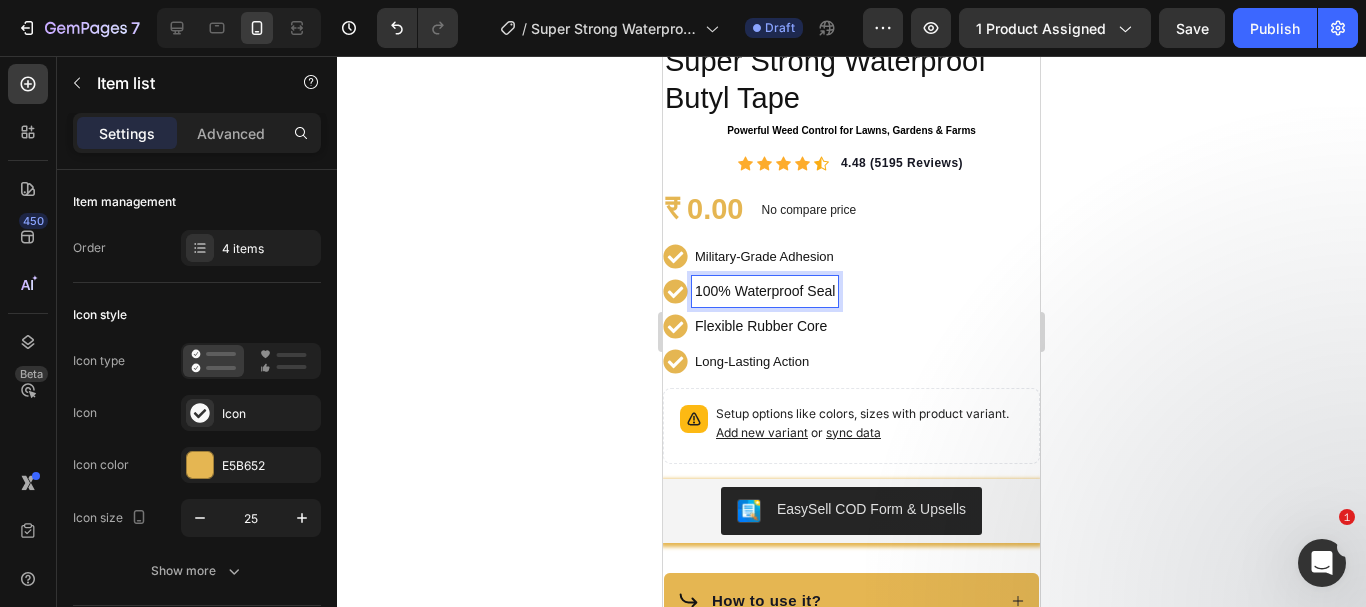 click on "100% Waterproof Seal" at bounding box center [765, 291] 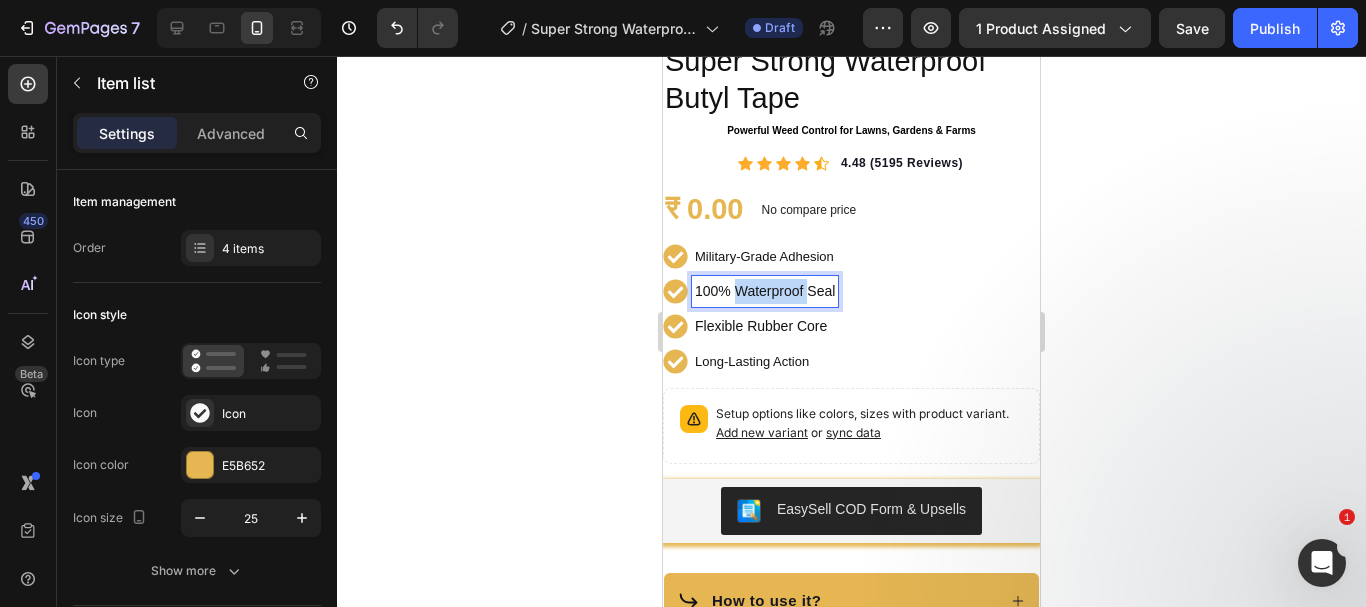 click on "100% Waterproof Seal" at bounding box center (765, 291) 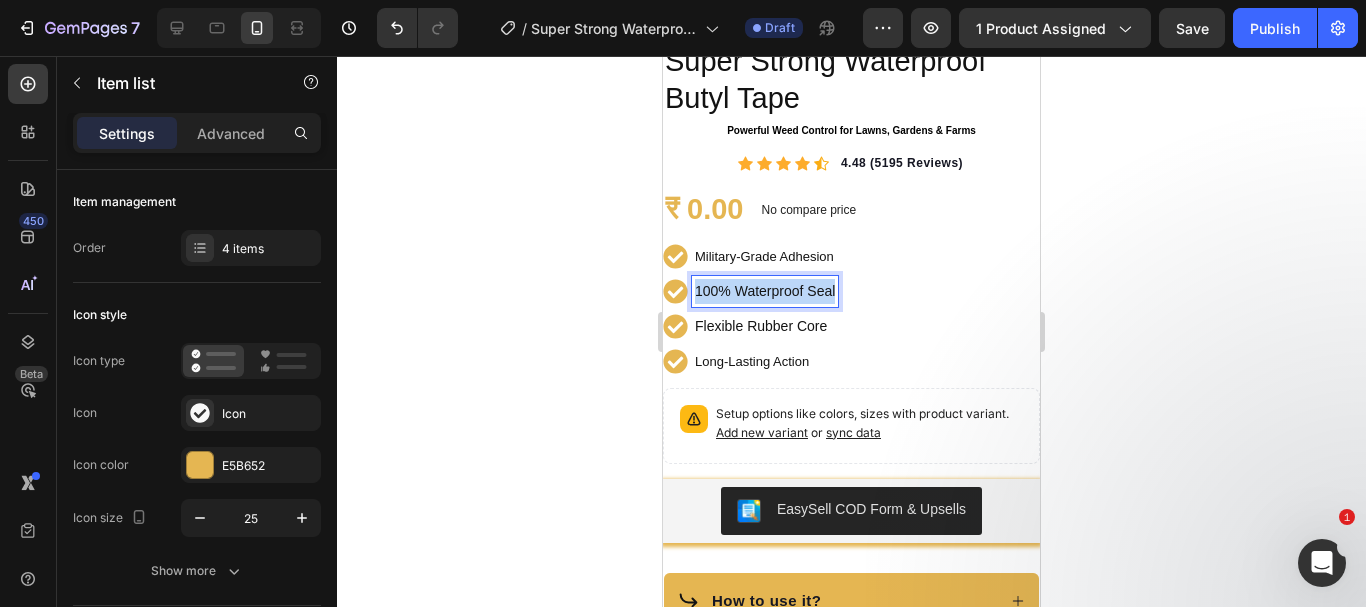 click on "100% Waterproof Seal" at bounding box center [765, 291] 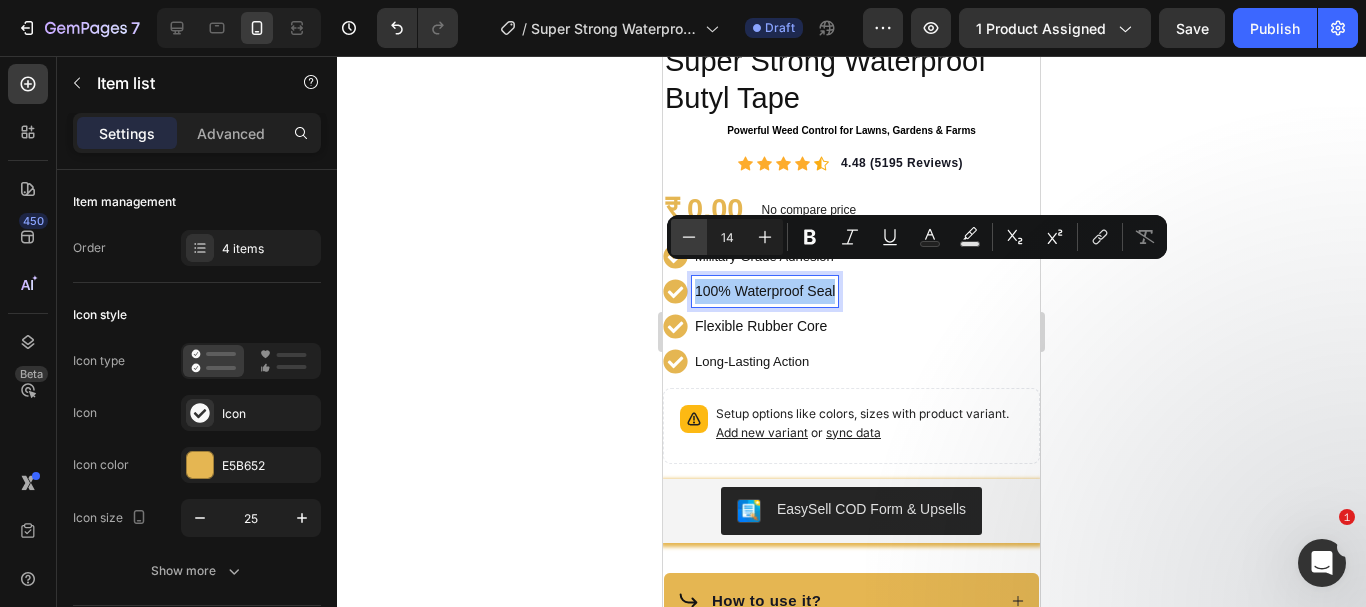 click on "Minus" at bounding box center (689, 237) 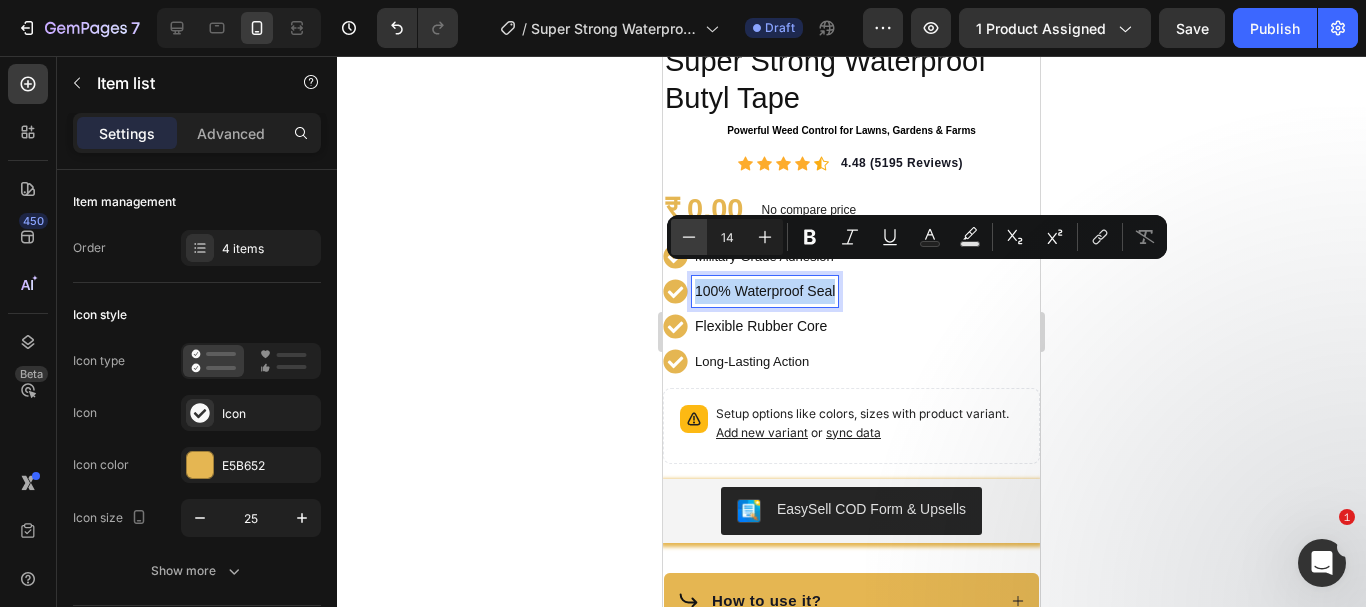 type on "13" 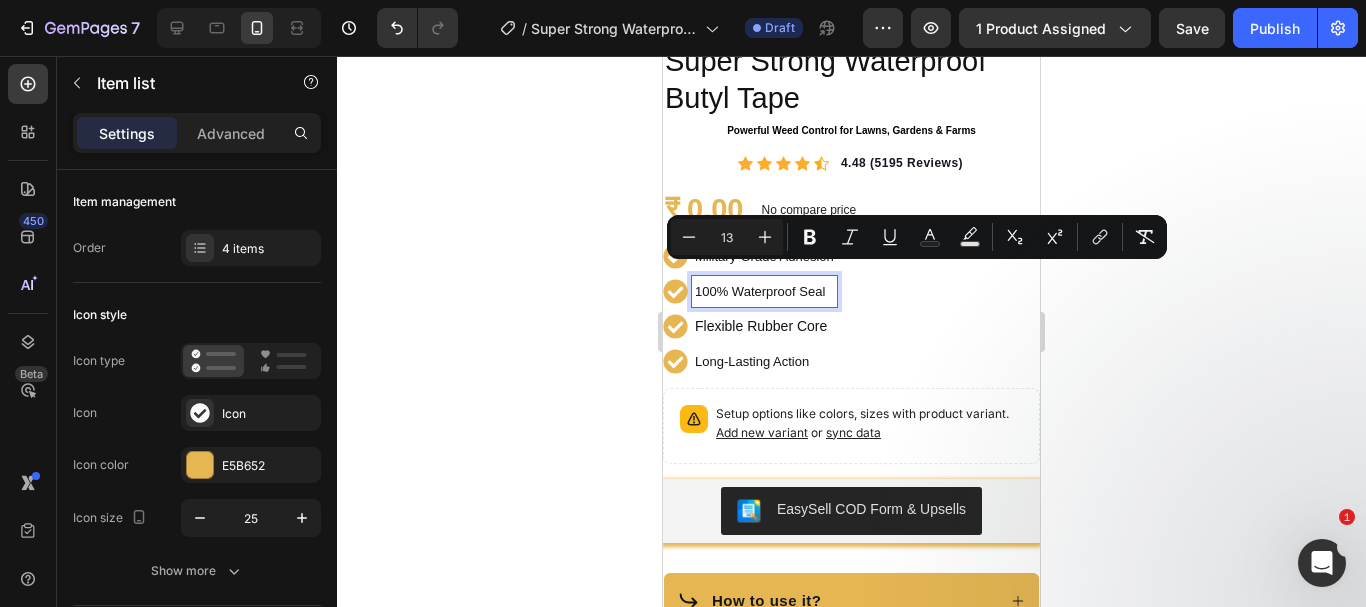 click on "Flexible Rubber Core" at bounding box center (764, 326) 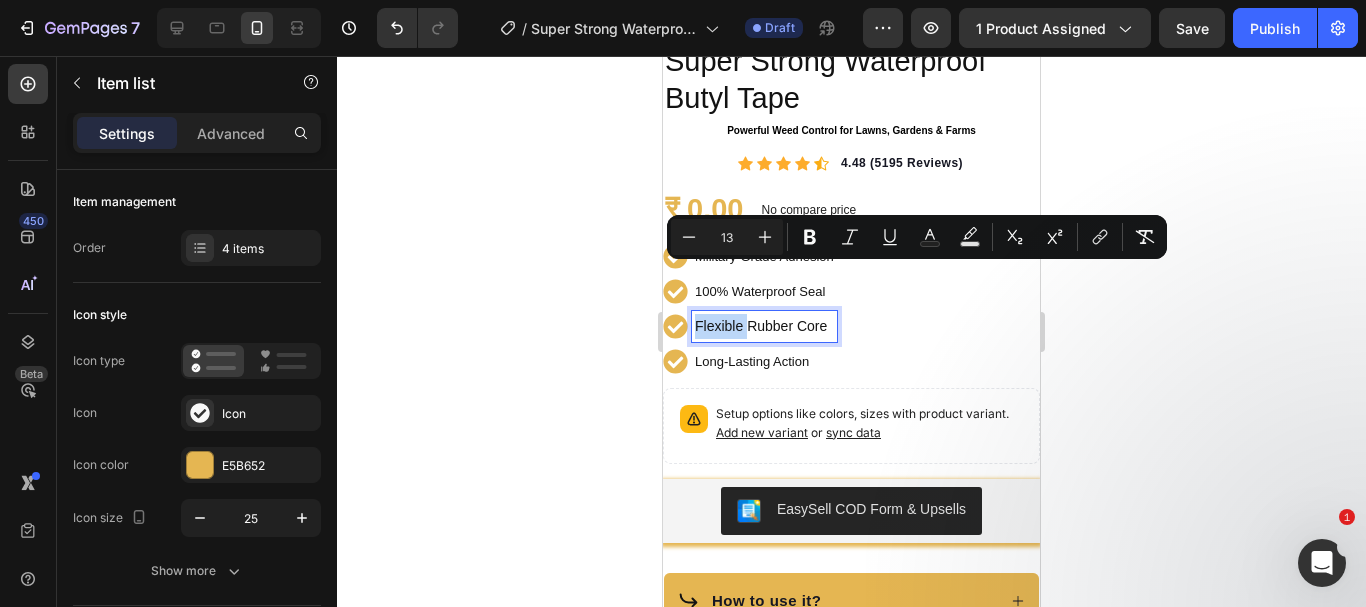 click on "Flexible Rubber Core" at bounding box center [764, 326] 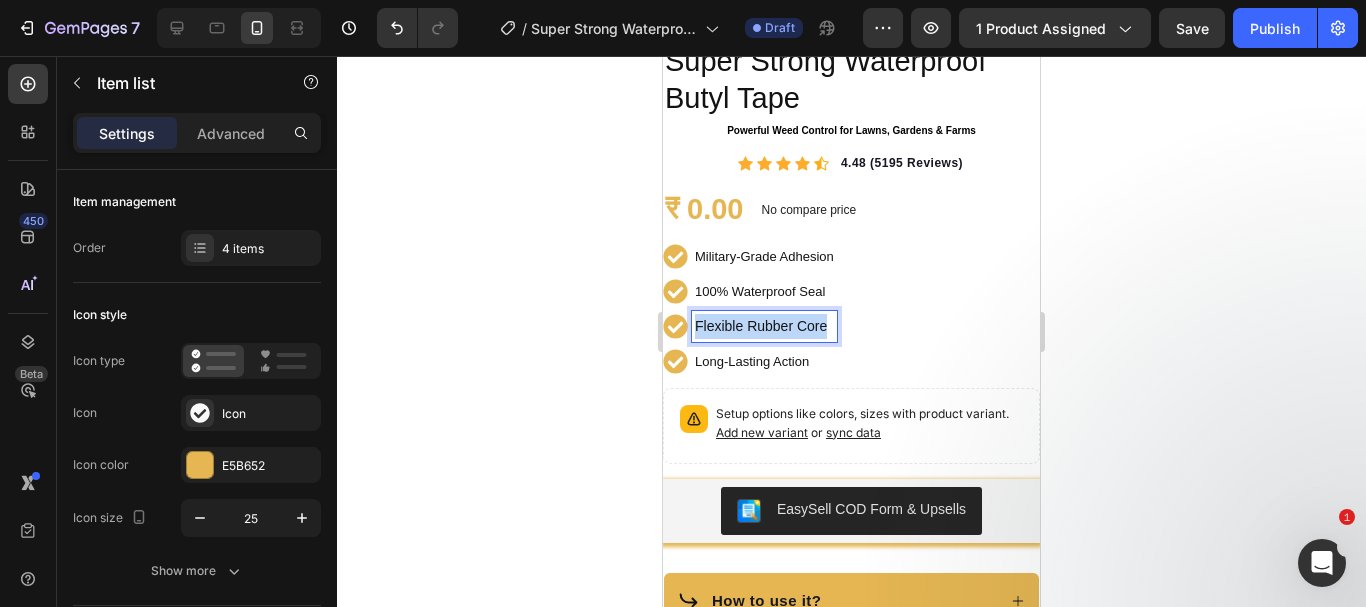 click on "Flexible Rubber Core" at bounding box center (764, 326) 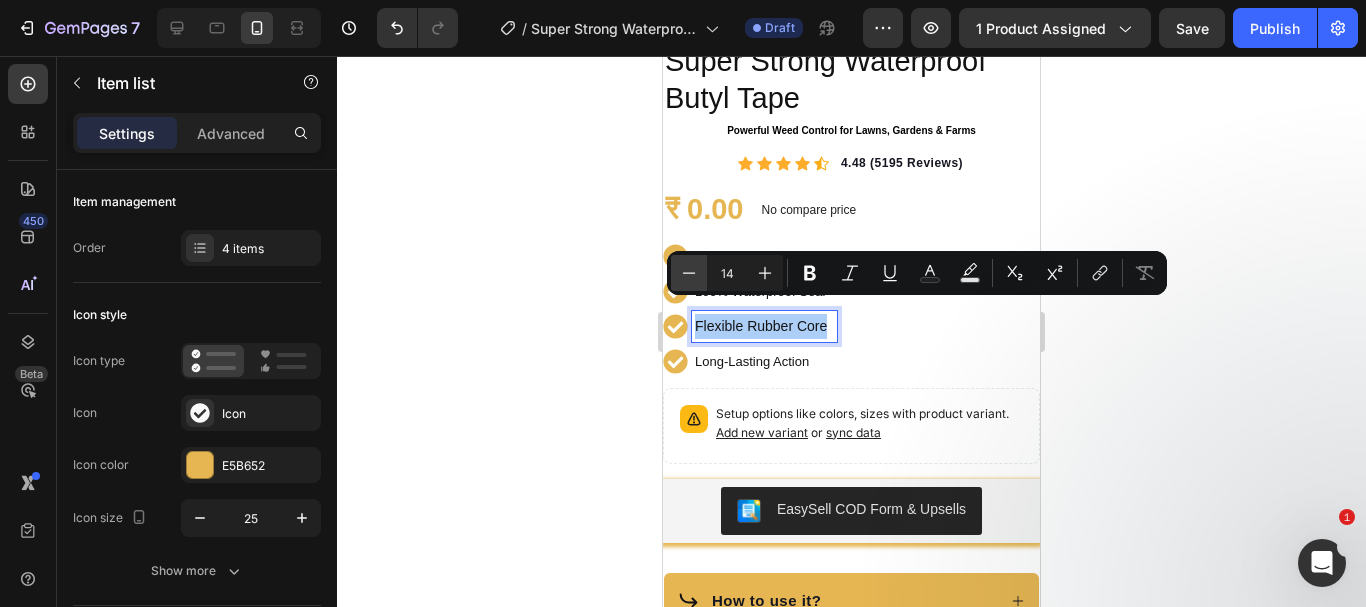 click 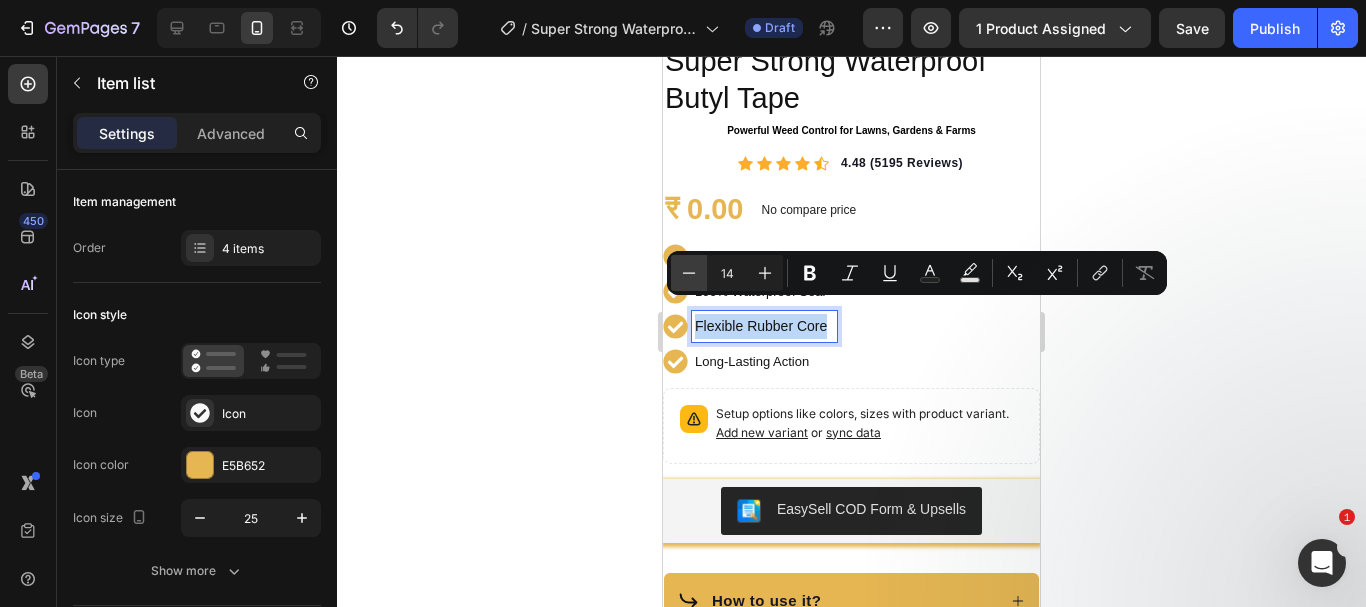 type on "13" 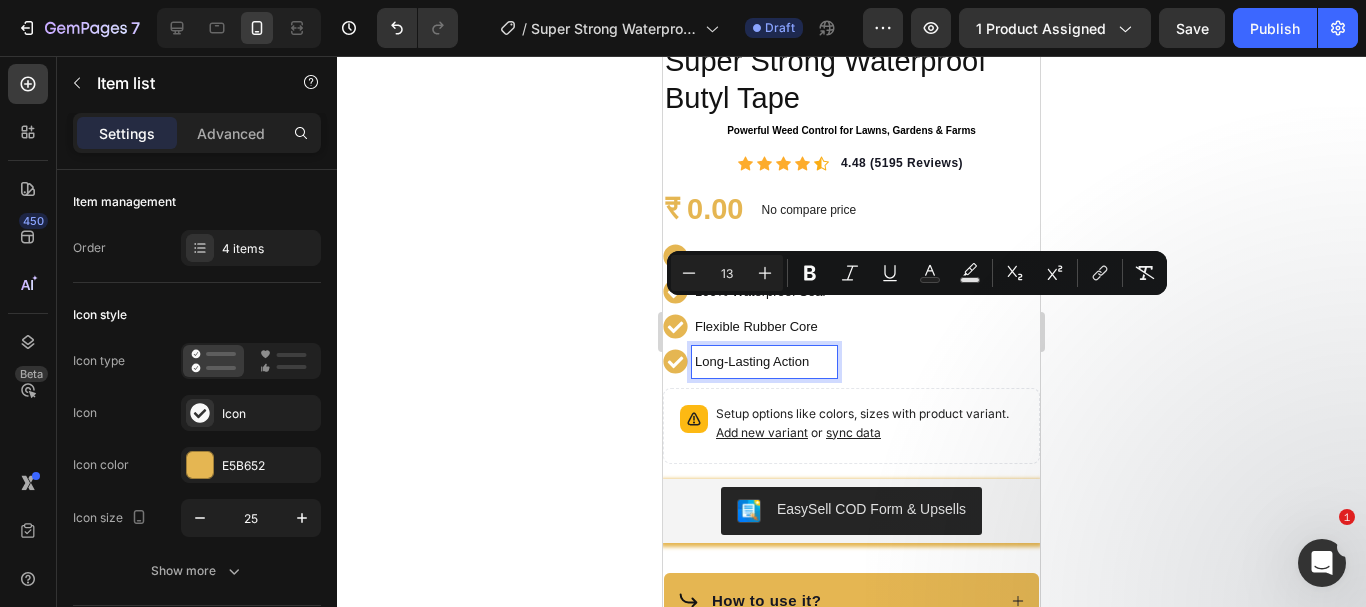 click on "Long-Lasting Action" at bounding box center [752, 361] 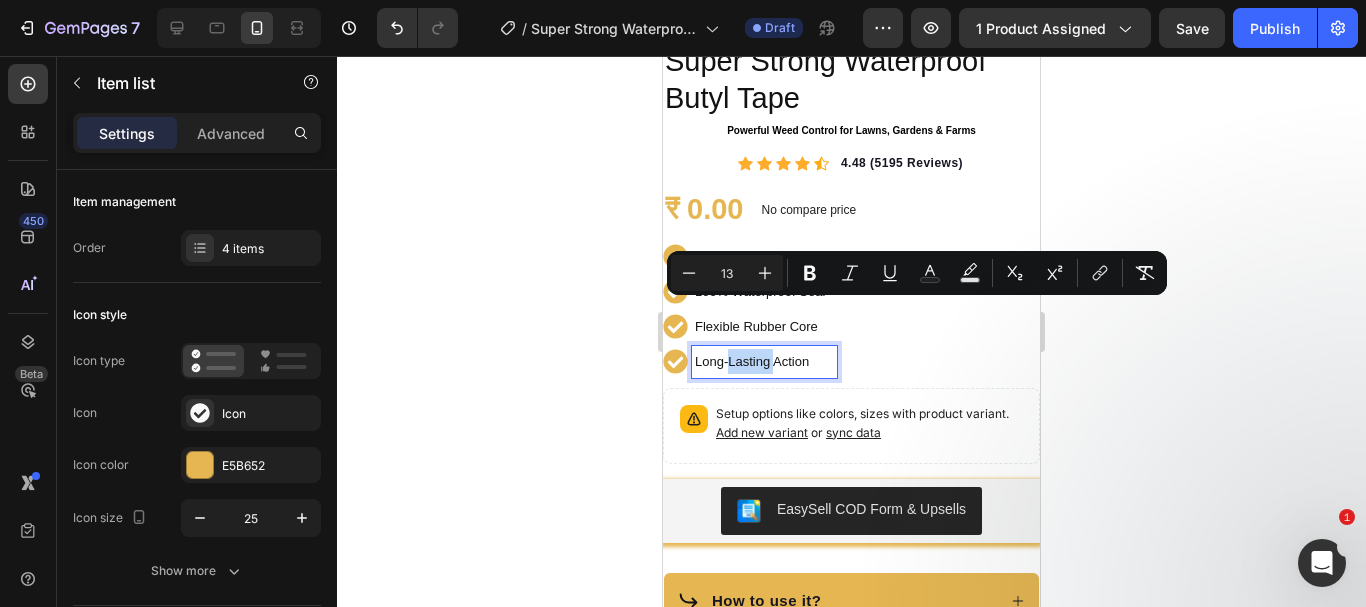 click on "Long-Lasting Action" at bounding box center [752, 361] 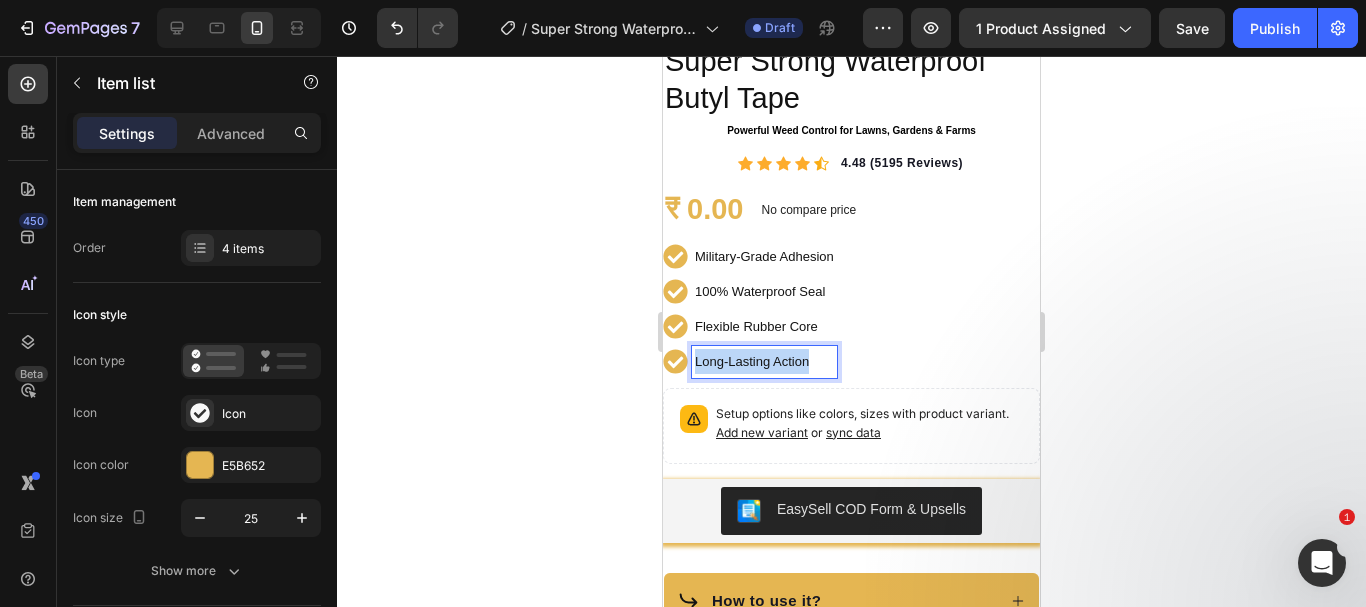 click on "Long-Lasting Action" at bounding box center (752, 361) 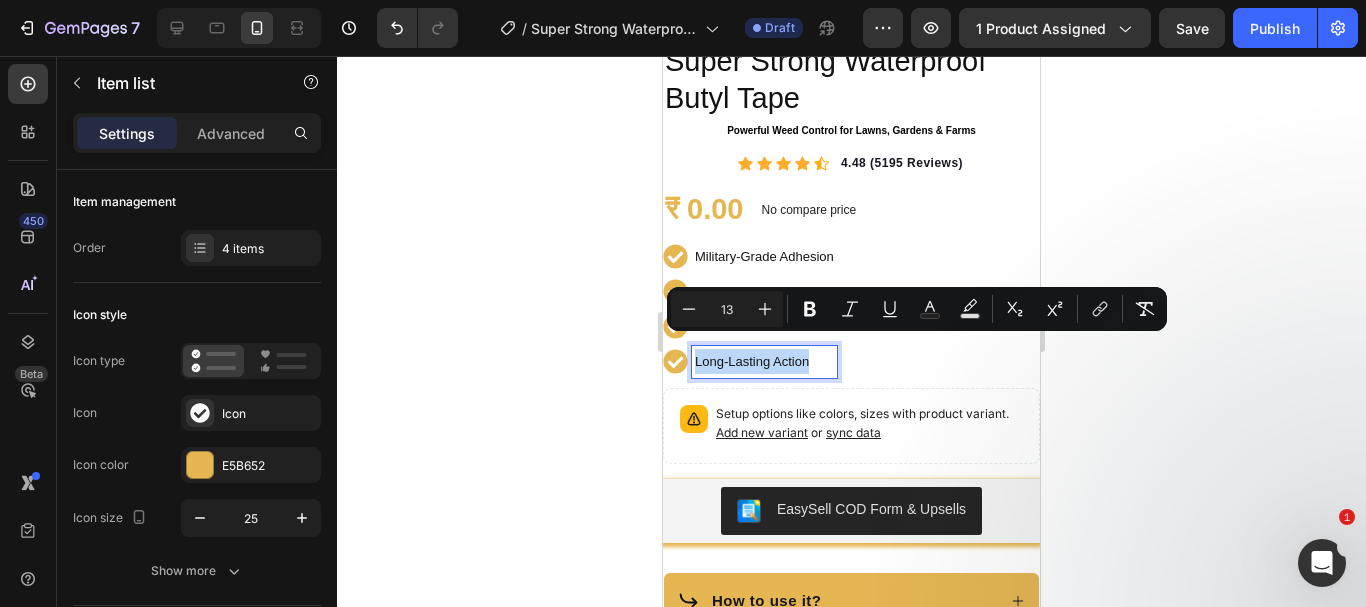 type on "14" 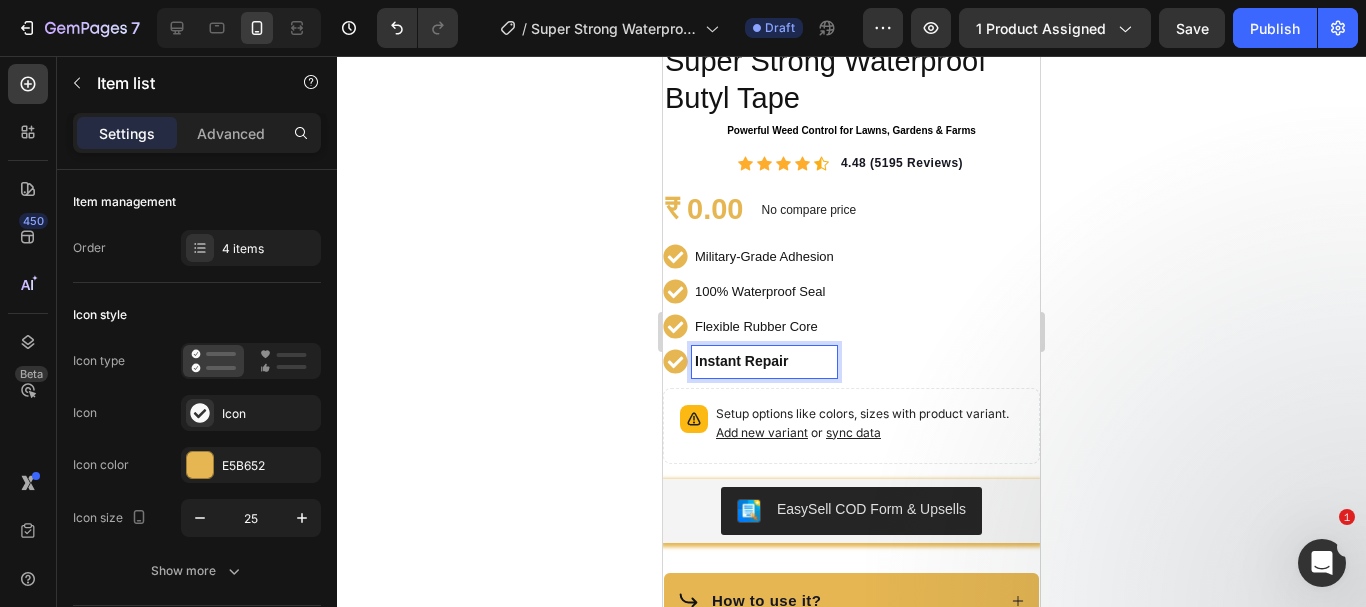 click on "Instant Repair" at bounding box center (741, 361) 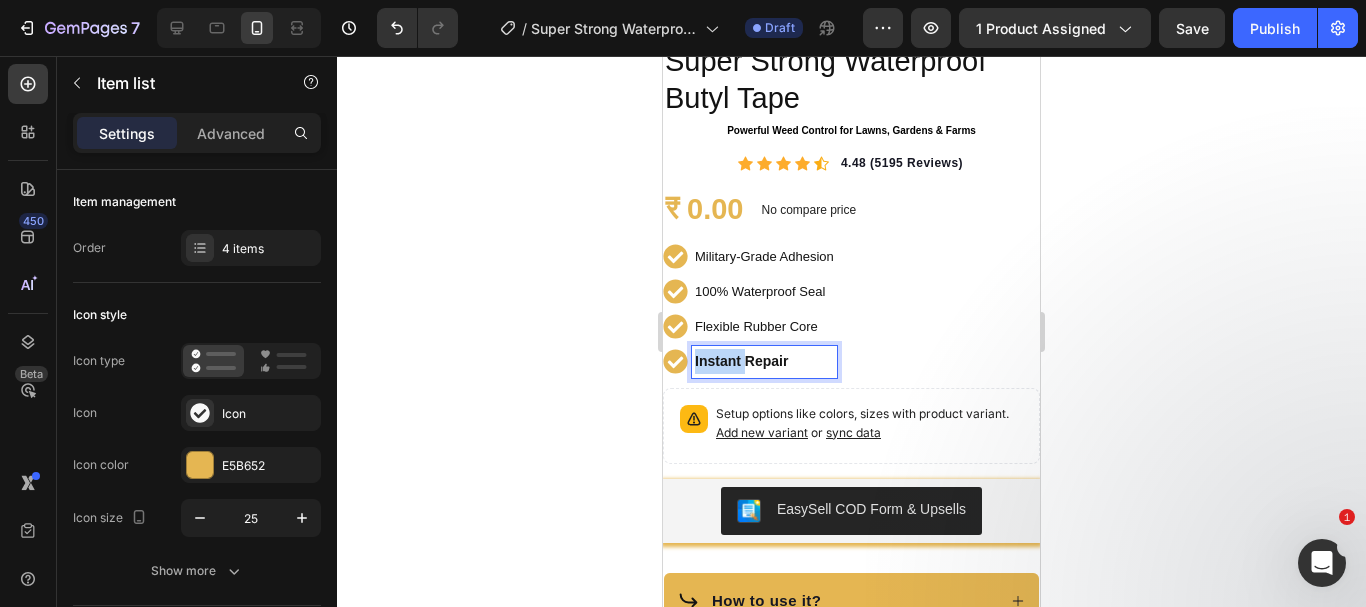 click on "Instant Repair" at bounding box center (741, 361) 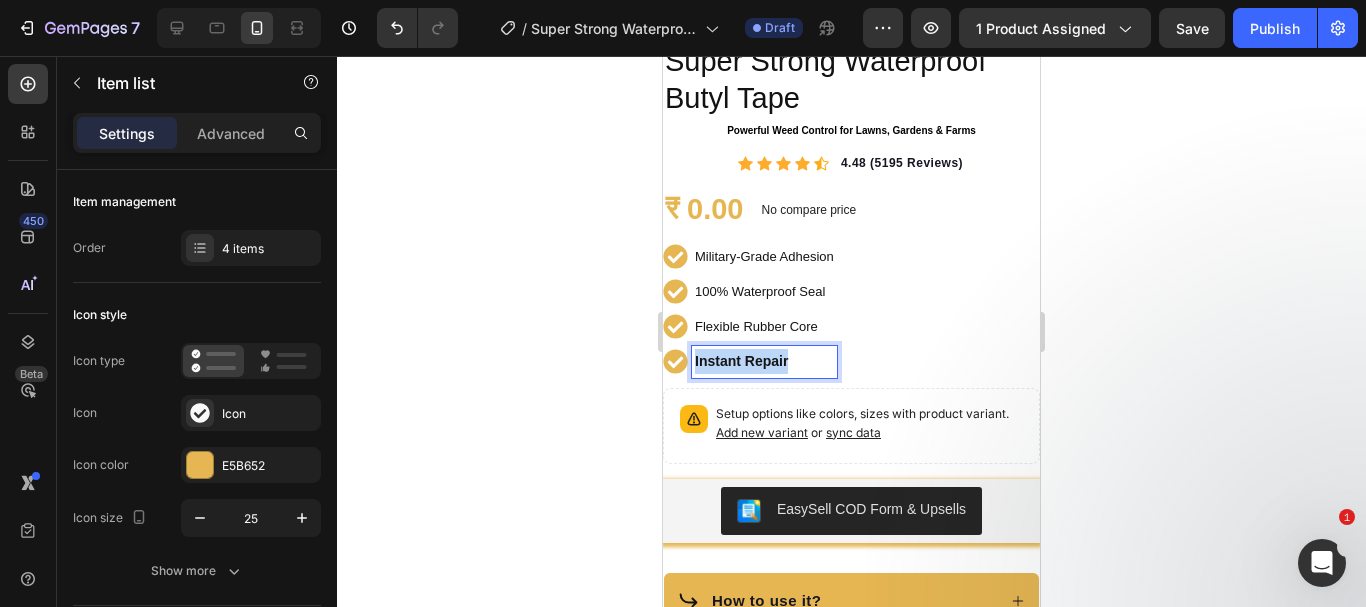 click on "Instant Repair" at bounding box center (741, 361) 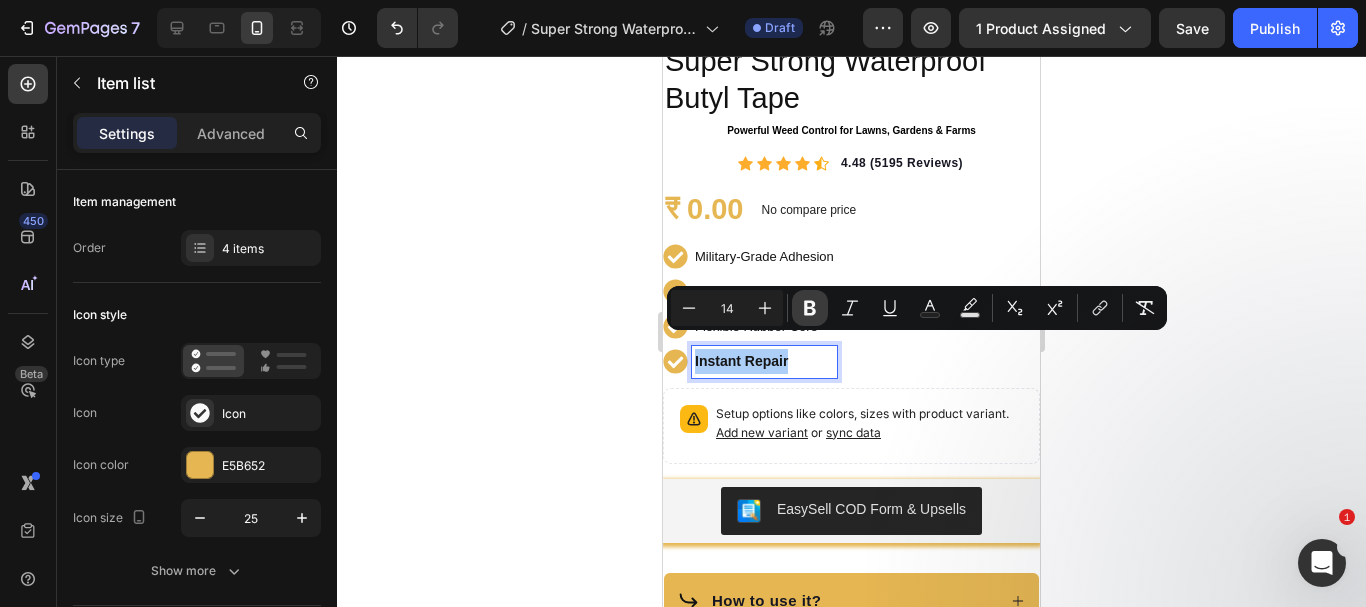 click 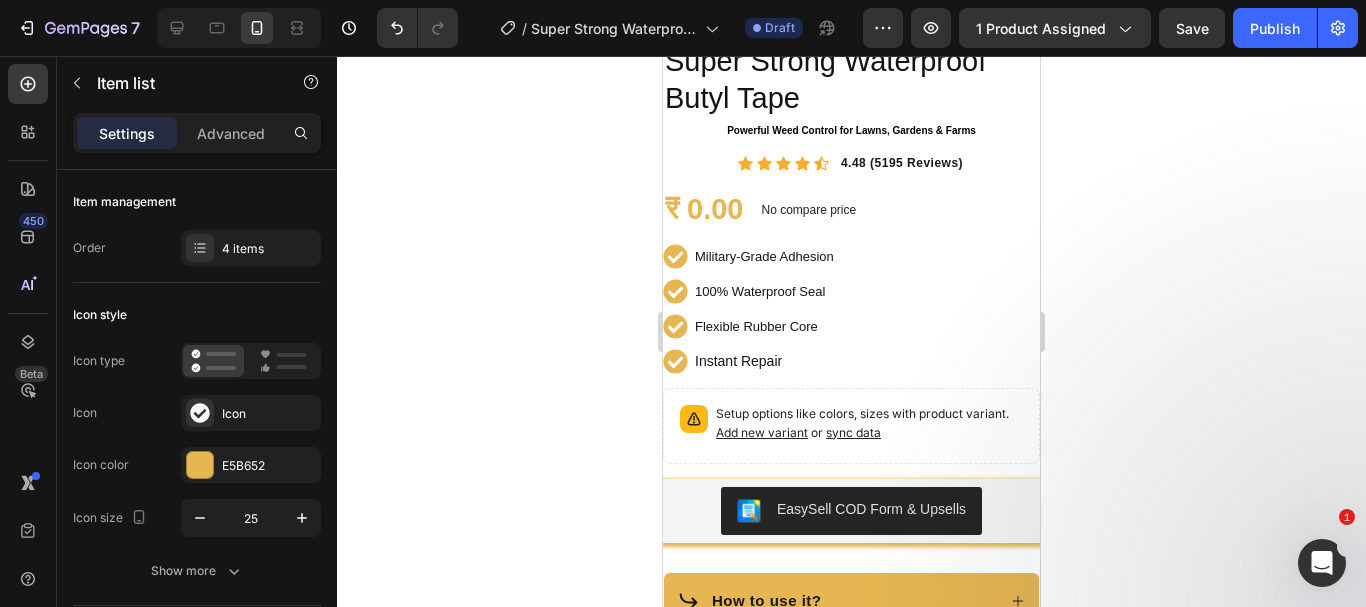 click on "Instant Repair" at bounding box center [764, 361] 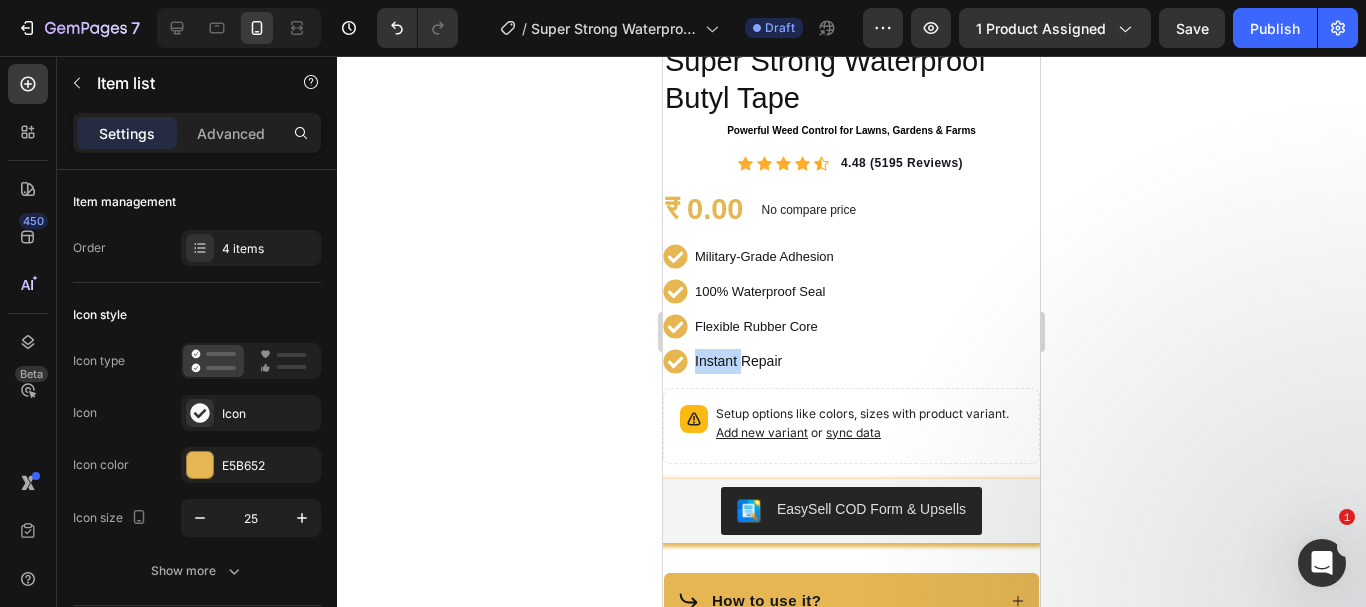 click on "Instant Repair" at bounding box center (764, 361) 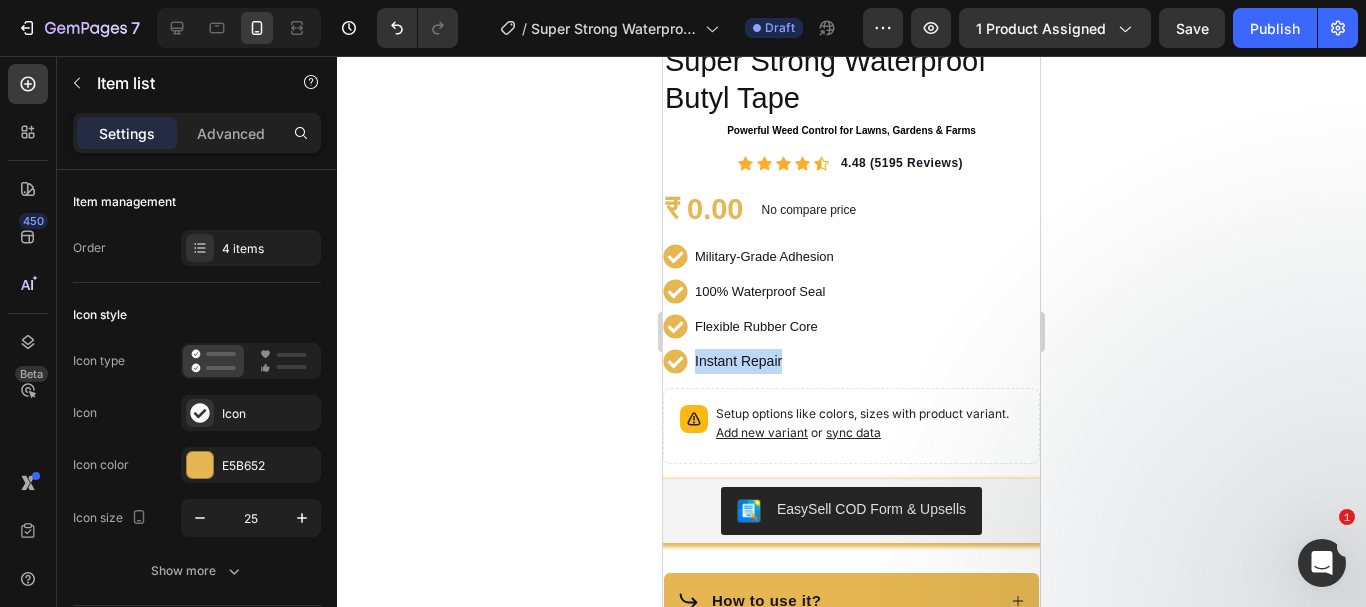 click on "Instant Repair" at bounding box center (764, 361) 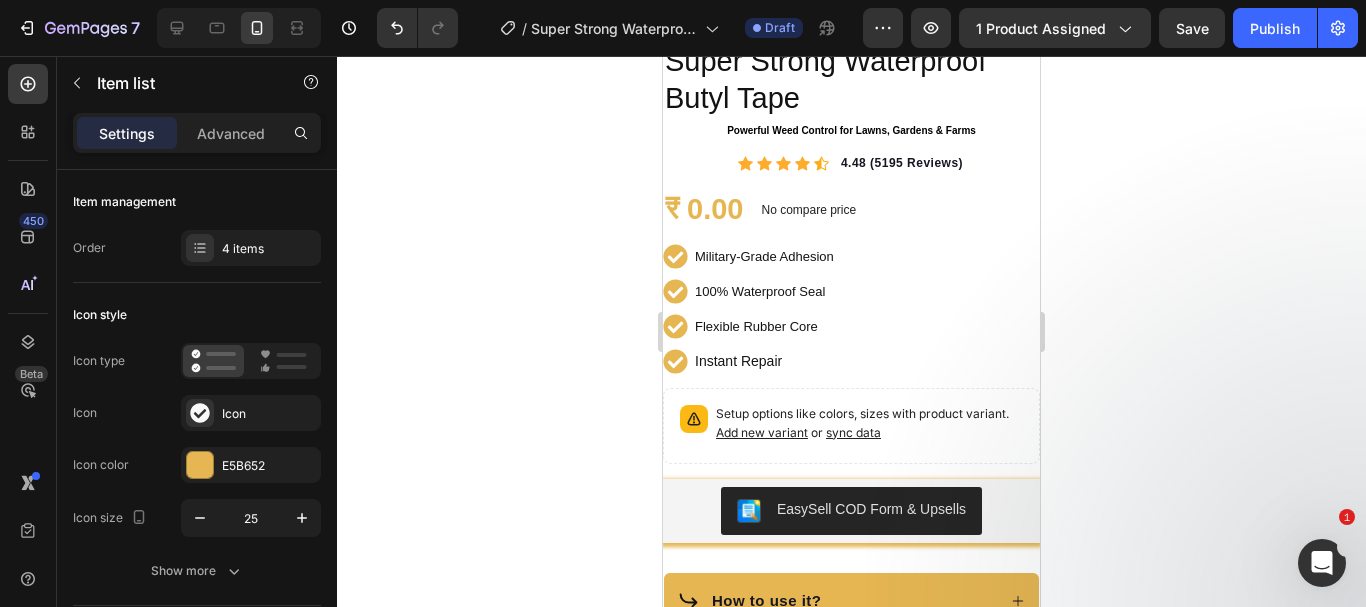 click on "Flexible Rubber Core" at bounding box center [756, 326] 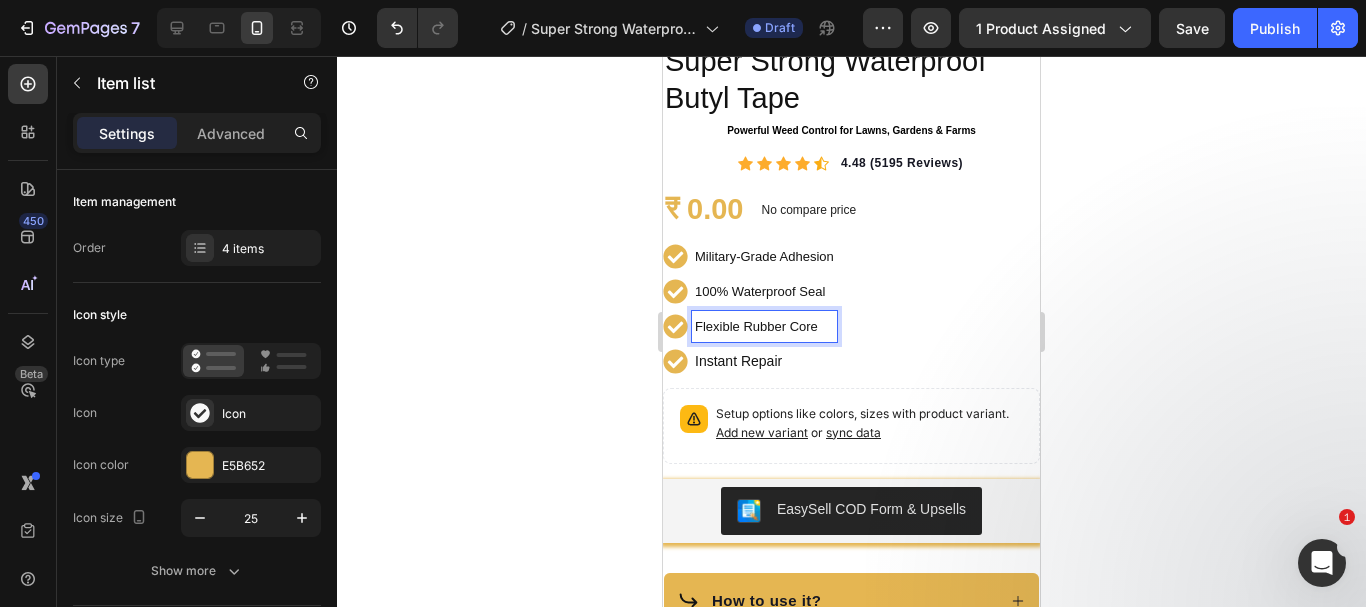 click on "Instant Repair" at bounding box center (764, 361) 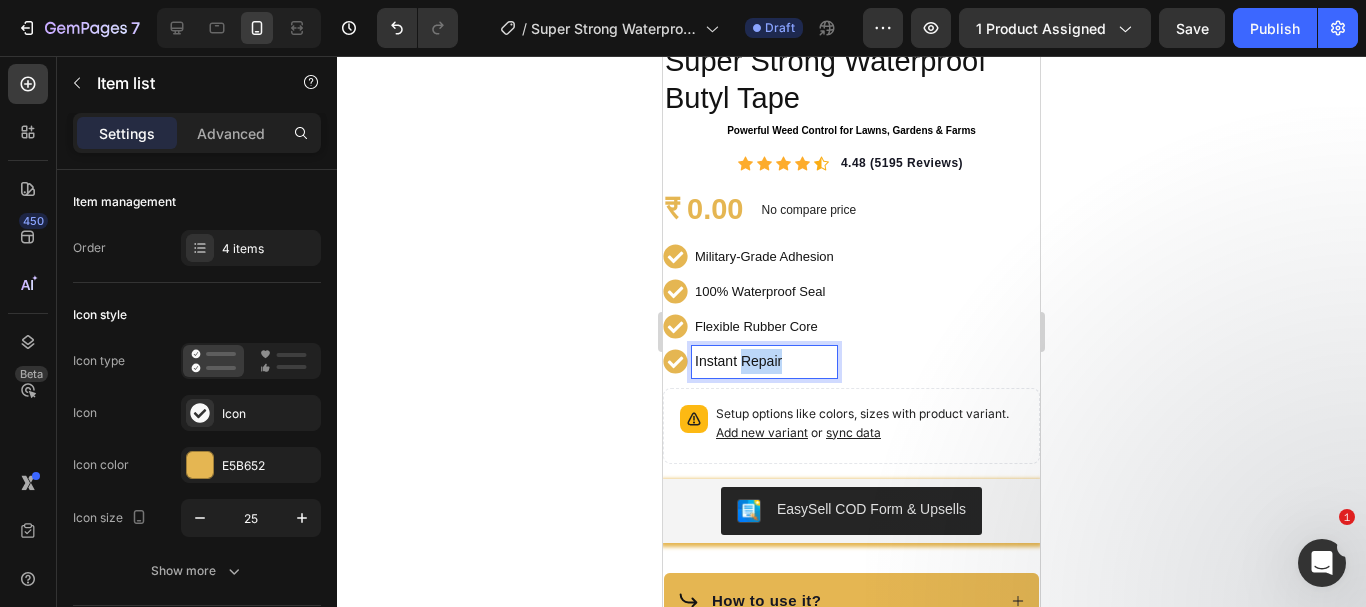 click on "Instant Repair" at bounding box center (764, 361) 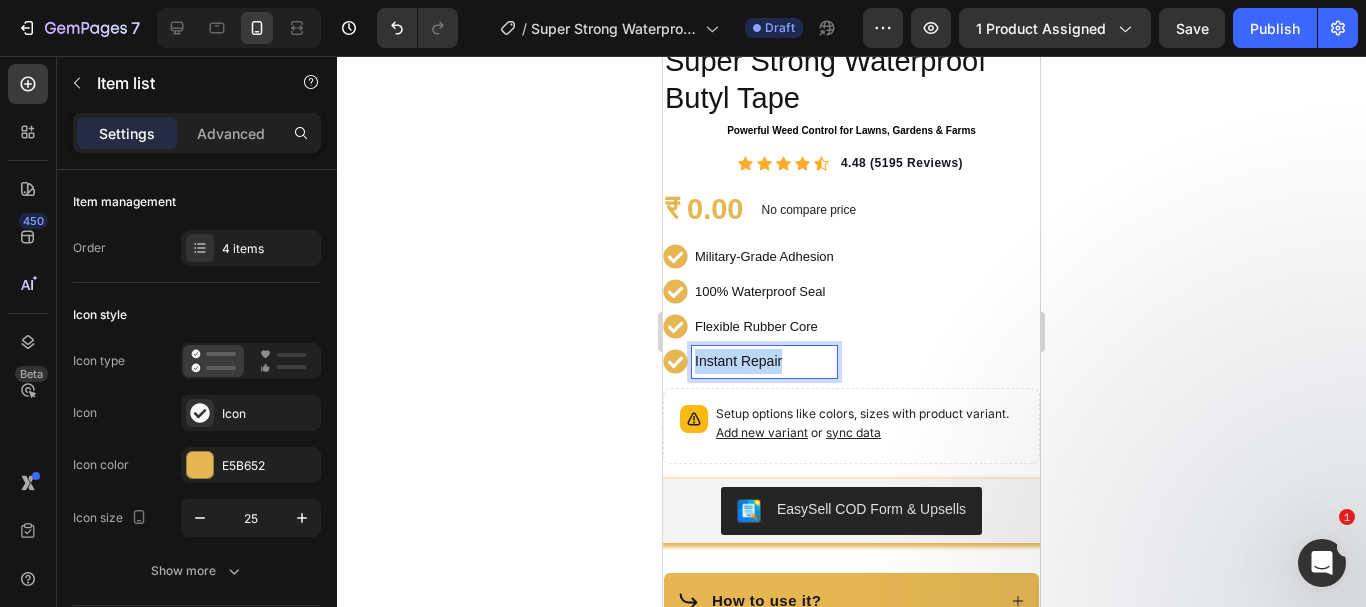 click on "Instant Repair" at bounding box center [764, 361] 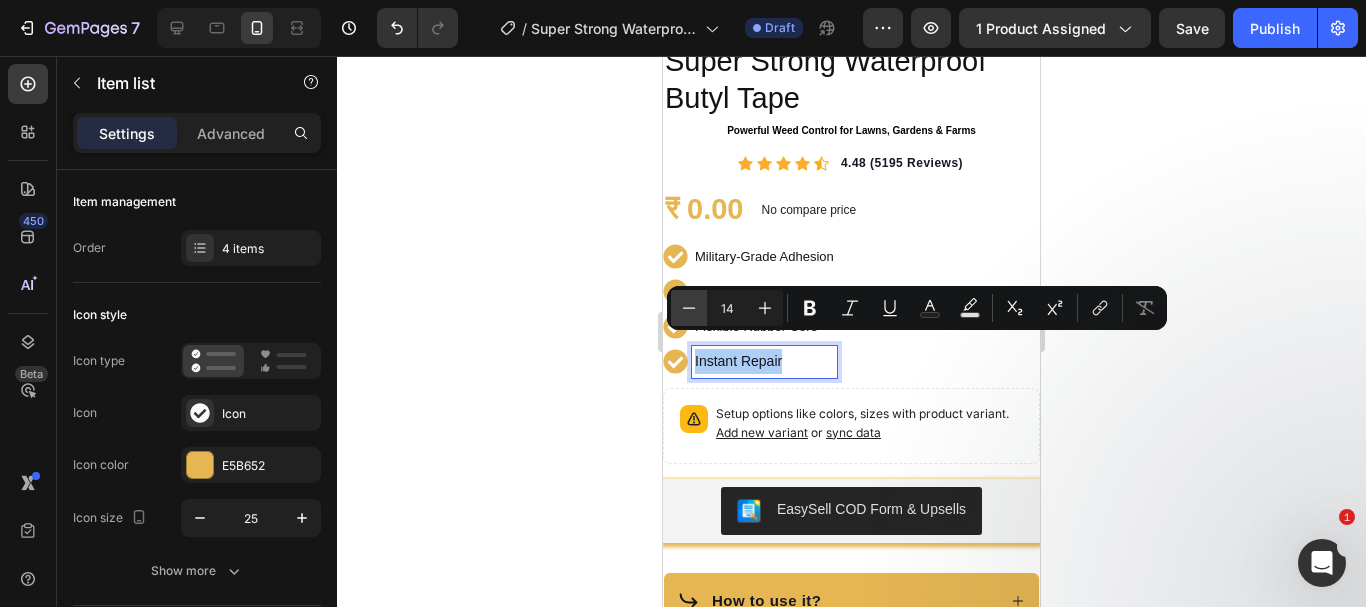 click 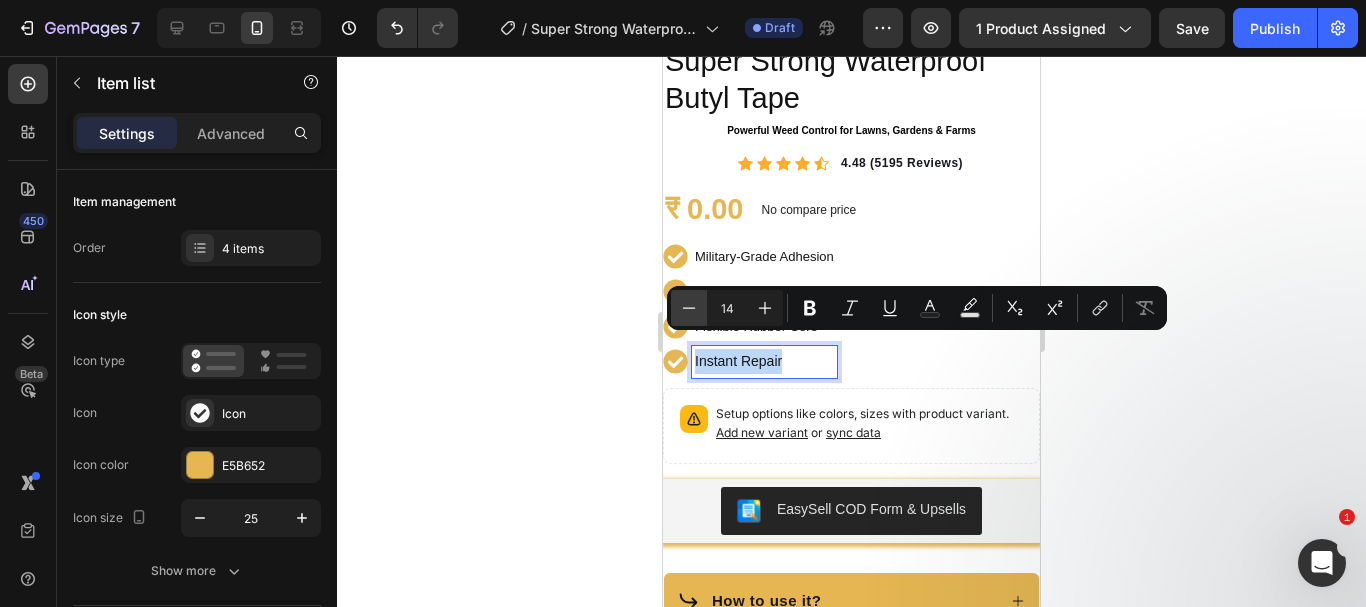 type on "13" 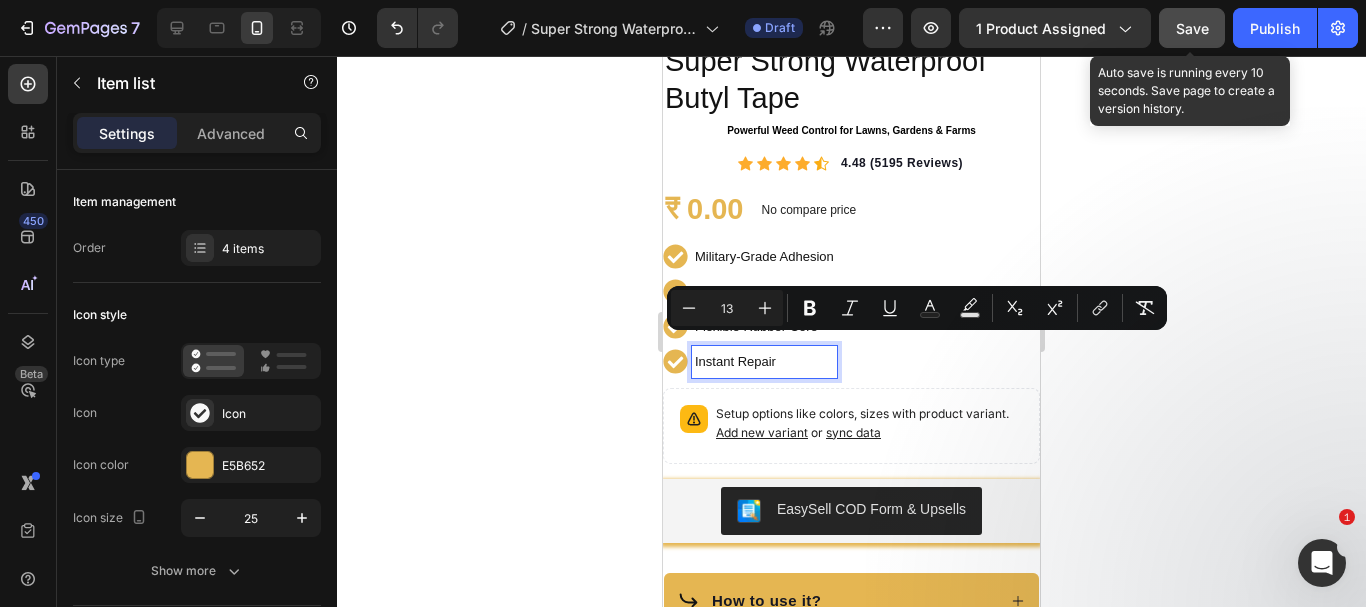 click on "Save" at bounding box center [1192, 28] 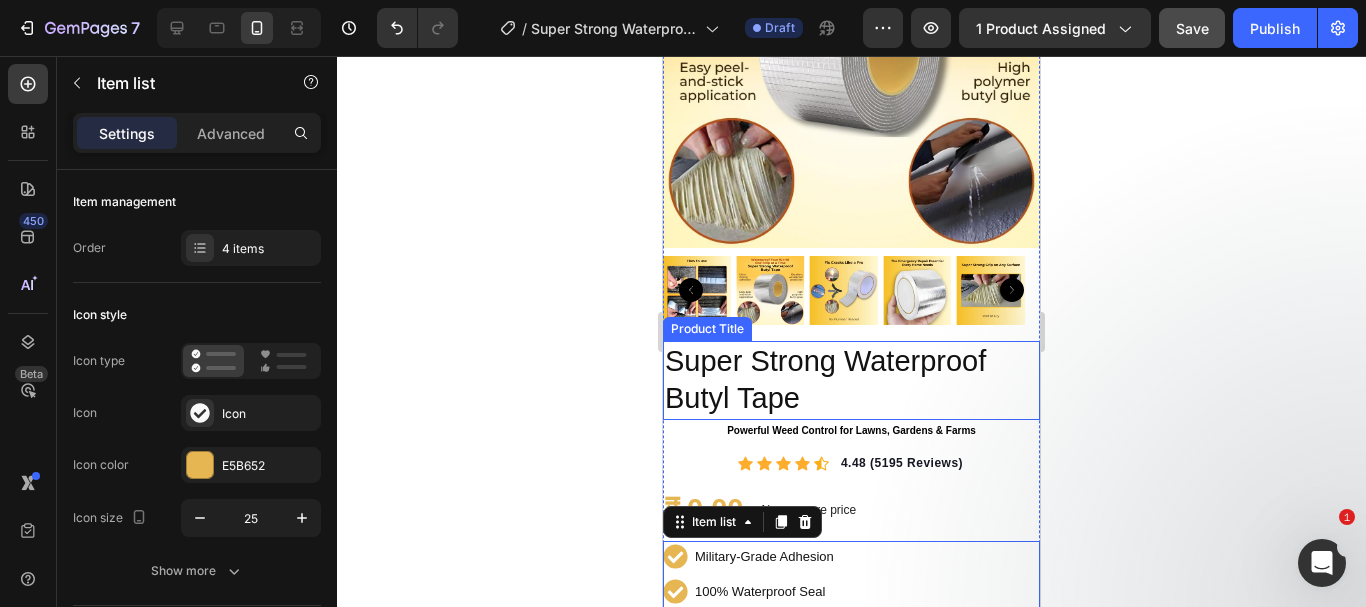 scroll, scrollTop: 0, scrollLeft: 0, axis: both 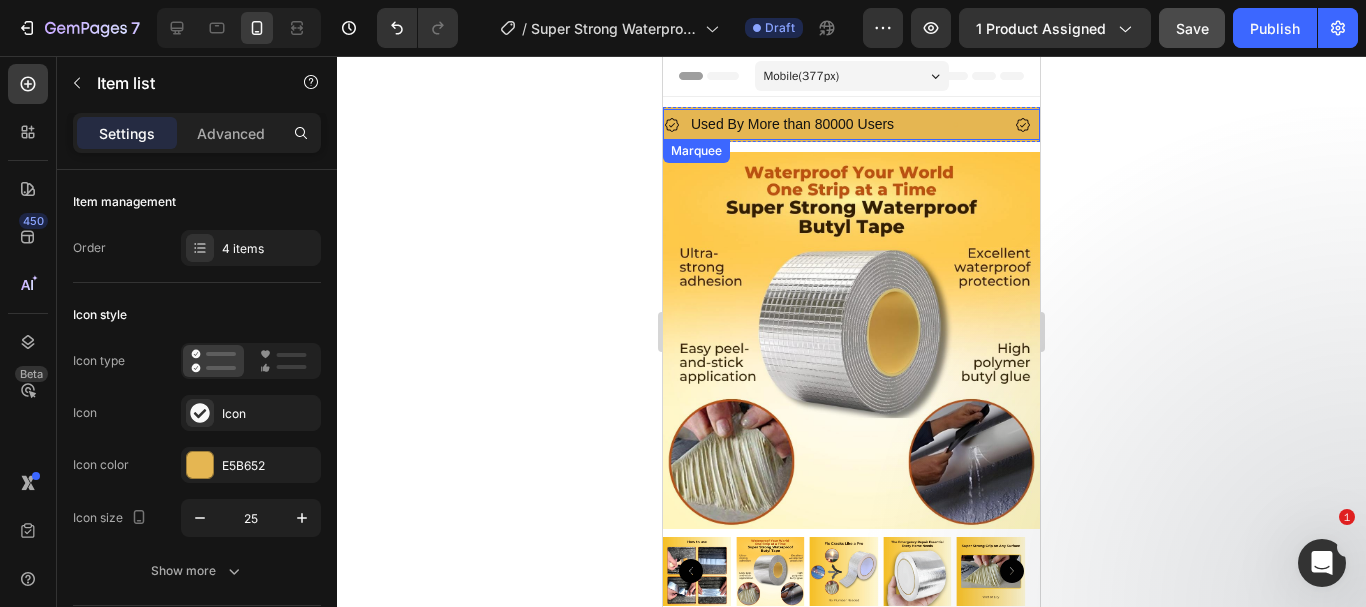 click on "Used By More than 80000 Users Item List" at bounding box center [839, 124] 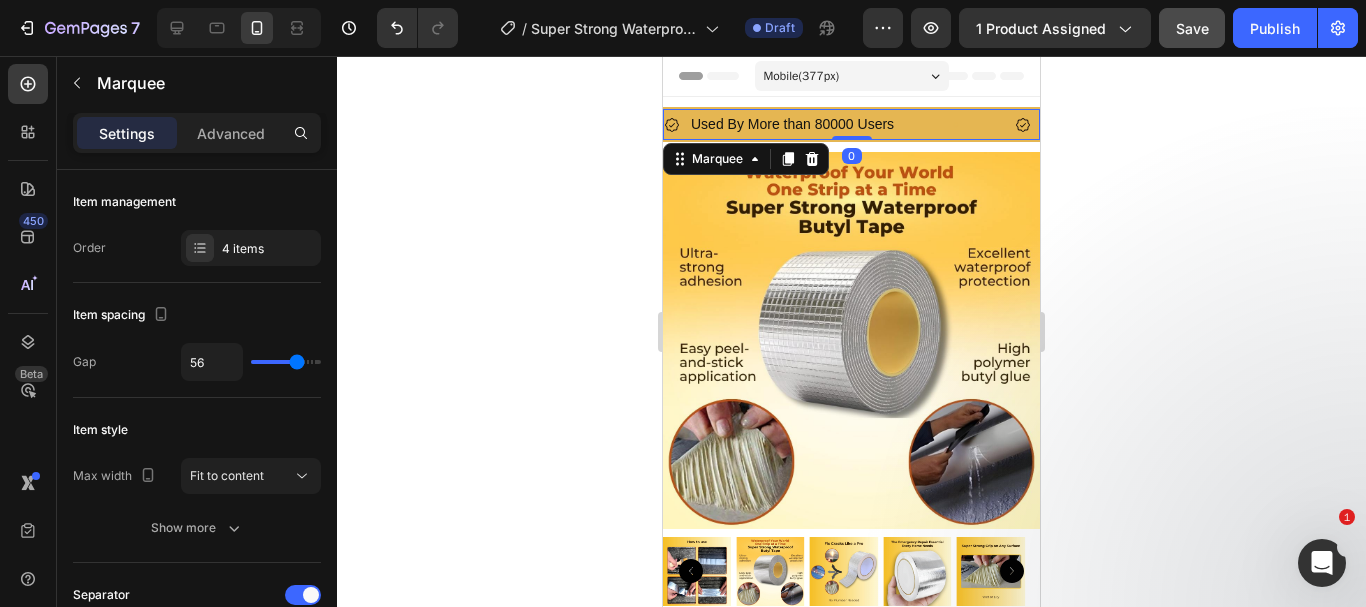click on "Used By More than 80000 Users Item List" at bounding box center [839, 124] 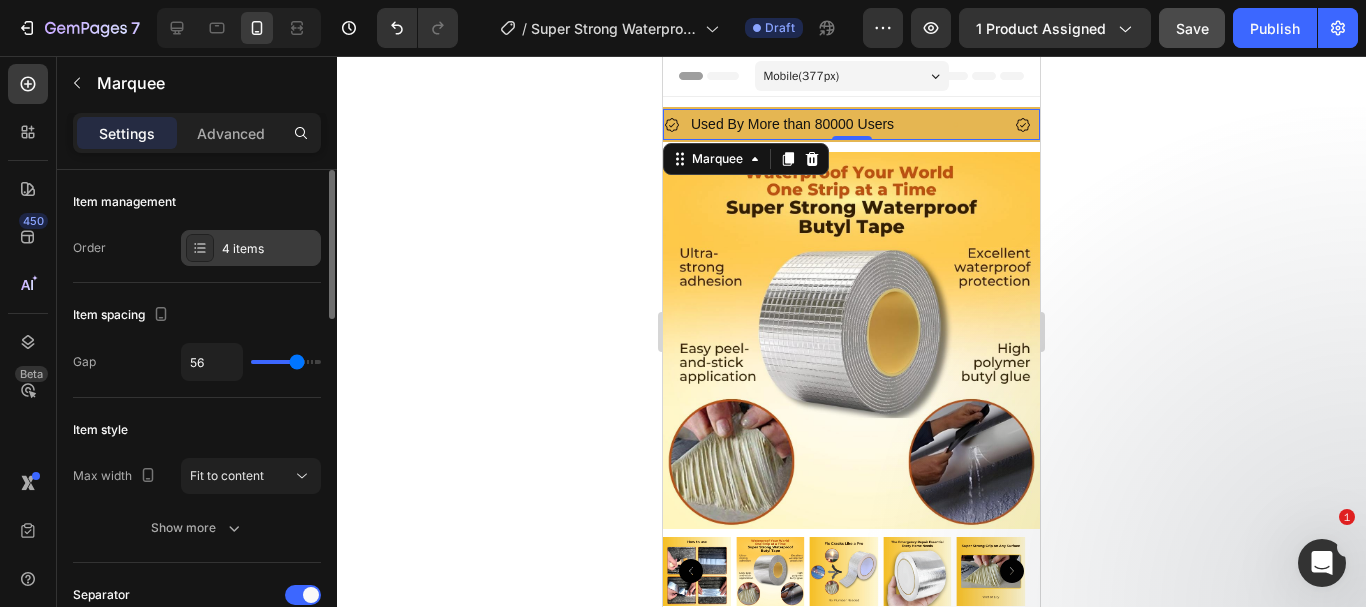 click on "4 items" at bounding box center (269, 249) 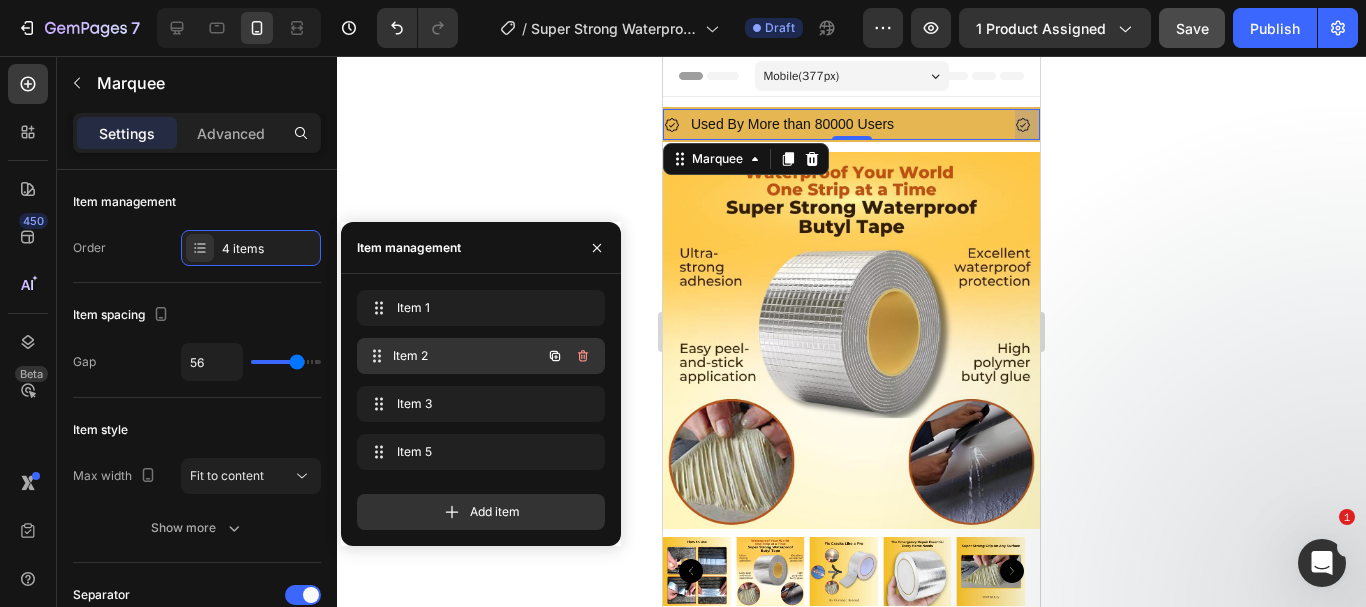 click on "Item 2 Item 2" at bounding box center [481, 356] 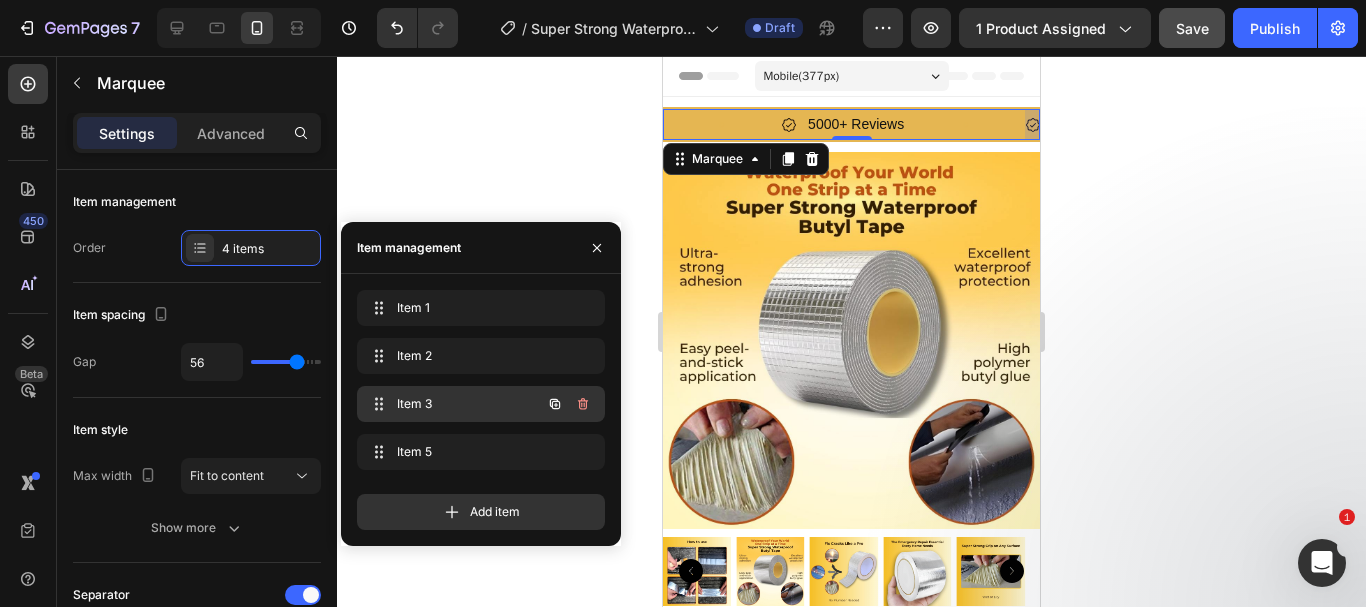 click on "Item 3" at bounding box center [453, 404] 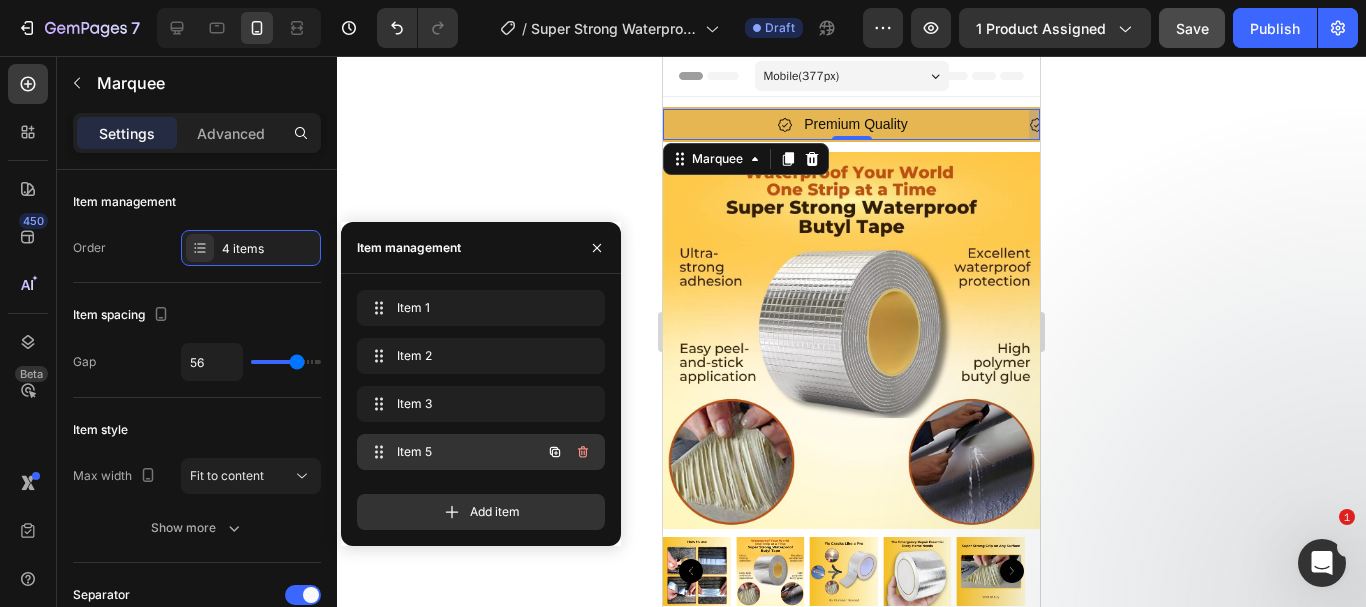 click on "Item 5" at bounding box center [453, 452] 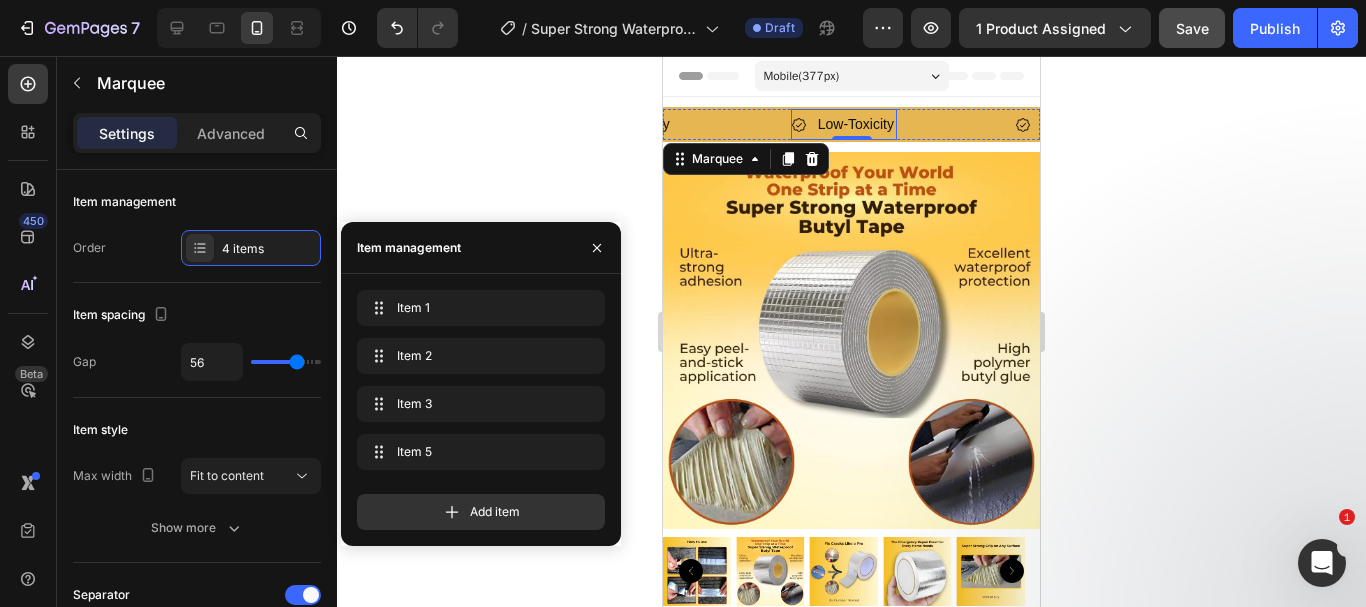 click on "Low-Toxicity" at bounding box center [856, 124] 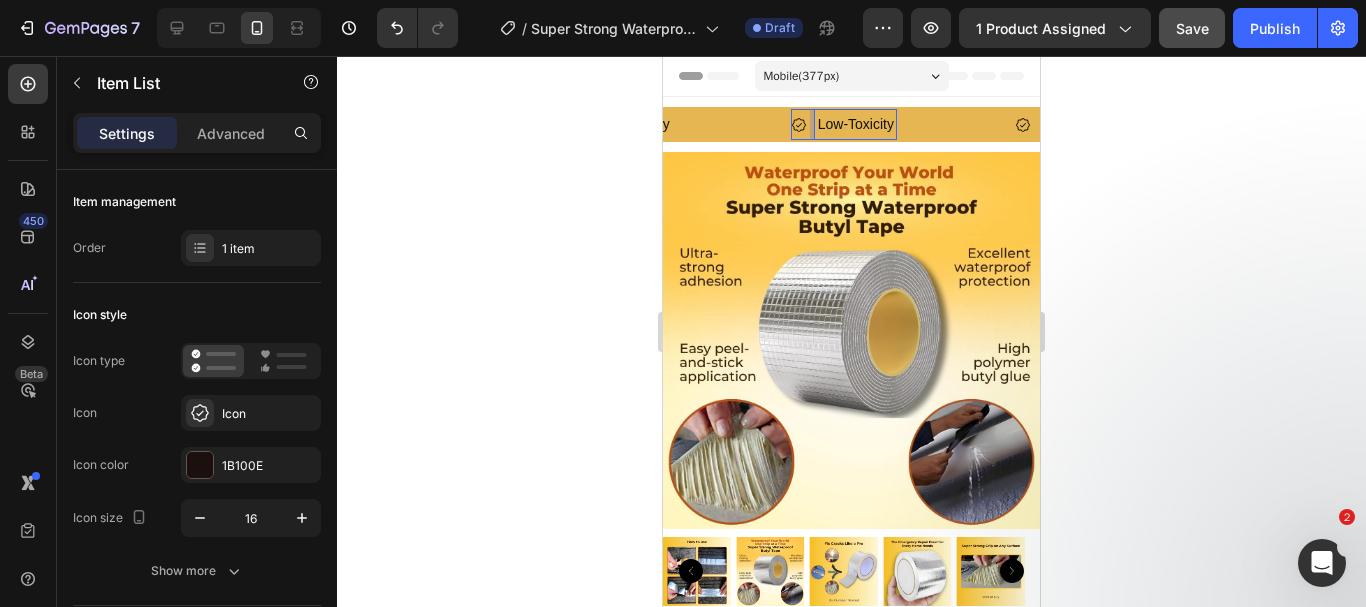 click on "Low-Toxicity" at bounding box center [856, 124] 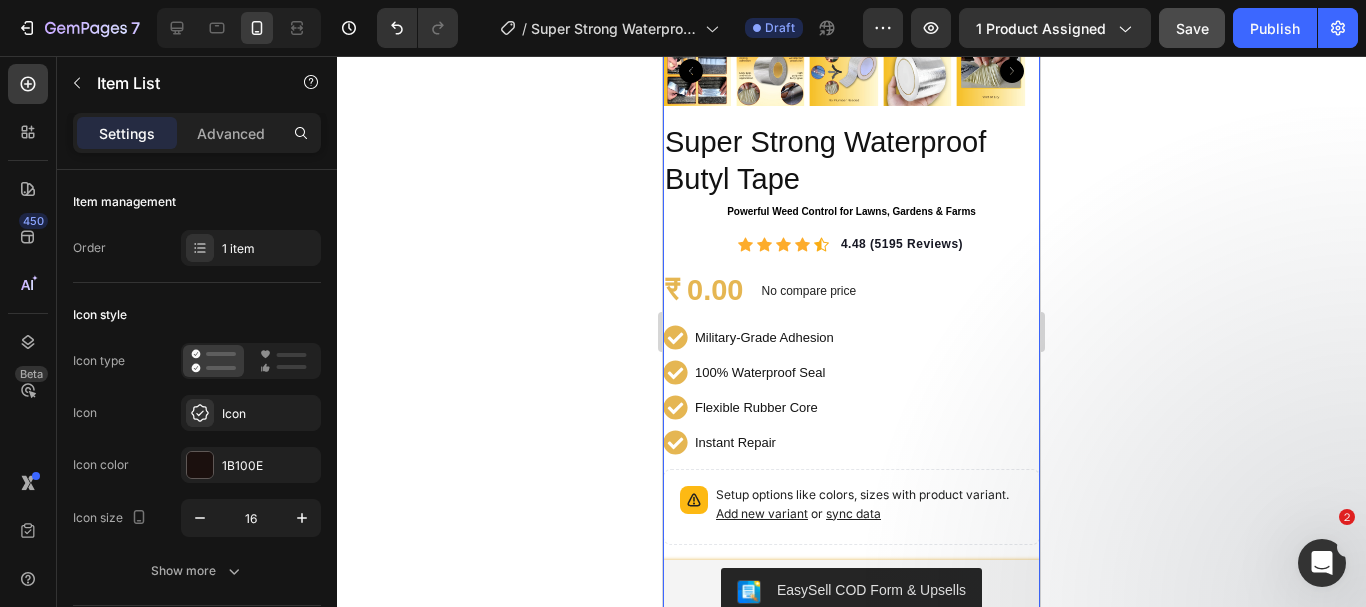 scroll, scrollTop: 600, scrollLeft: 0, axis: vertical 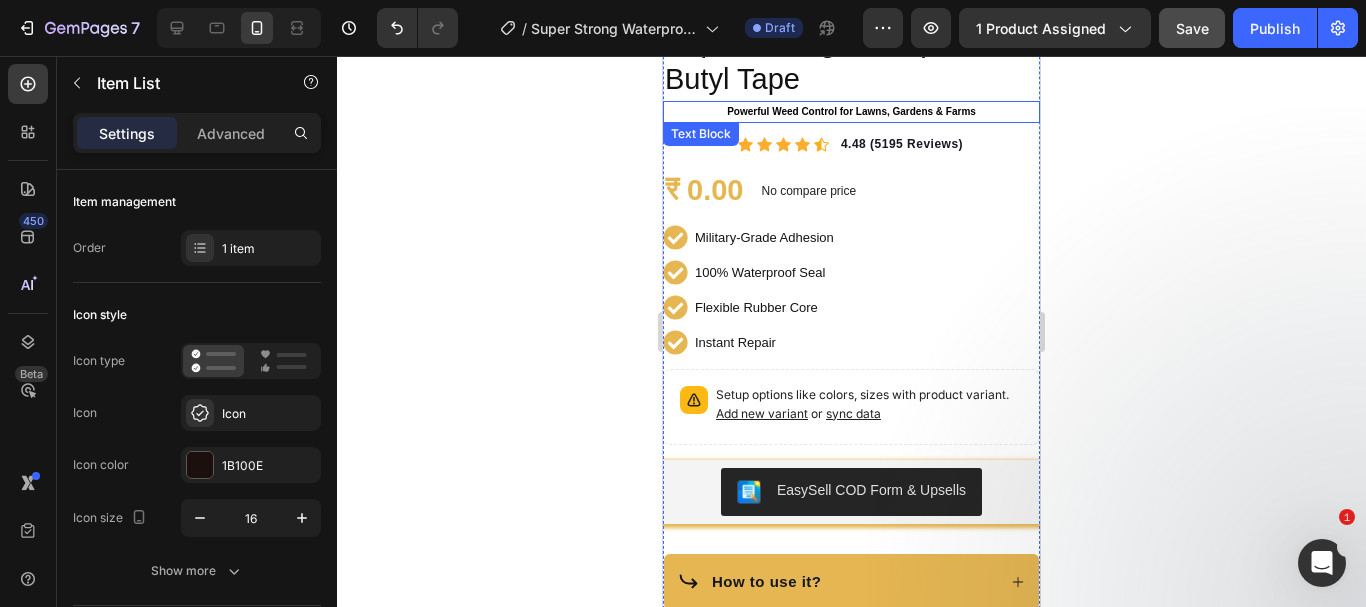 click on "Powerful Weed Control for Lawns, Gardens & Farms" at bounding box center [851, 111] 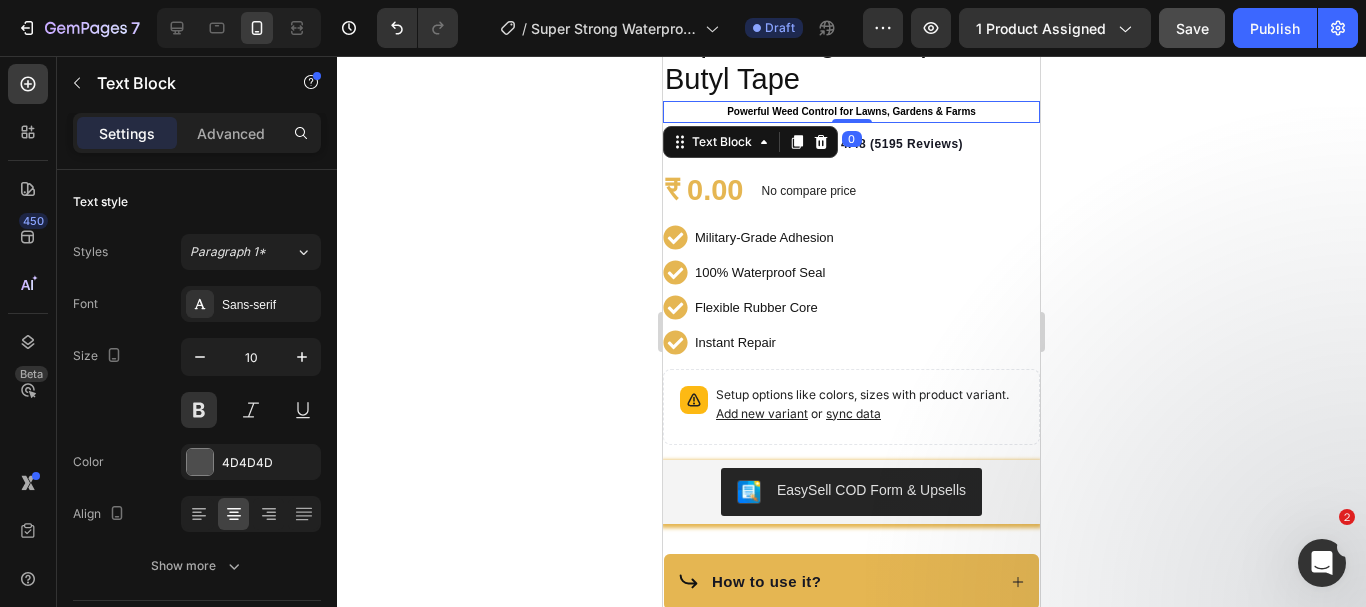 click on "Powerful Weed Control for Lawns, Gardens & Farms" at bounding box center (851, 111) 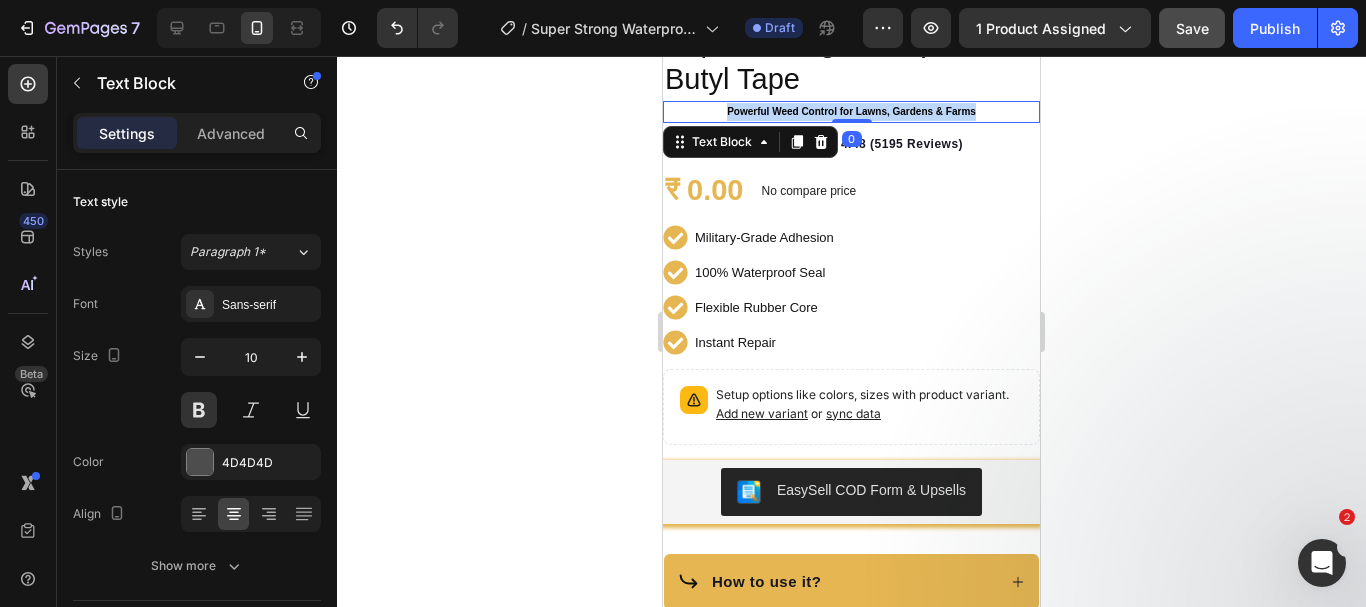 click on "Powerful Weed Control for Lawns, Gardens & Farms" at bounding box center (851, 111) 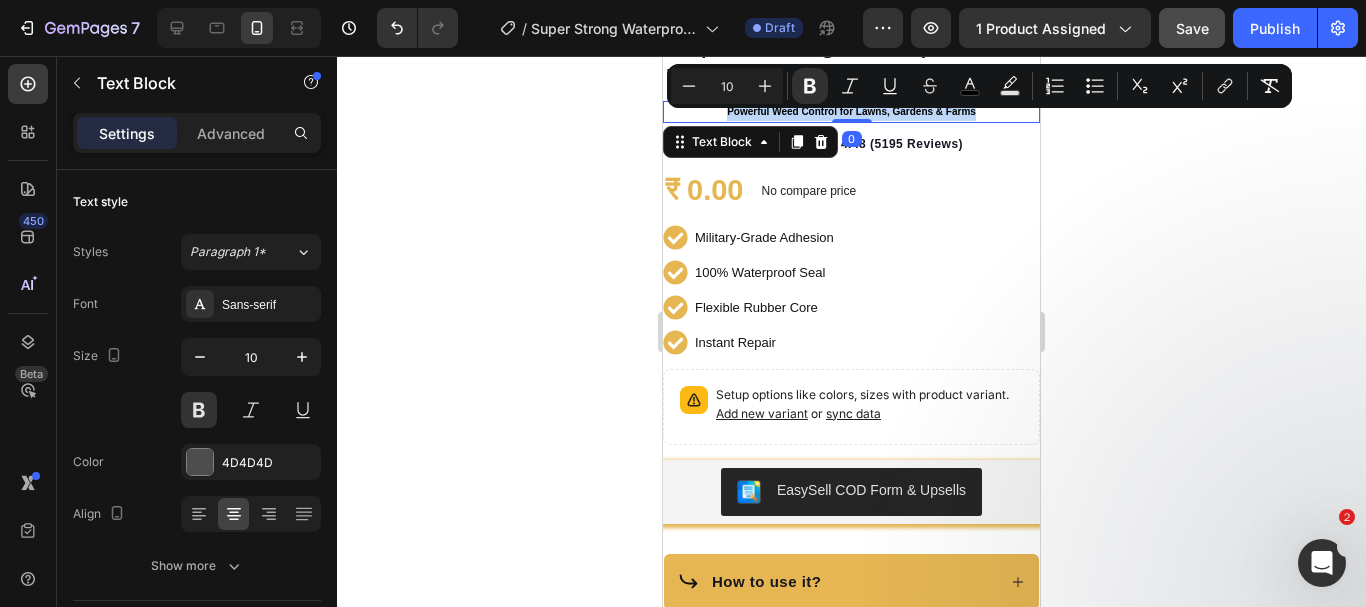 drag, startPoint x: 1611, startPoint y: 153, endPoint x: 911, endPoint y: 97, distance: 702.23645 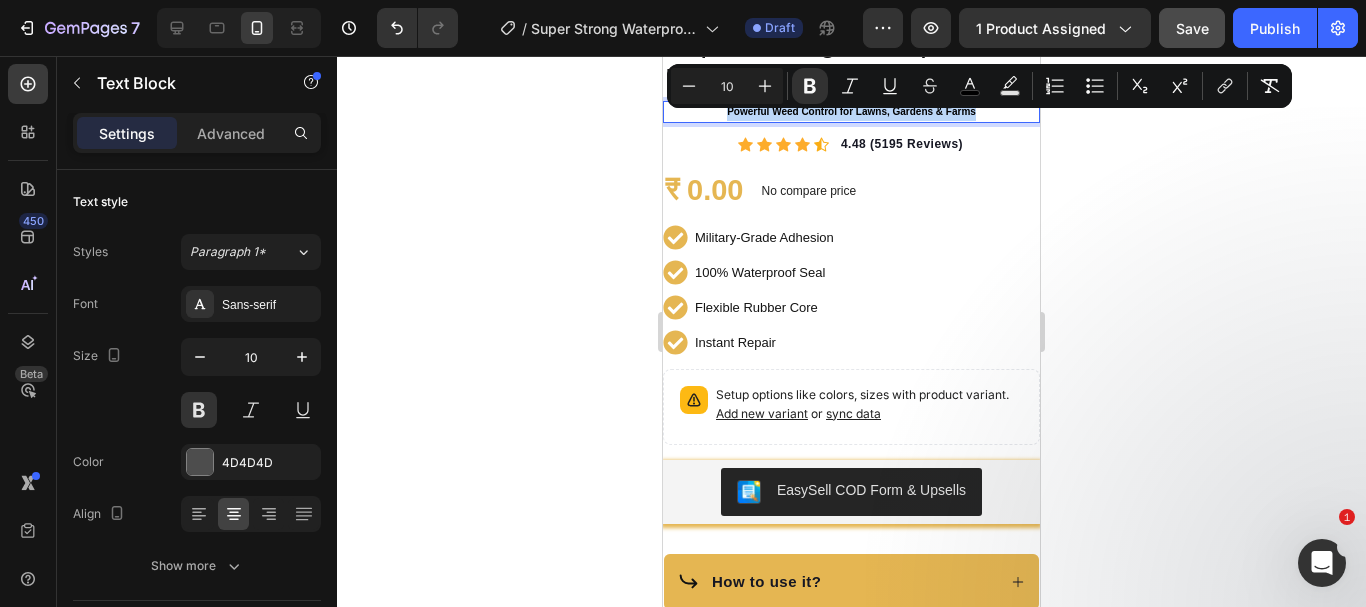 drag, startPoint x: 1574, startPoint y: 153, endPoint x: 727, endPoint y: 284, distance: 857.0706 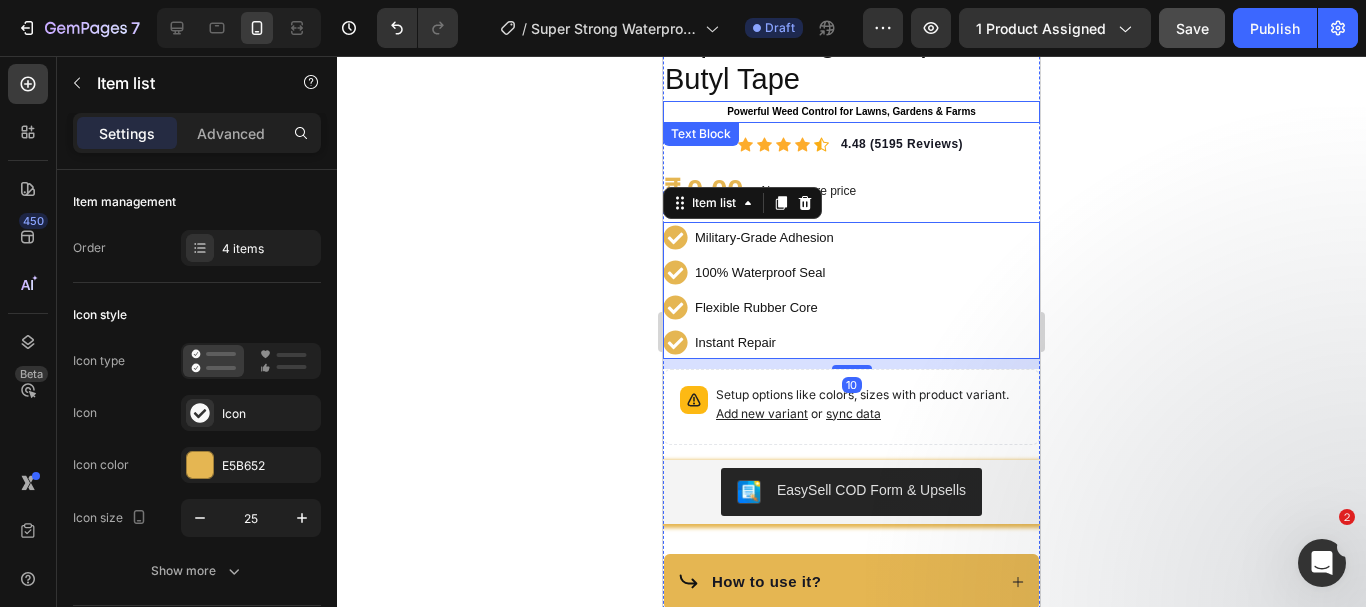 click on "Powerful Weed Control for Lawns, Gardens & Farms" at bounding box center [851, 111] 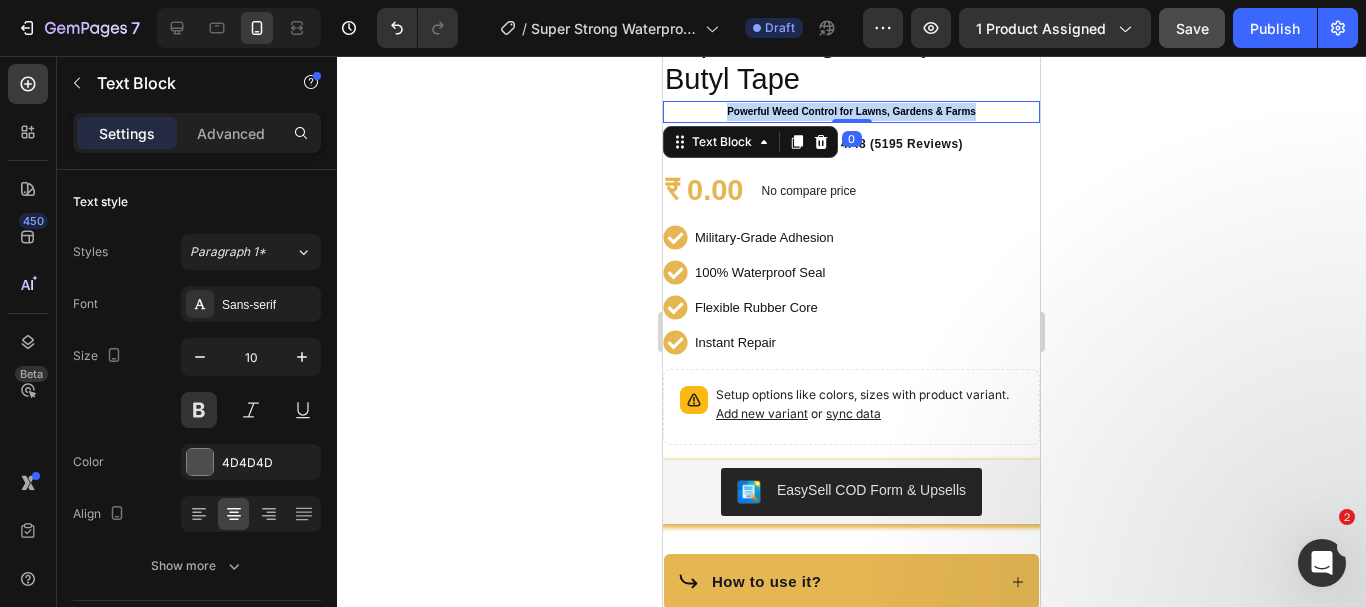 click on "Powerful Weed Control for Lawns, Gardens & Farms" at bounding box center [851, 111] 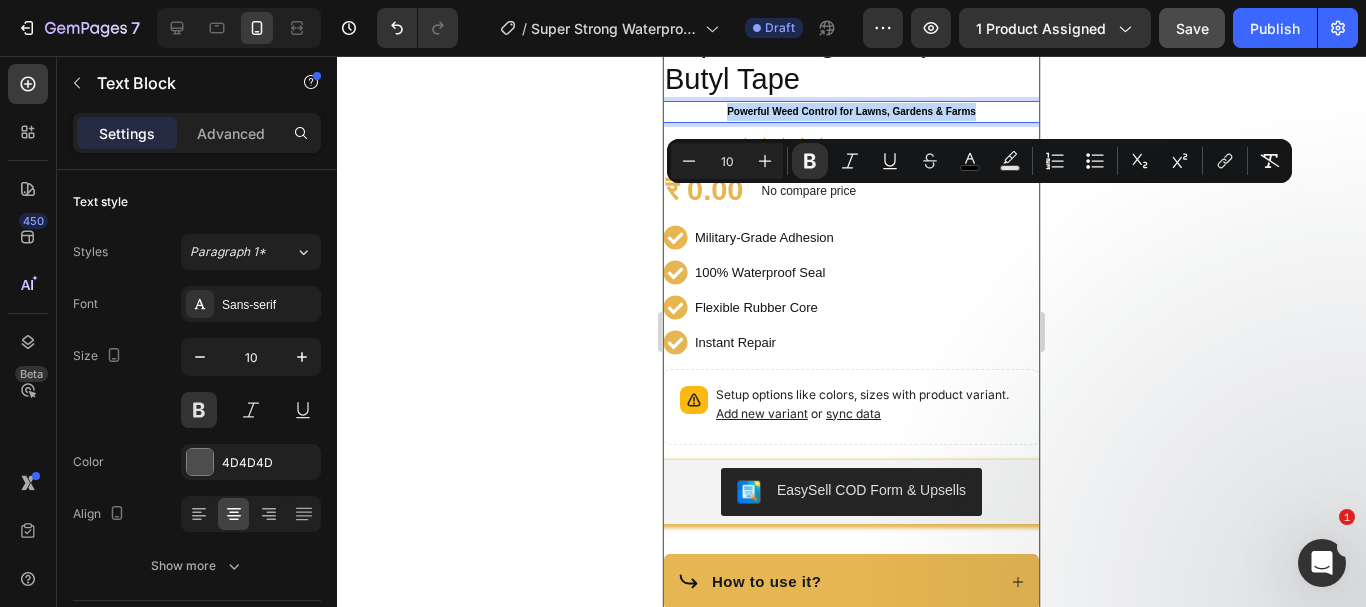 scroll, scrollTop: 500, scrollLeft: 0, axis: vertical 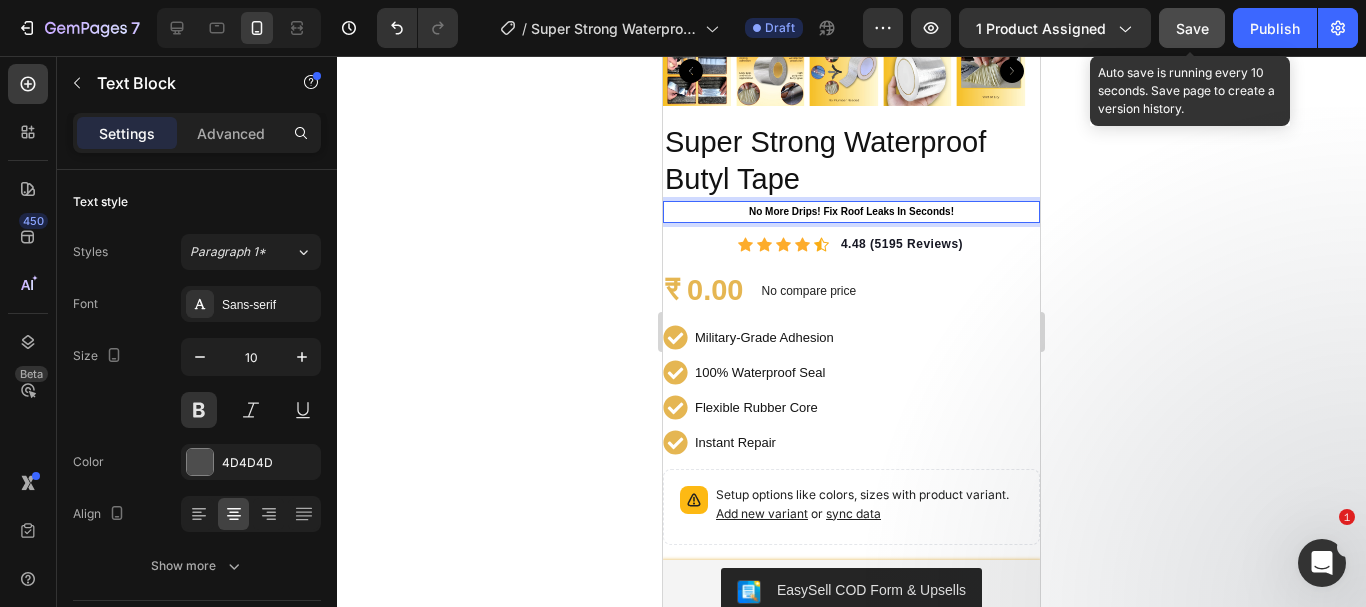 click on "Save" at bounding box center [1192, 28] 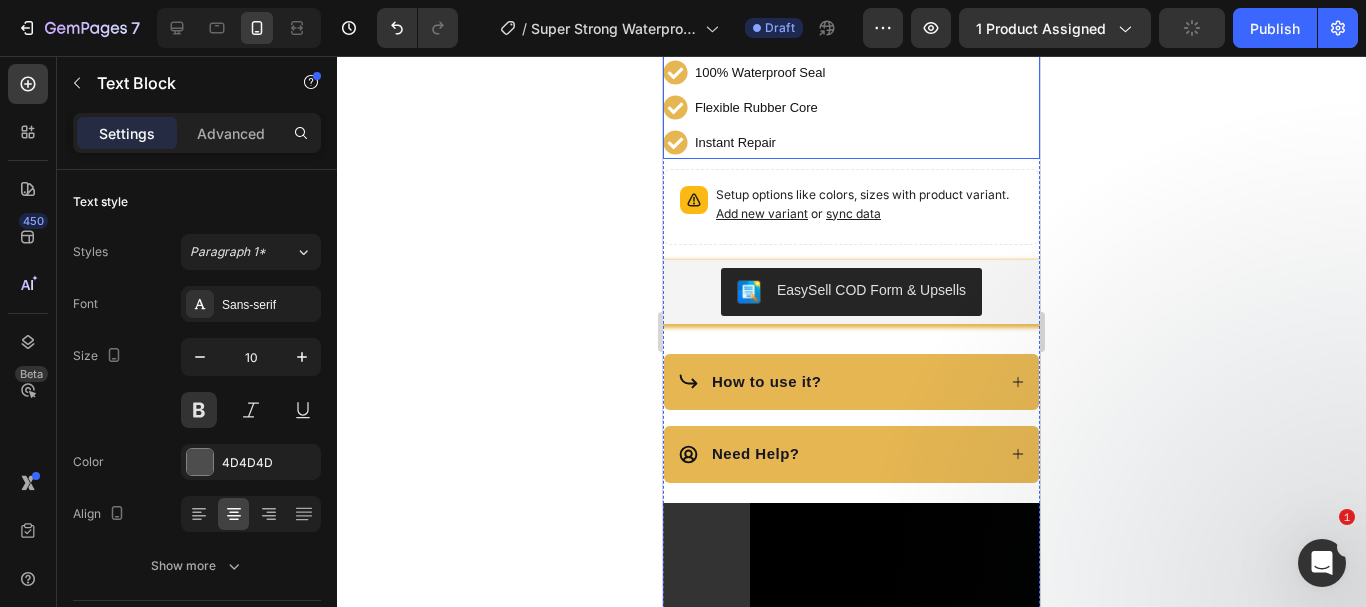 scroll, scrollTop: 1000, scrollLeft: 0, axis: vertical 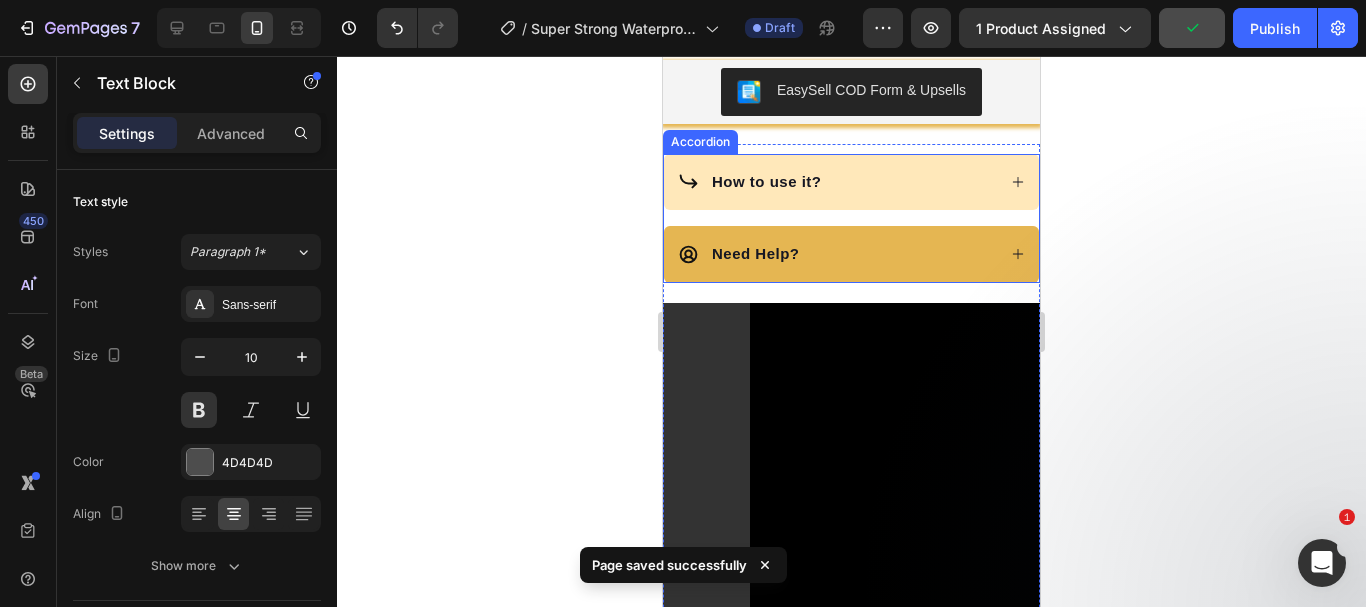 click on "How to use it?" at bounding box center (836, 182) 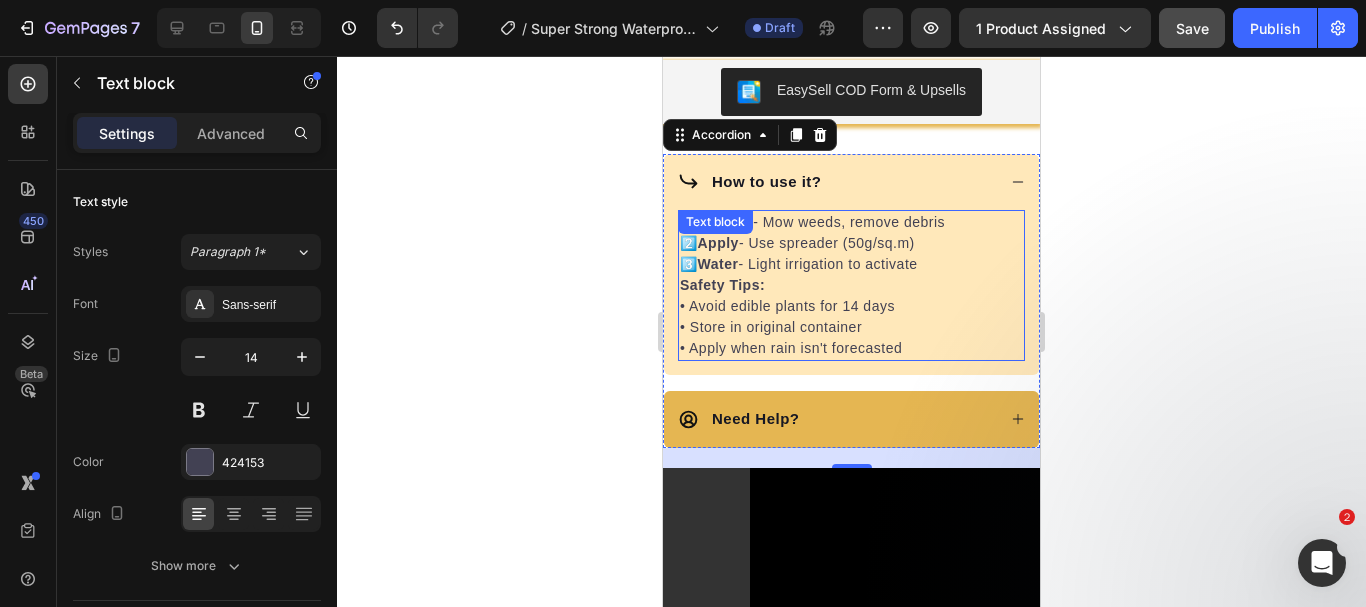 click on "1️⃣  Prepare  - Mow weeds, remove debris 2️⃣  Apply  - Use spreader (50g/sq.m) 3️⃣  Water  - Light irrigation to activate" at bounding box center [851, 243] 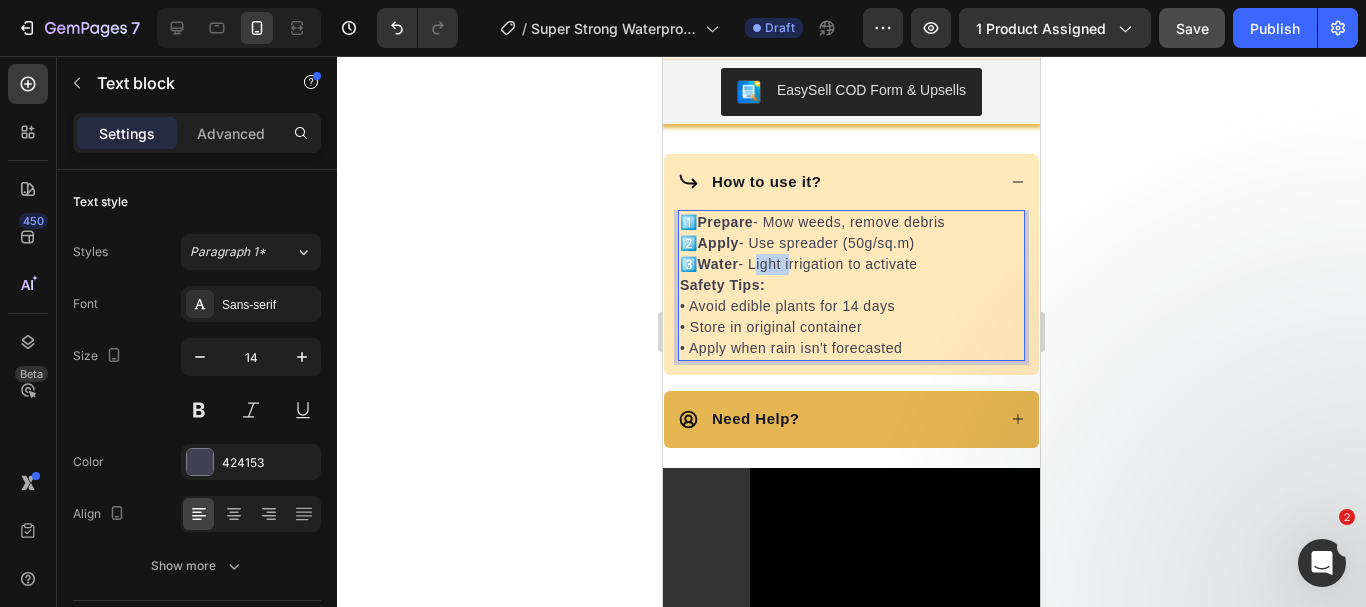 click on "1️⃣  Prepare  - Mow weeds, remove debris 2️⃣  Apply  - Use spreader (50g/sq.m) 3️⃣  Water  - Light irrigation to activate" at bounding box center (851, 243) 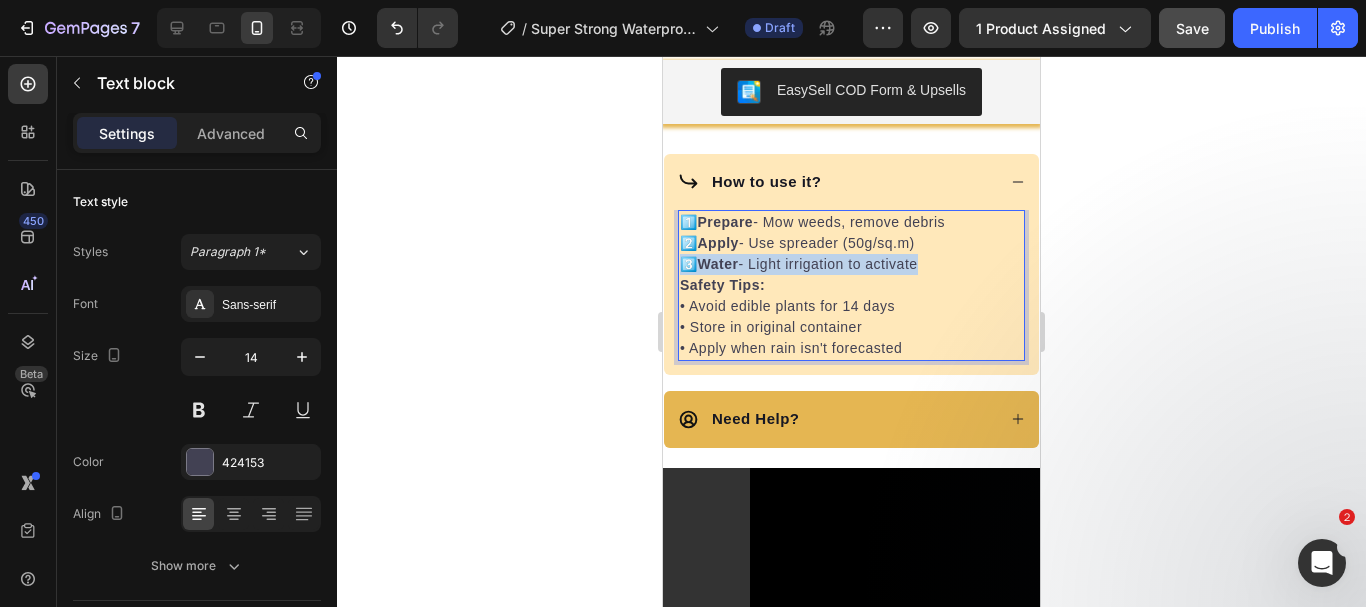 click on "1️⃣  Prepare  - Mow weeds, remove debris 2️⃣  Apply  - Use spreader (50g/sq.m) 3️⃣  Water  - Light irrigation to activate" at bounding box center [851, 243] 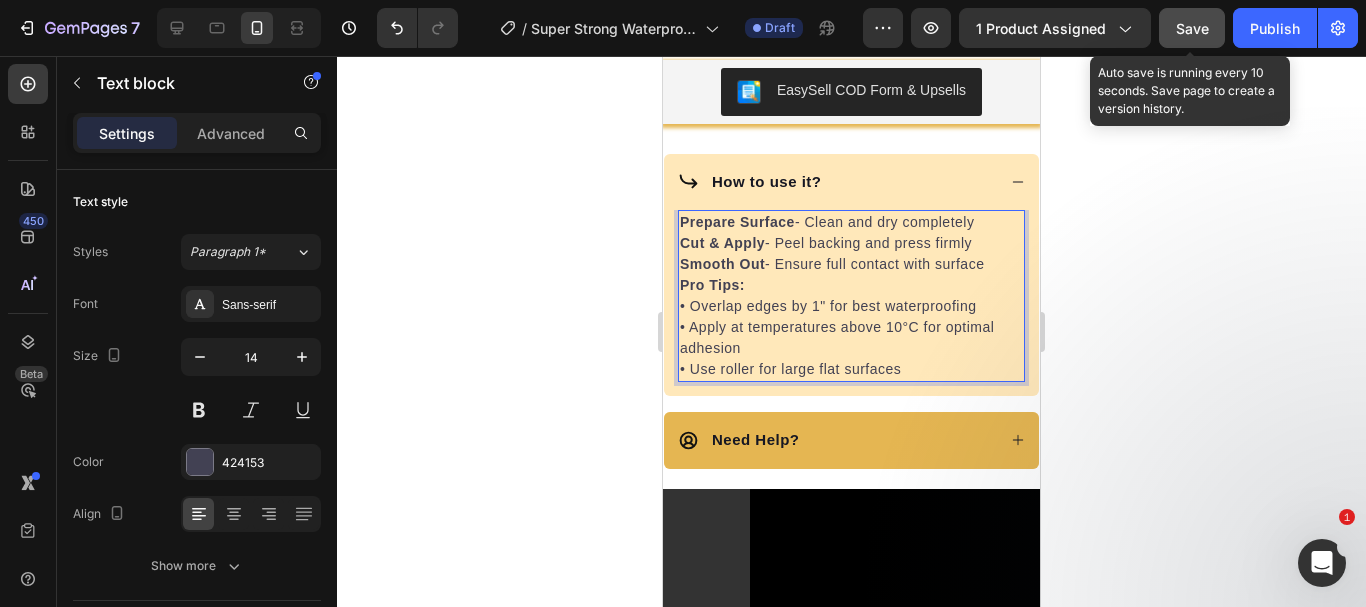 click on "Save" at bounding box center (1192, 28) 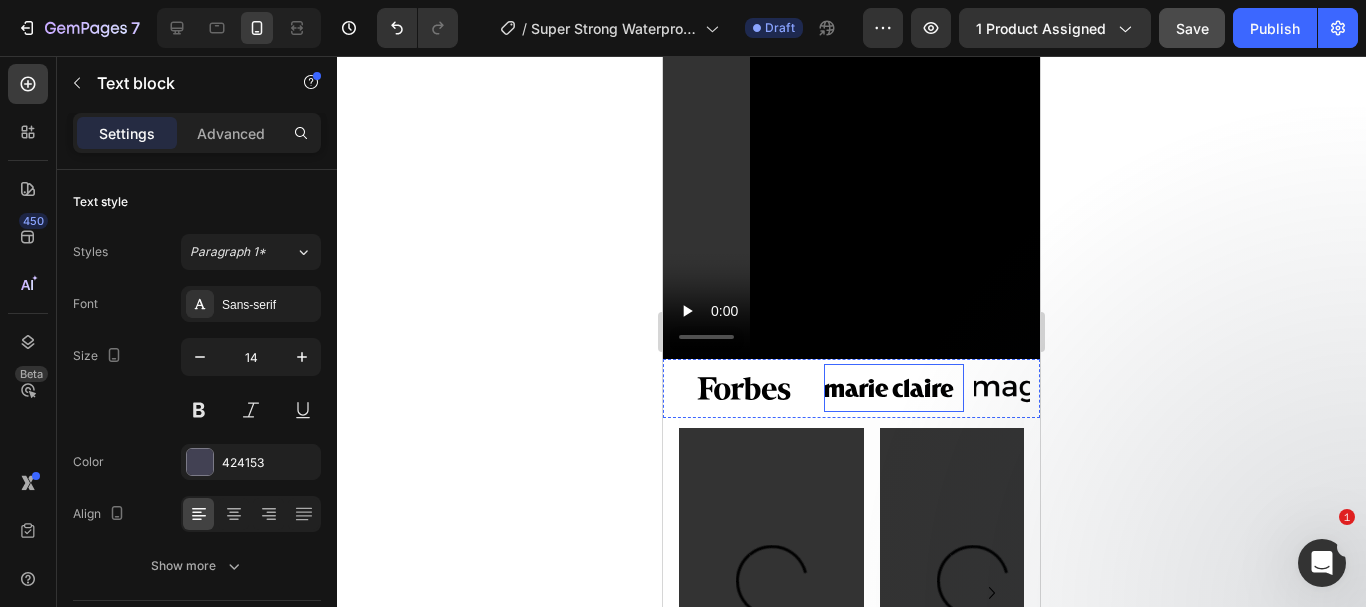 scroll, scrollTop: 2200, scrollLeft: 0, axis: vertical 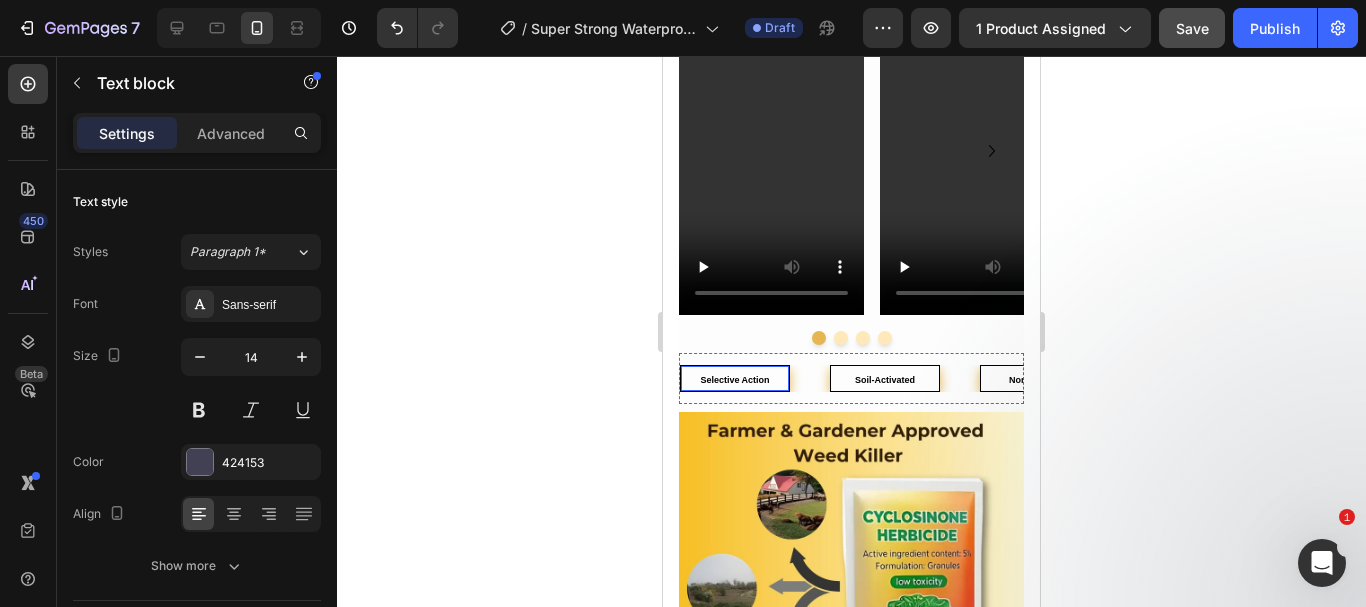 click on "Selective Action" at bounding box center [734, 380] 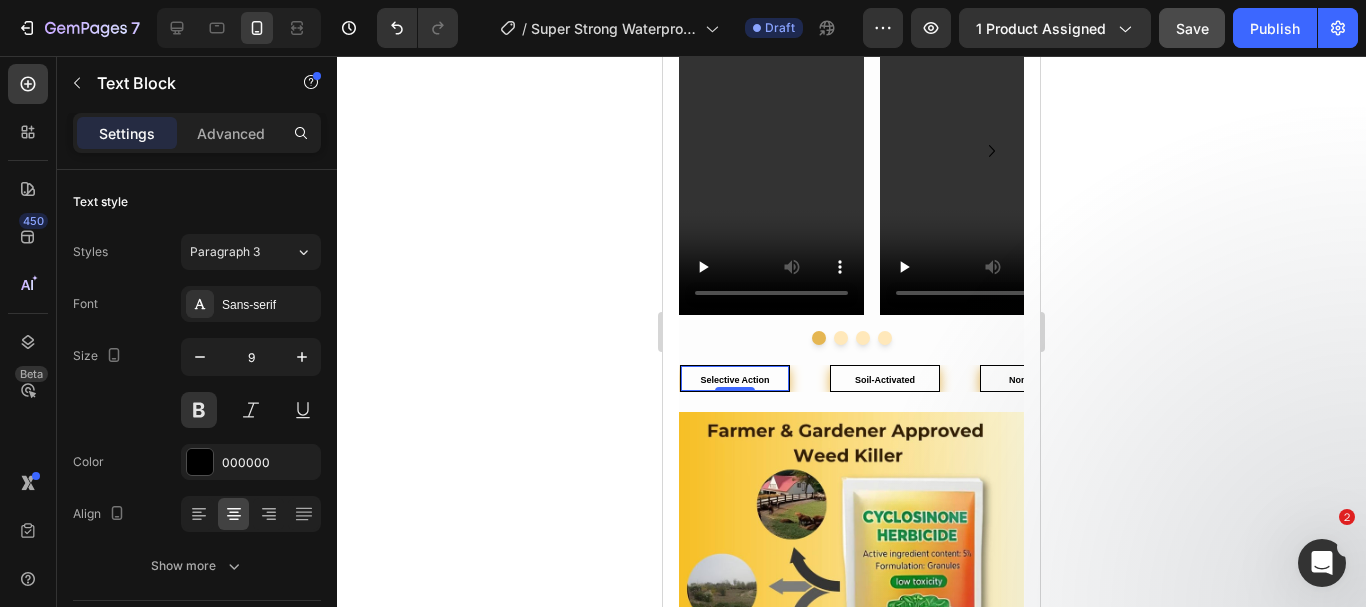 click on "Selective Action" at bounding box center (734, 380) 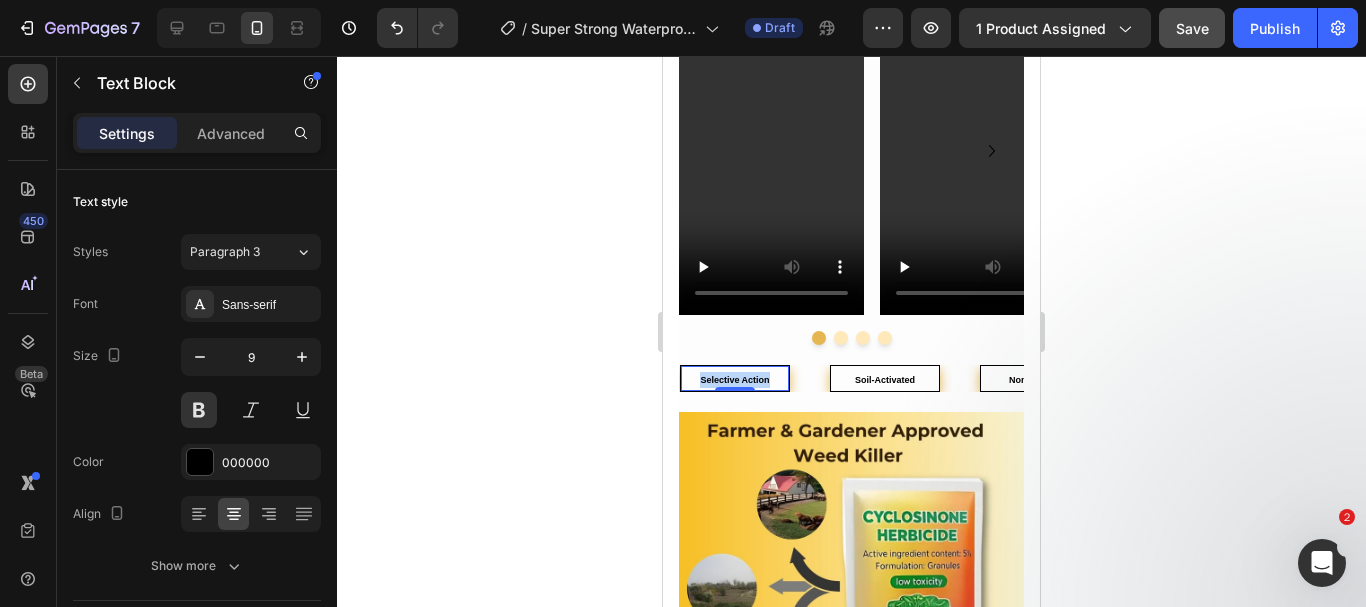 click on "Selective Action" at bounding box center (734, 380) 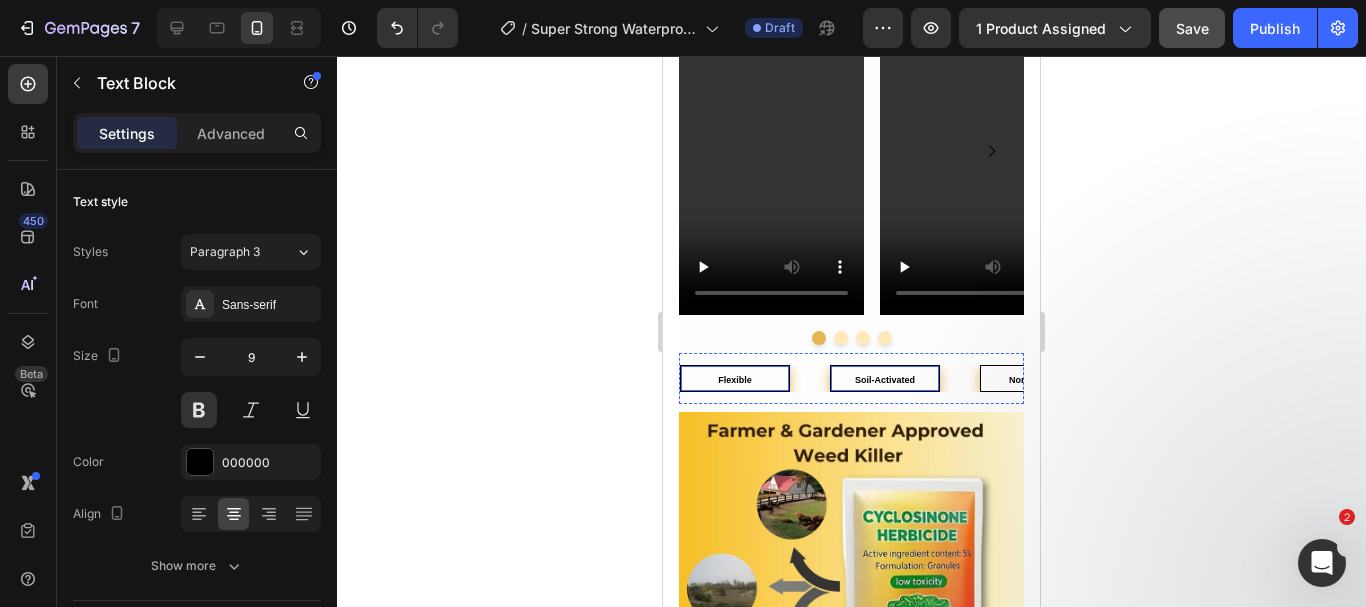 click on "Soil-Activated" at bounding box center [885, 380] 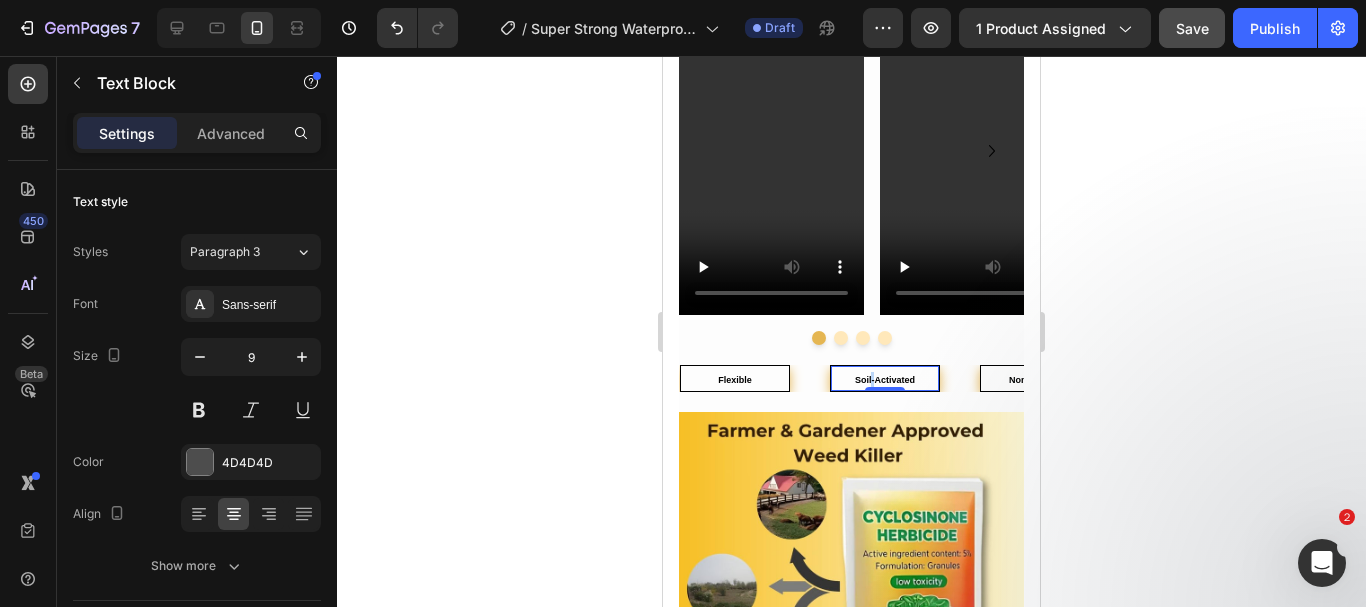 click on "Soil-Activated" at bounding box center [885, 380] 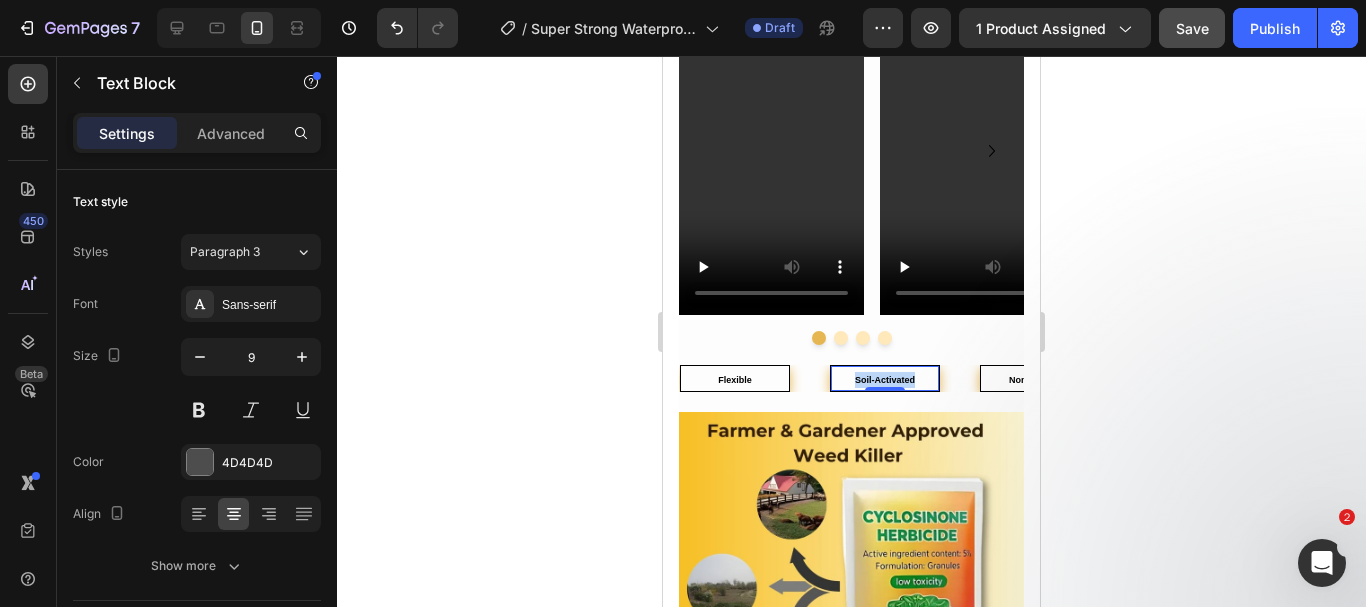 click on "Soil-Activated" at bounding box center (885, 380) 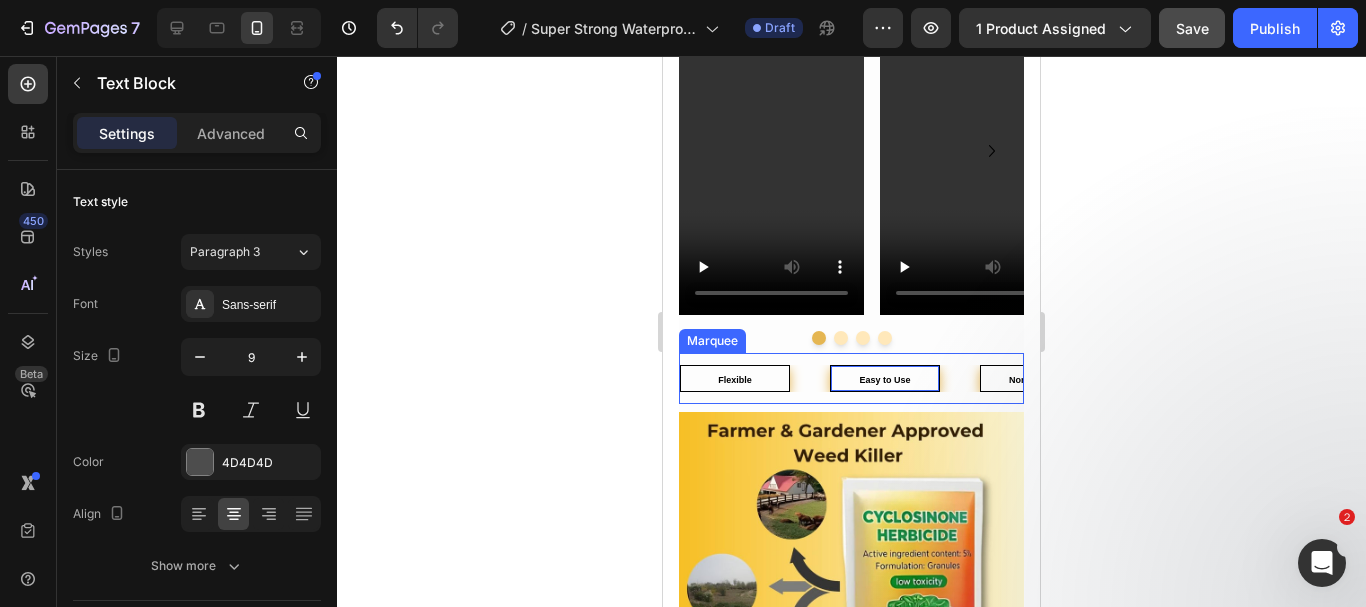 click on "Flexible Text Block Easy to Use Text Block   0 Non-Volatile Text Block Child/Pet Safe Text Block Flexible Text Block Easy to Use Text Block   0 Non-Volatile Text Block Child/Pet Safe Text Block Marquee" at bounding box center (851, 378) 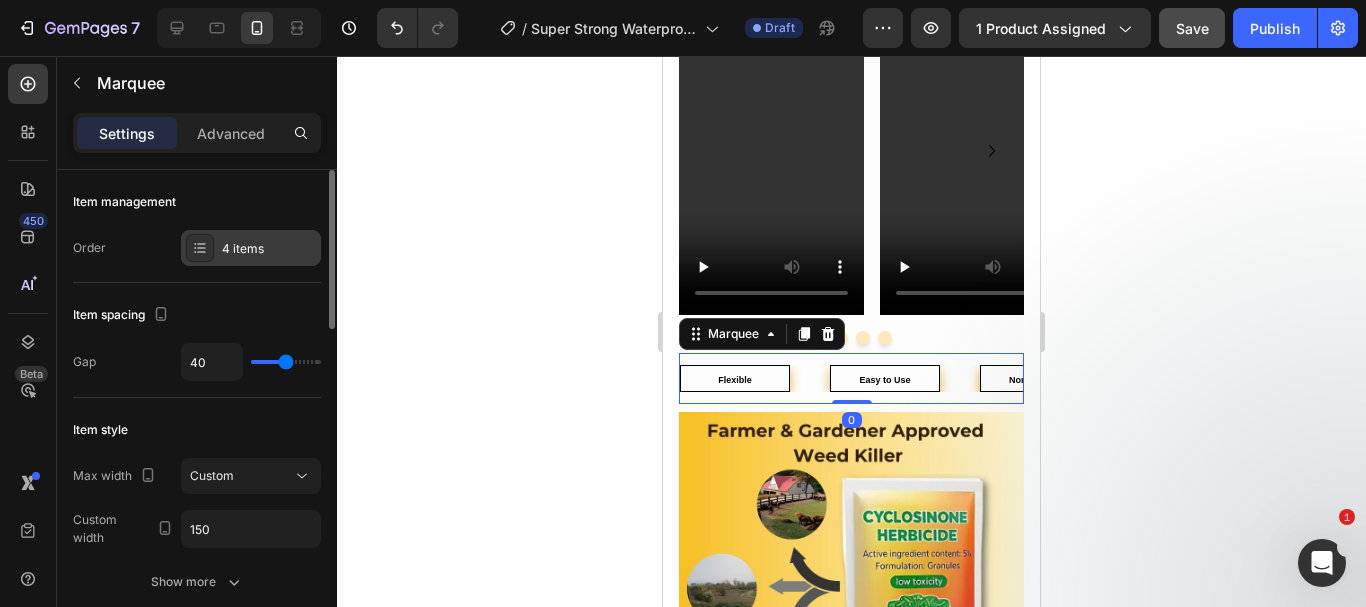 click on "4 items" at bounding box center (269, 249) 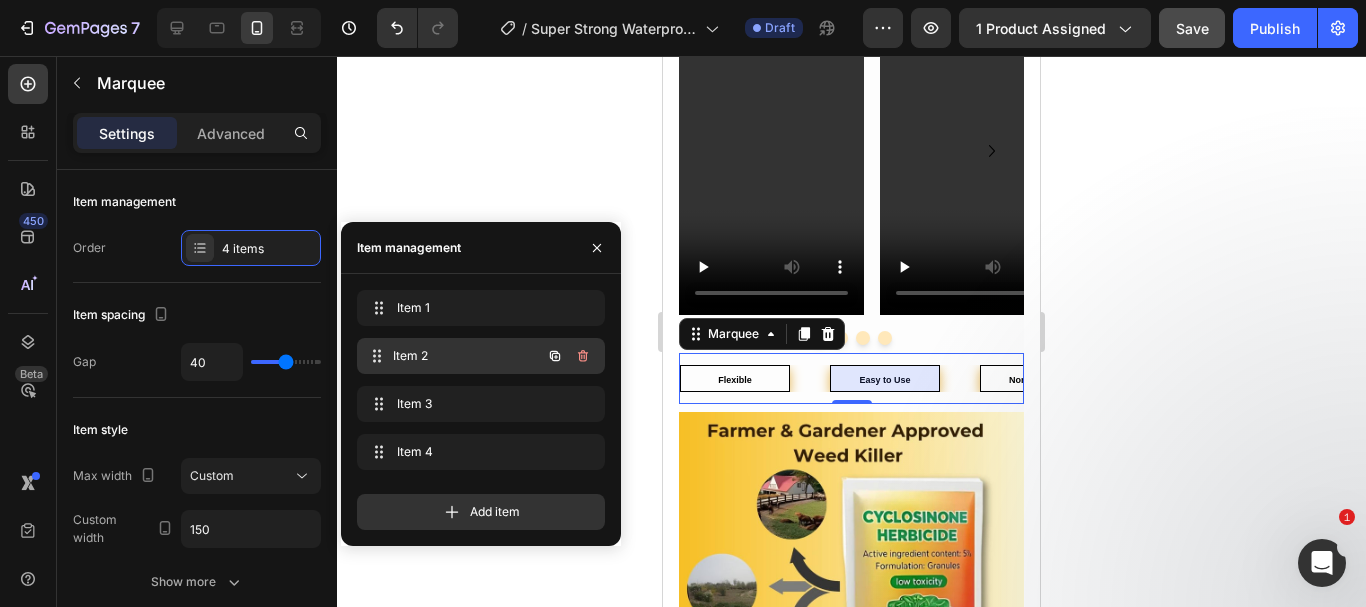 click on "Item 2" at bounding box center (467, 356) 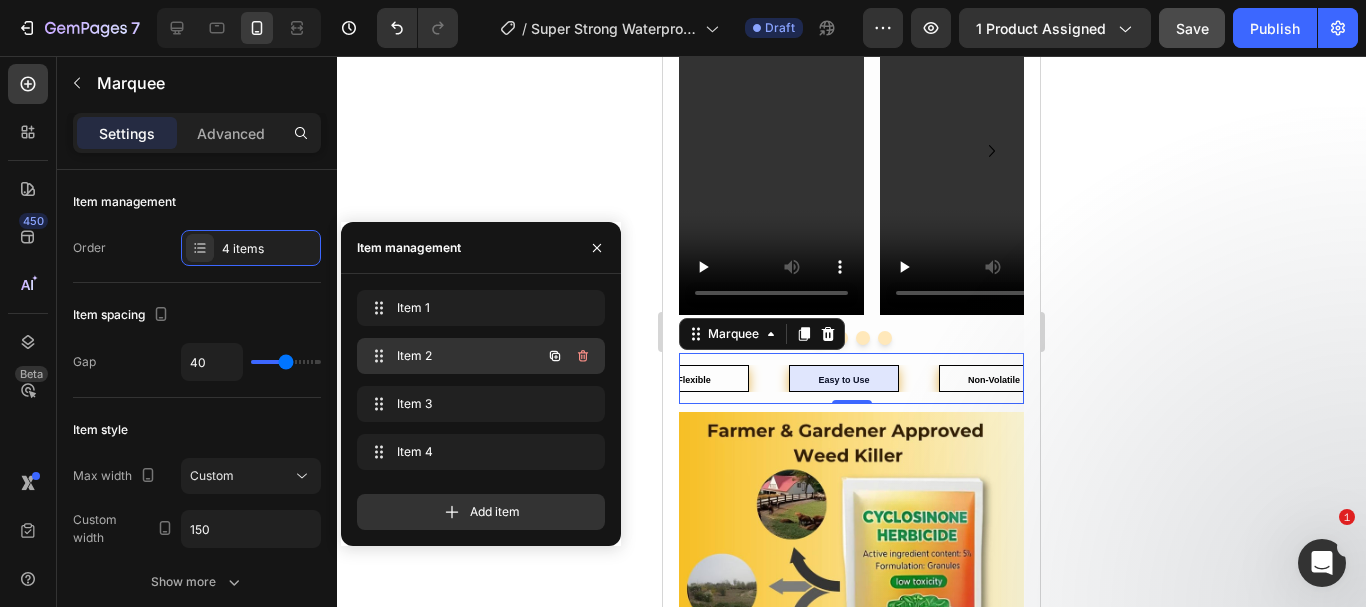 click on "Item 2" at bounding box center (453, 356) 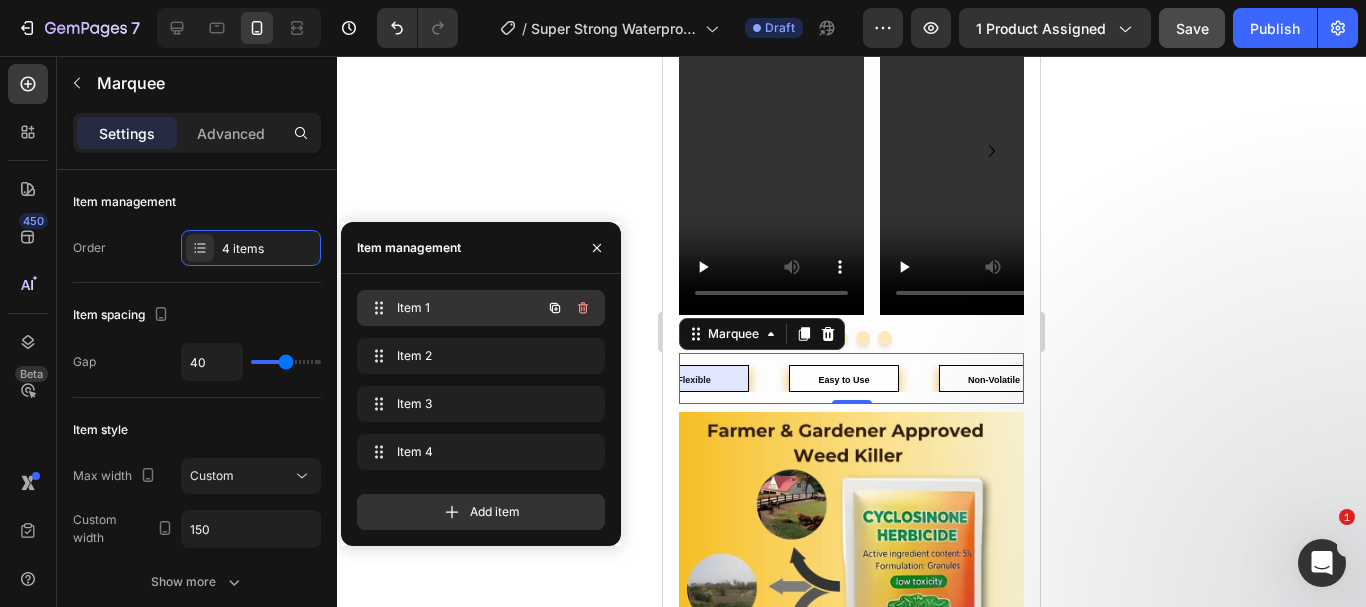 click on "Item 1" at bounding box center (453, 308) 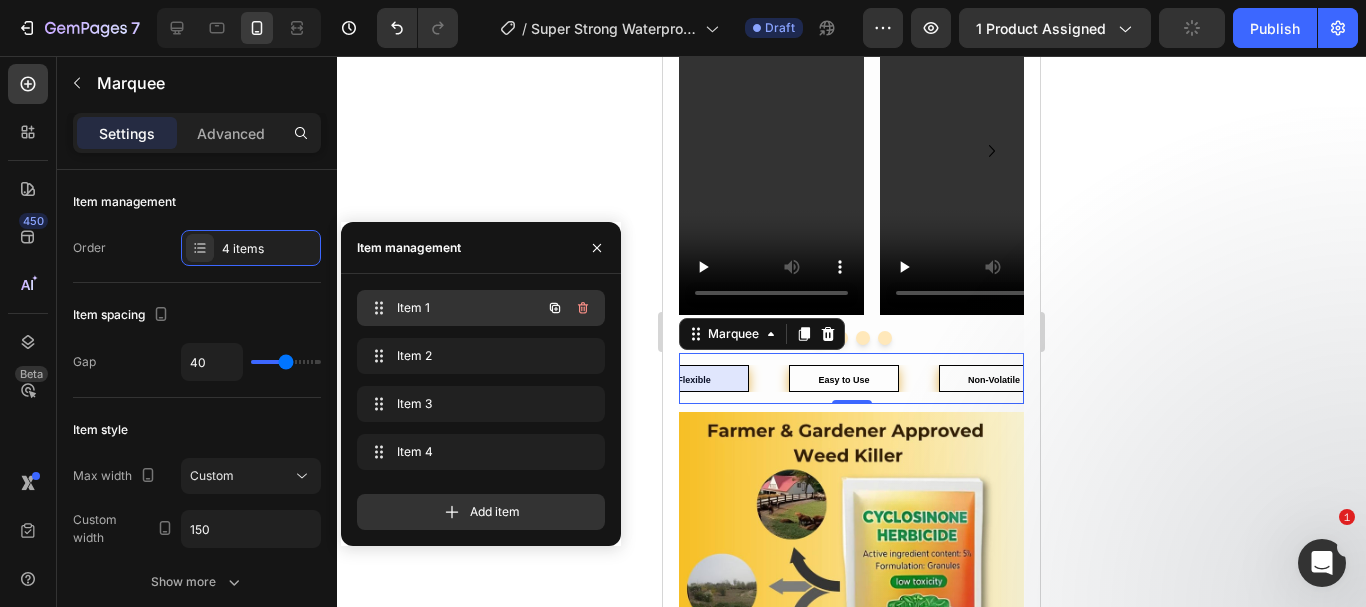 scroll, scrollTop: 0, scrollLeft: 0, axis: both 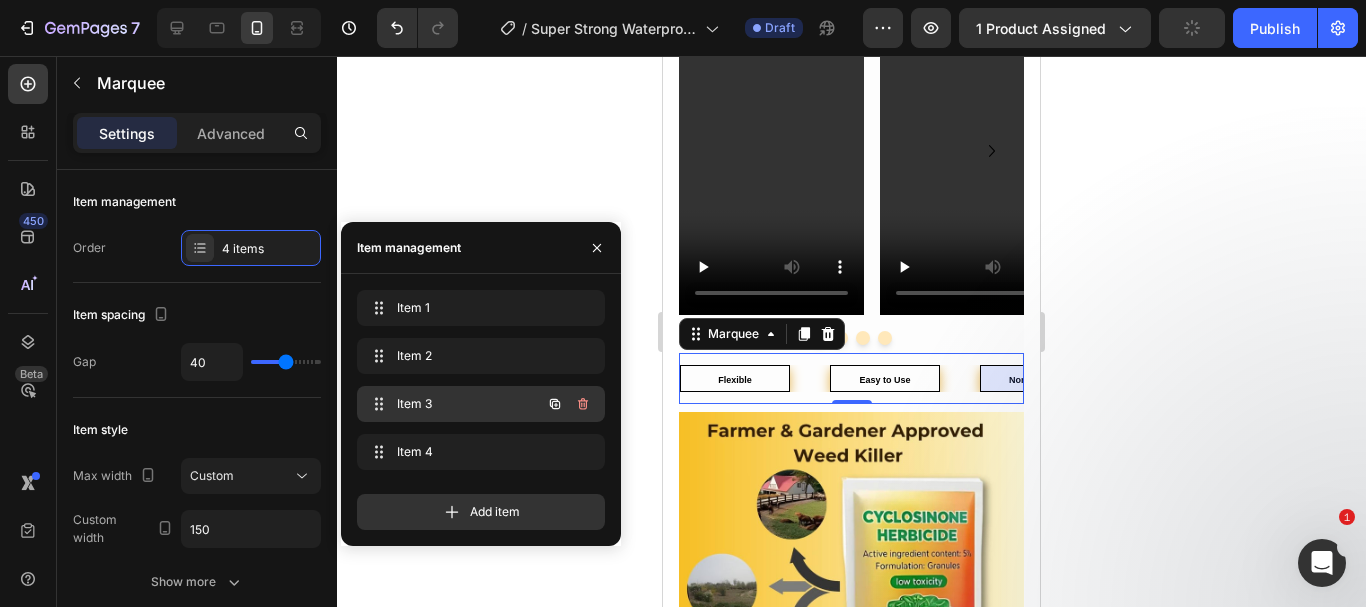 click on "Item 3 Item 3" at bounding box center (453, 404) 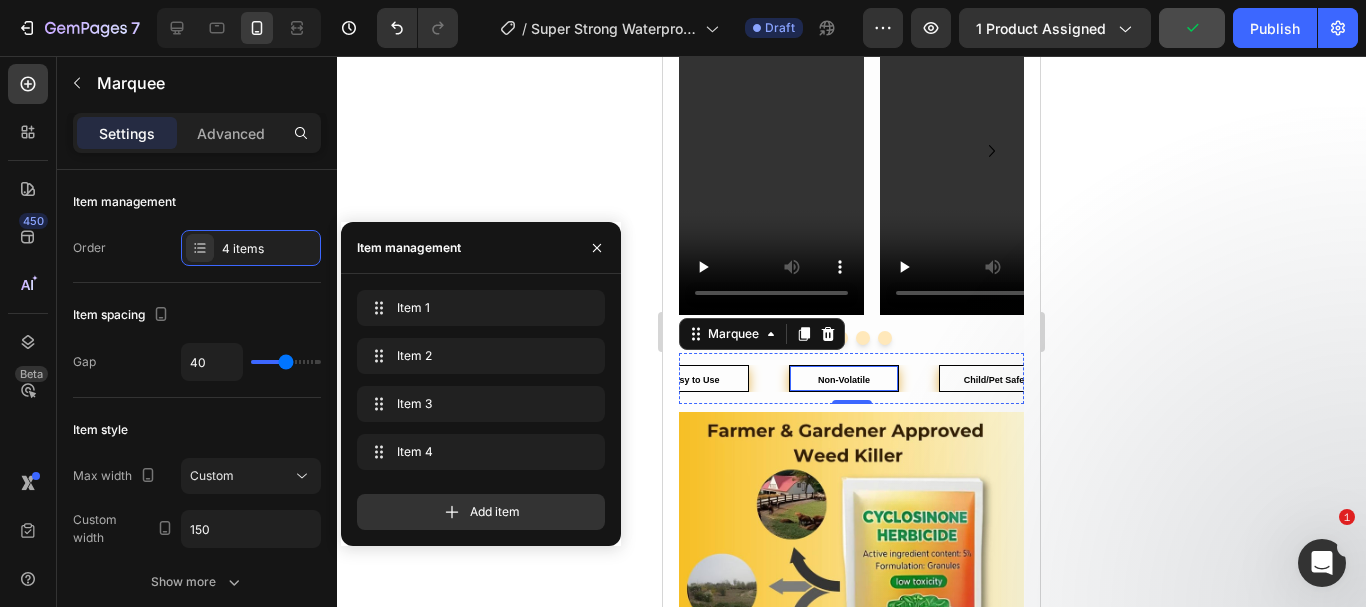 click on "Non-Volatile" at bounding box center (844, 380) 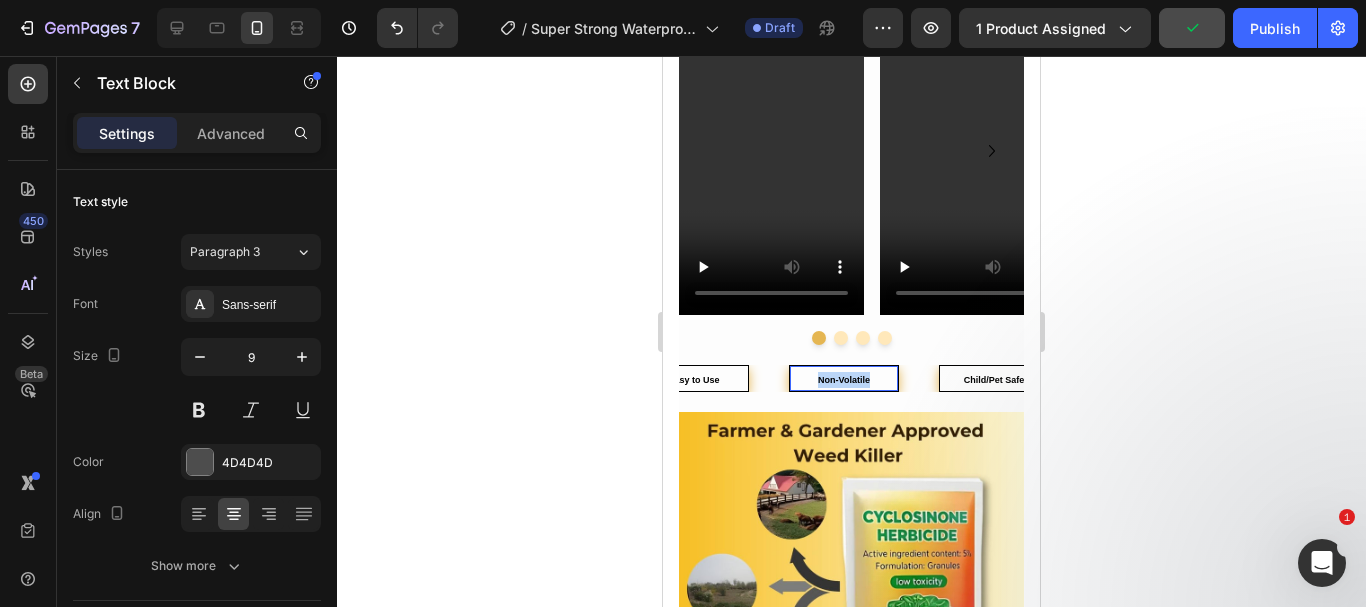 click on "Non-Volatile" at bounding box center (844, 380) 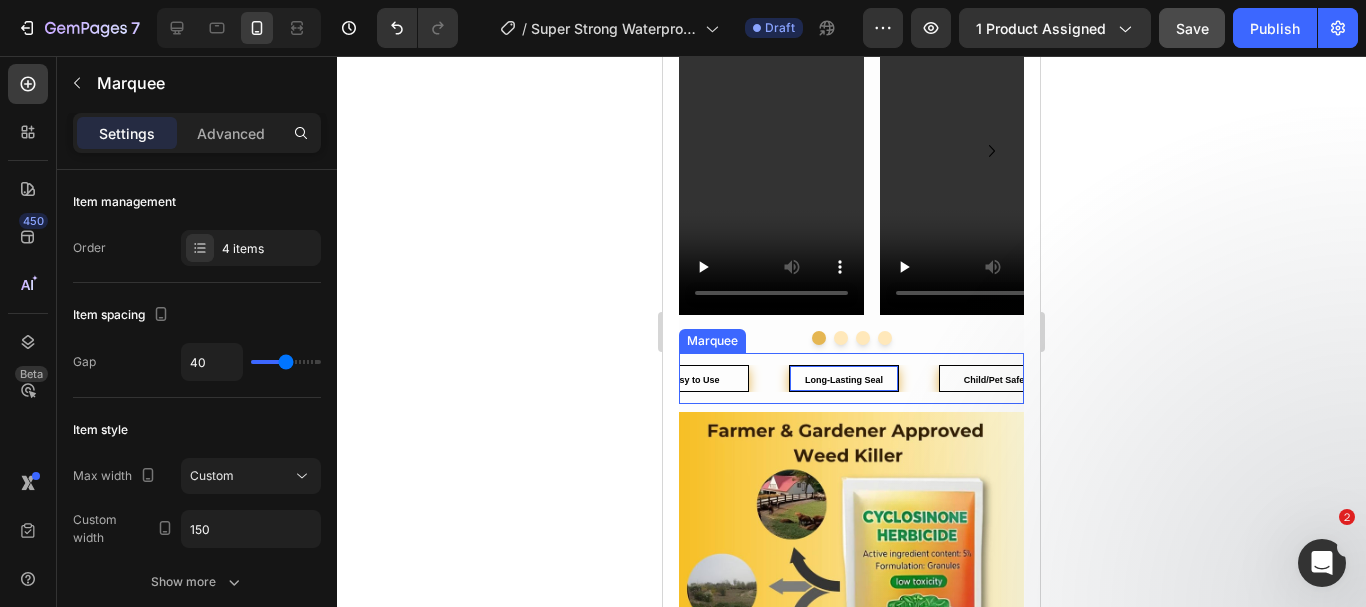 click on "Flexible Text Block Easy to Use Text Block Long-Lasting Seal Text Block   0 Child/Pet Safe Text Block Flexible Text Block Easy to Use Text Block Long-Lasting Seal Text Block   0 Child/Pet Safe Text Block Marquee" at bounding box center [851, 378] 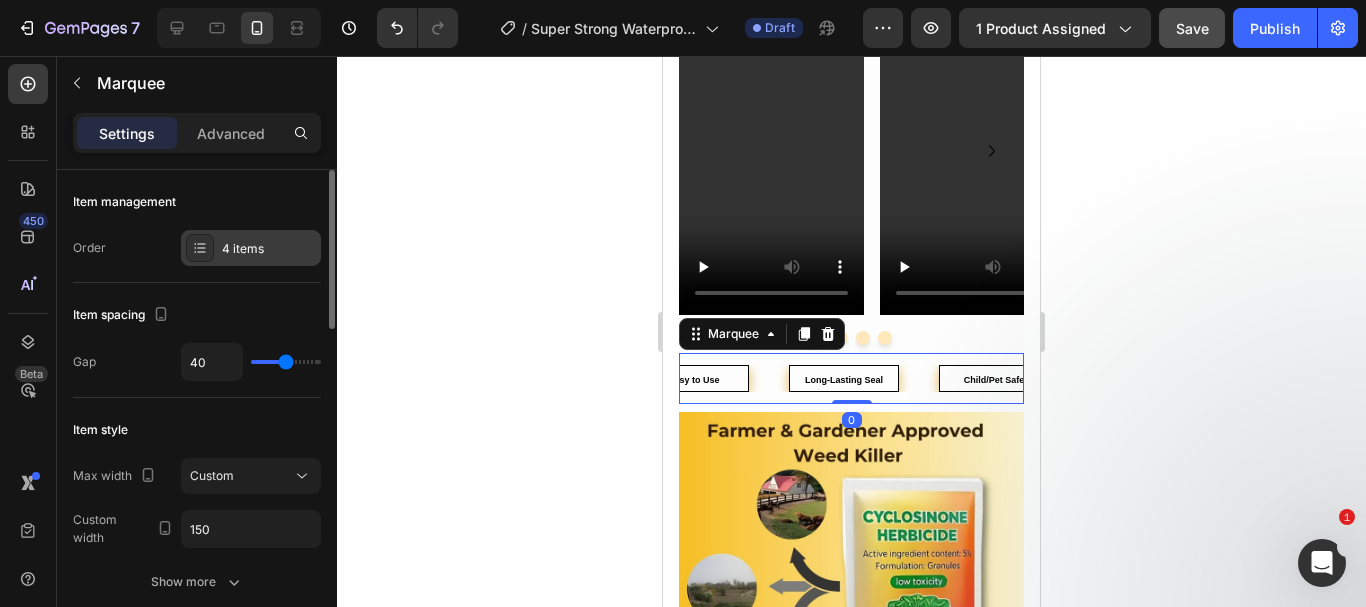 click on "4 items" at bounding box center (269, 249) 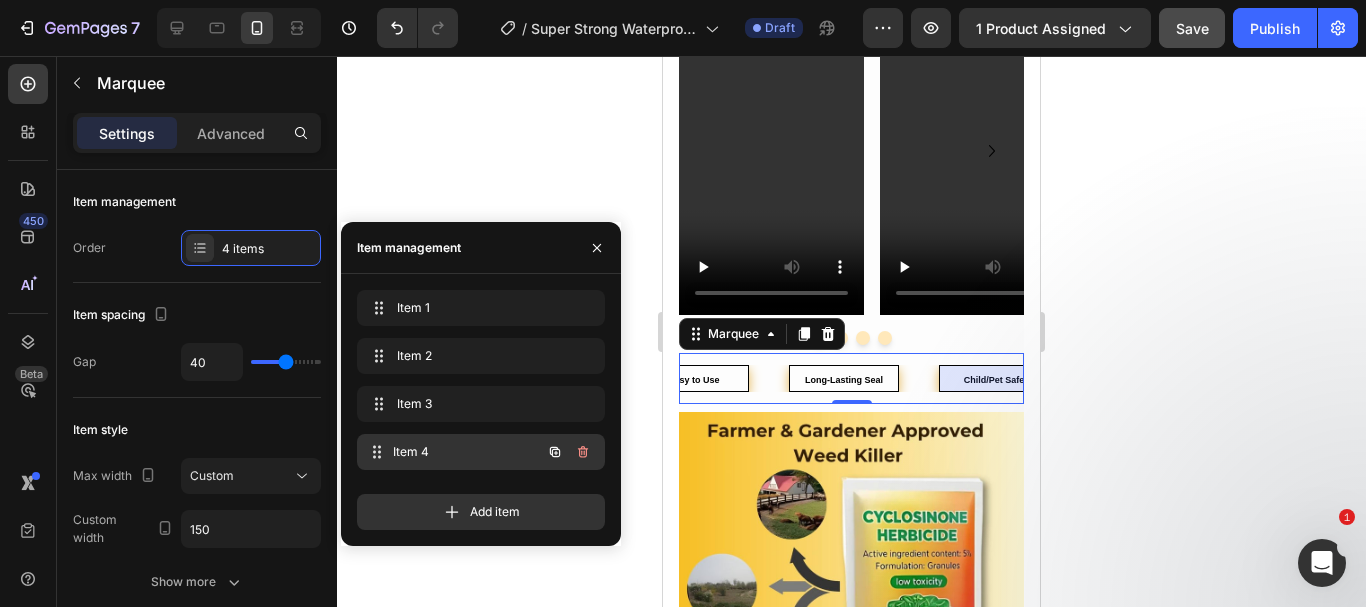 click on "Item 4" at bounding box center (467, 452) 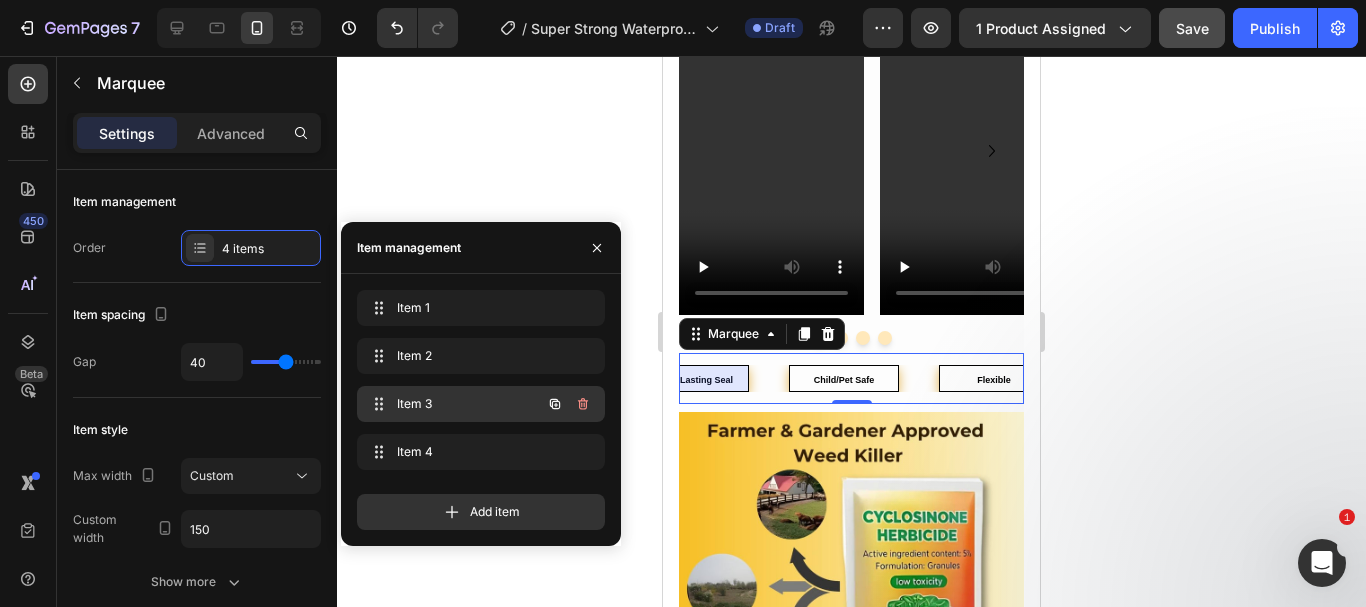 click on "Item 3 Item 3" at bounding box center [453, 404] 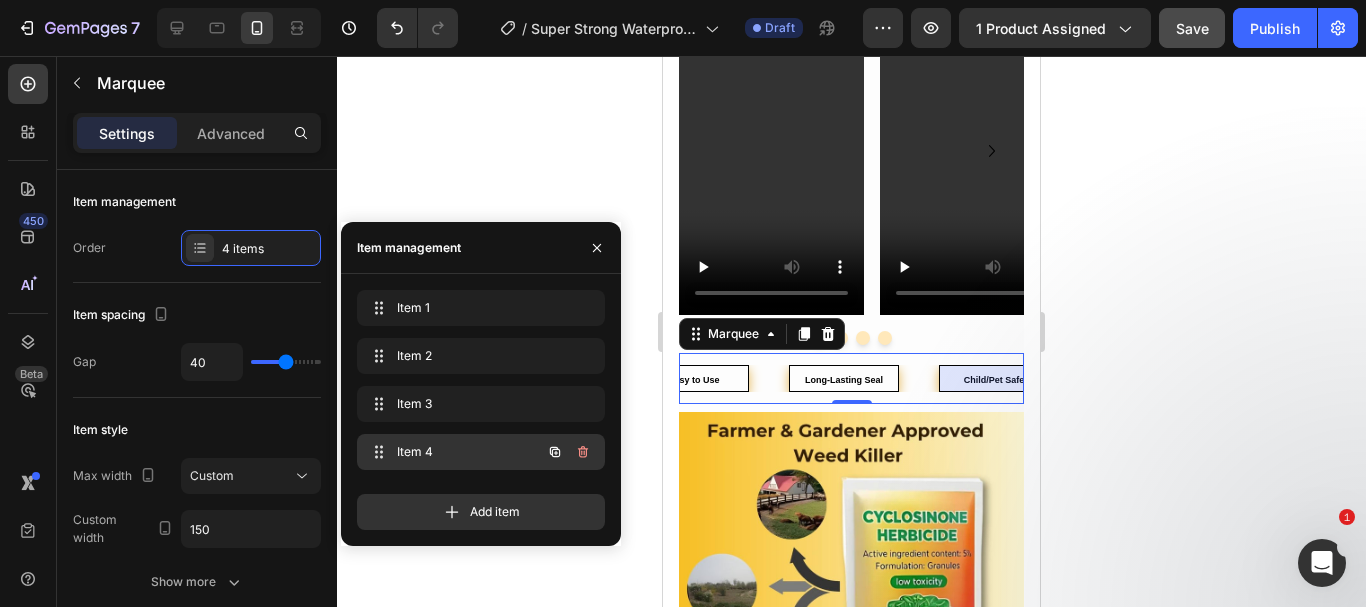 click on "Item 4" at bounding box center (453, 452) 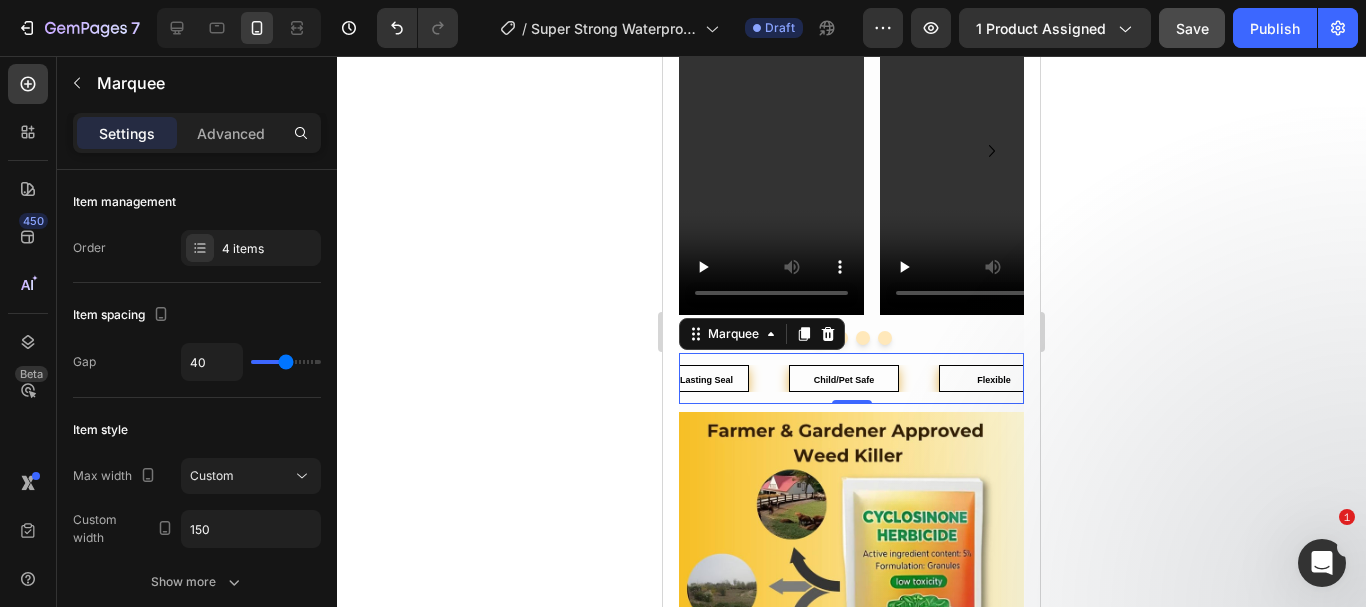 click on "Child/Pet Safe" at bounding box center (844, 380) 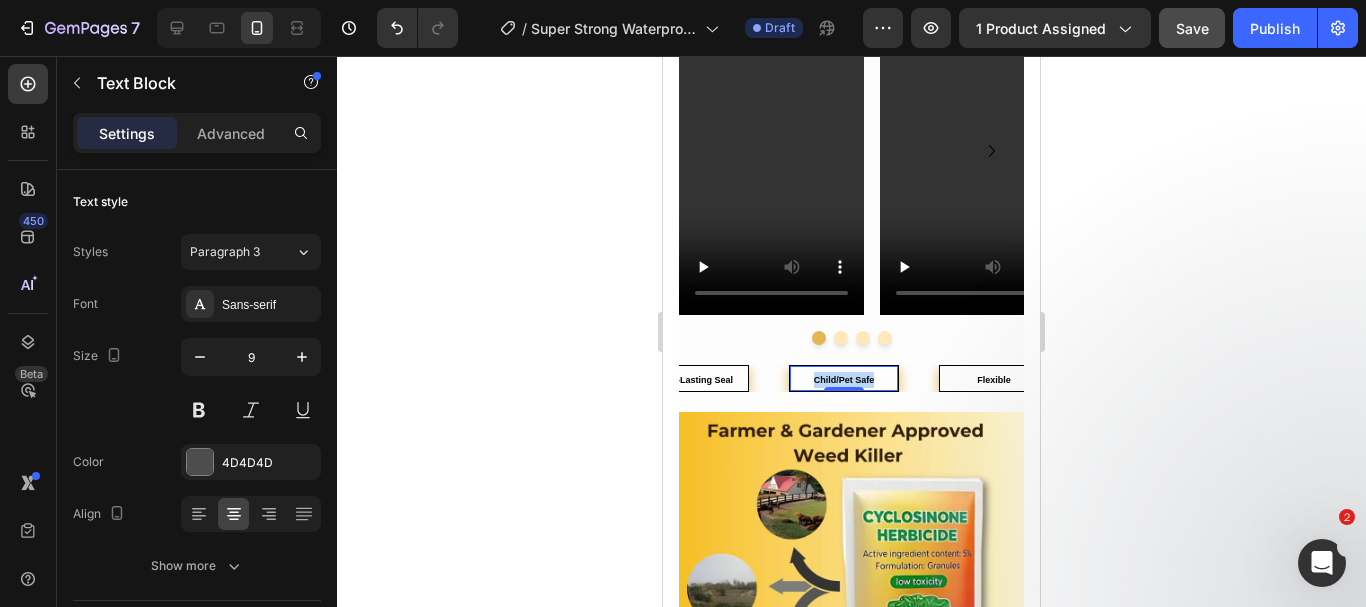 click on "Child/Pet Safe" at bounding box center [844, 380] 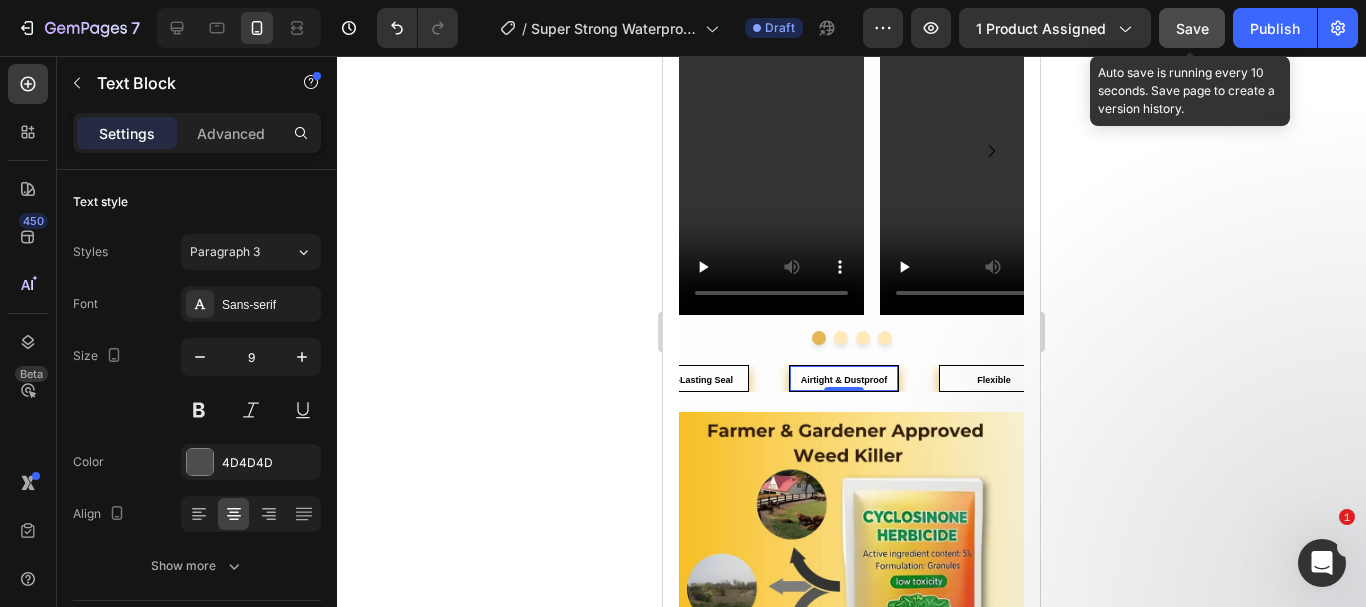 click on "Save" 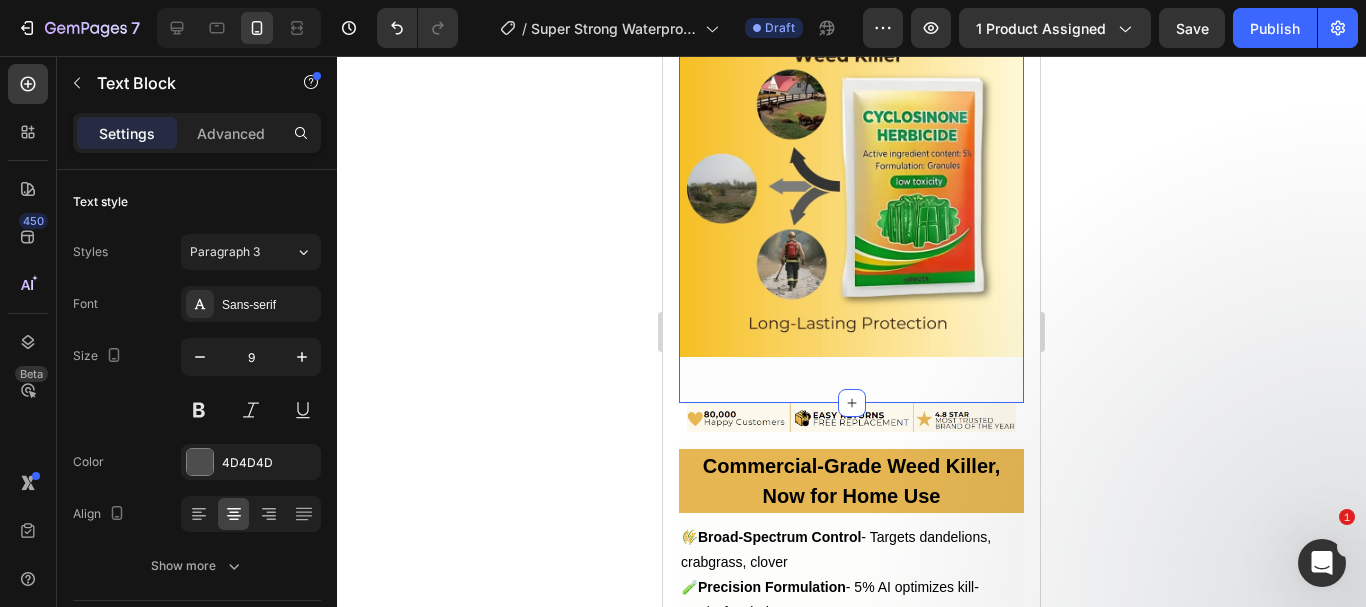 scroll, scrollTop: 2700, scrollLeft: 0, axis: vertical 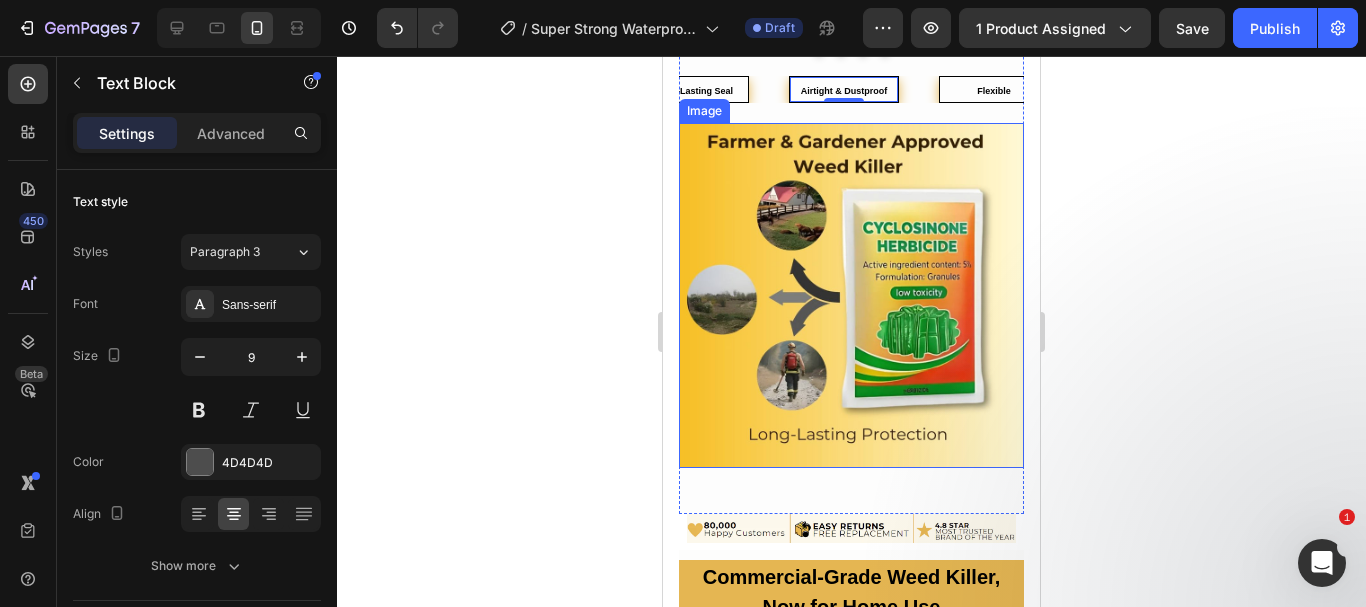 click at bounding box center (851, 295) 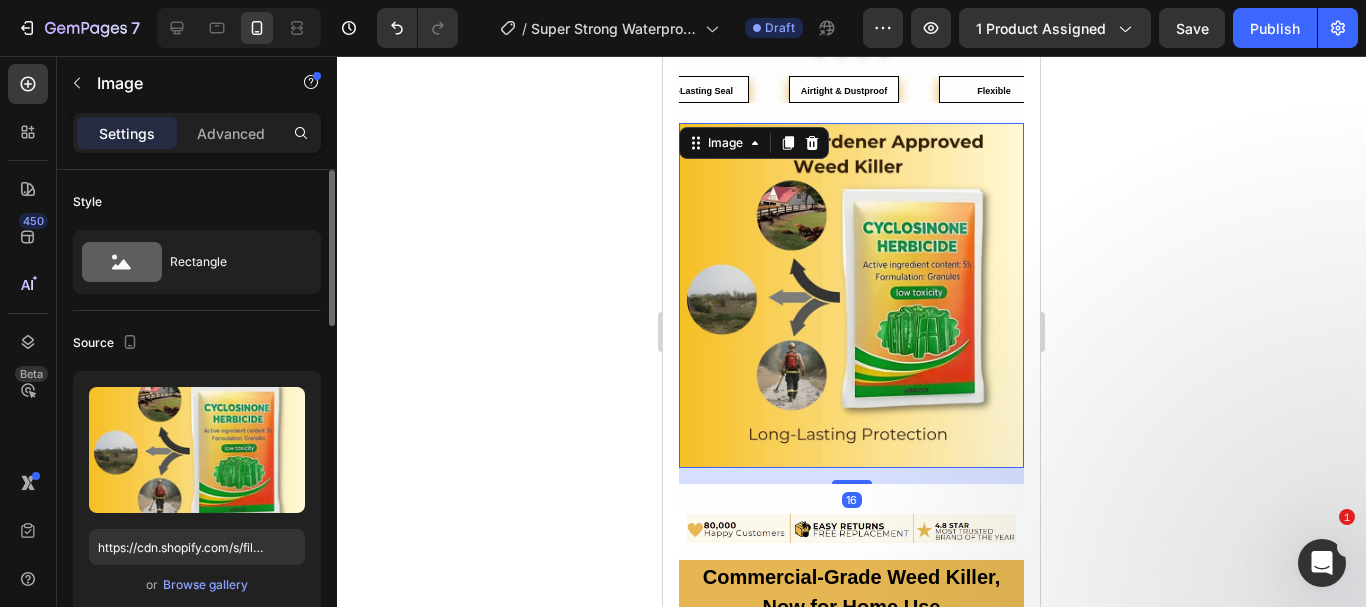 scroll, scrollTop: 100, scrollLeft: 0, axis: vertical 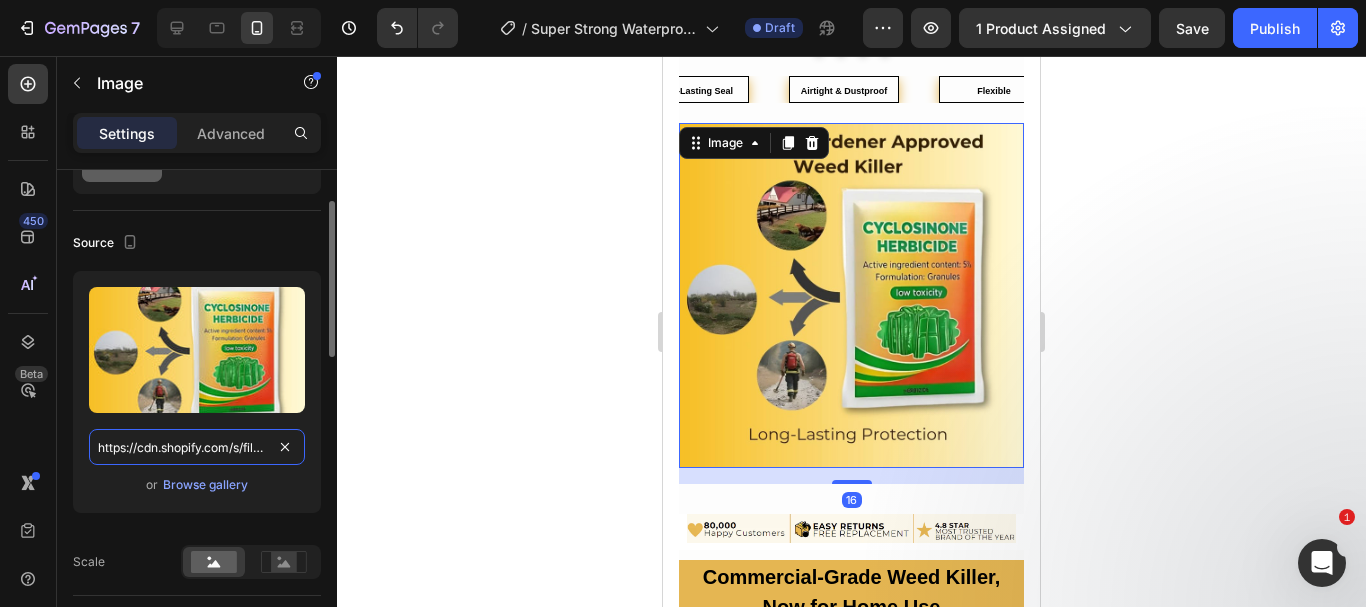click on "https://cdn.shopify.com/s/files/1/0738/0067/9667/files/2_94ef58f6-ef57-4bbb-af68-72a0ae9a2cad.jpg?v=1754141563" at bounding box center (197, 447) 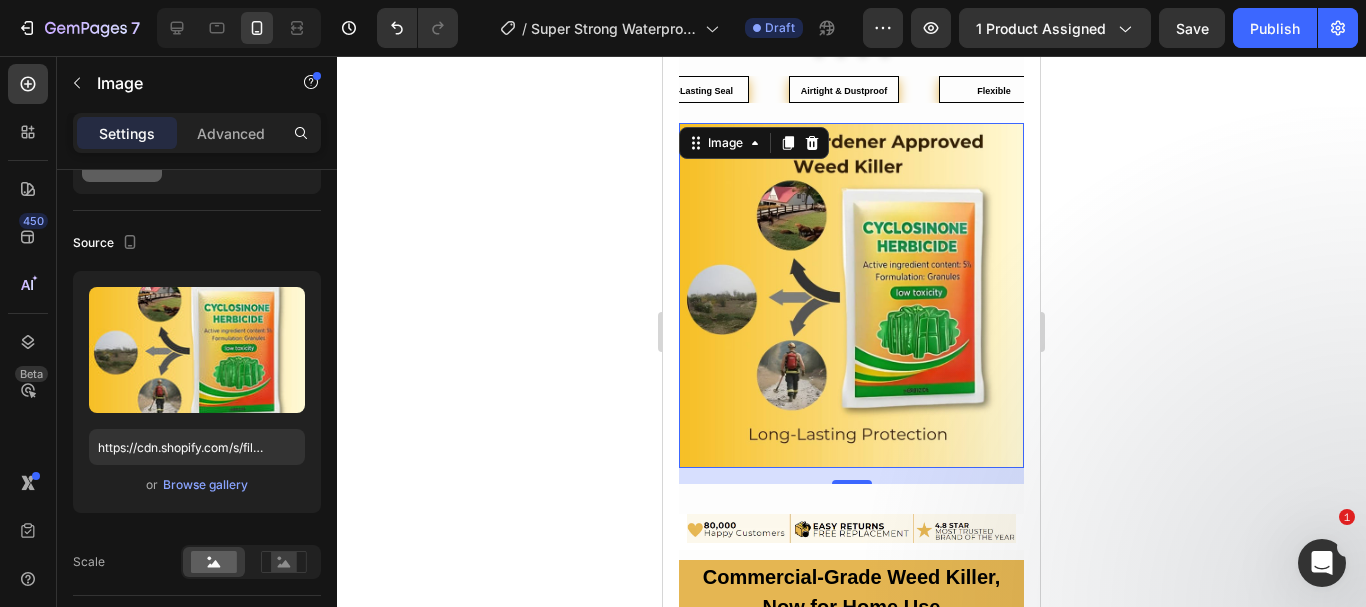click at bounding box center (851, 295) 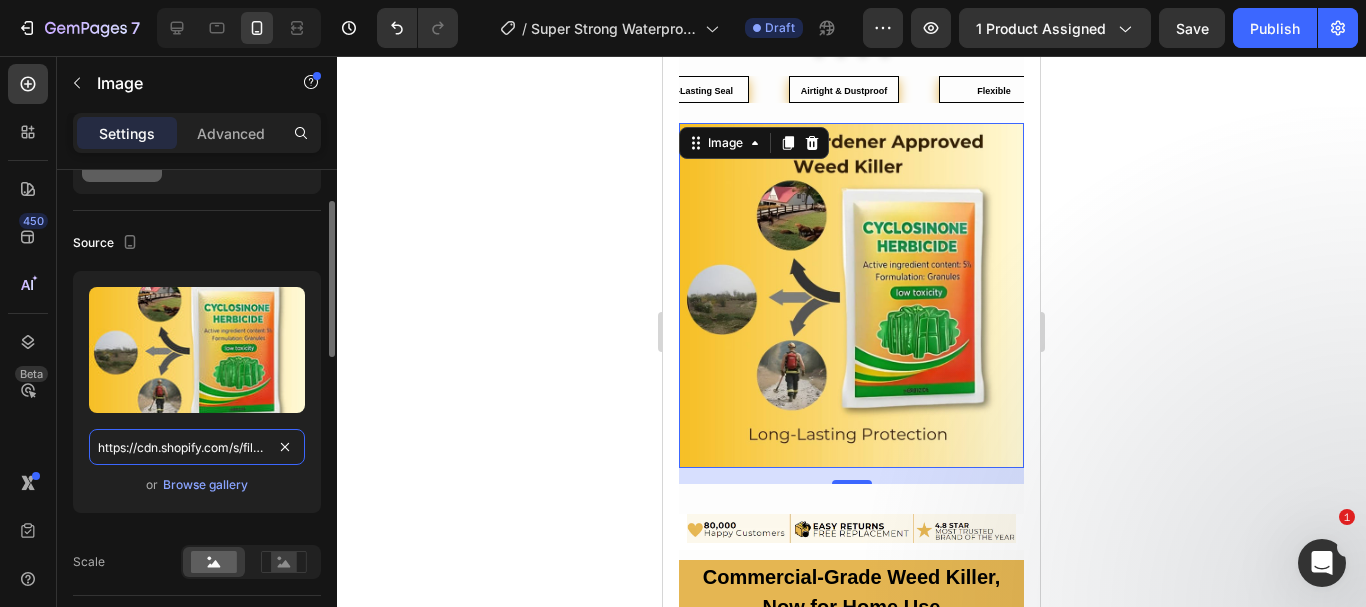 click on "https://cdn.shopify.com/s/files/1/0738/0067/9667/files/2_94ef58f6-ef57-4bbb-af68-72a0ae9a2cad.jpg?v=1754141563" at bounding box center [197, 447] 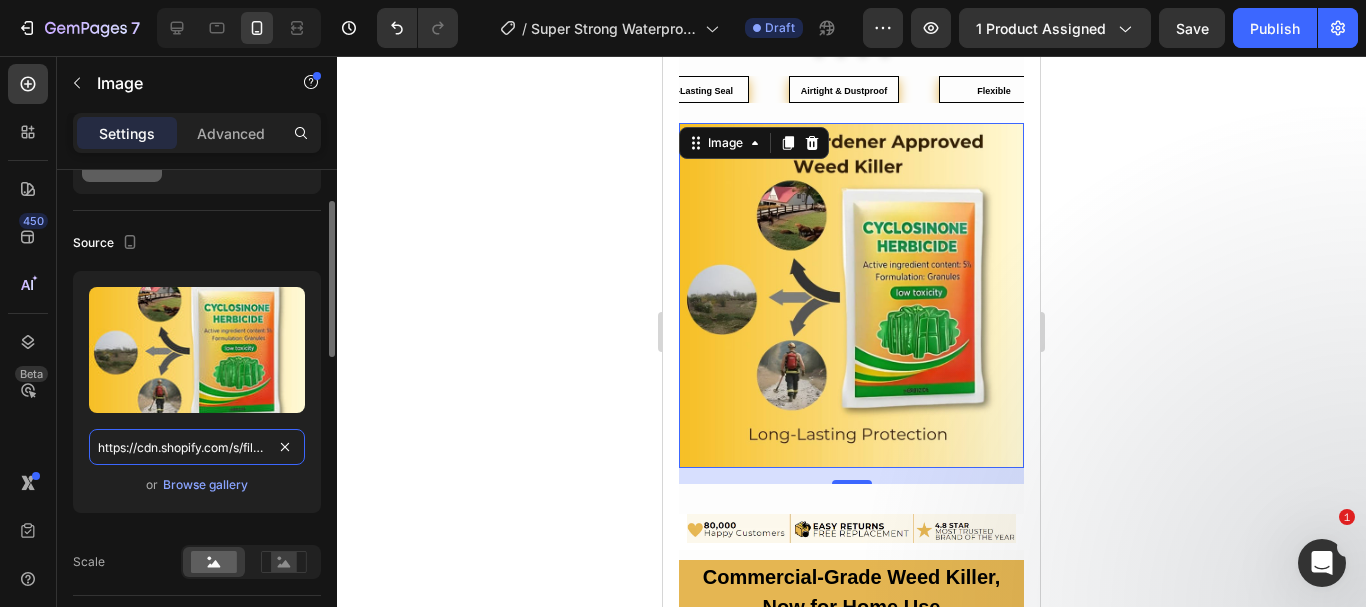 paste on "https://cdn.shopify.com/s/files/1/0738/0067/9667/files/2_1f10cbc6-a059-421a-8907-8ed88090f72d.jpg?v=1754303850" 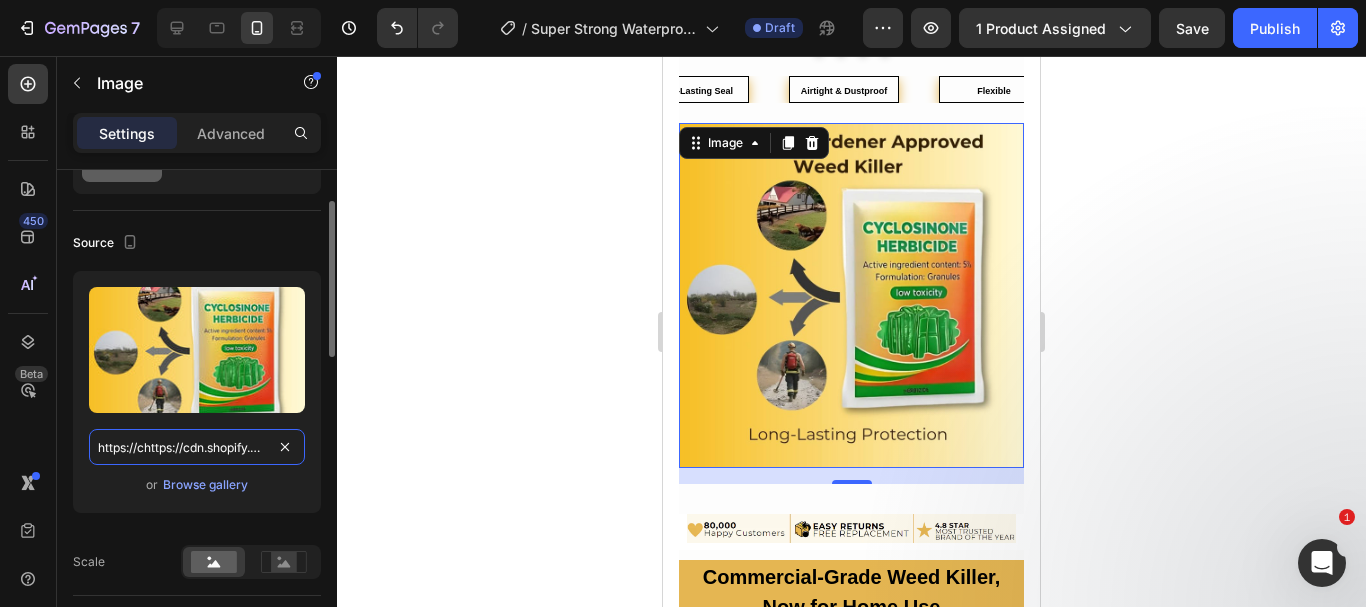 scroll, scrollTop: 0, scrollLeft: 563, axis: horizontal 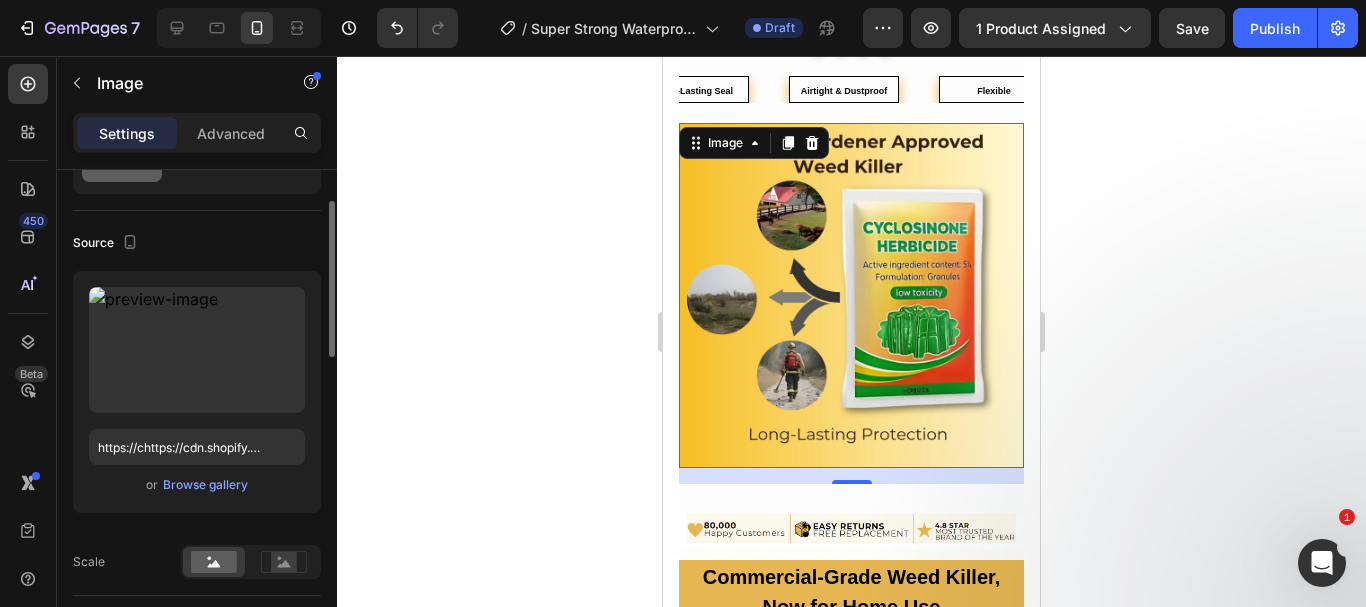 click on "or  Browse gallery" at bounding box center [197, 485] 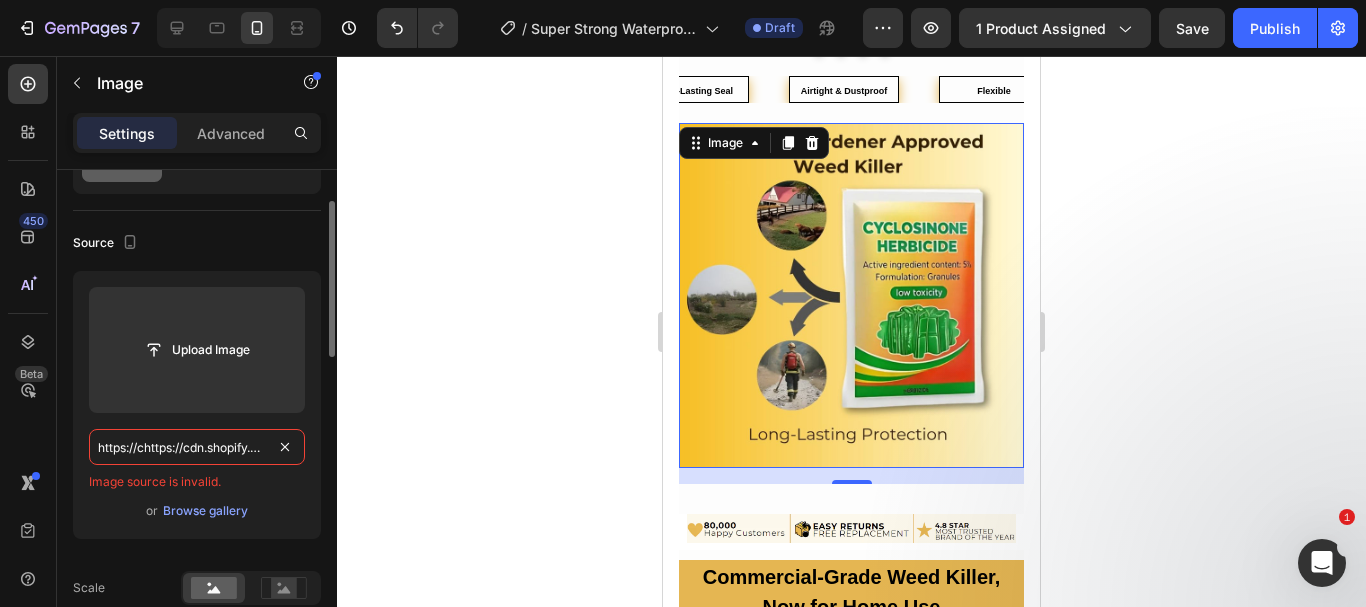 click on "https://chttps://cdn.shopify.com/s/files/1/0738/0067/9667/files/2_1f10cbc6-a059-421a-8907-8ed88090f72d.jpg?v=1754303850dn.shopify.com/s/files/1/0738/0067/9667/files/2_94ef58f6-ef57-4bbb-af68-72a0ae9a2cad.jpg?v=1754141563" at bounding box center [197, 447] 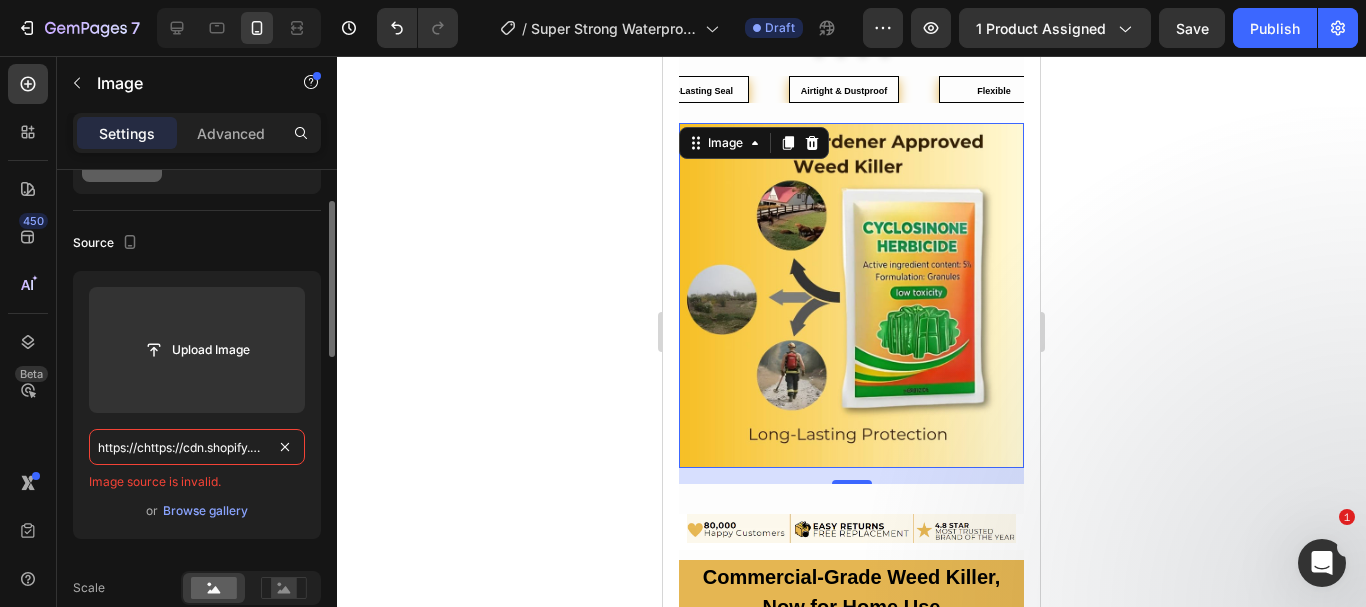 paste on "dn.shopify.com/s/files/1/0738/0067/9667/files/2_1f10cbc6-a059-421a-8907-8ed88090f72d.jpg?v=1754303850" 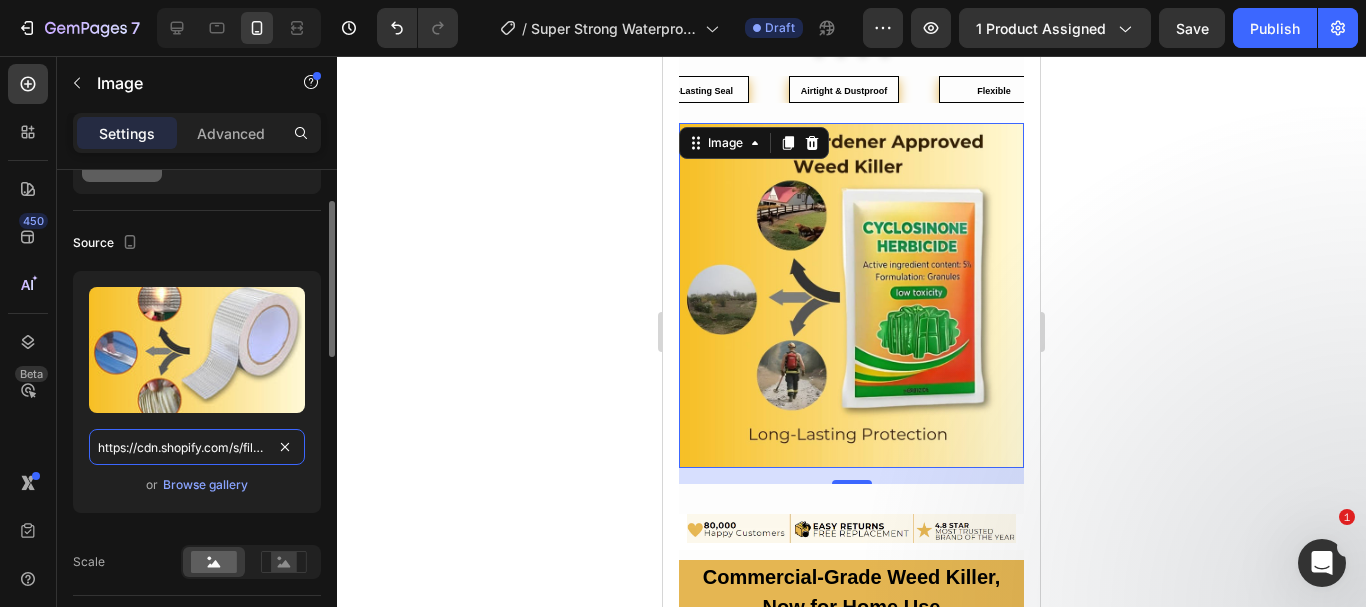 scroll, scrollTop: 0, scrollLeft: 515, axis: horizontal 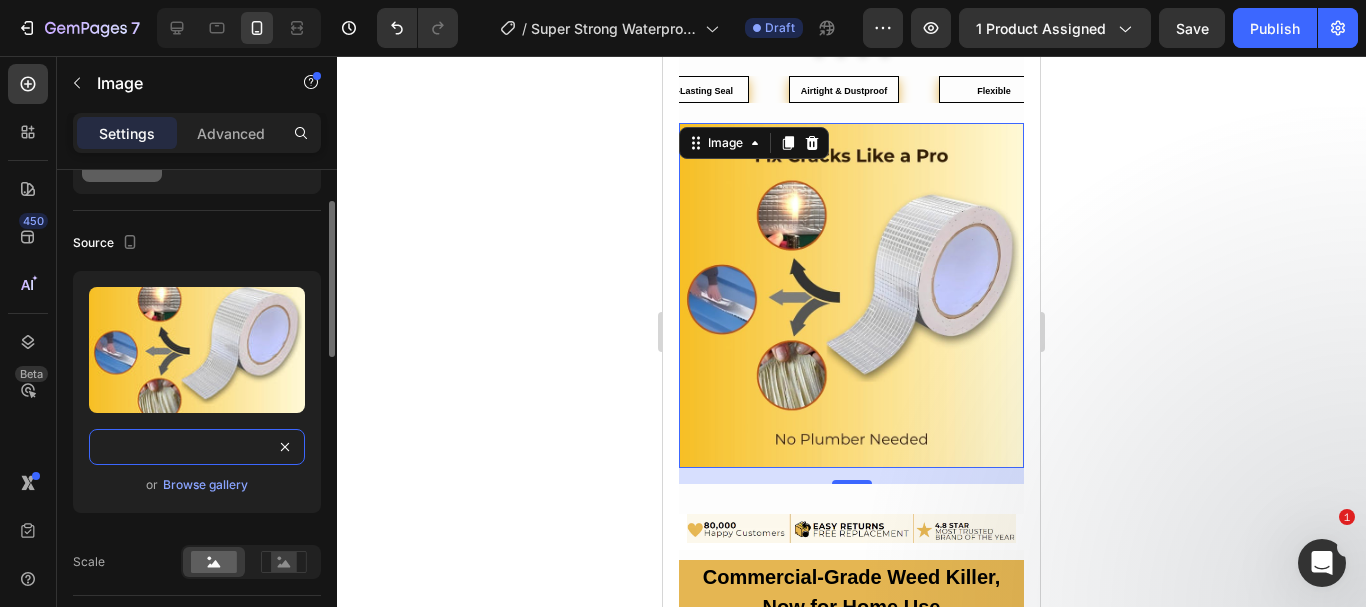 type on "https://cdn.shopify.com/s/files/1/0738/0067/9667/files/2_1f10cbc6-a059-421a-8907-8ed88090f72d.jpg?v=1754303850" 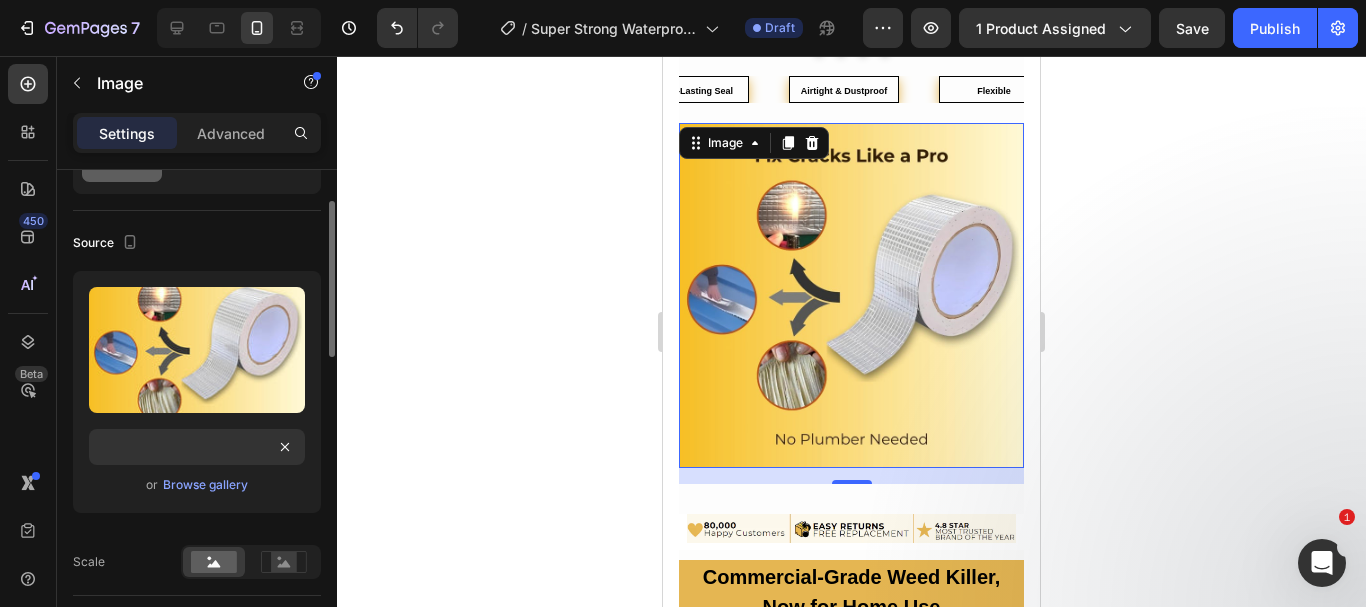 scroll, scrollTop: 0, scrollLeft: 0, axis: both 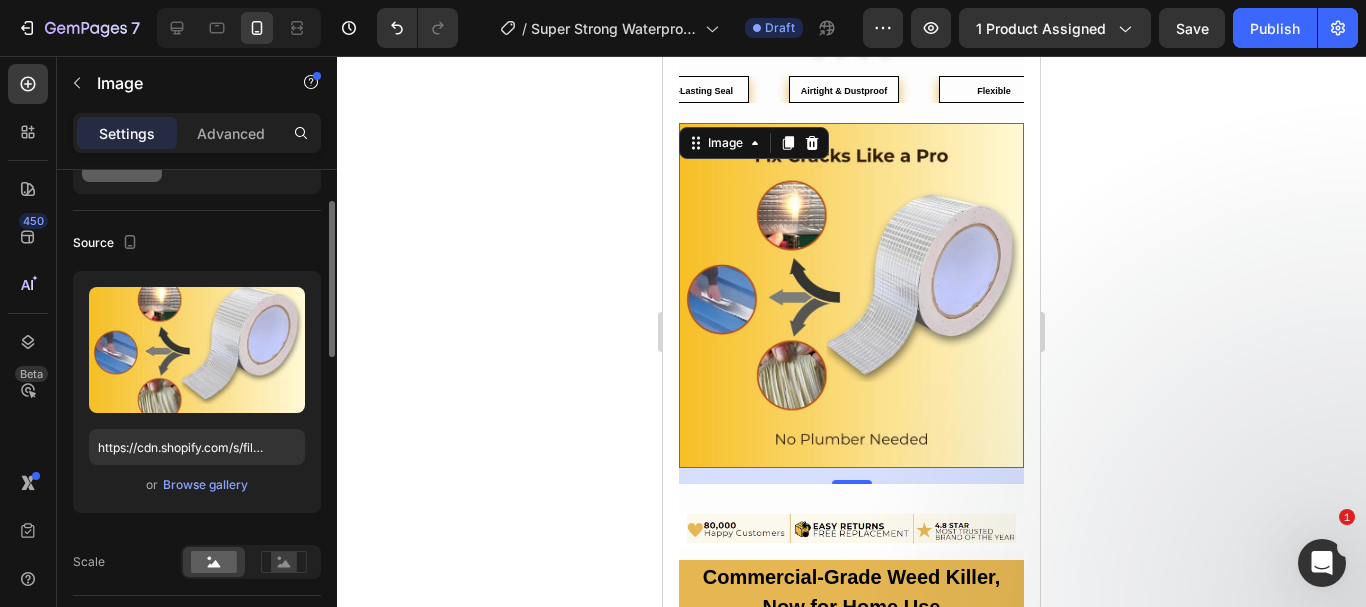 click on "or  Browse gallery" at bounding box center (197, 485) 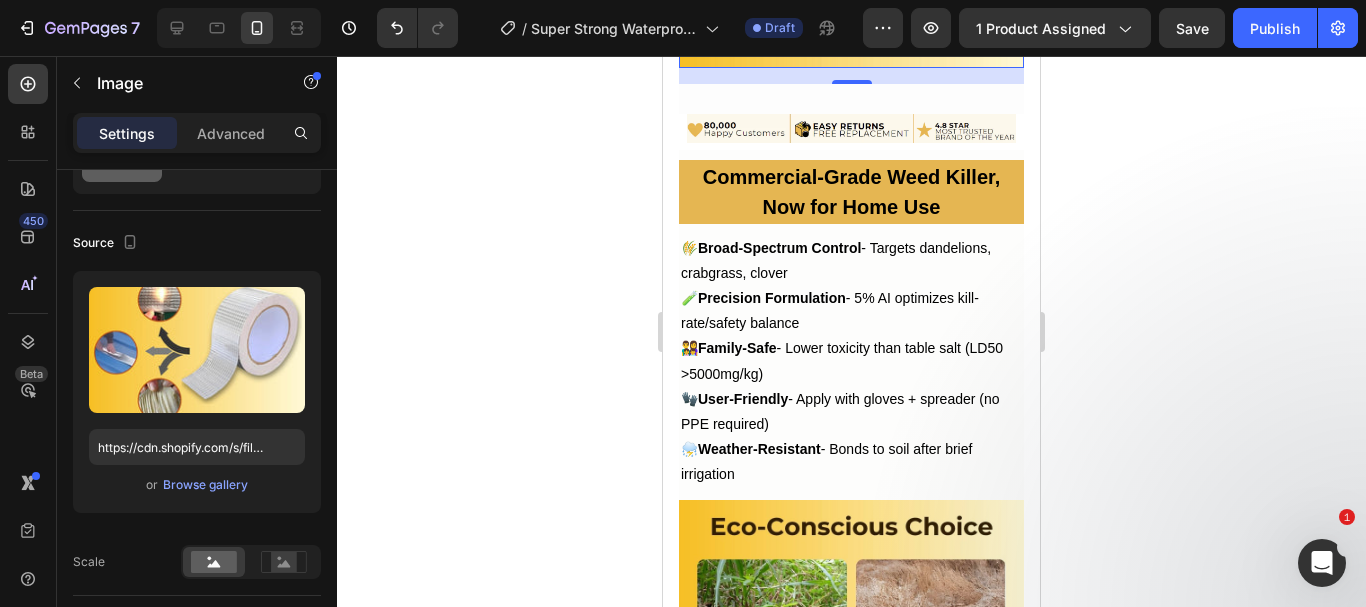 scroll, scrollTop: 3003, scrollLeft: 0, axis: vertical 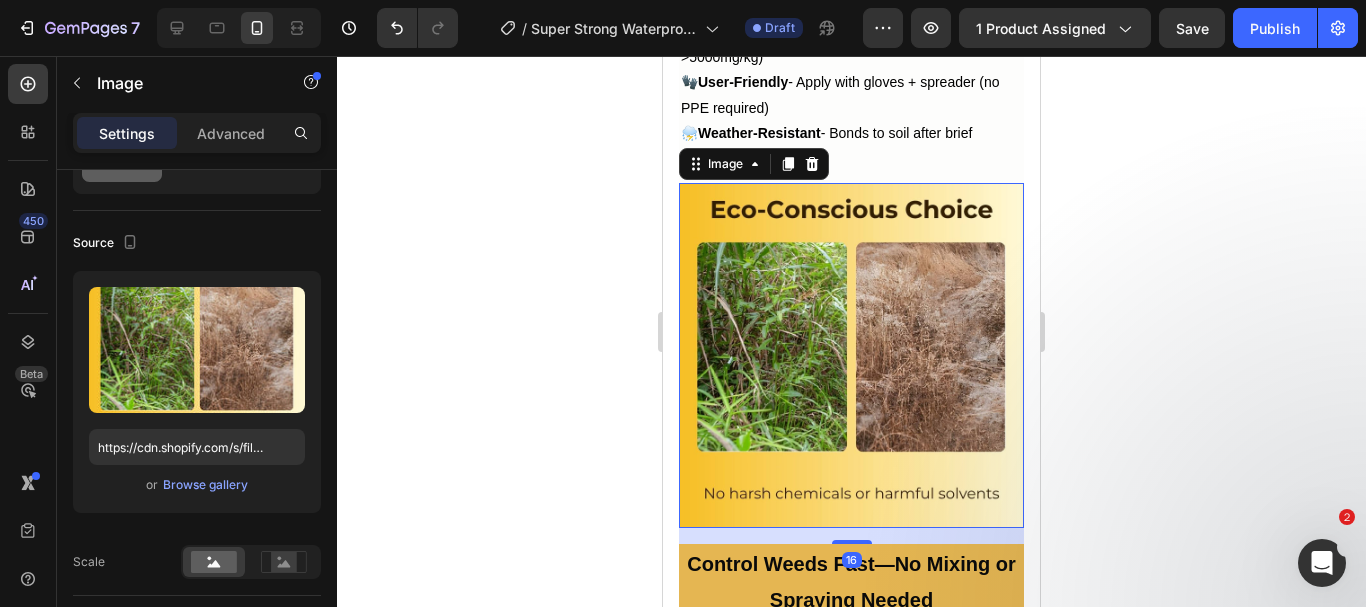 click at bounding box center [851, 355] 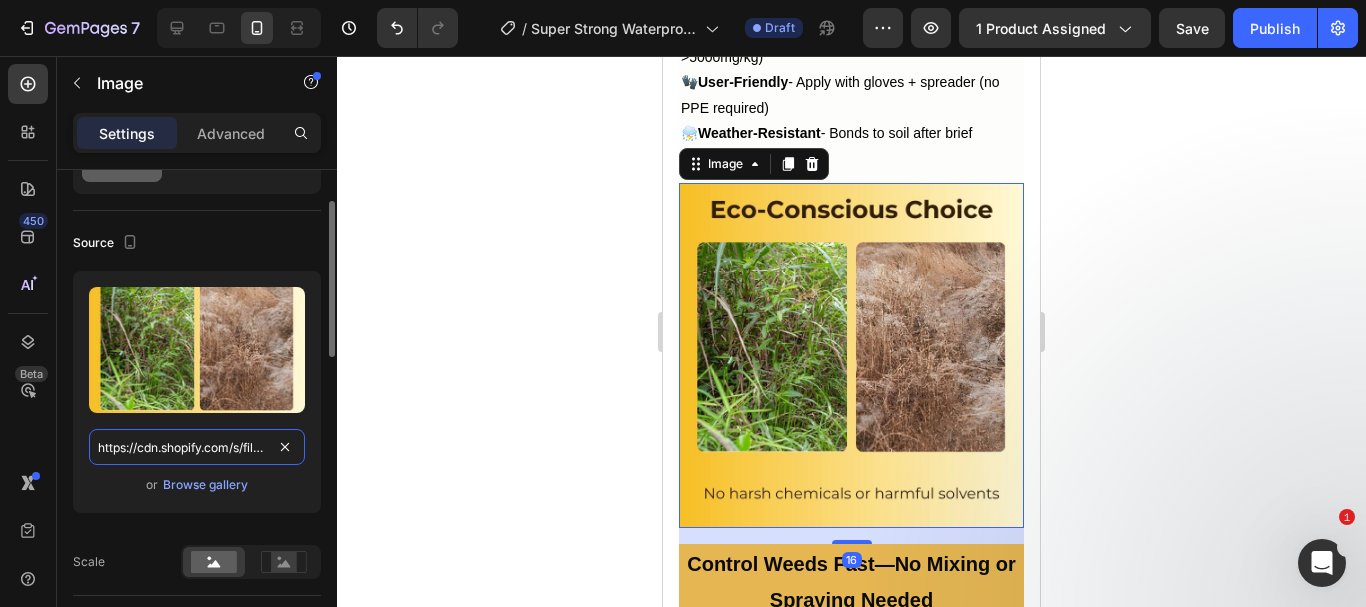 click on "https://cdn.shopify.com/s/files/1/0738/0067/9667/files/3_02a8dfbd-ed51-43e8-91fa-f792f9ce64a5.jpg?v=1754141563" at bounding box center [197, 447] 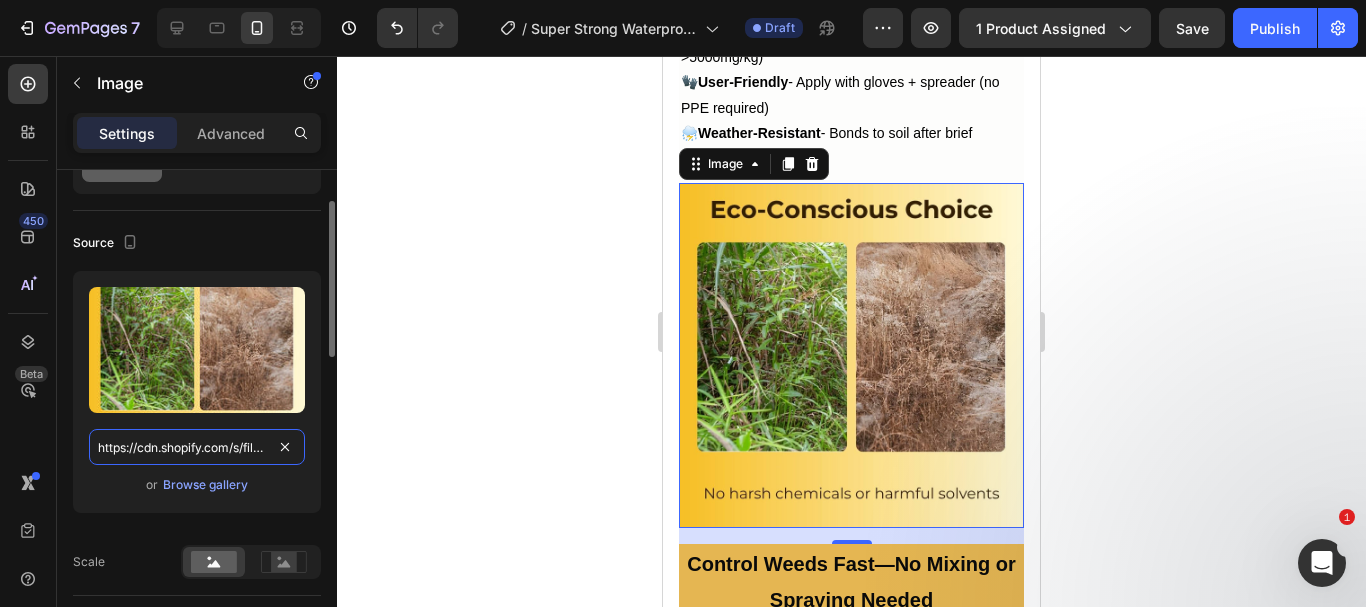 paste on "4_d7c1d900-a4bb-4004-9977-812ea1dbe5bc.jpg?v=1754303850" 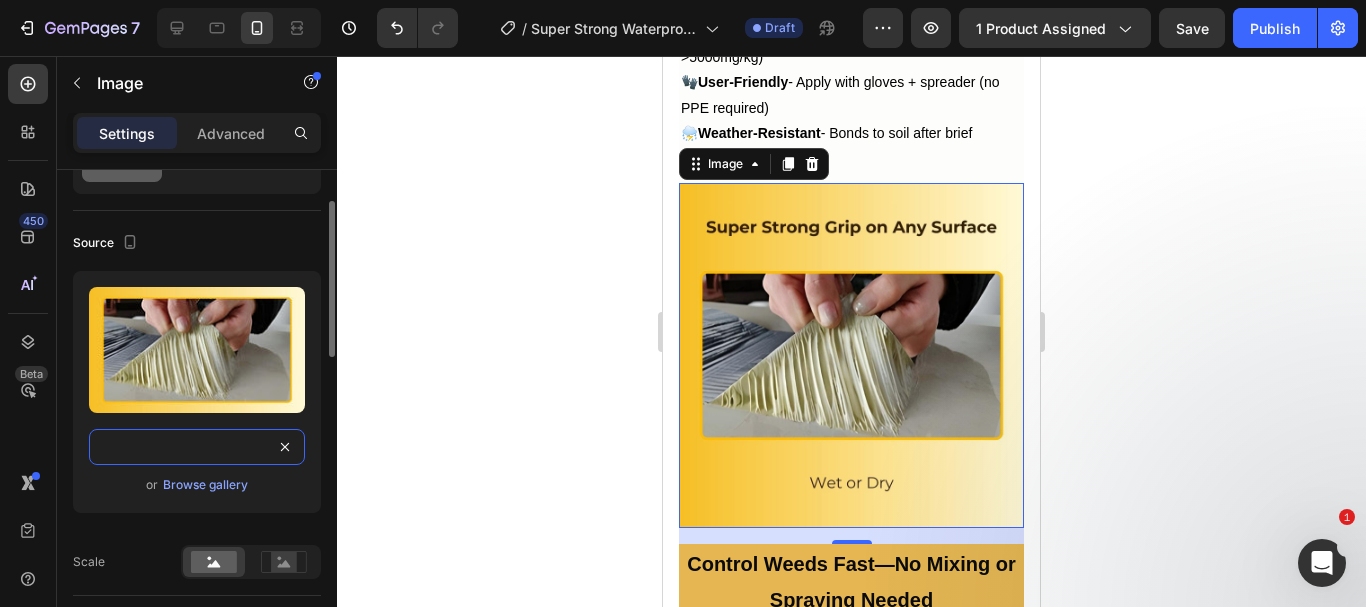 type on "https://cdn.shopify.com/s/files/1/0738/0067/9667/files/4_d7c1d900-a4bb-4004-9977-812ea1dbe5bc.jpg?v=1754303850" 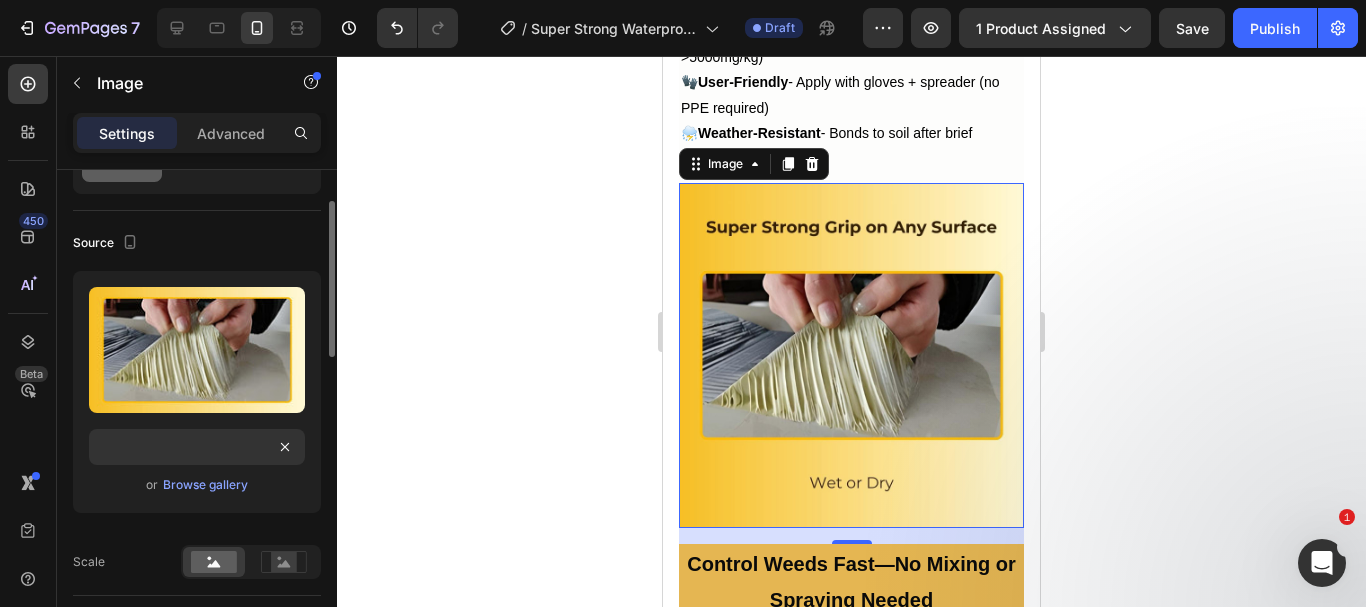scroll, scrollTop: 0, scrollLeft: 0, axis: both 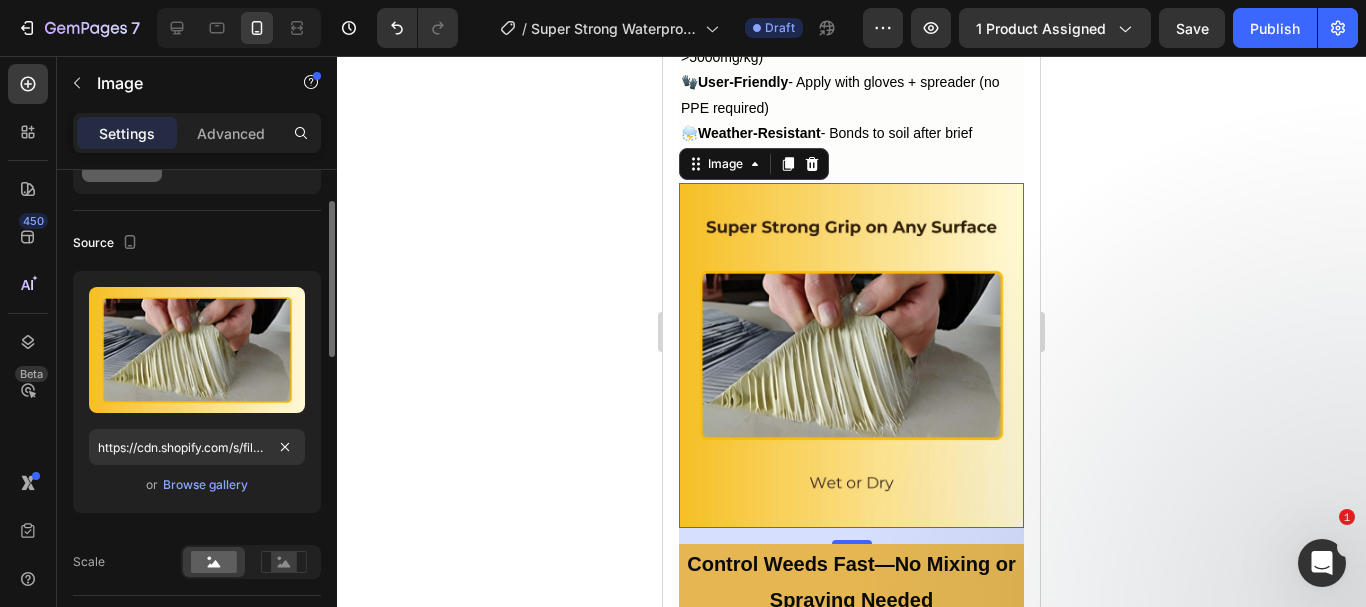 click on "or  Browse gallery" at bounding box center (197, 485) 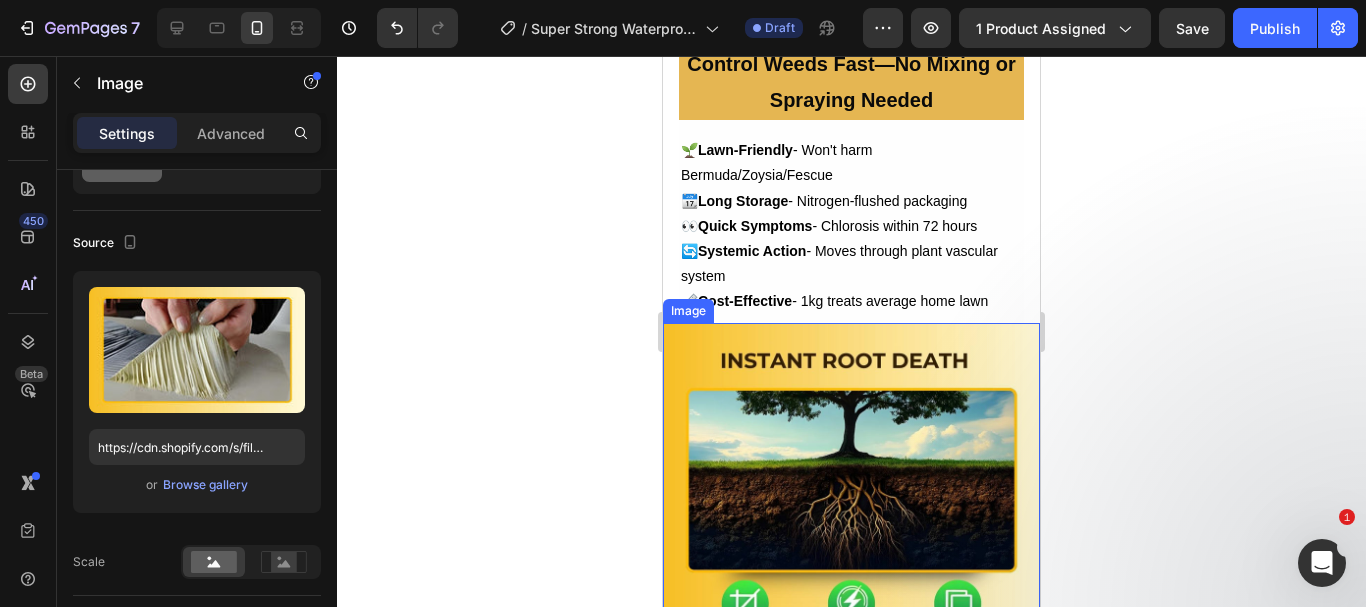scroll, scrollTop: 3703, scrollLeft: 0, axis: vertical 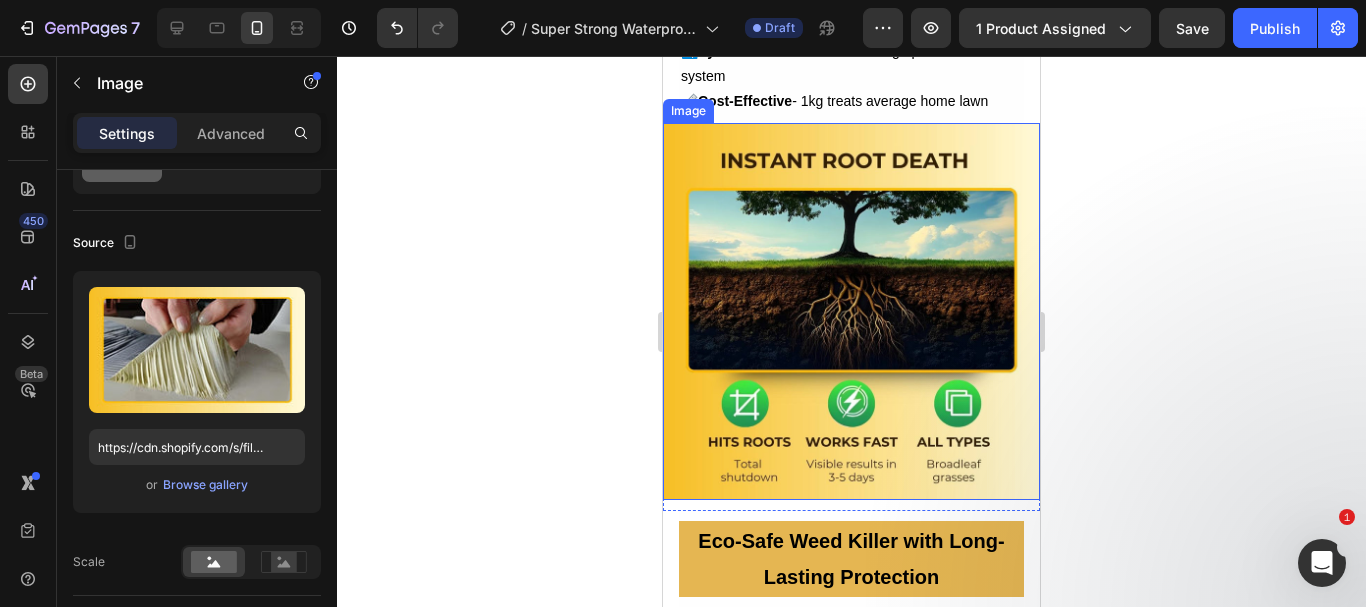 click at bounding box center [851, 311] 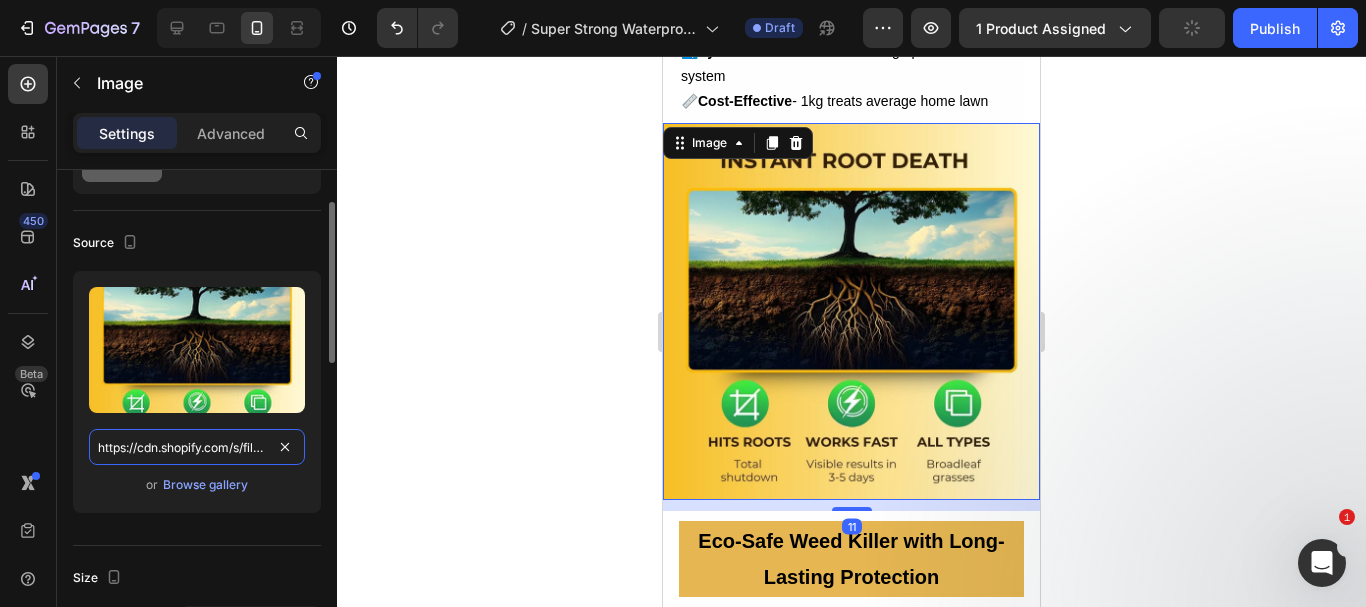 click on "https://cdn.shopify.com/s/files/1/0738/0067/9667/files/4_dead829d-9770-4a34-918b-be880a22bf50.jpg?v=1754141563" at bounding box center (197, 447) 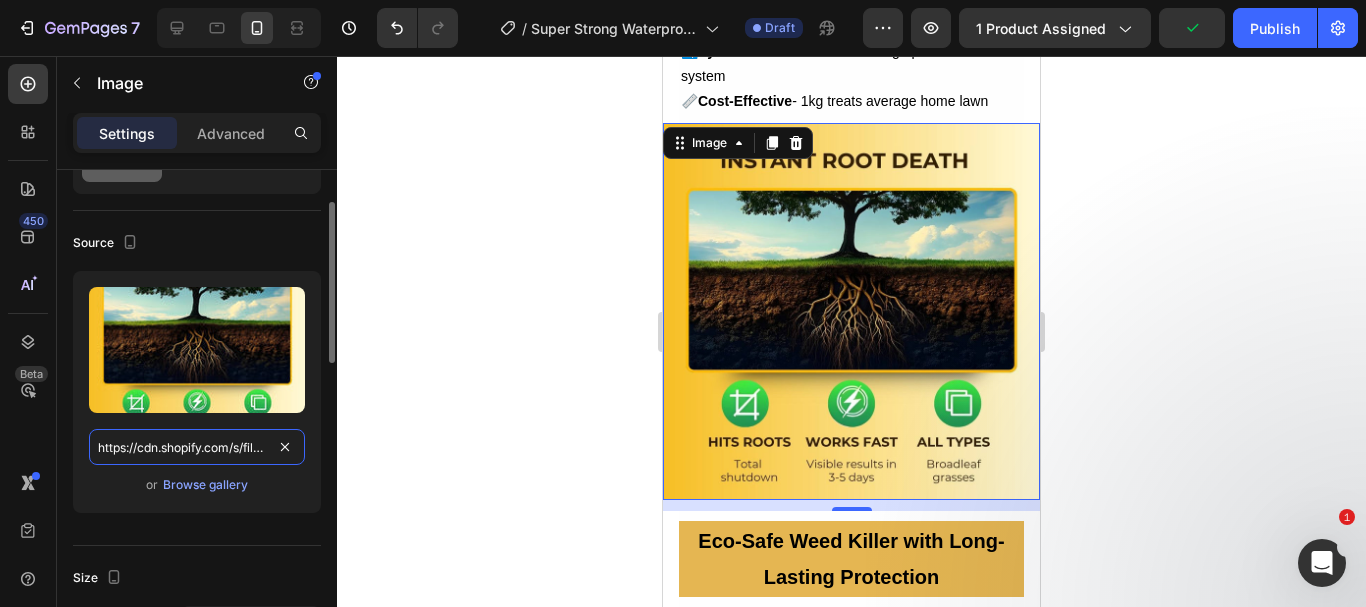 paste on "5_c1f8f4a5-abe5-44b6-b5c7-f4d614840a43.jpg?v=1754303850" 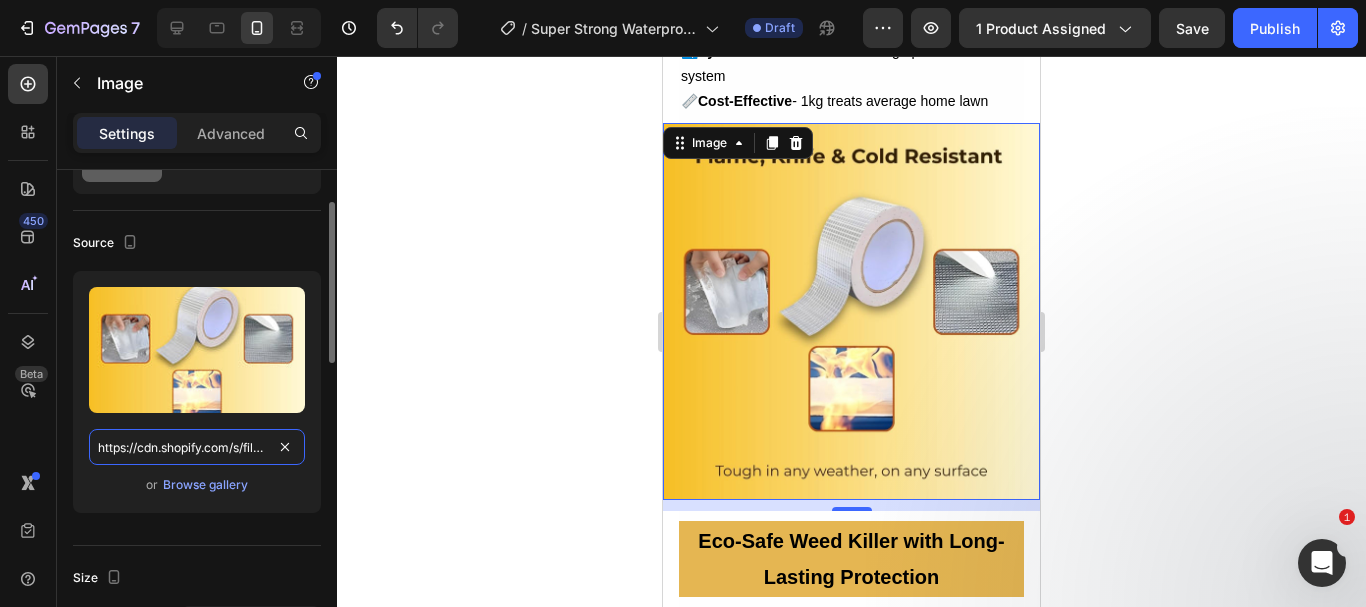 scroll, scrollTop: 0, scrollLeft: 514, axis: horizontal 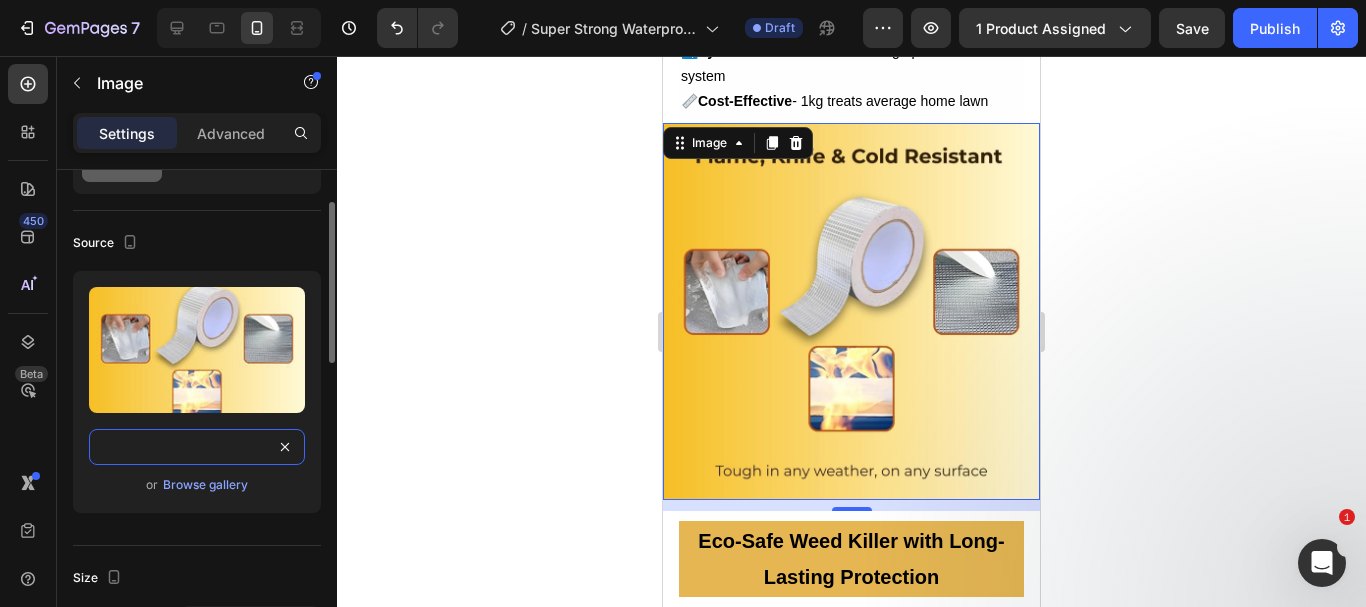 type on "https://cdn.shopify.com/s/files/1/0738/0067/9667/files/5_c1f8f4a5-abe5-44b6-b5c7-f4d614840a43.jpg?v=1754303850" 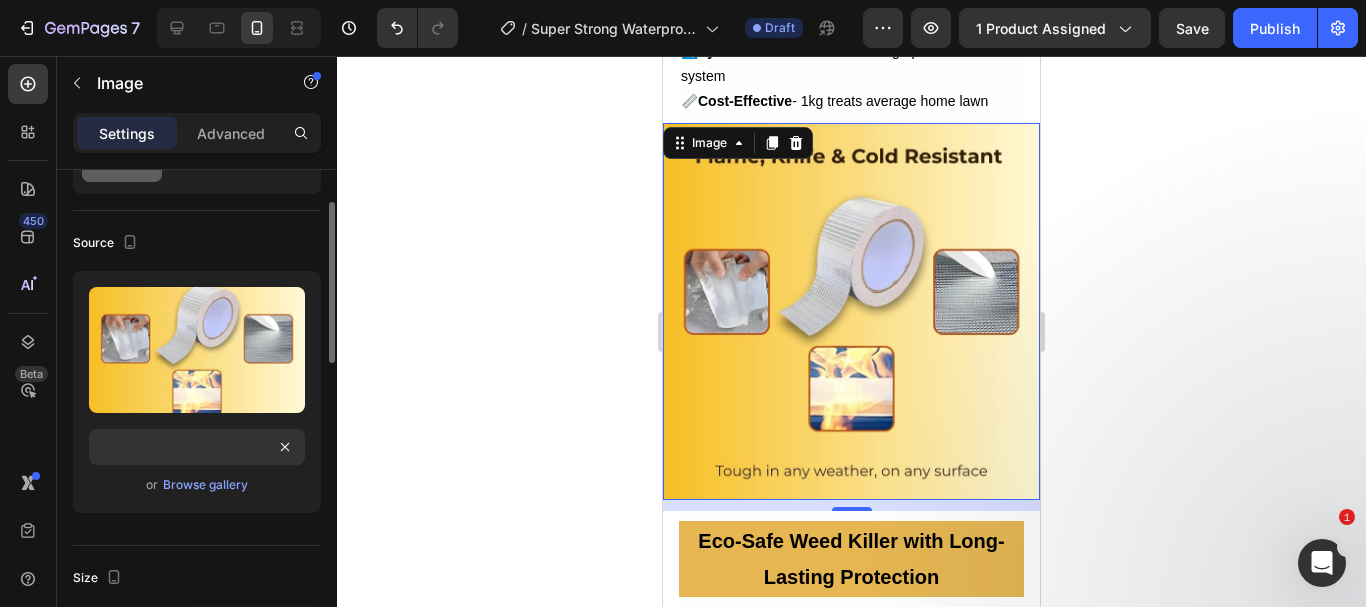 scroll, scrollTop: 0, scrollLeft: 0, axis: both 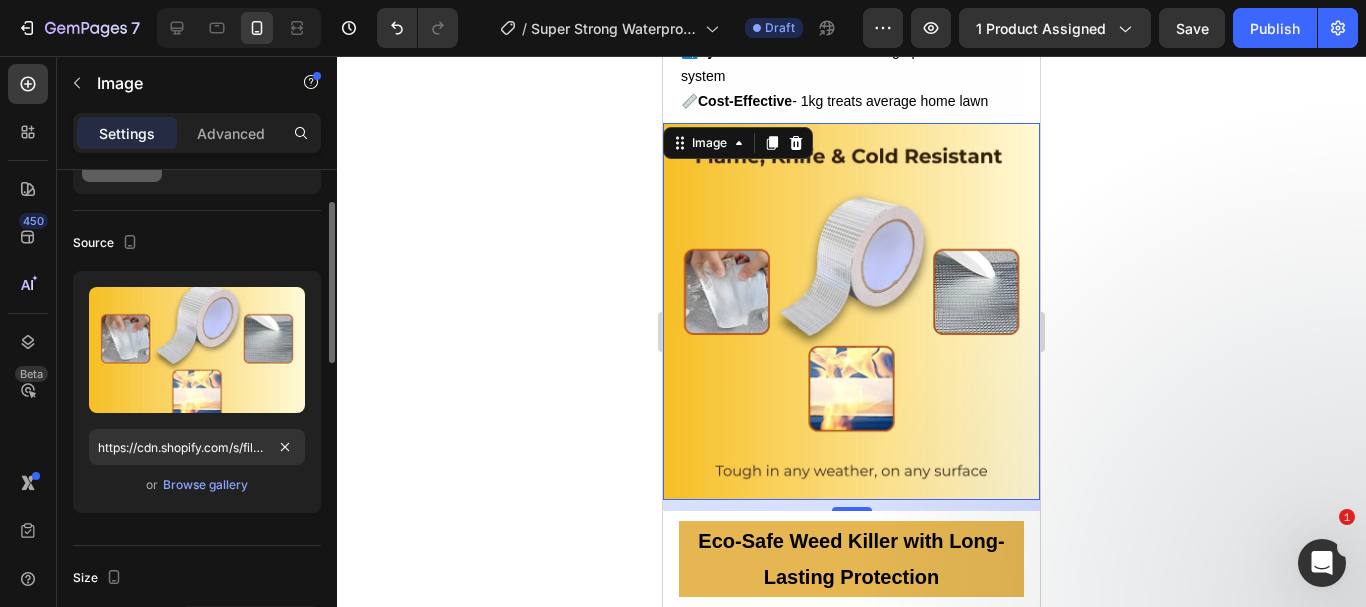 click on "or  Browse gallery" at bounding box center [197, 485] 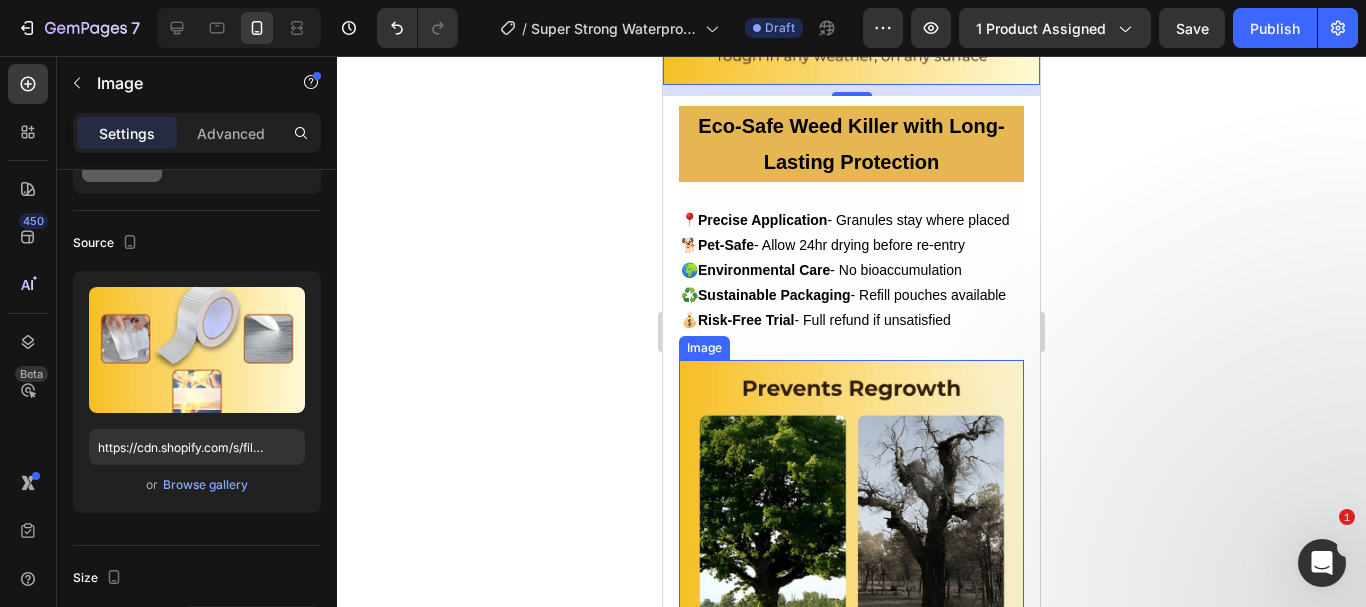 scroll, scrollTop: 4303, scrollLeft: 0, axis: vertical 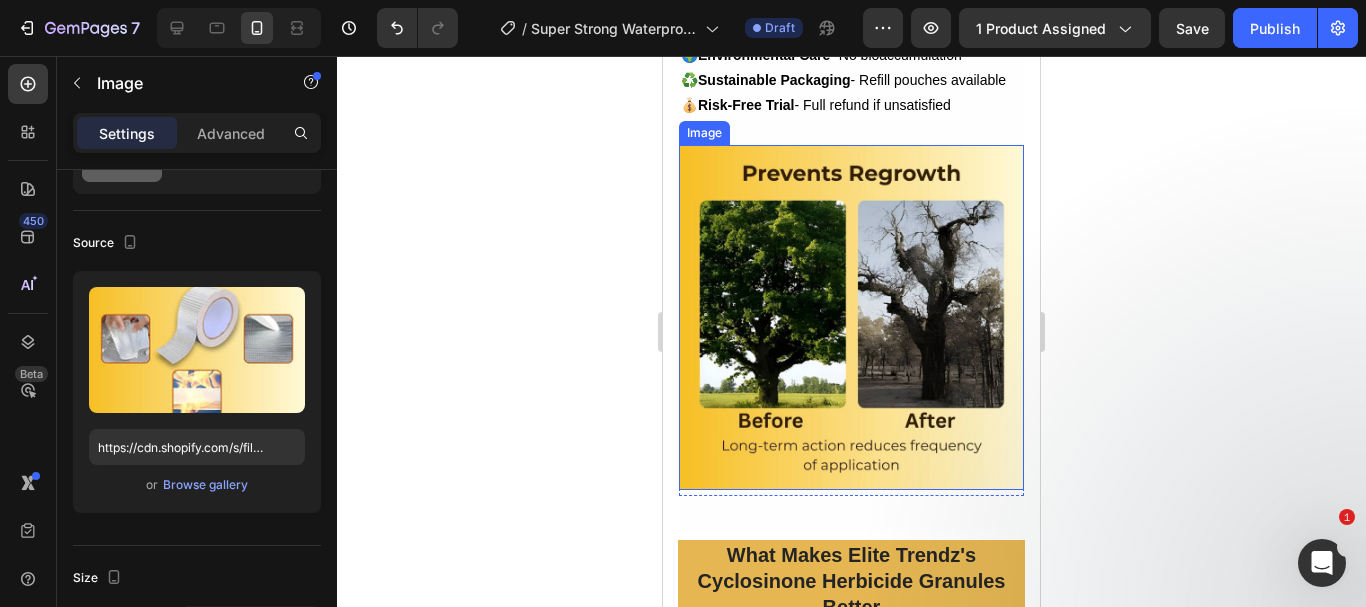 click at bounding box center [851, 317] 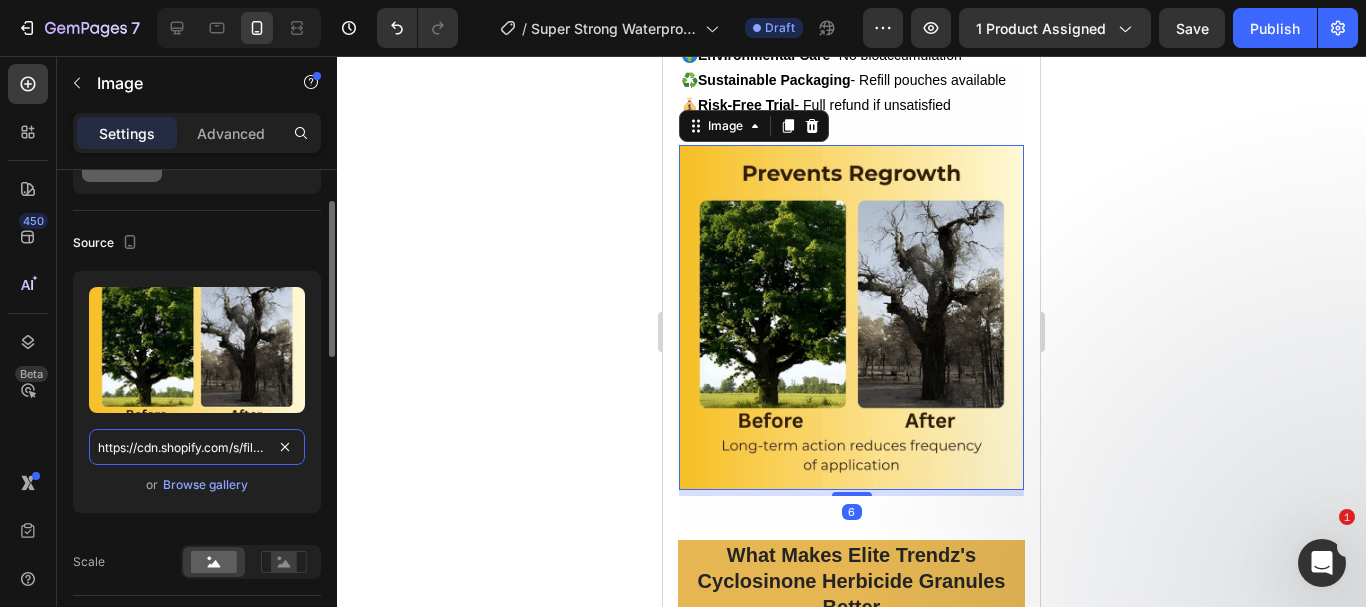 click on "https://cdn.shopify.com/s/files/1/0738/0067/9667/files/5_95d02e16-3cd3-471f-b294-86614655b61a.jpg?v=1754141564" at bounding box center [197, 447] 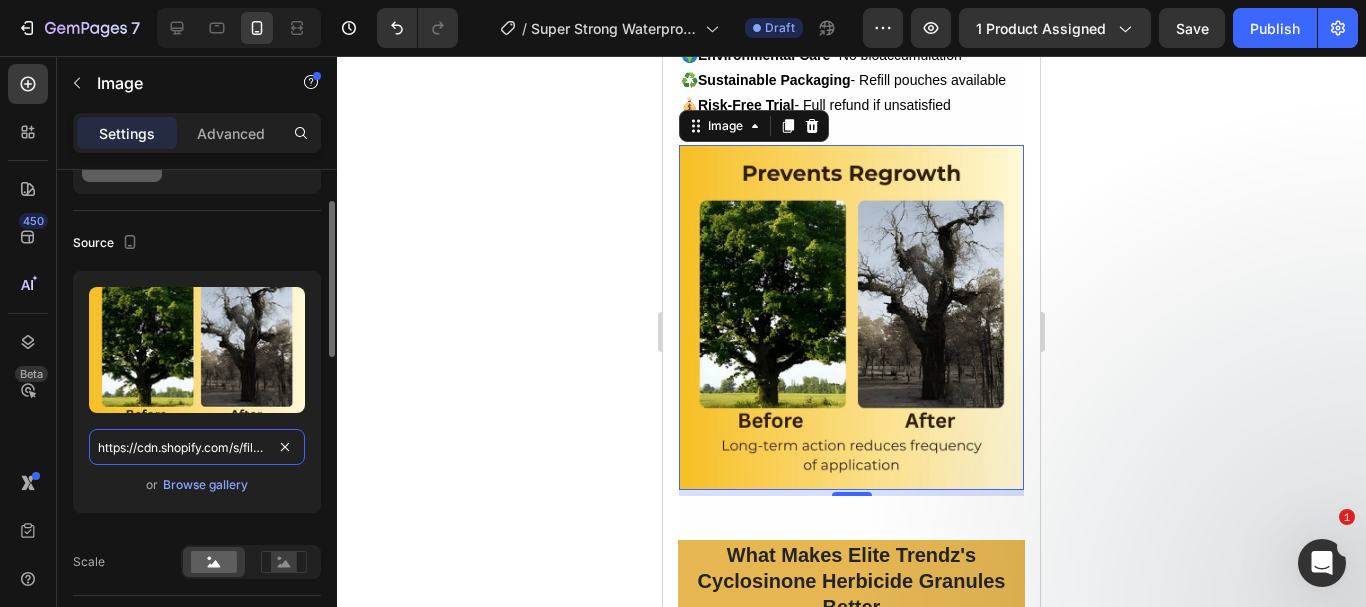 paste on "6_54ace561-9c59-4b2a-ac02-57568e11dbc5.jpg?v=1754303850" 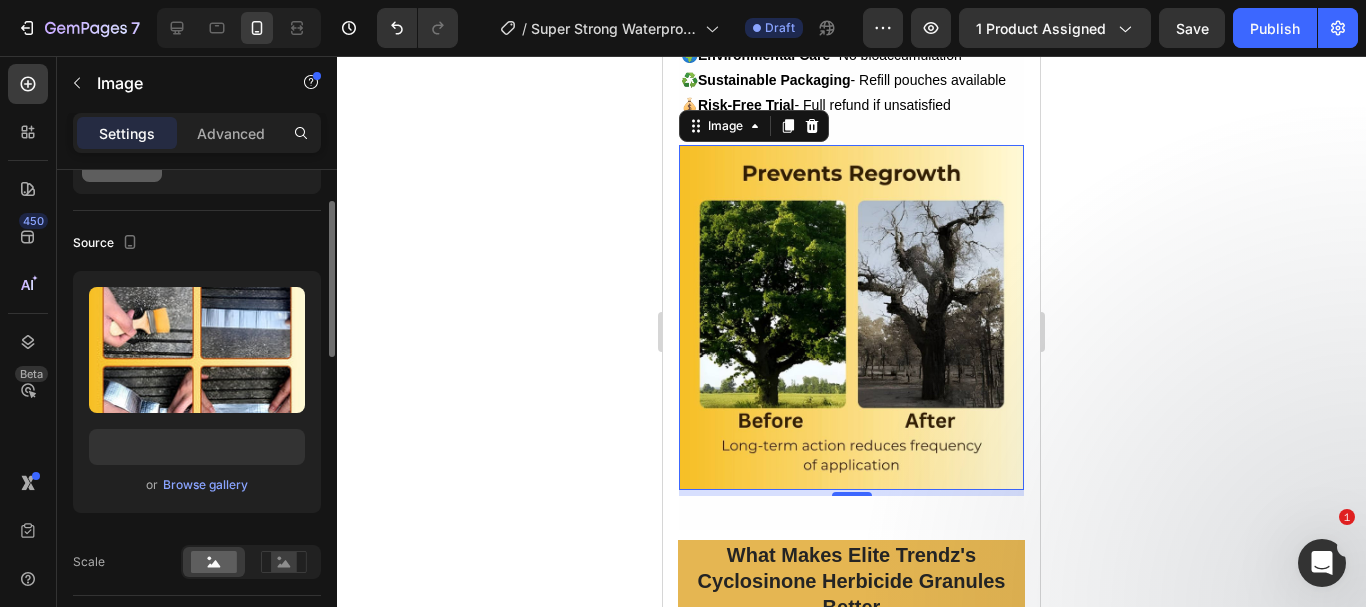 scroll, scrollTop: 0, scrollLeft: 0, axis: both 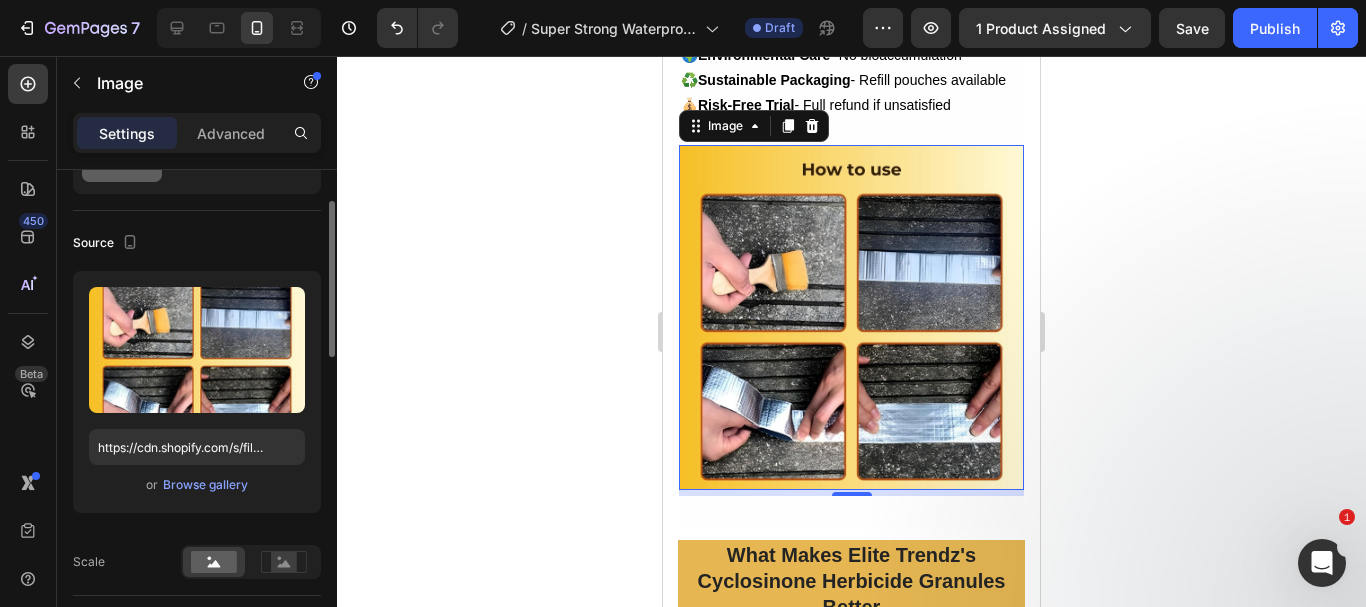 click on "or  Browse gallery" at bounding box center [197, 485] 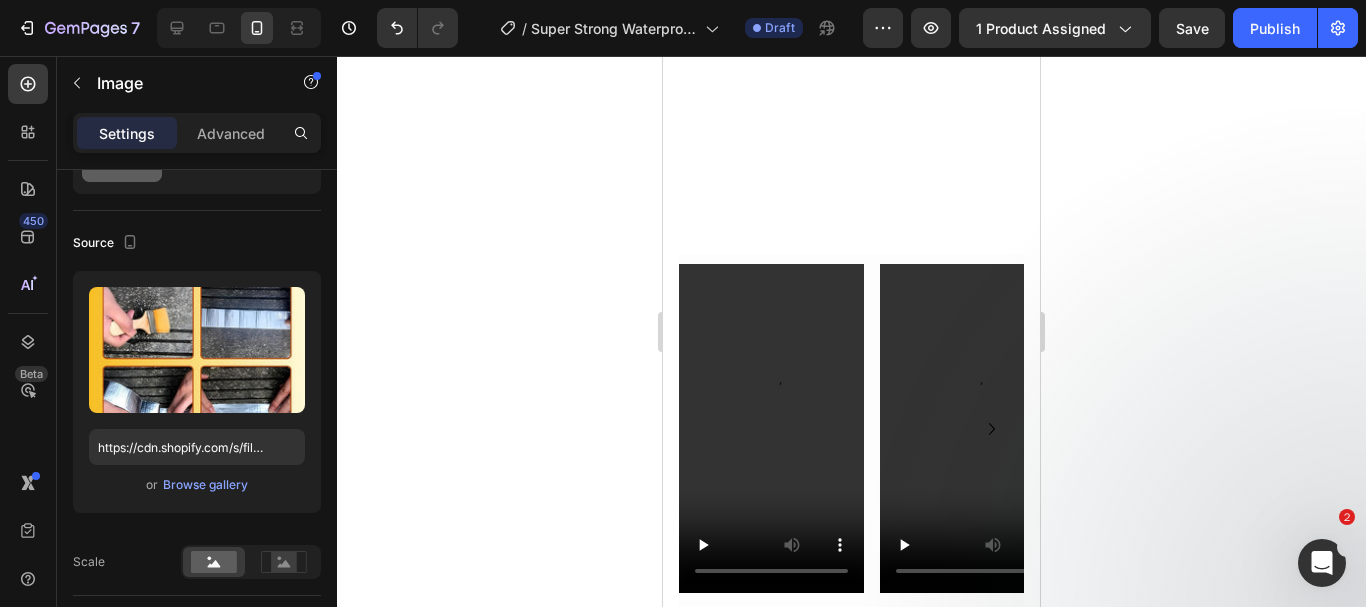 scroll, scrollTop: 2236, scrollLeft: 0, axis: vertical 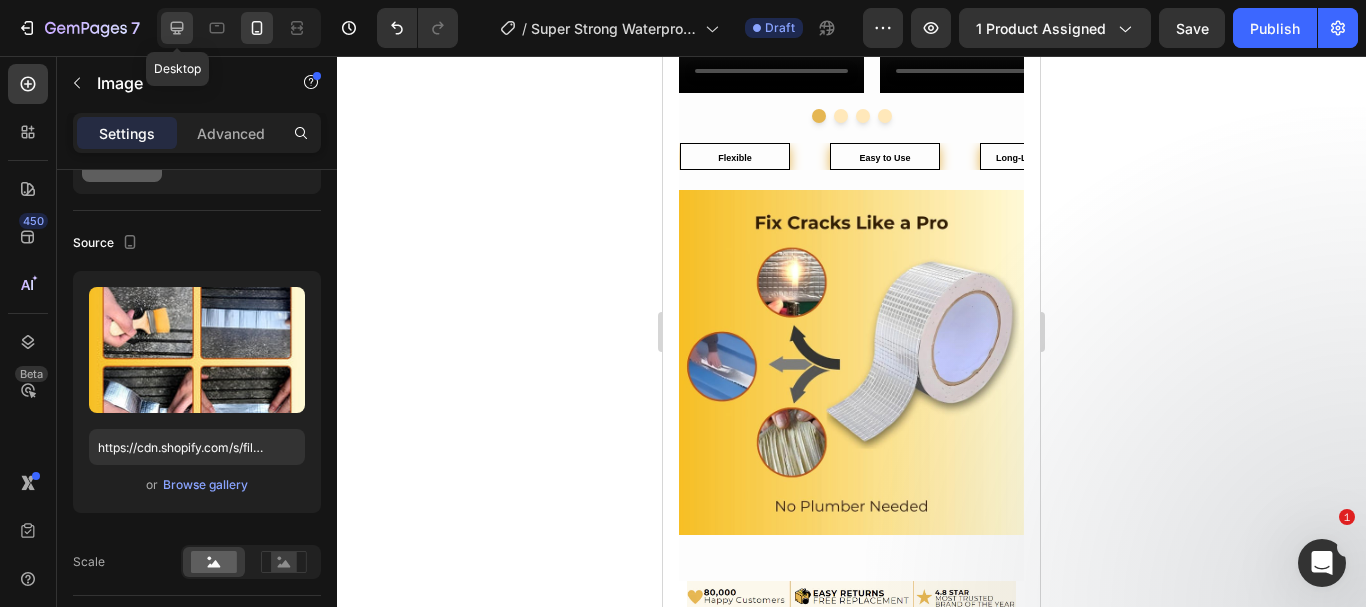 click 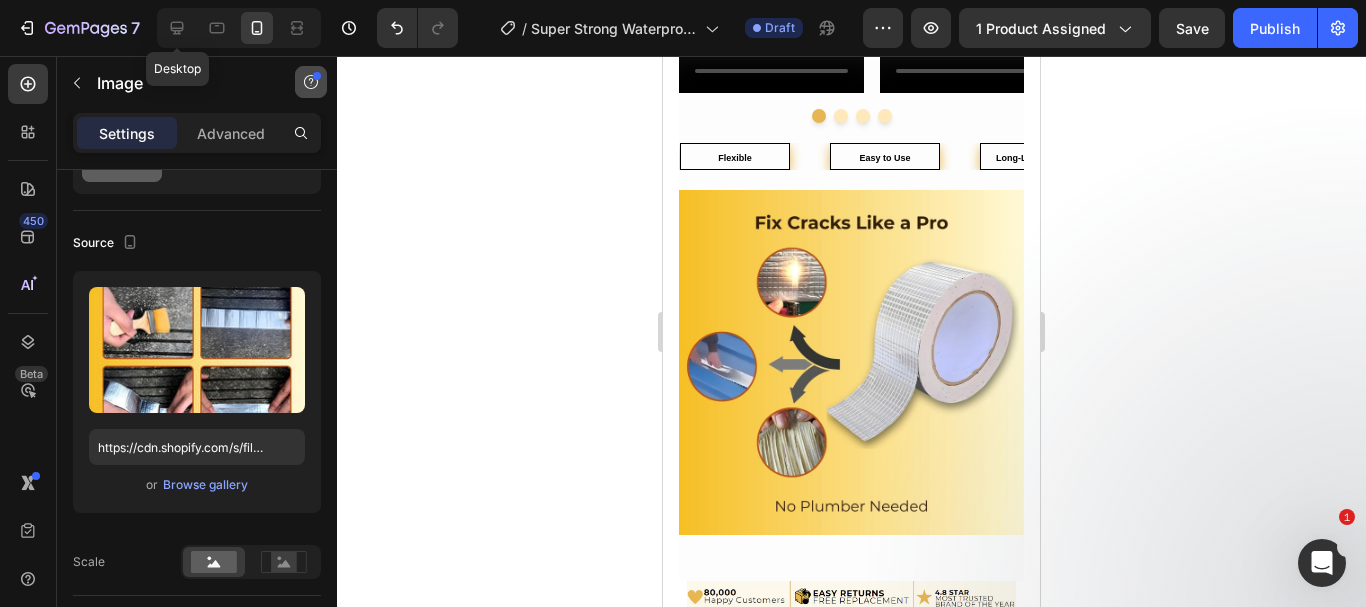 type on "https://cdn.shopify.com/s/files/1/0738/0067/9667/files/5_95d02e16-3cd3-471f-b294-86614655b61a.jpg?v=1754141564" 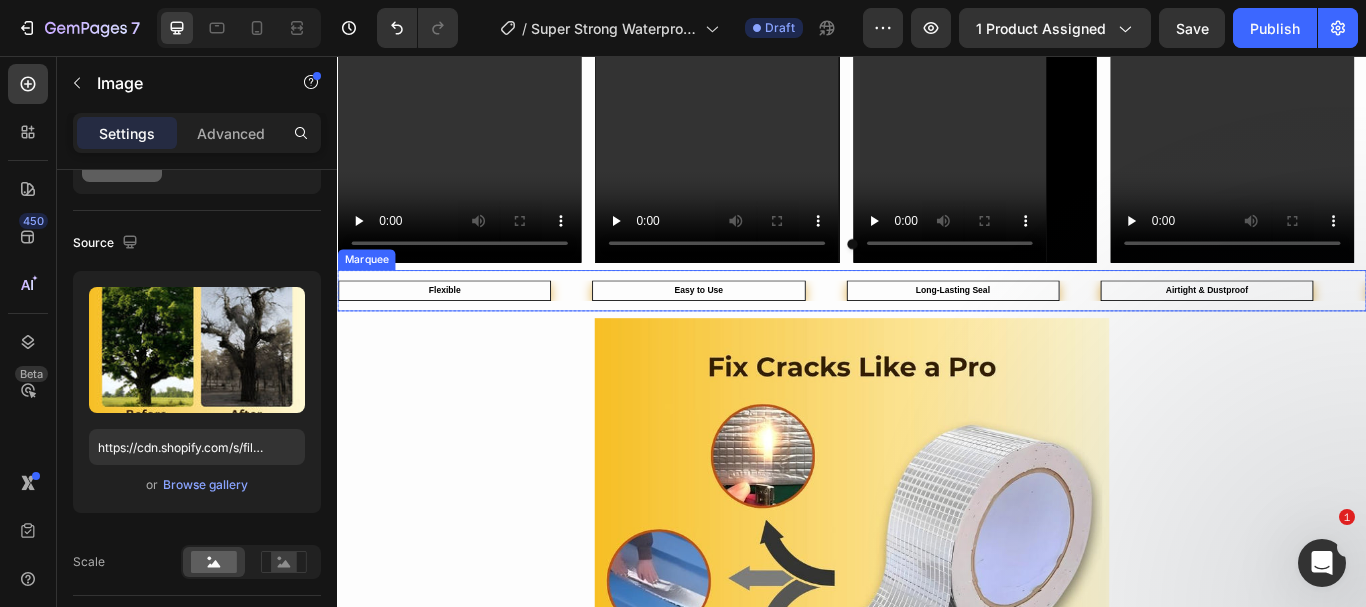 scroll, scrollTop: 2428, scrollLeft: 0, axis: vertical 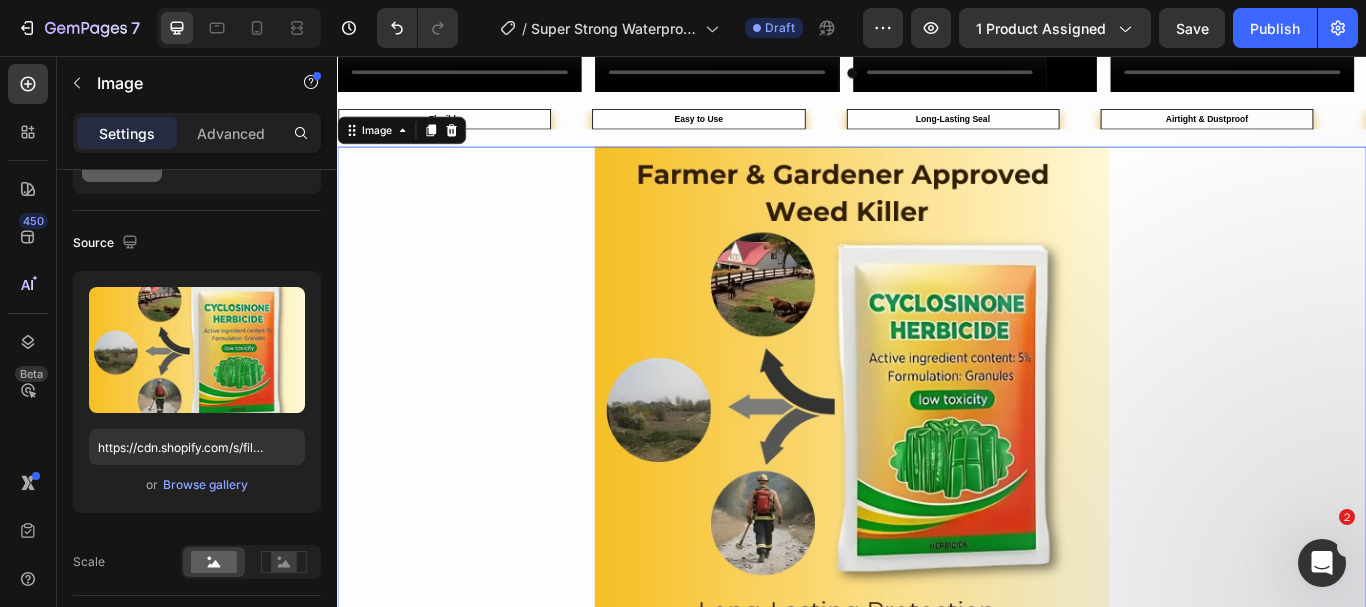 click at bounding box center [937, 462] 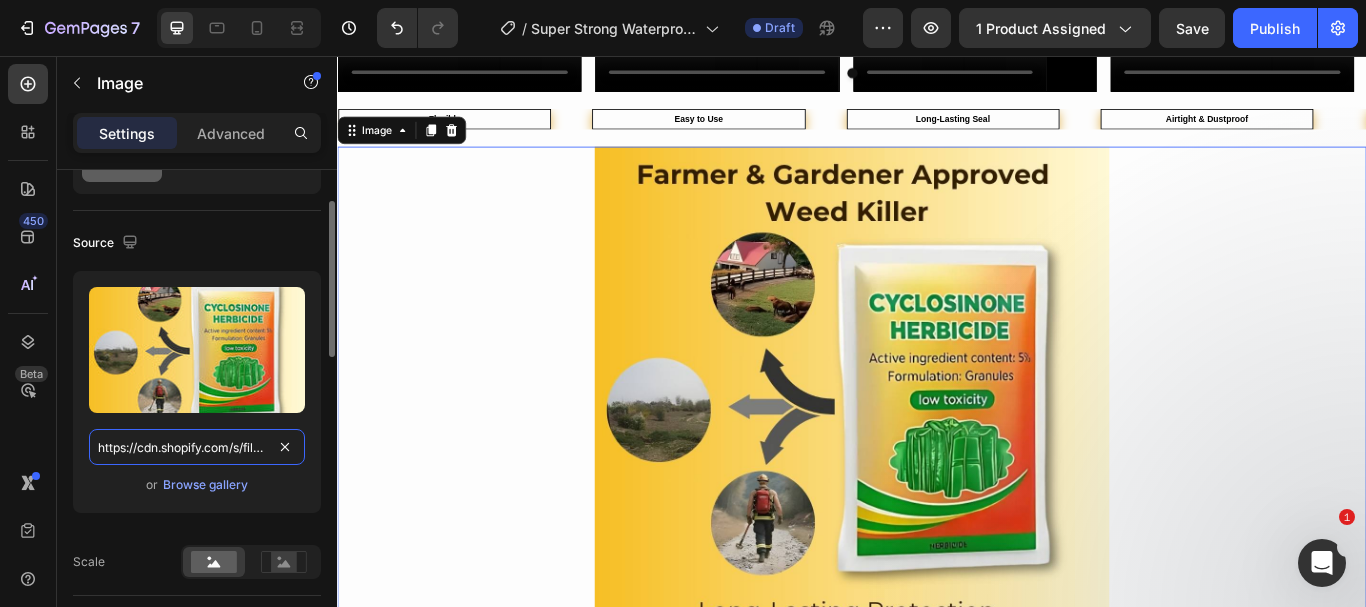 click on "https://cdn.shopify.com/s/files/1/0738/0067/9667/files/2_94ef58f6-ef57-4bbb-af68-72a0ae9a2cad.jpg?v=1754141563" at bounding box center (197, 447) 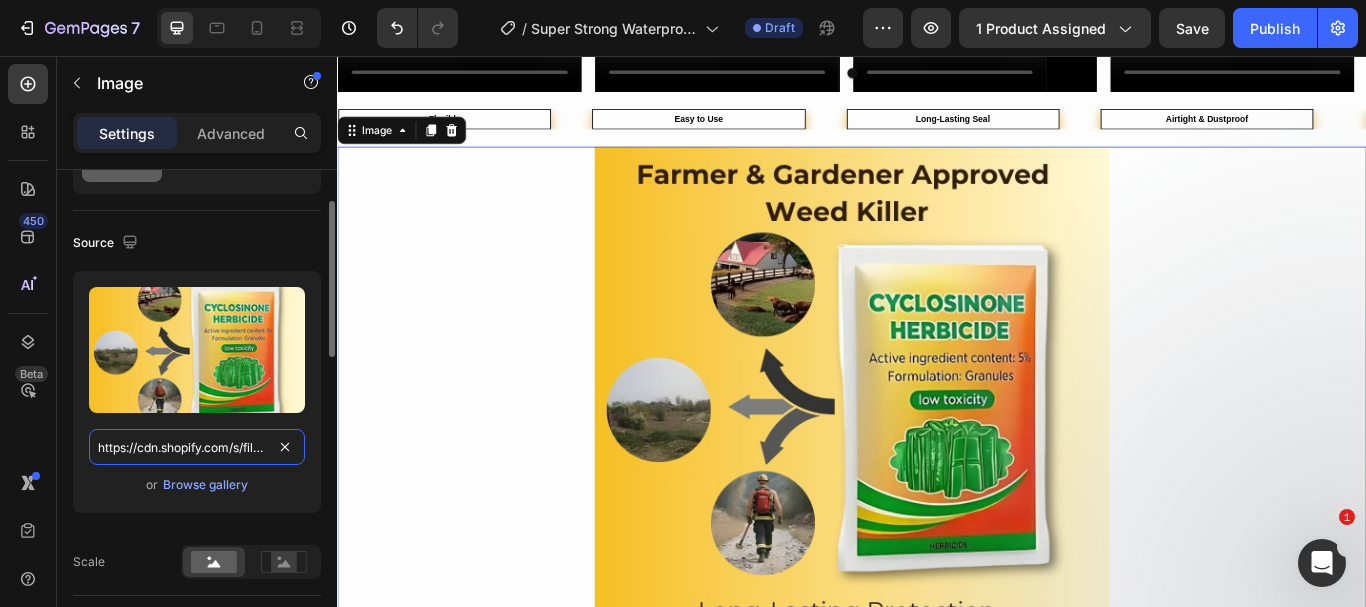 paste on "1f10cbc6-a059-421a-8907-8ed88090f72d.jpg?v=1754303850" 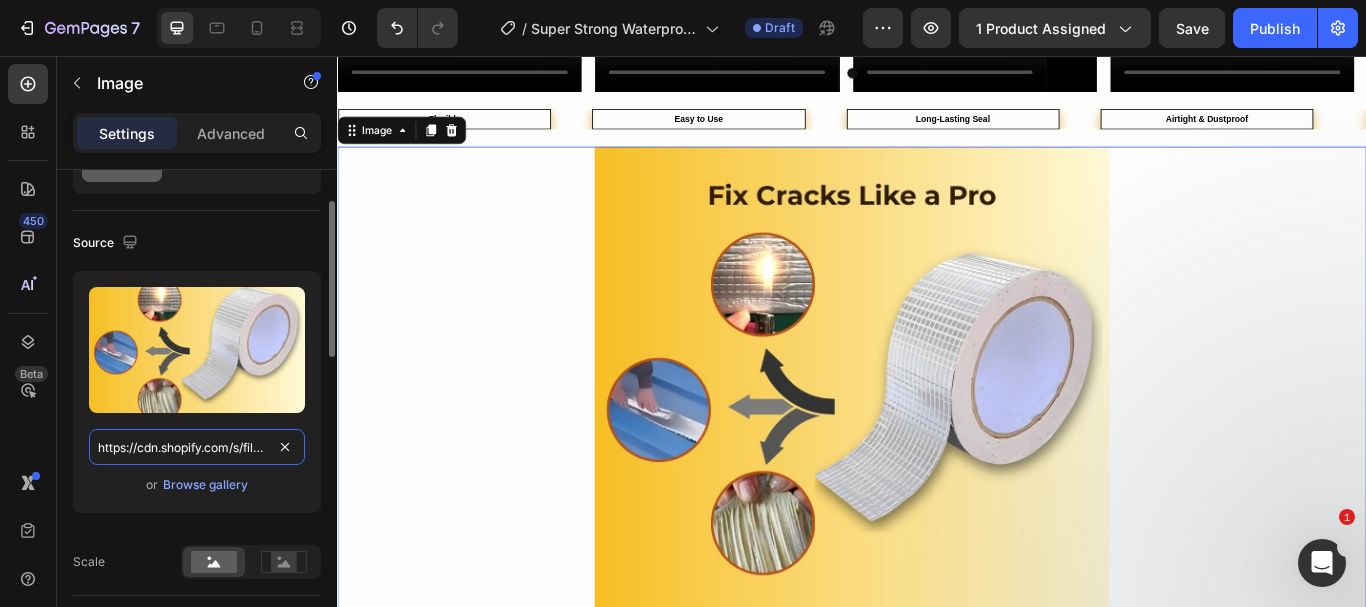 scroll, scrollTop: 0, scrollLeft: 515, axis: horizontal 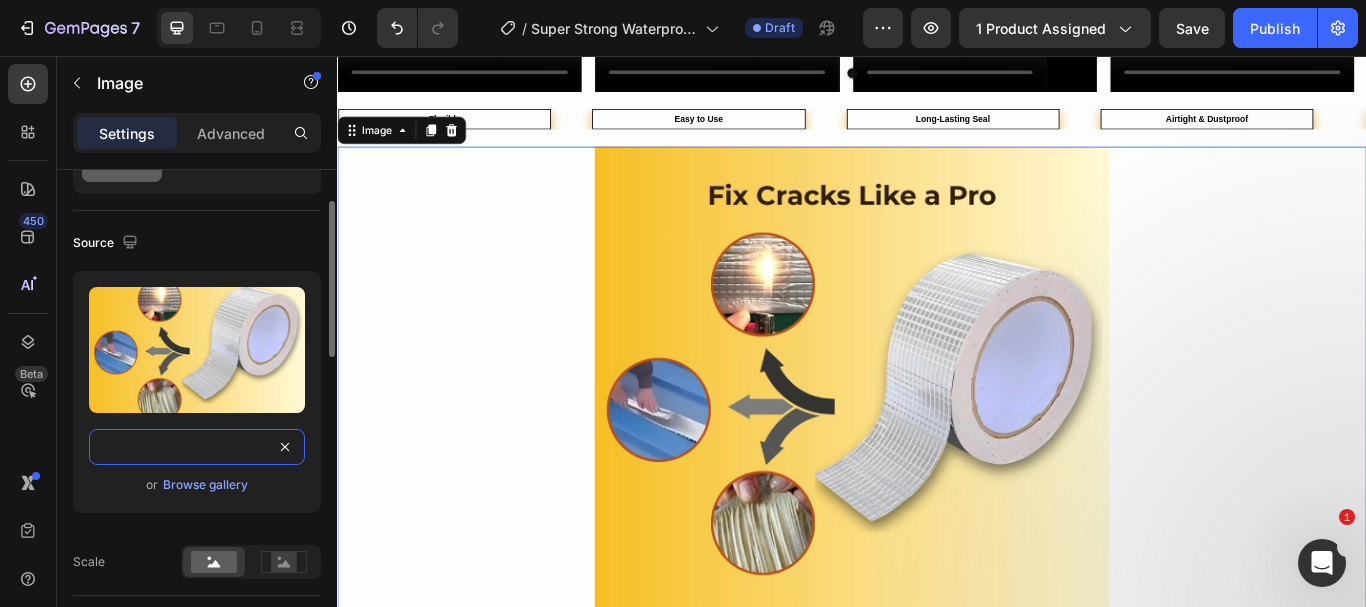 type on "https://cdn.shopify.com/s/files/1/0738/0067/9667/files/2_1f10cbc6-a059-421a-8907-8ed88090f72d.jpg?v=1754303850" 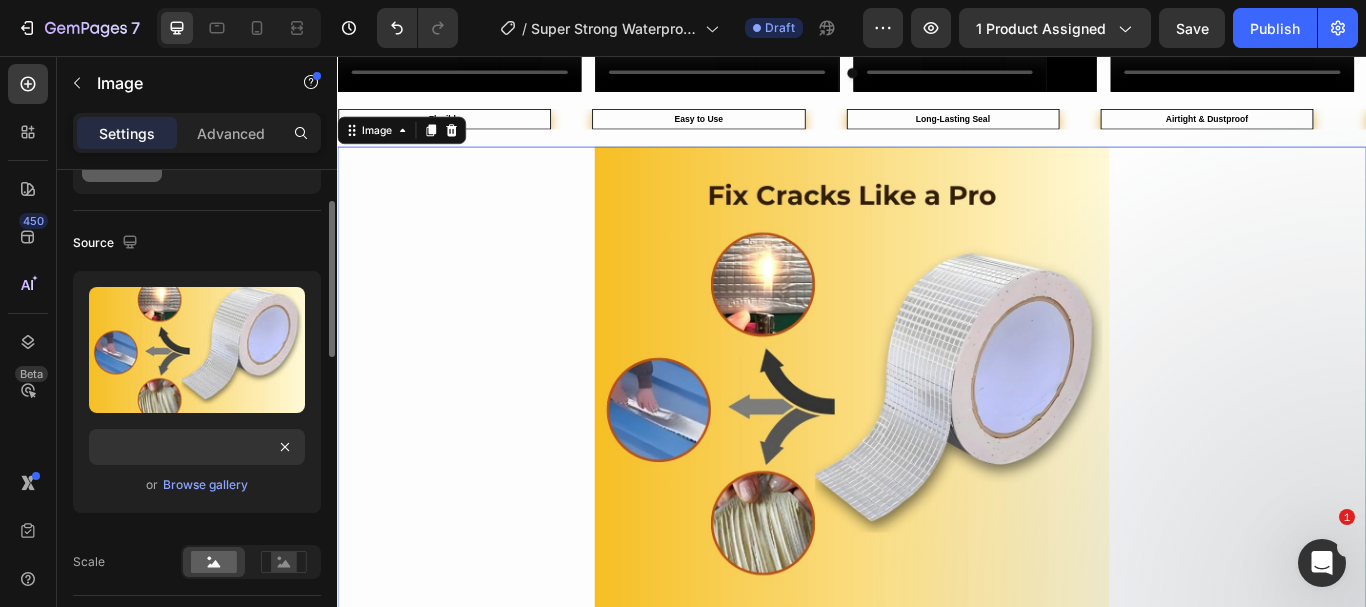 click on "Upload Image https://cdn.shopify.com/s/files/1/0738/0067/9667/files/2_1f10cbc6-a059-421a-8907-8ed88090f72d.jpg?v=1754303850 or  Browse gallery" at bounding box center [197, 392] 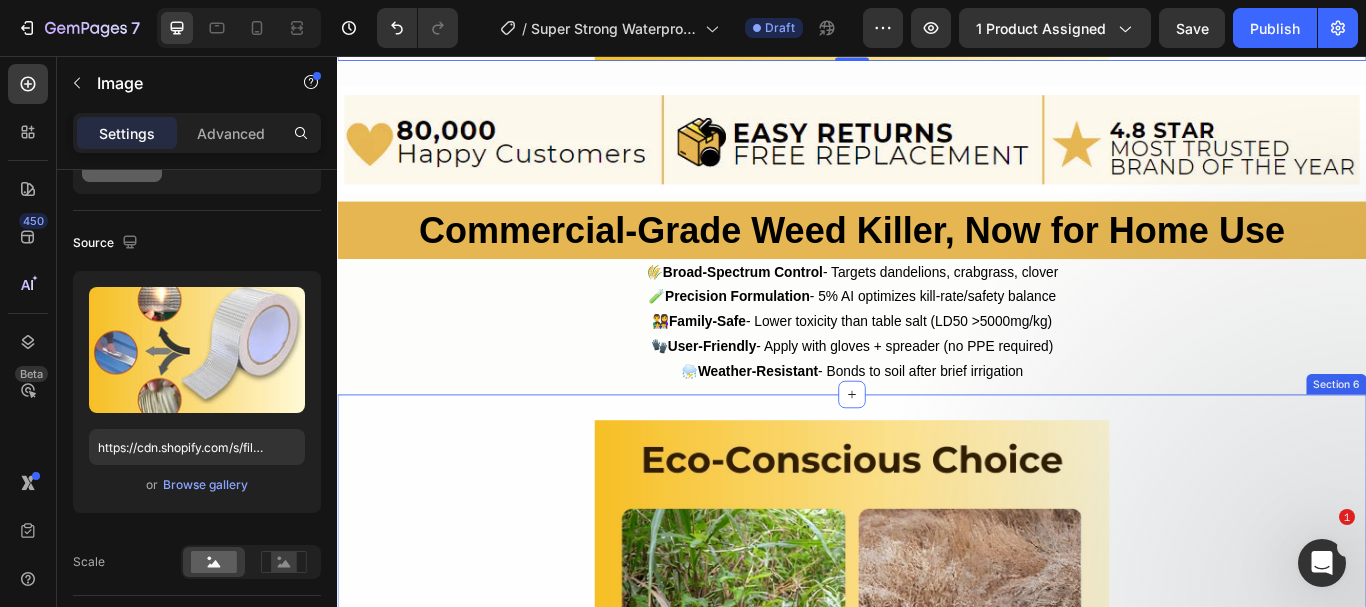 scroll, scrollTop: 3428, scrollLeft: 0, axis: vertical 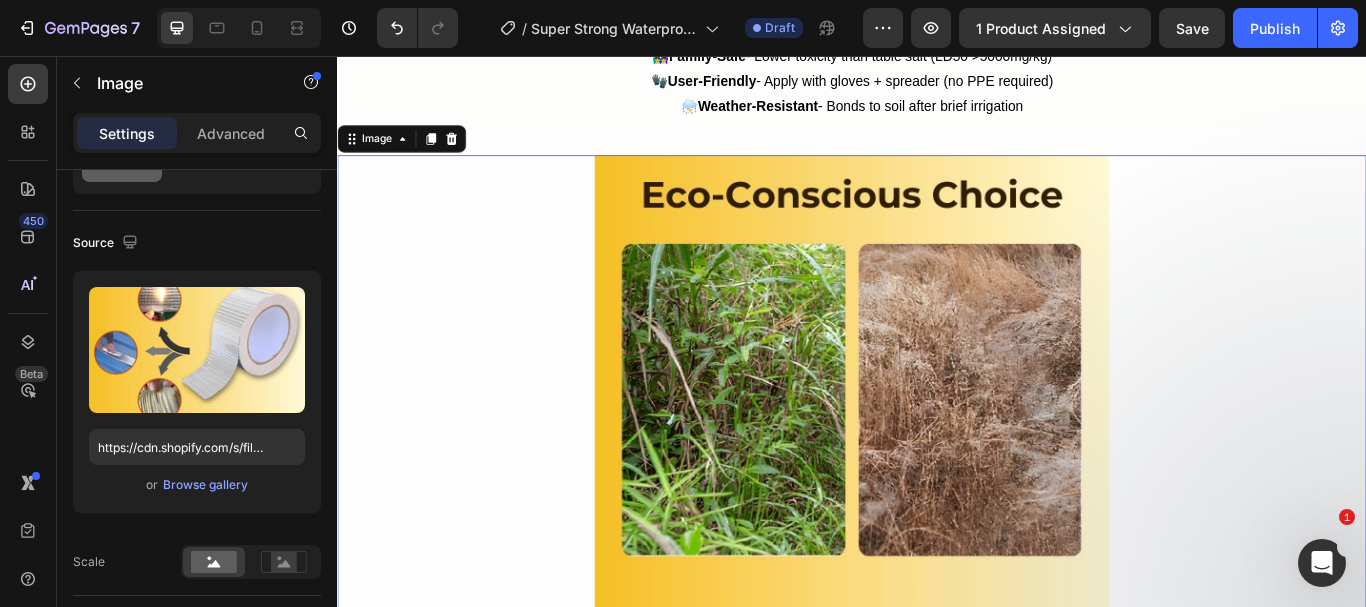 click at bounding box center [937, 472] 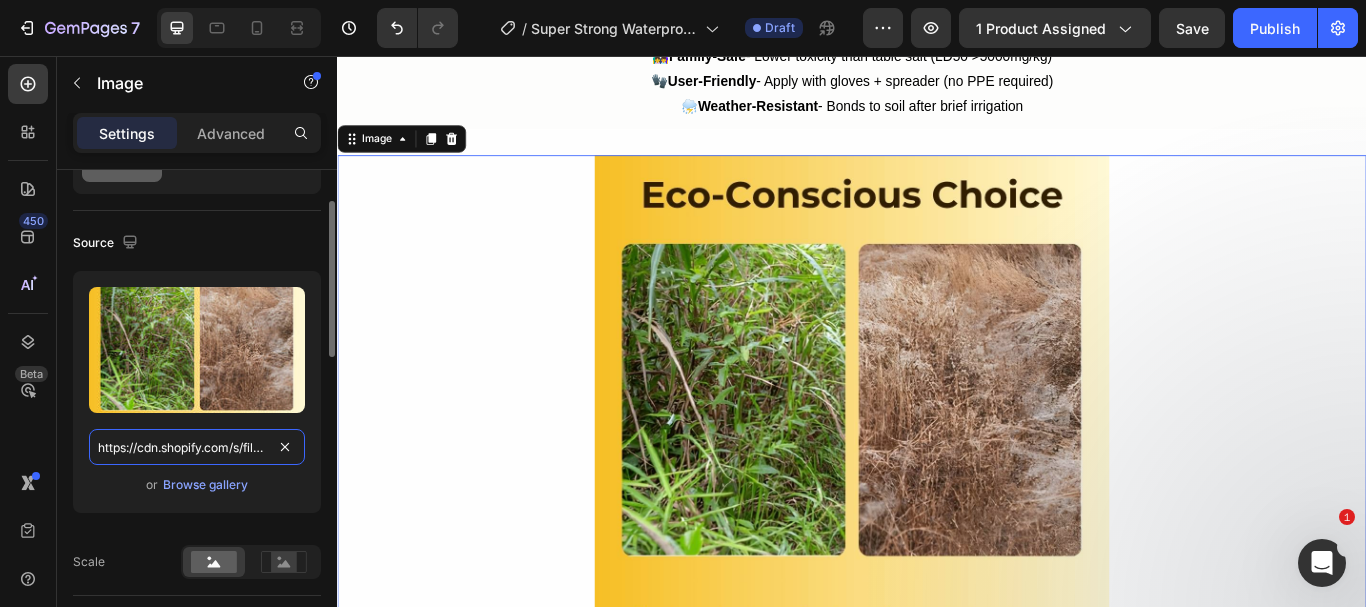 click on "https://cdn.shopify.com/s/files/1/0738/0067/9667/files/3_02a8dfbd-ed51-43e8-91fa-f792f9ce64a5.jpg?v=1754141563" at bounding box center [197, 447] 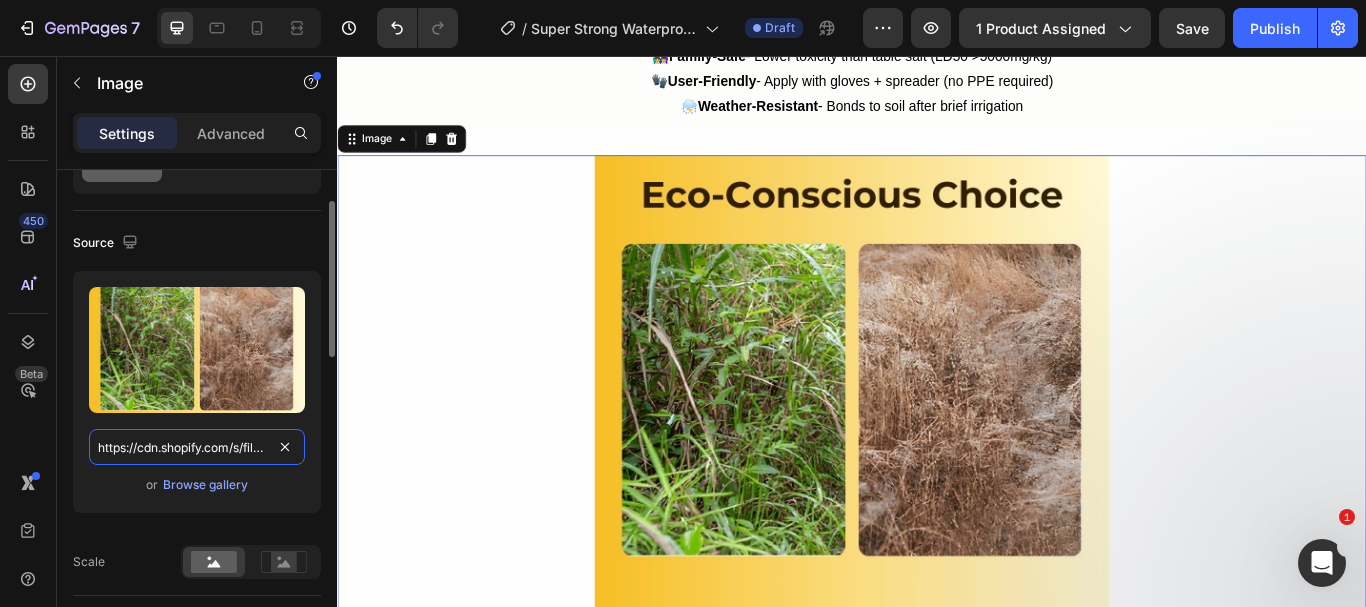 paste on "4_d7c1d900-a4bb-4004-9977-812ea1dbe5bc.jpg?v=1754303850" 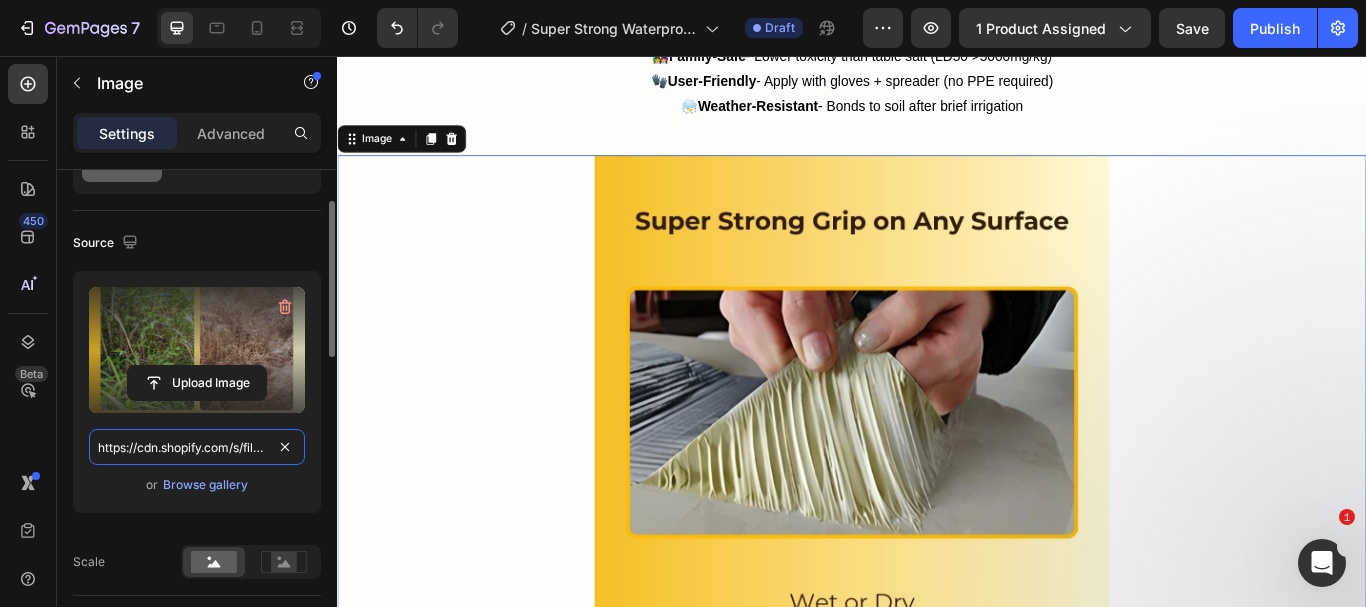 scroll, scrollTop: 0, scrollLeft: 520, axis: horizontal 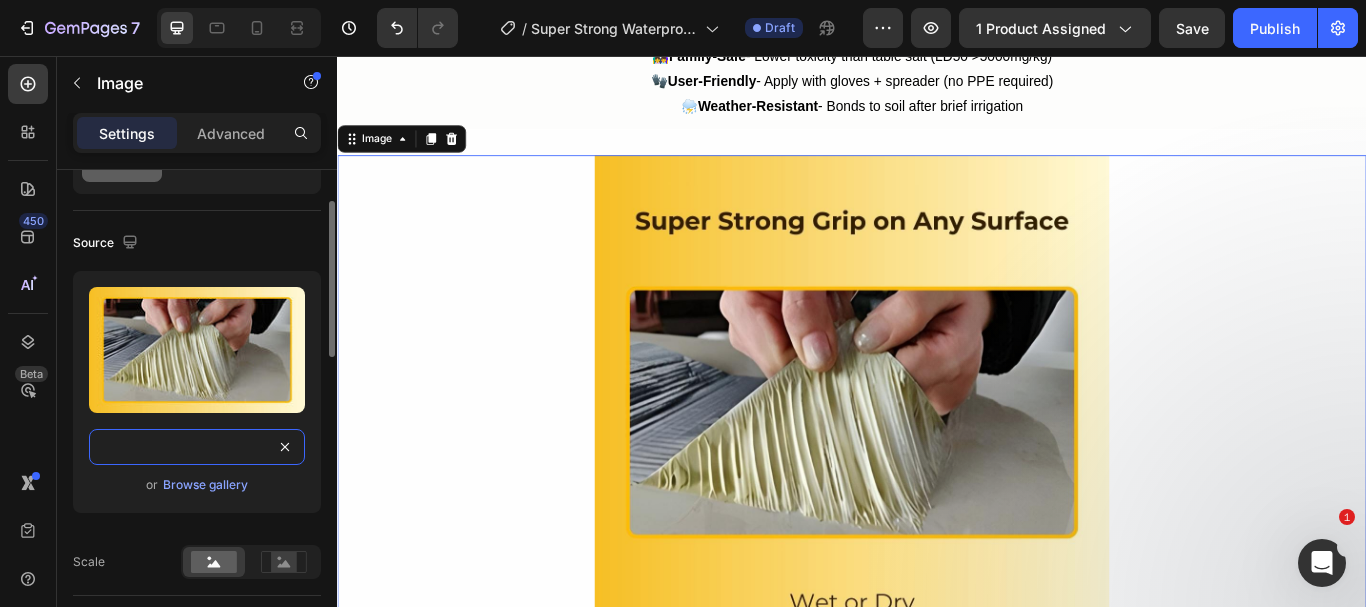 type on "https://cdn.shopify.com/s/files/1/0738/0067/9667/files/4_d7c1d900-a4bb-4004-9977-812ea1dbe5bc.jpg?v=1754303850" 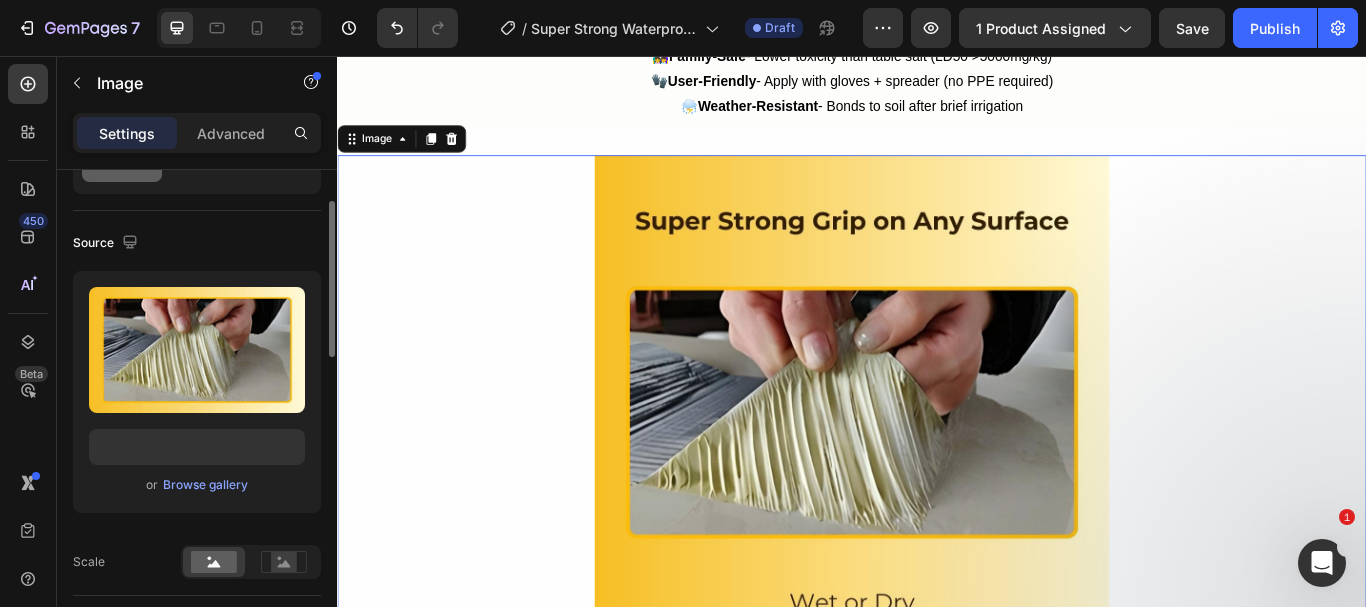scroll, scrollTop: 0, scrollLeft: 0, axis: both 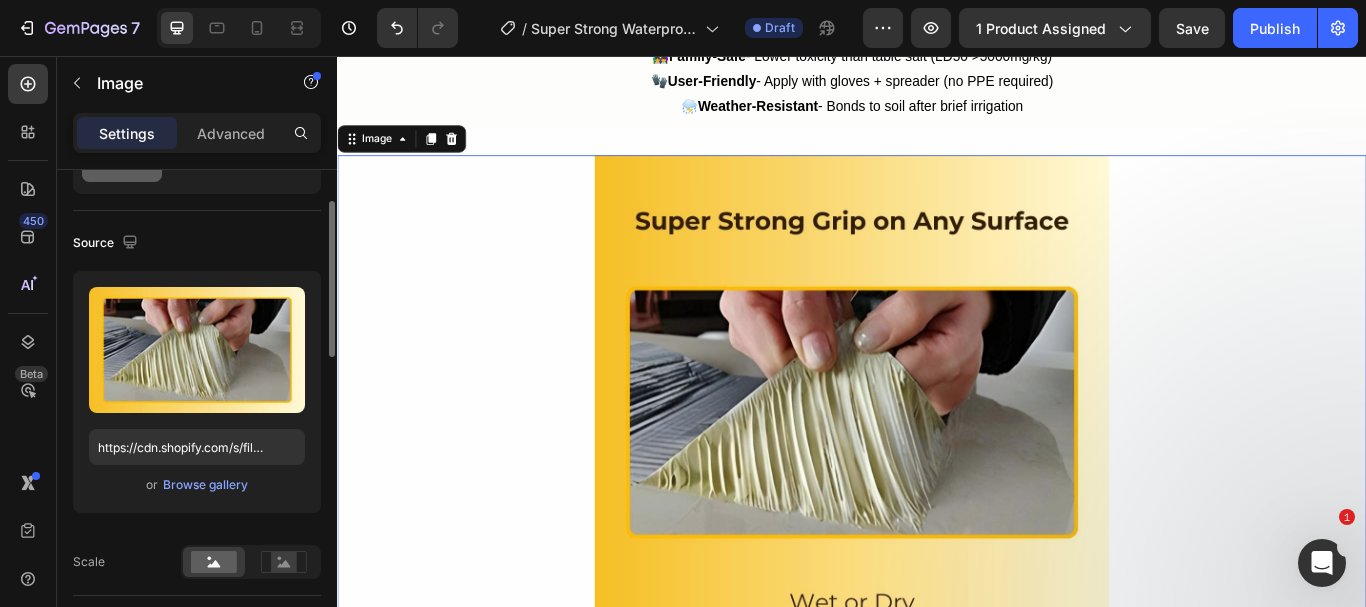 click on "or  Browse gallery" at bounding box center (197, 485) 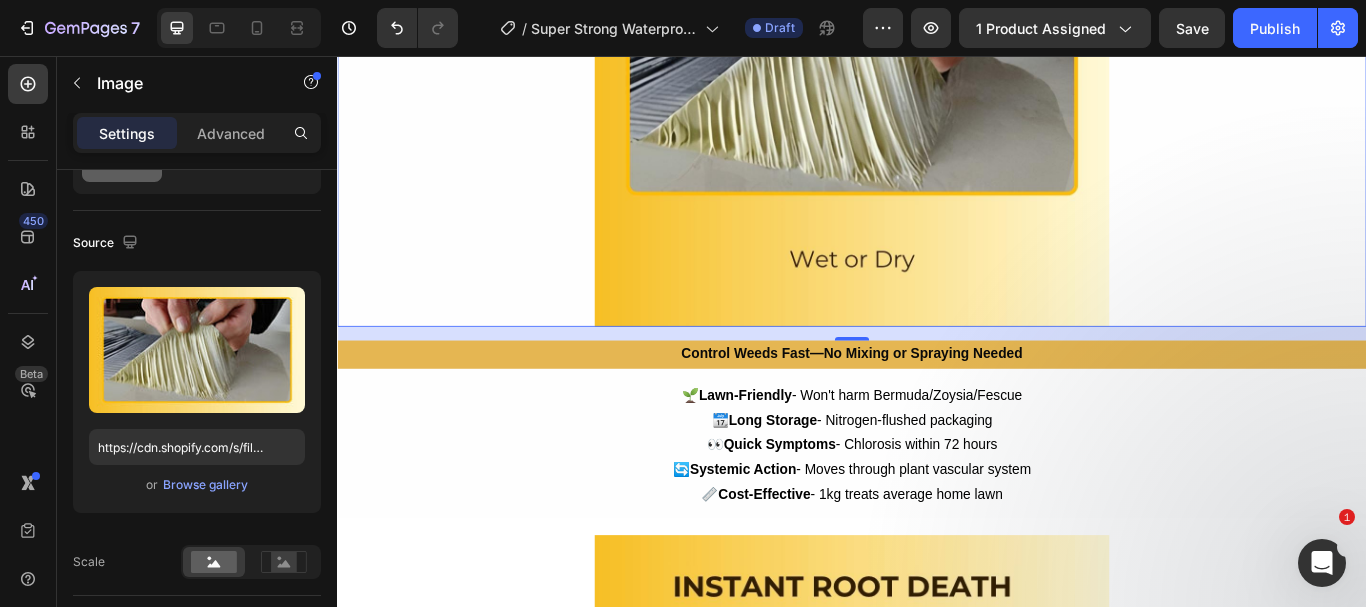 scroll, scrollTop: 4128, scrollLeft: 0, axis: vertical 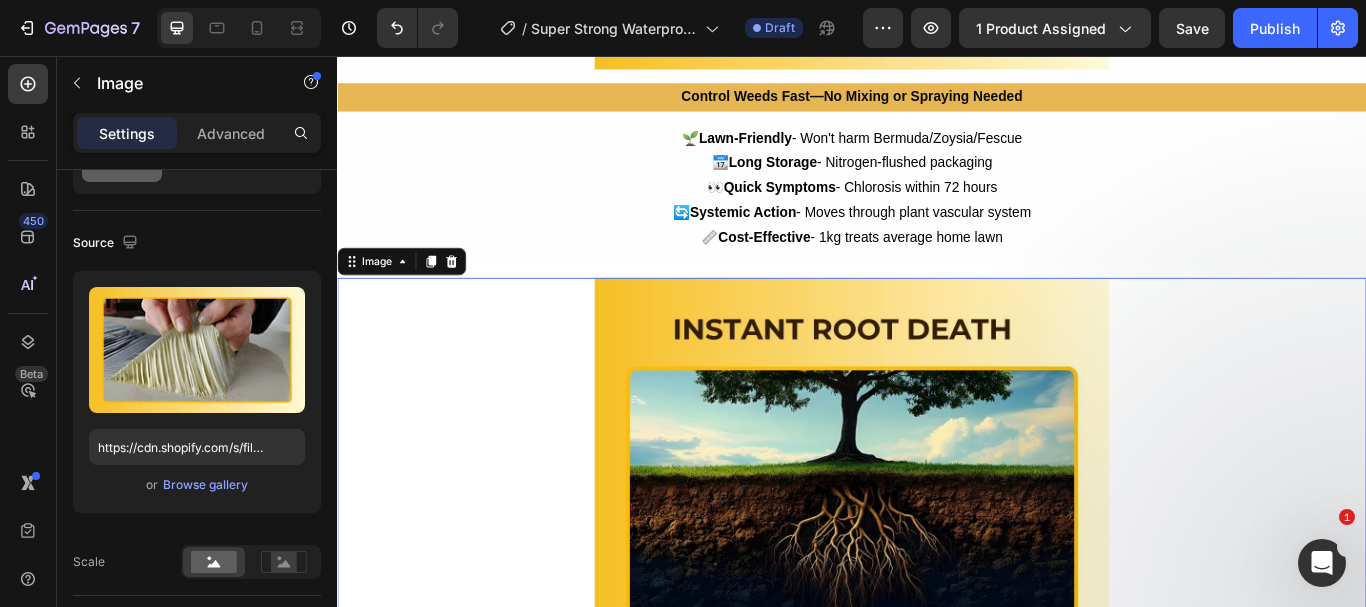 click at bounding box center [937, 615] 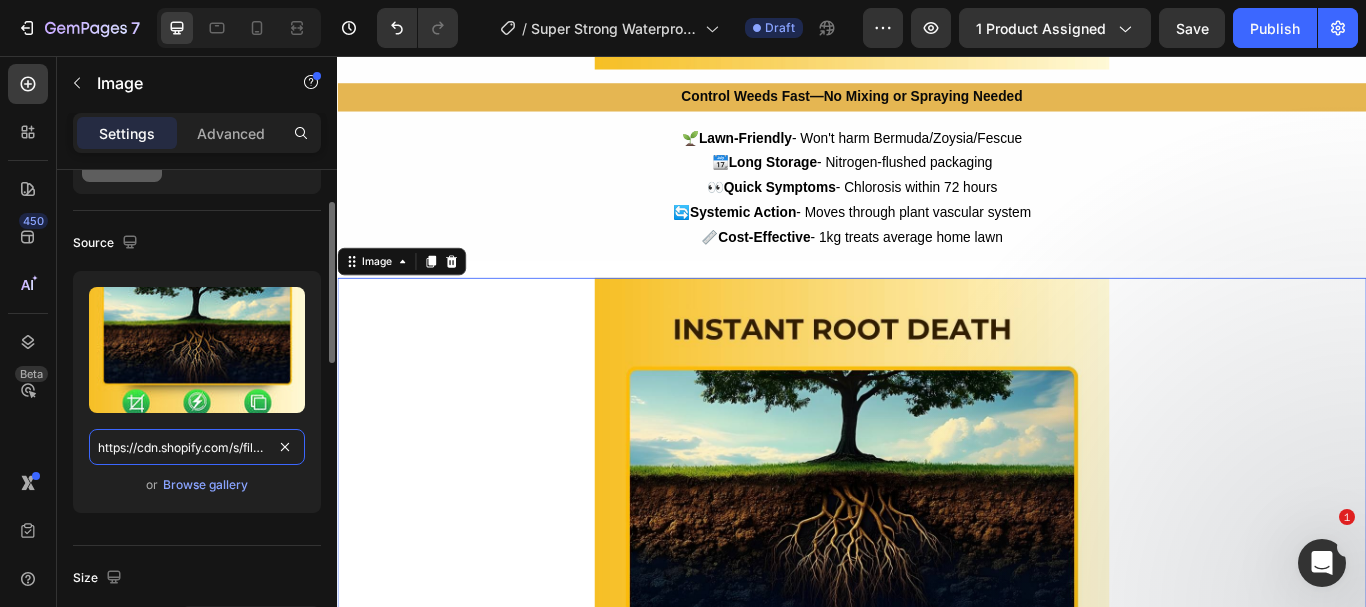 click on "https://cdn.shopify.com/s/files/1/0738/0067/9667/files/4_dead829d-9770-4a34-918b-be880a22bf50.jpg?v=1754141563" at bounding box center [197, 447] 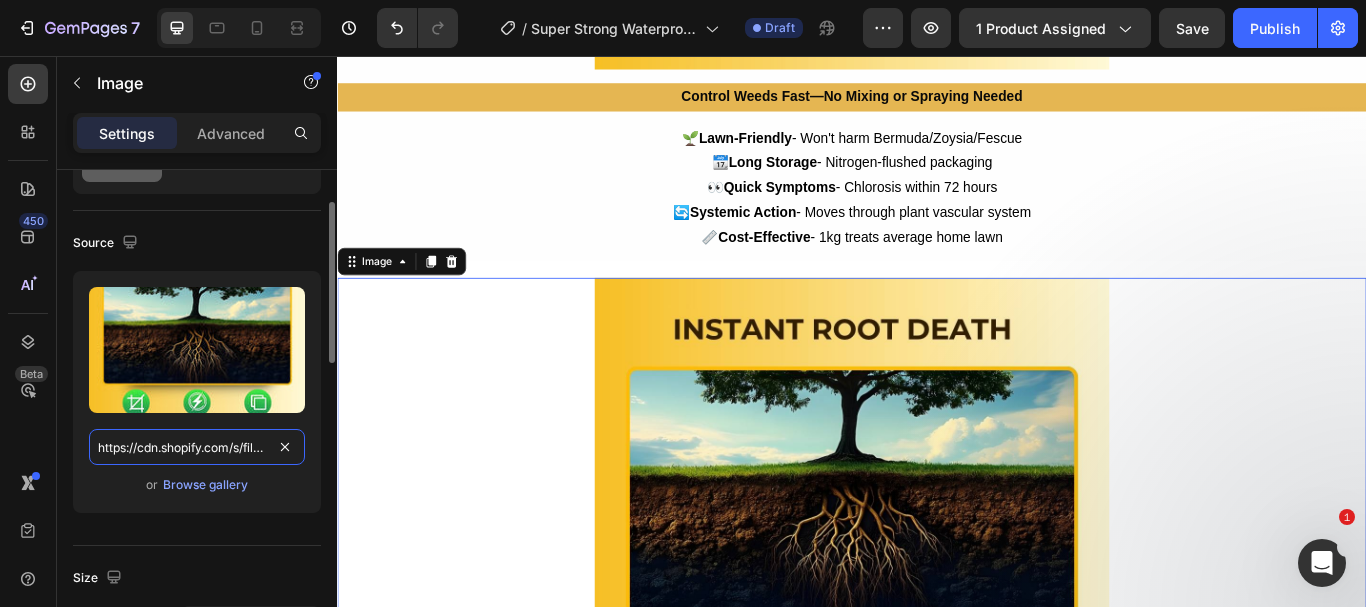 paste on "5_c1f8f4a5-abe5-44b6-b5c7-f4d614840a43.jpg?v=1754303850" 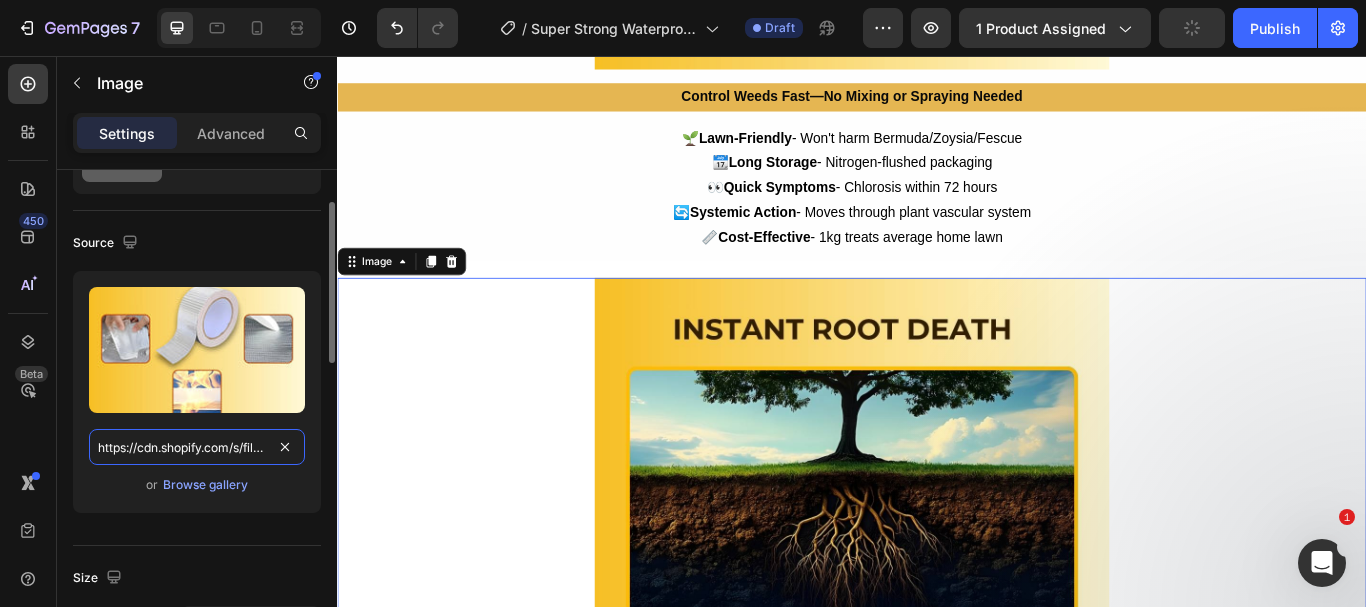 scroll, scrollTop: 0, scrollLeft: 514, axis: horizontal 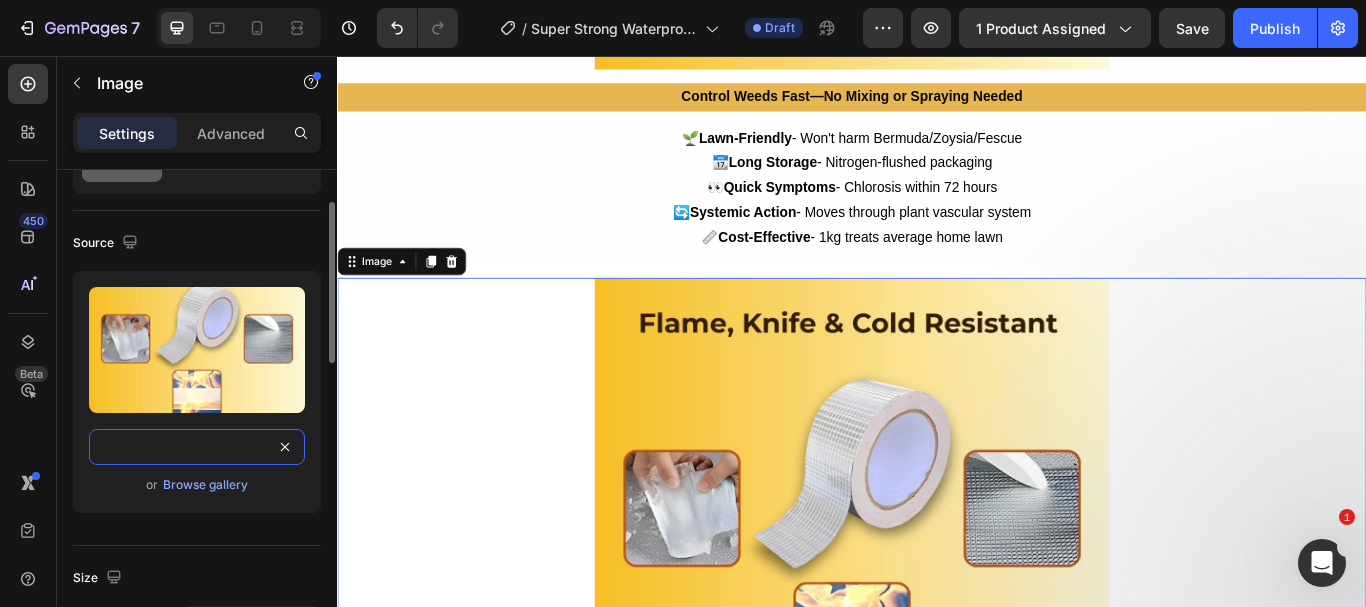 type on "https://cdn.shopify.com/s/files/1/0738/0067/9667/files/5_c1f8f4a5-abe5-44b6-b5c7-f4d614840a43.jpg?v=1754303850" 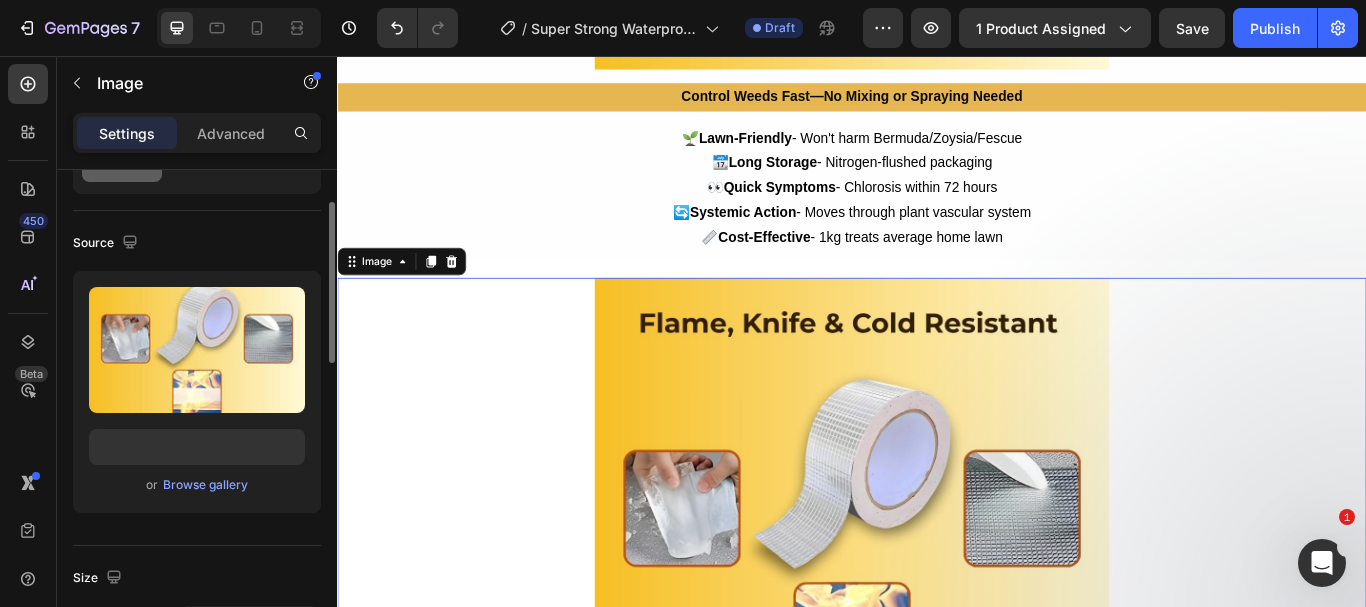 click on "or  Browse gallery" at bounding box center (197, 485) 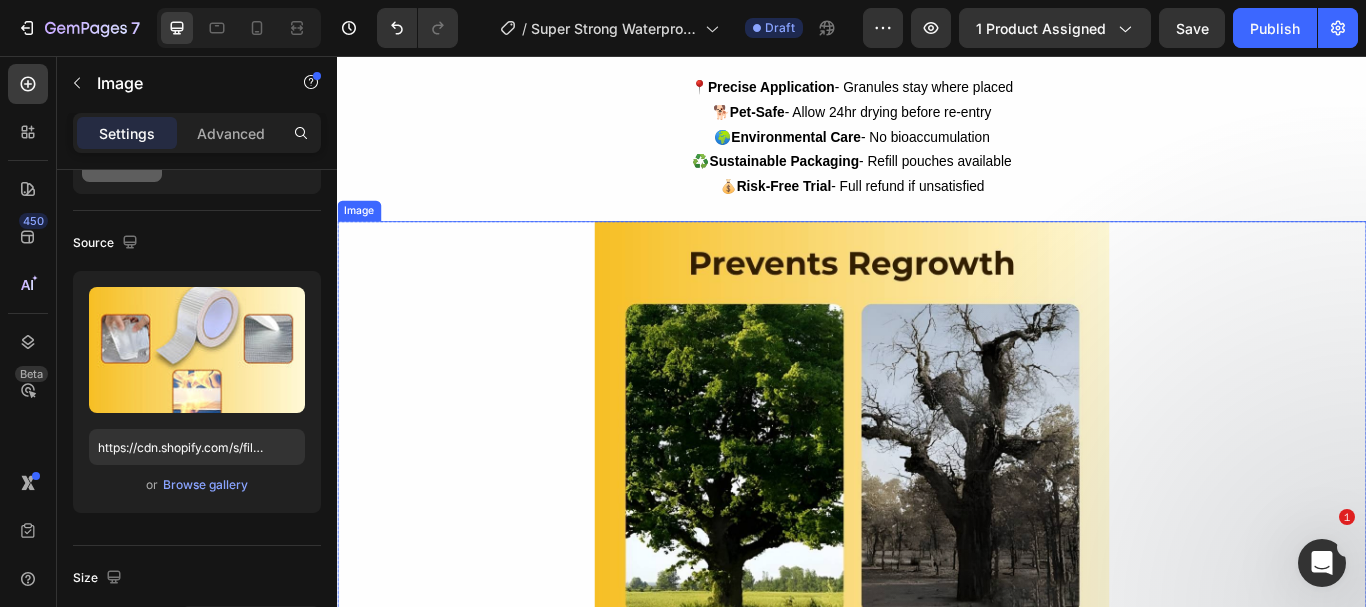 scroll, scrollTop: 5528, scrollLeft: 0, axis: vertical 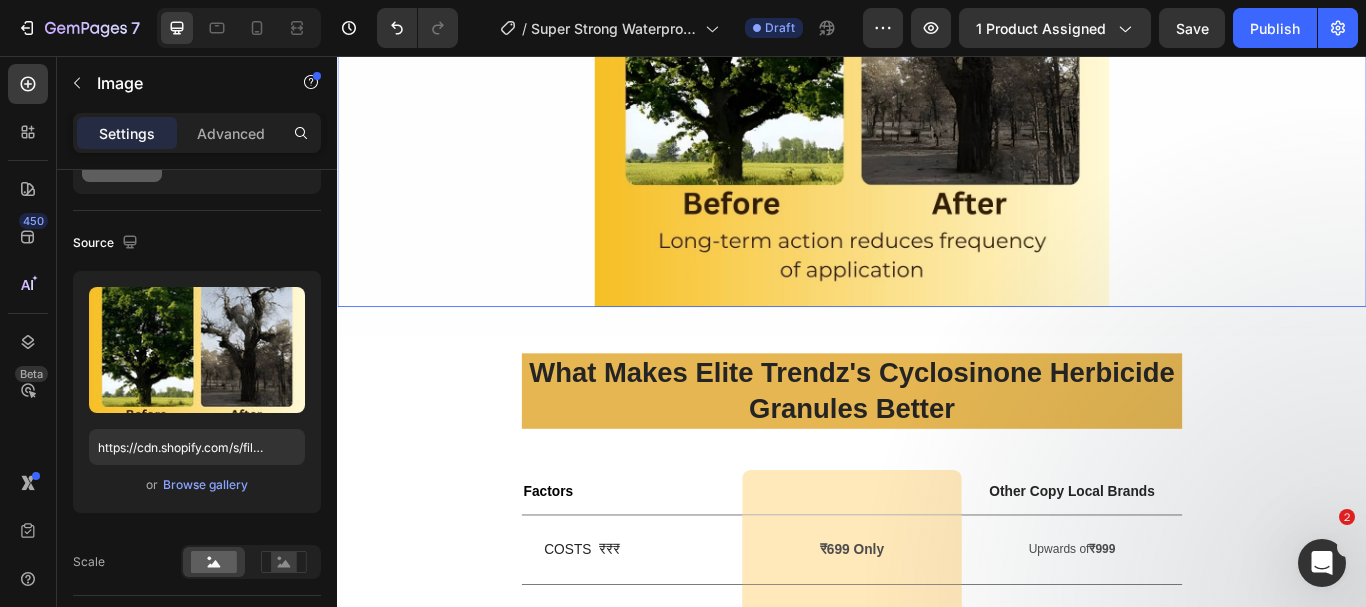 click at bounding box center (937, 49) 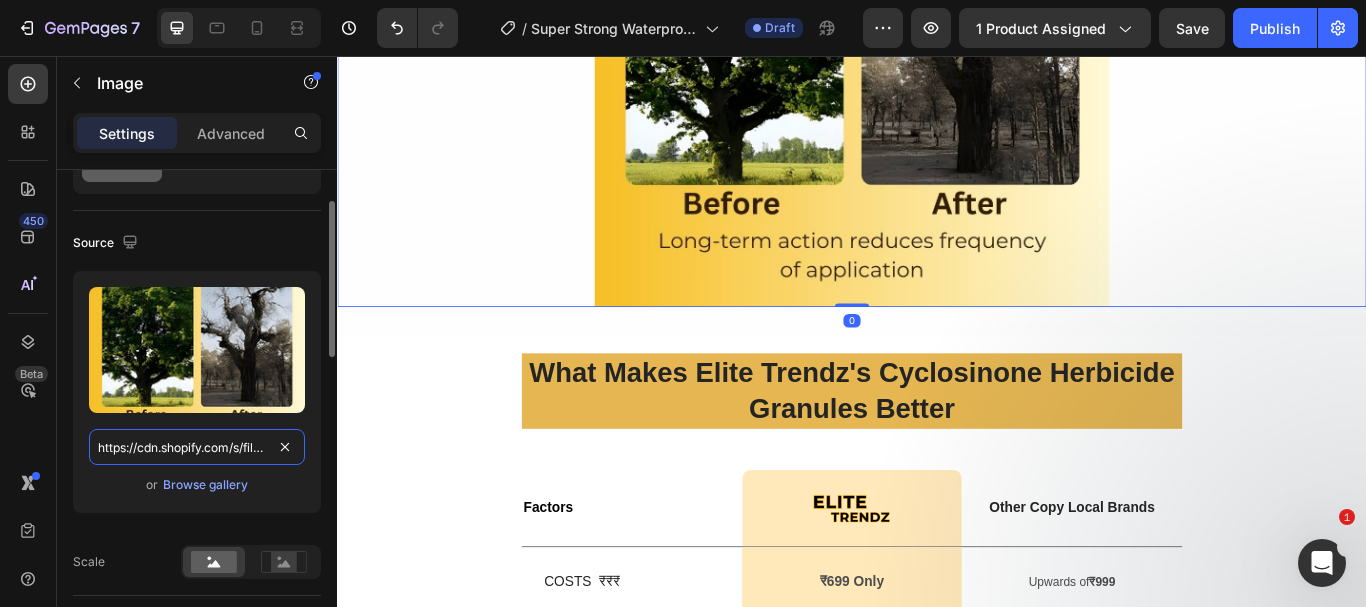 click on "https://cdn.shopify.com/s/files/1/0738/0067/9667/files/5_95d02e16-3cd3-471f-b294-86614655b61a.jpg?v=1754141564" at bounding box center (197, 447) 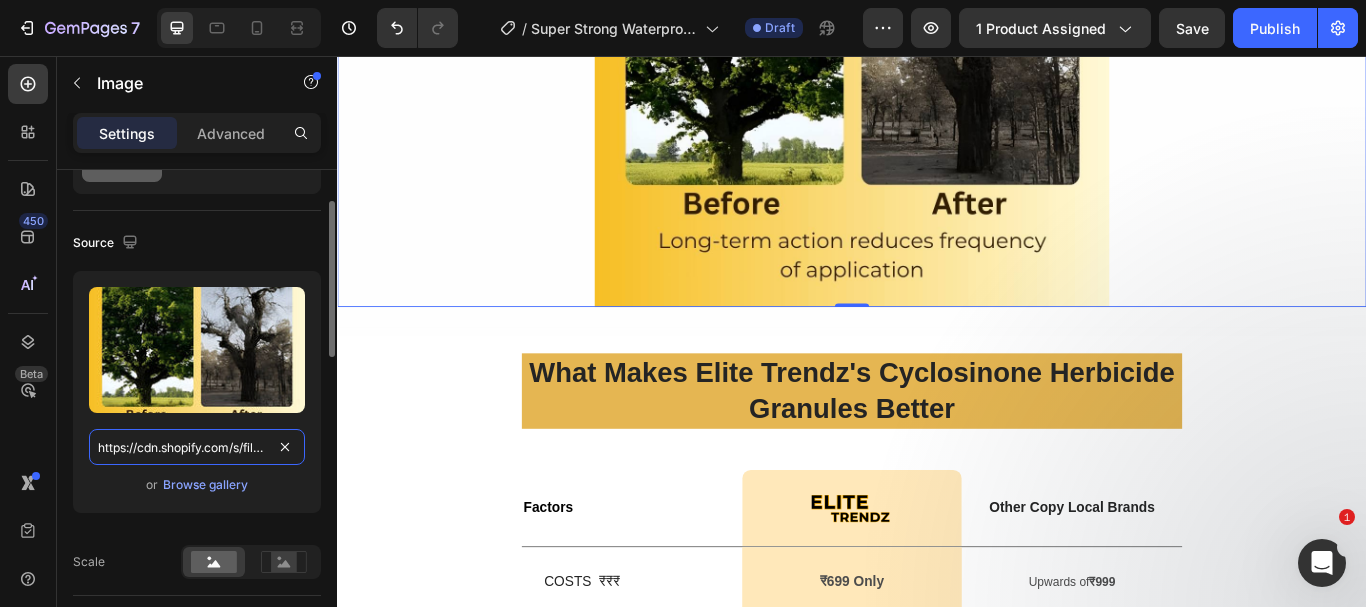 paste on "6_54ace561-9c59-4b2a-ac02-57568e11dbc5.jpg?v=1754303850" 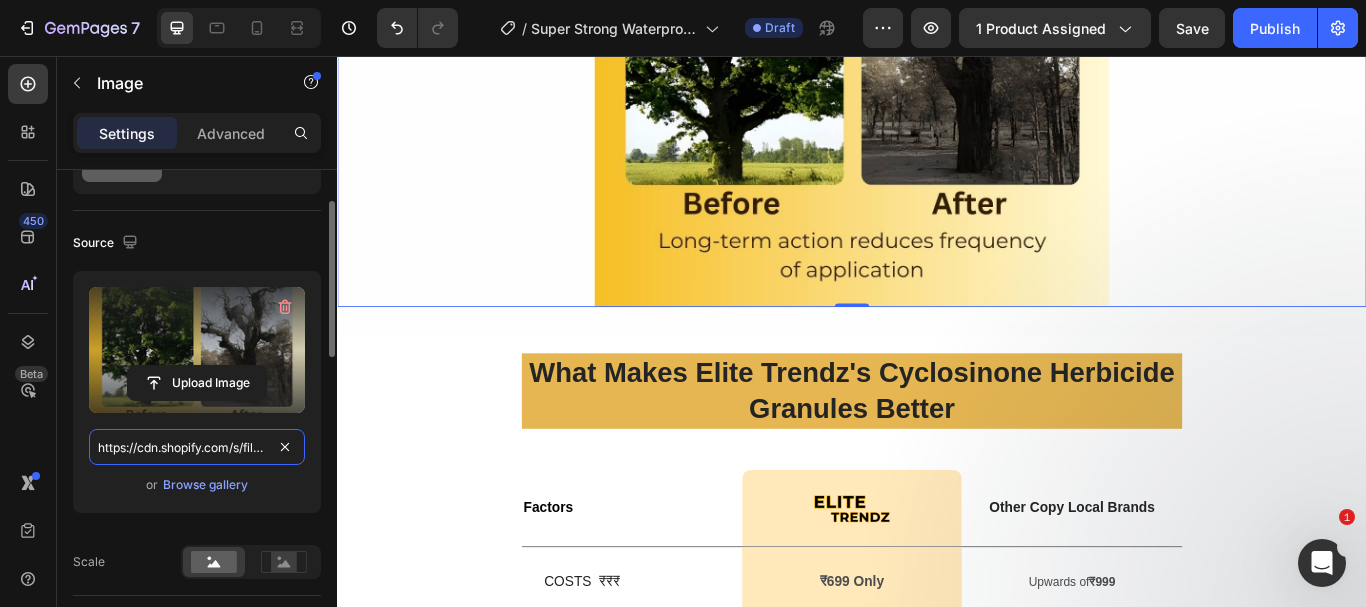 scroll, scrollTop: 0, scrollLeft: 517, axis: horizontal 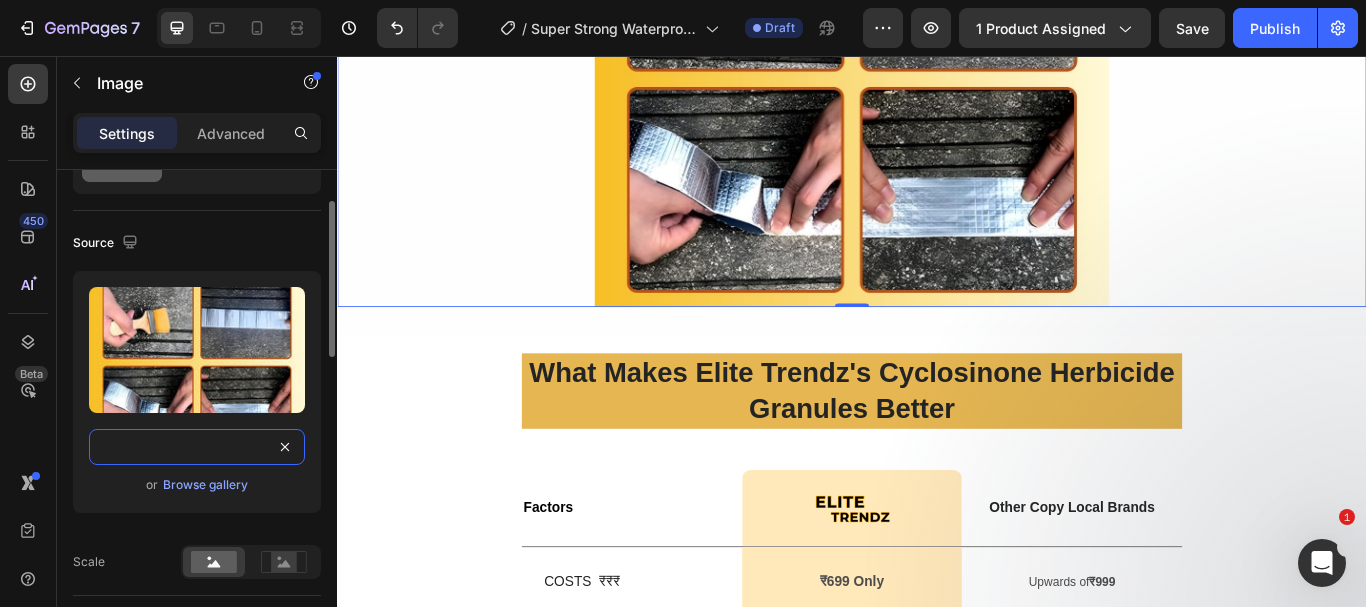 type on "https://cdn.shopify.com/s/files/1/0738/0067/9667/files/6_54ace561-9c59-4b2a-ac02-57568e11dbc5.jpg?v=1754303850" 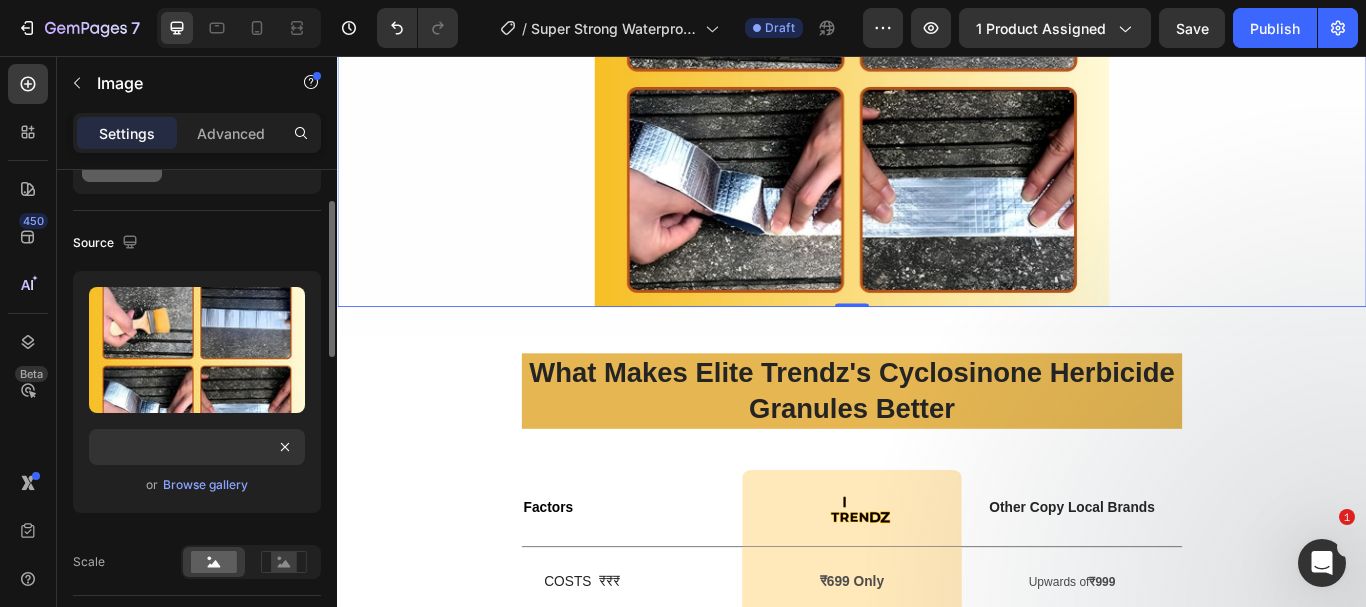 scroll, scrollTop: 0, scrollLeft: 0, axis: both 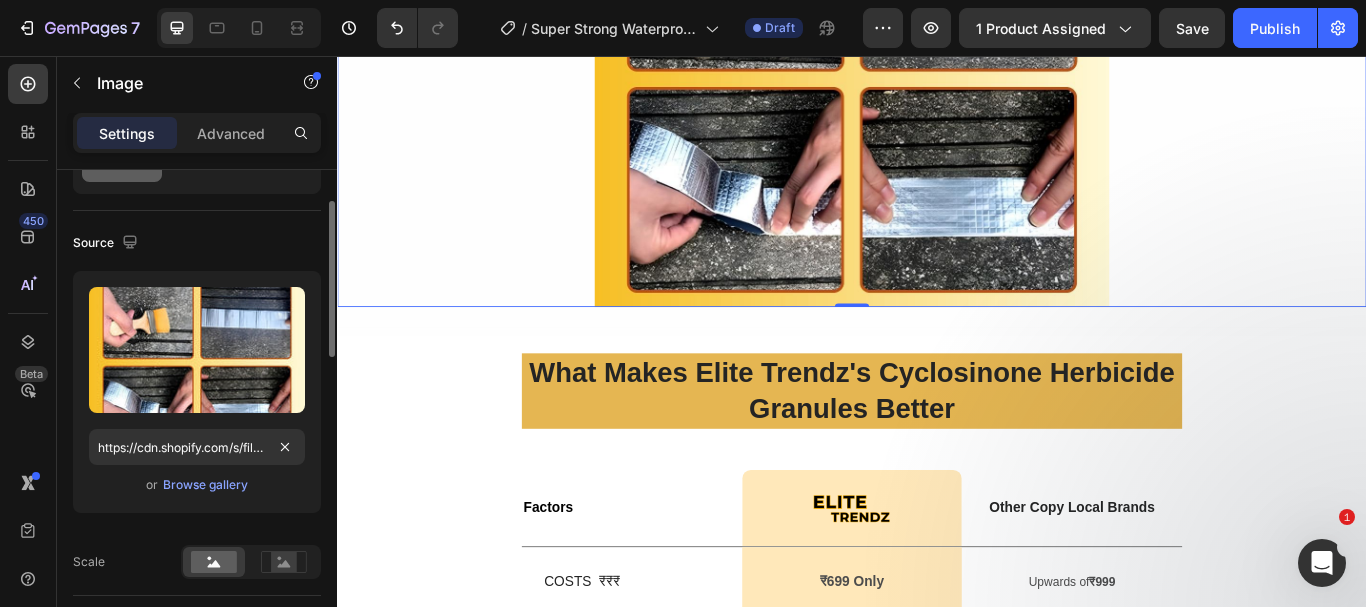 click on "or  Browse gallery" at bounding box center [197, 485] 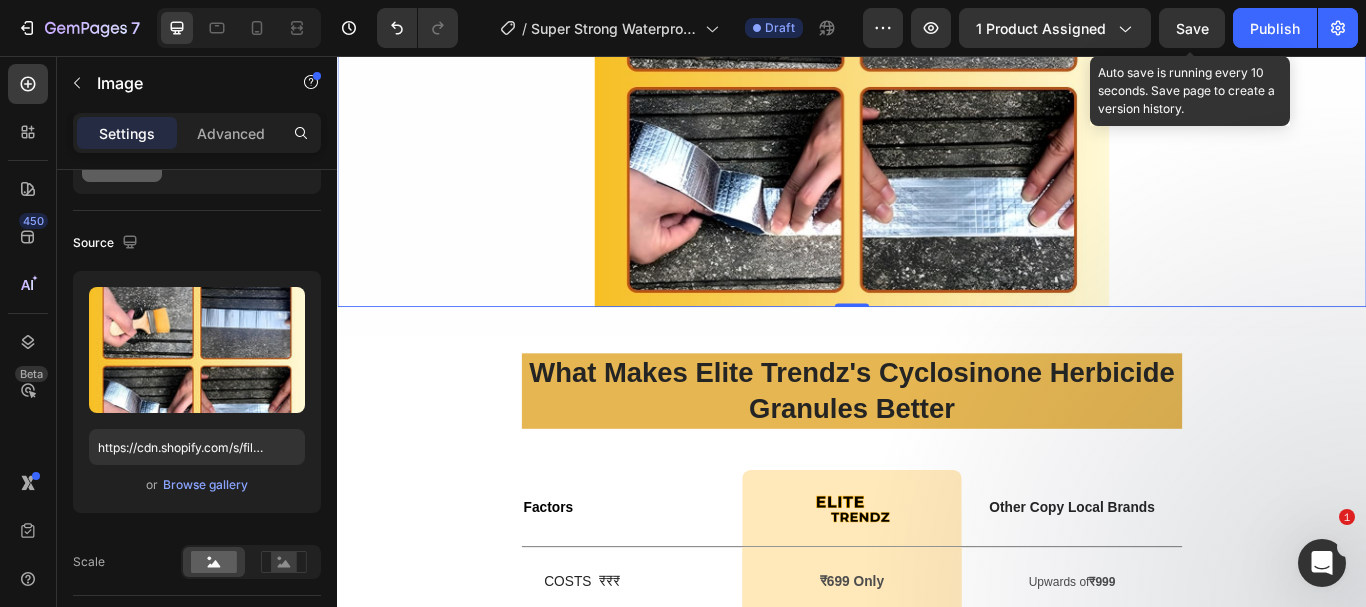 click on "Save" at bounding box center (1192, 28) 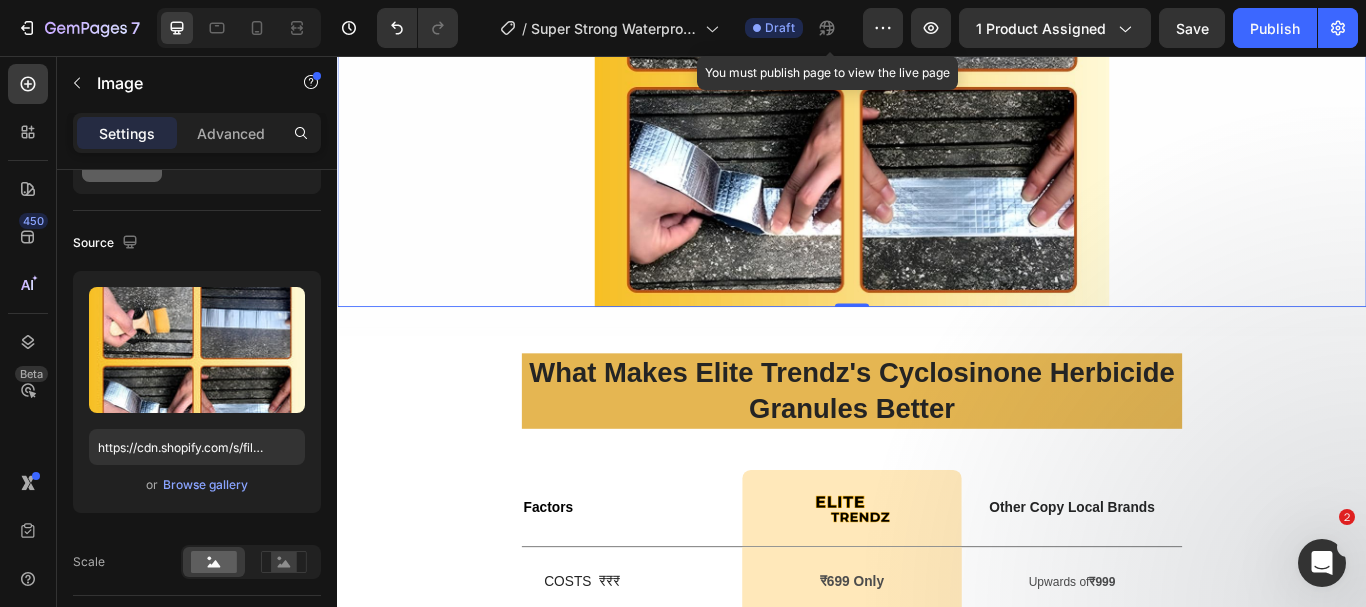 type 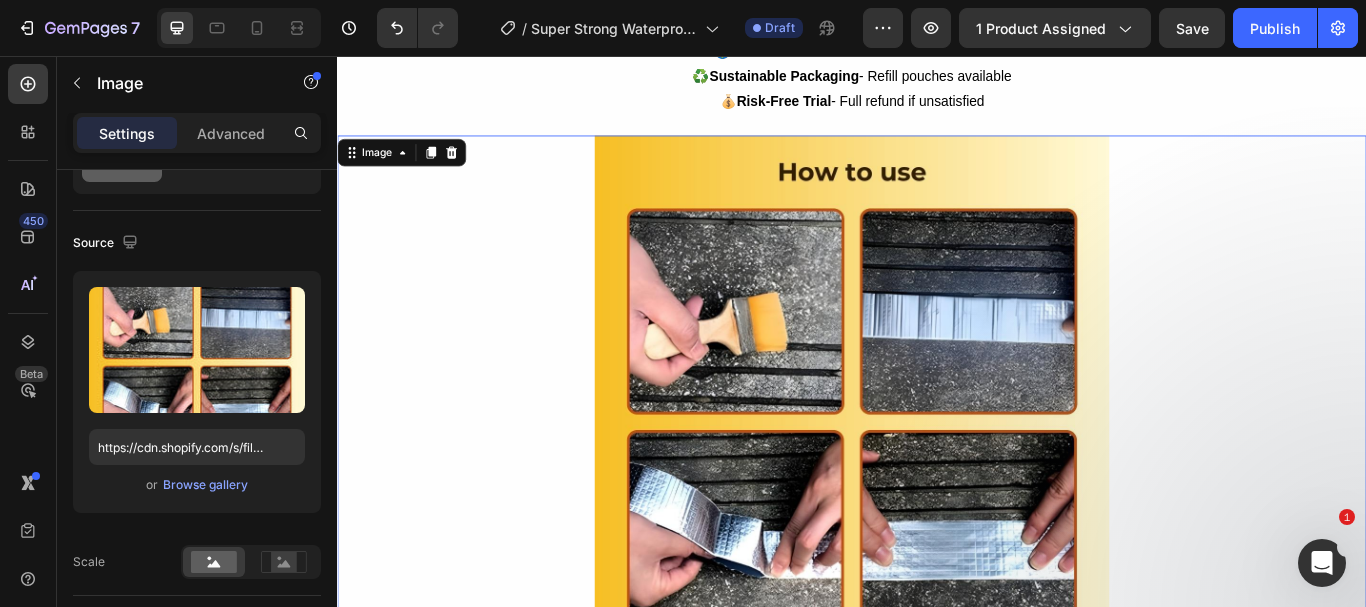 scroll, scrollTop: 4928, scrollLeft: 0, axis: vertical 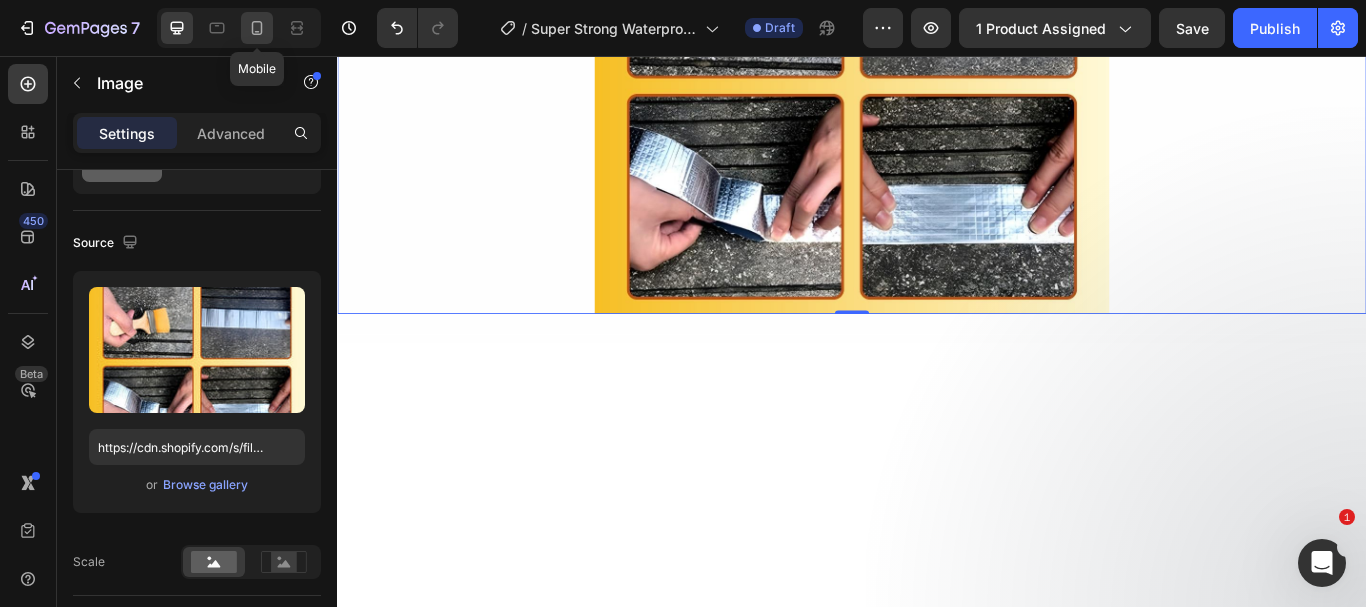 click 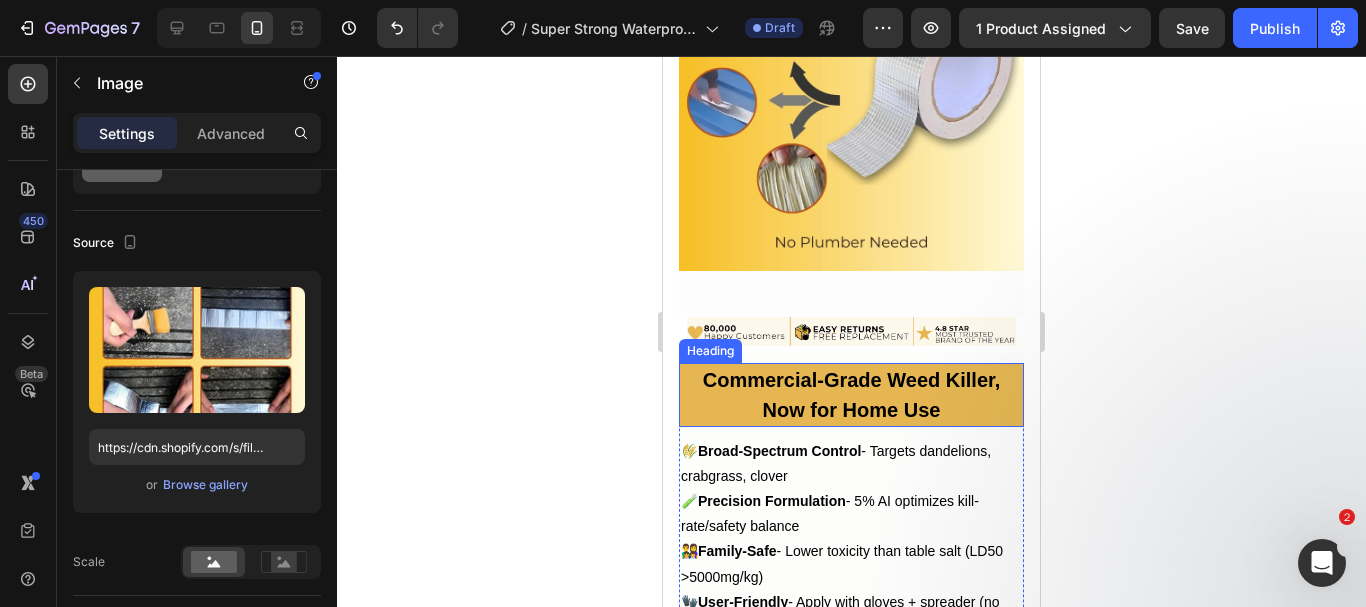 scroll, scrollTop: 2600, scrollLeft: 0, axis: vertical 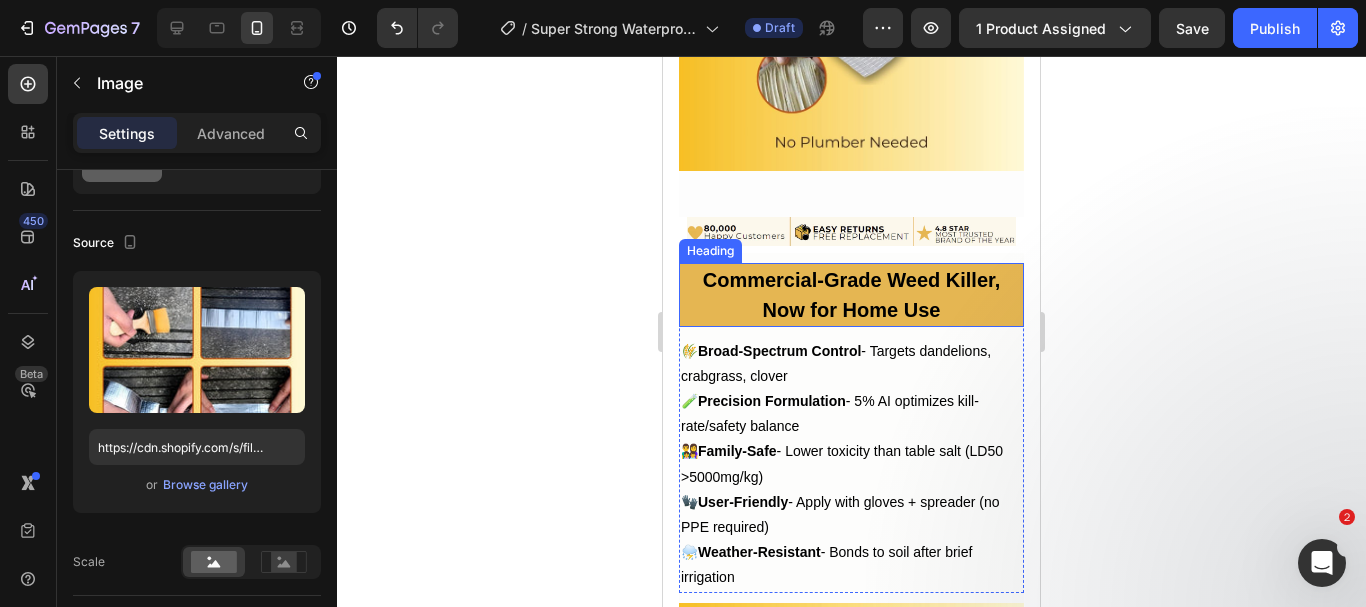 click on "Commercial-Grade Weed Killer, Now for Home Use" at bounding box center [851, 295] 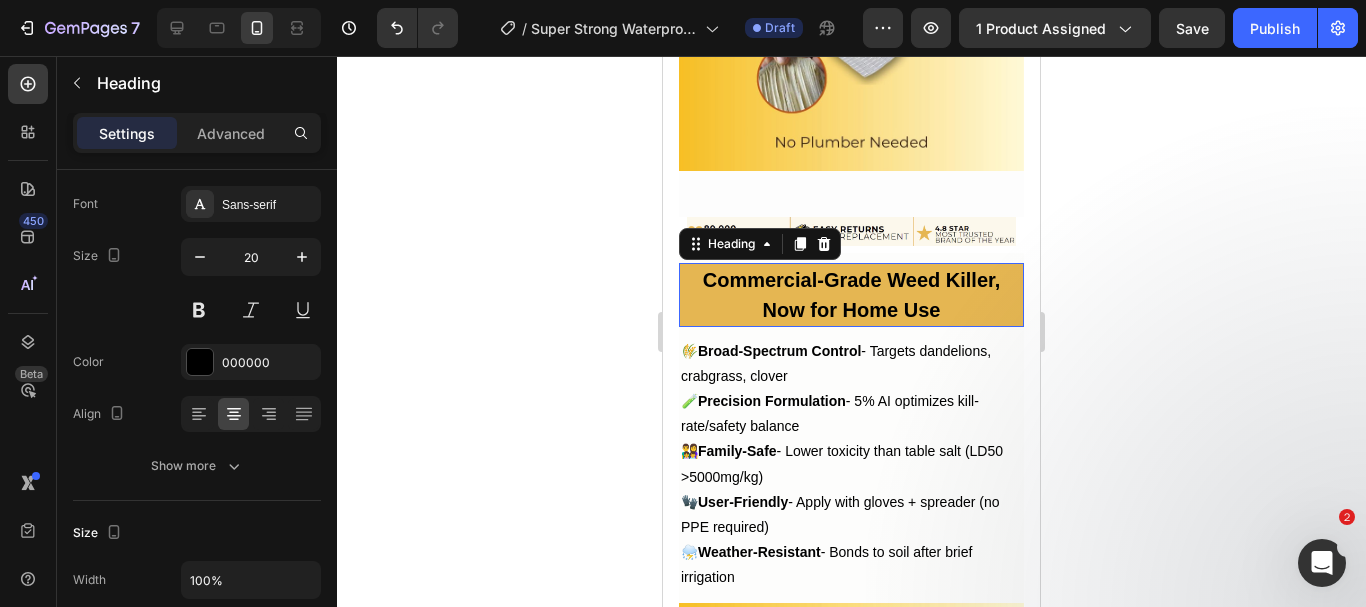 click on "Commercial-Grade Weed Killer, Now for Home Use" at bounding box center (851, 295) 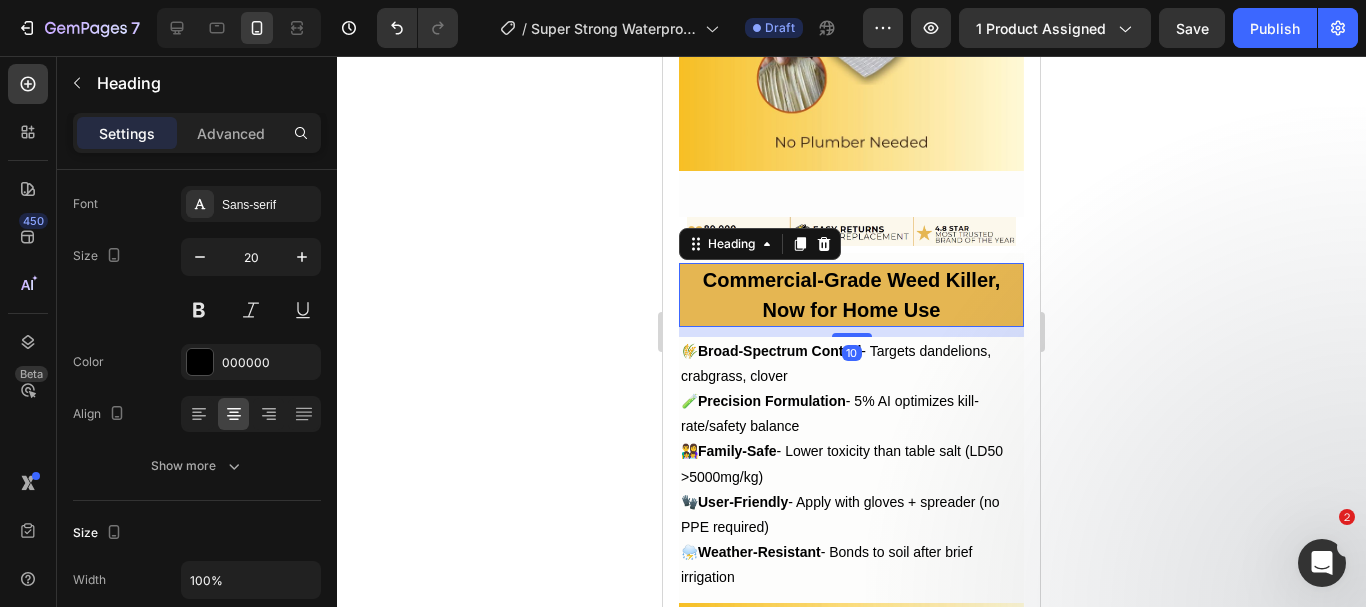 scroll, scrollTop: 0, scrollLeft: 0, axis: both 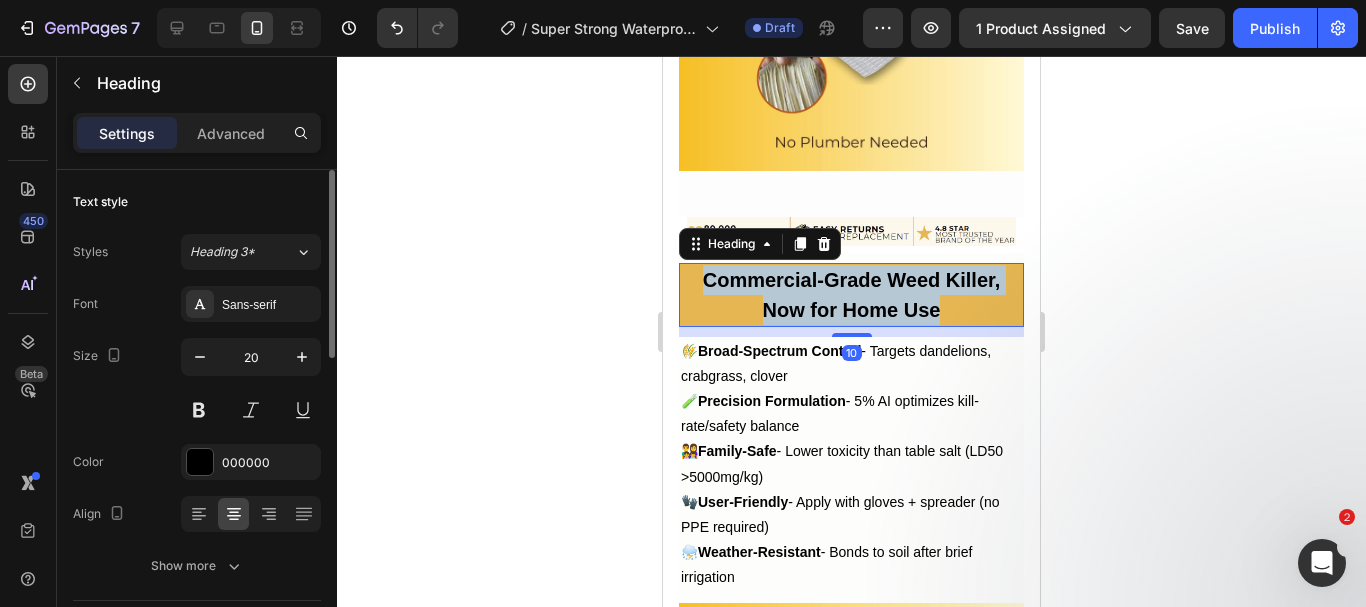 click on "Commercial-Grade Weed Killer, Now for Home Use" at bounding box center (851, 295) 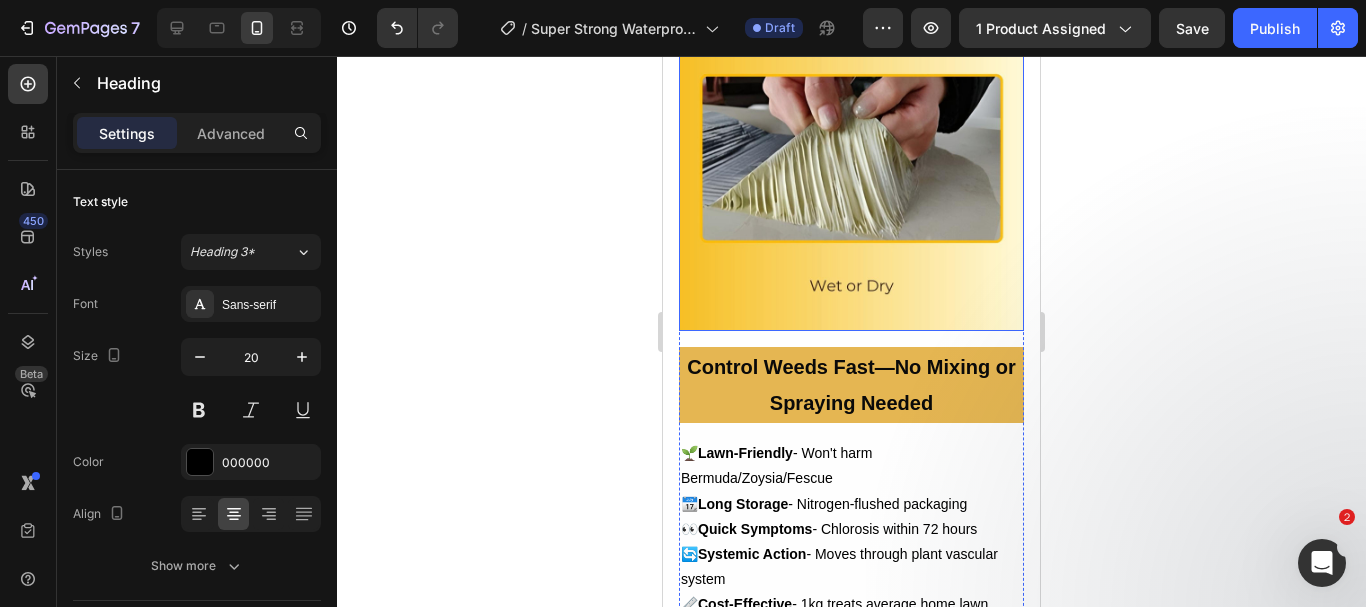 scroll, scrollTop: 3300, scrollLeft: 0, axis: vertical 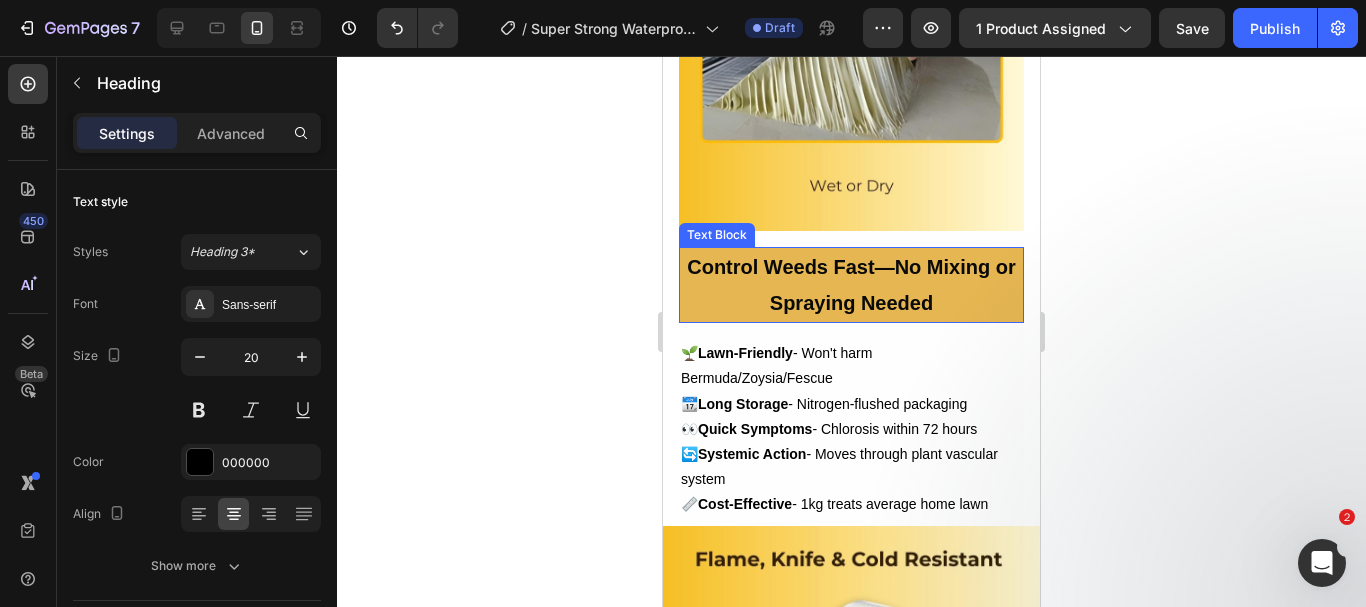 click on "Control Weeds Fast—No Mixing or Spraying Needed" at bounding box center (851, 285) 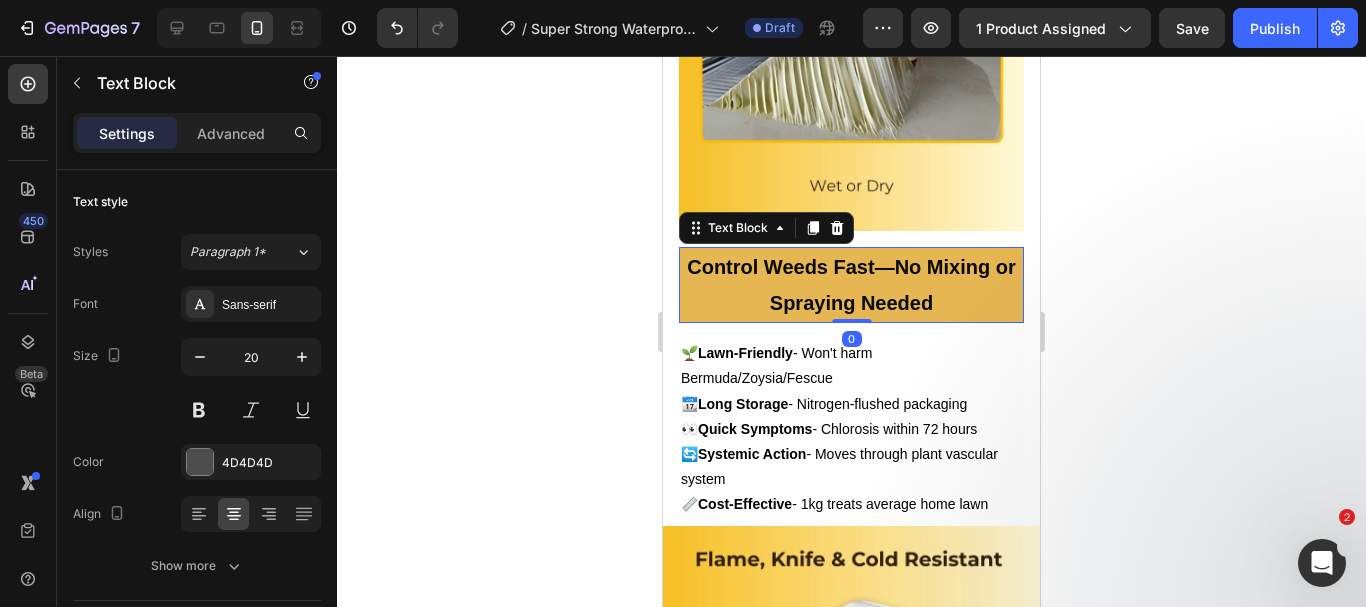 click on "Control Weeds Fast—No Mixing or Spraying Needed" at bounding box center (851, 285) 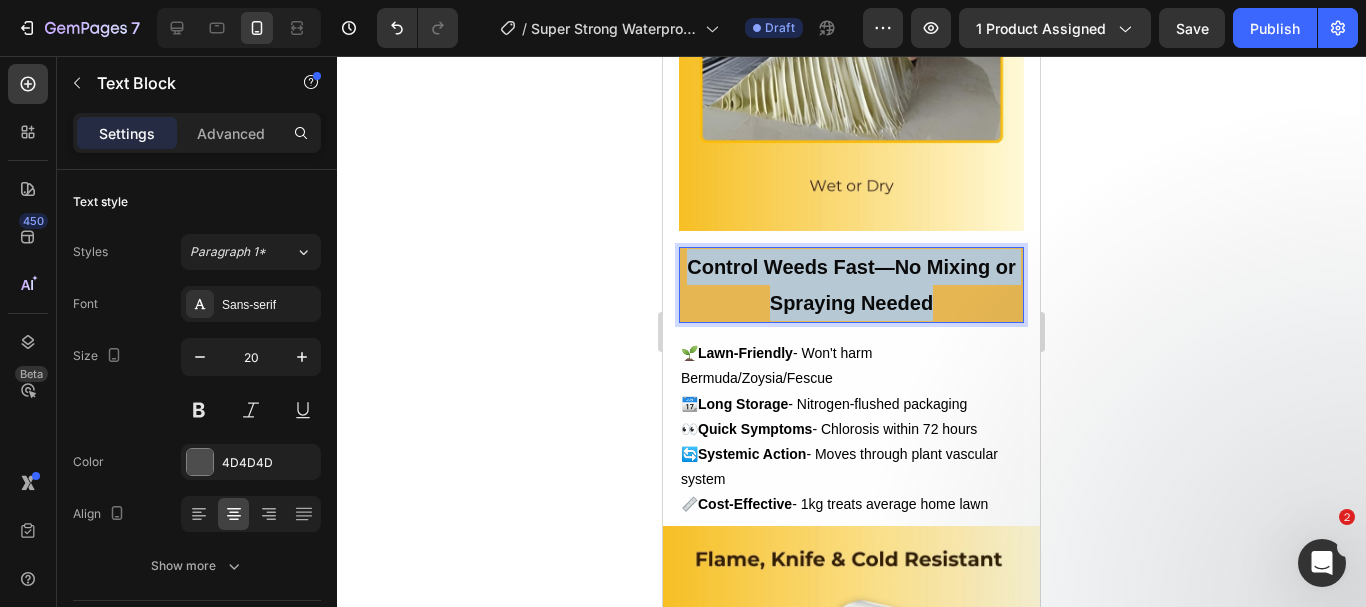 click on "Control Weeds Fast—No Mixing or Spraying Needed" at bounding box center (851, 285) 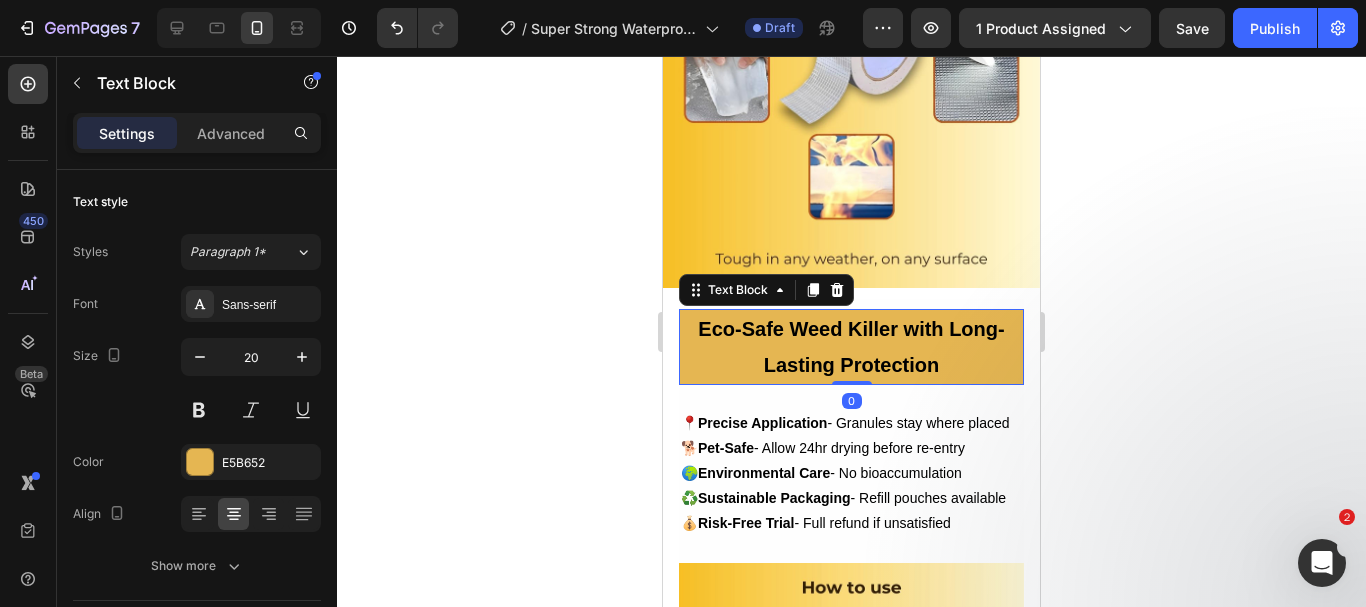 click on "Eco-Safe Weed Killer with Long-Lasting Protection" at bounding box center [851, 347] 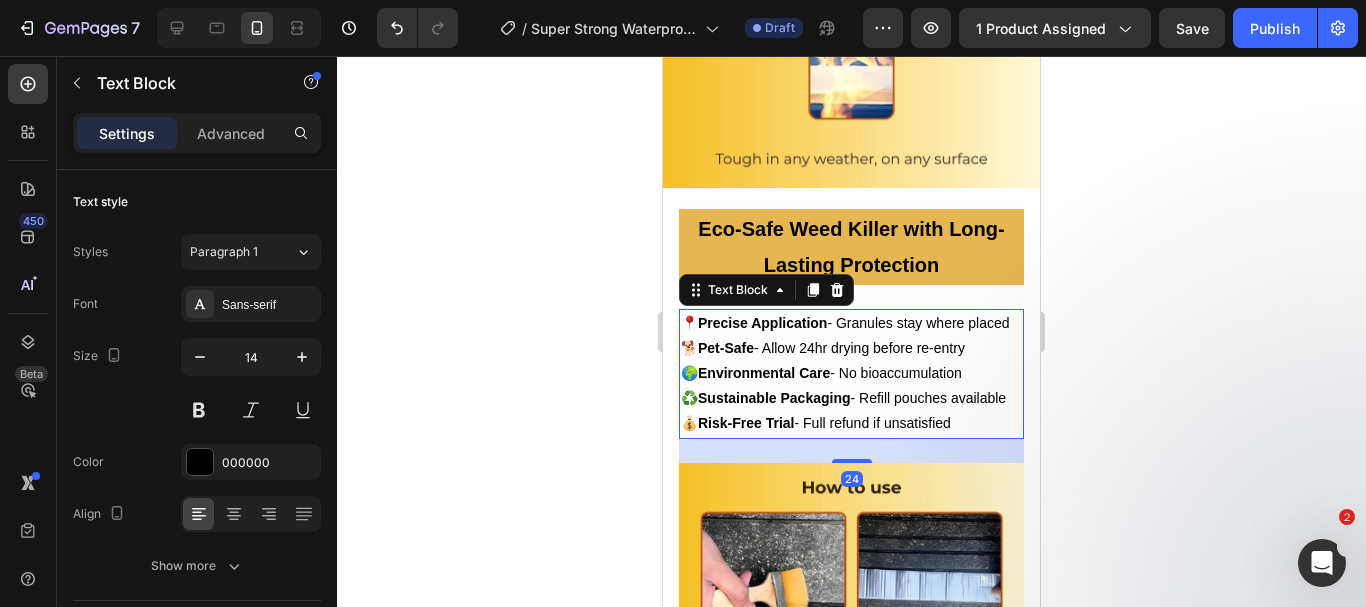 click on "📍  Precise Application  - Granules stay where placed" at bounding box center [851, 323] 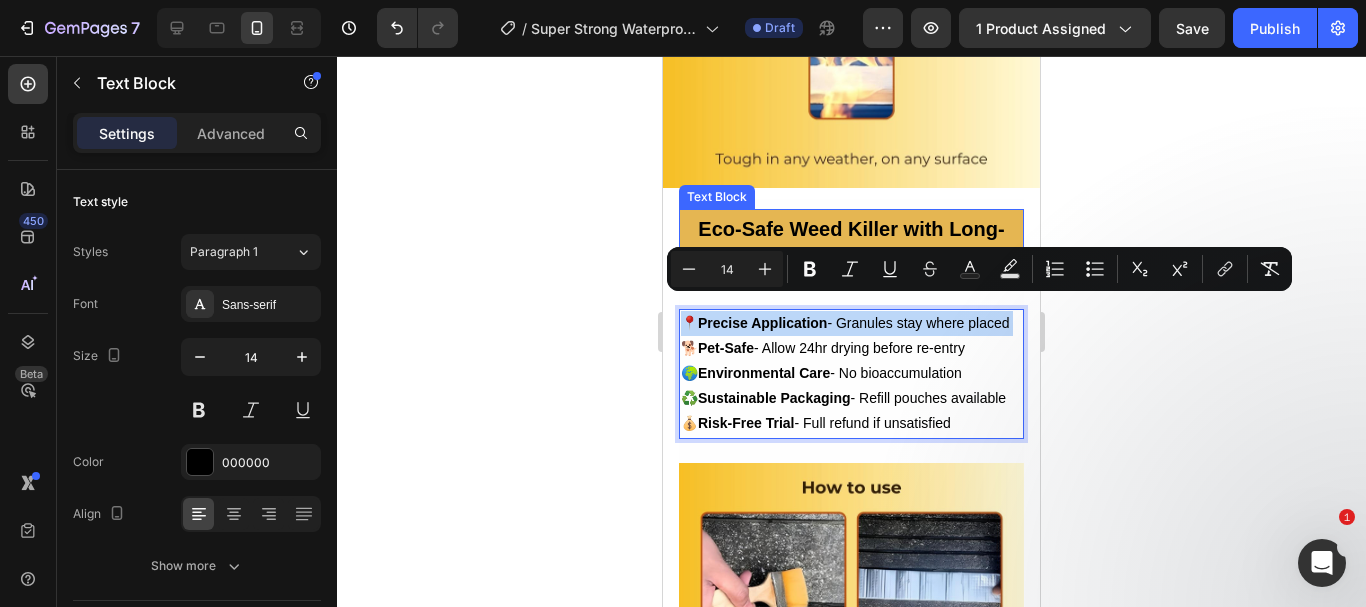click on "Eco-Safe Weed Killer with Long-Lasting Protection" at bounding box center (851, 247) 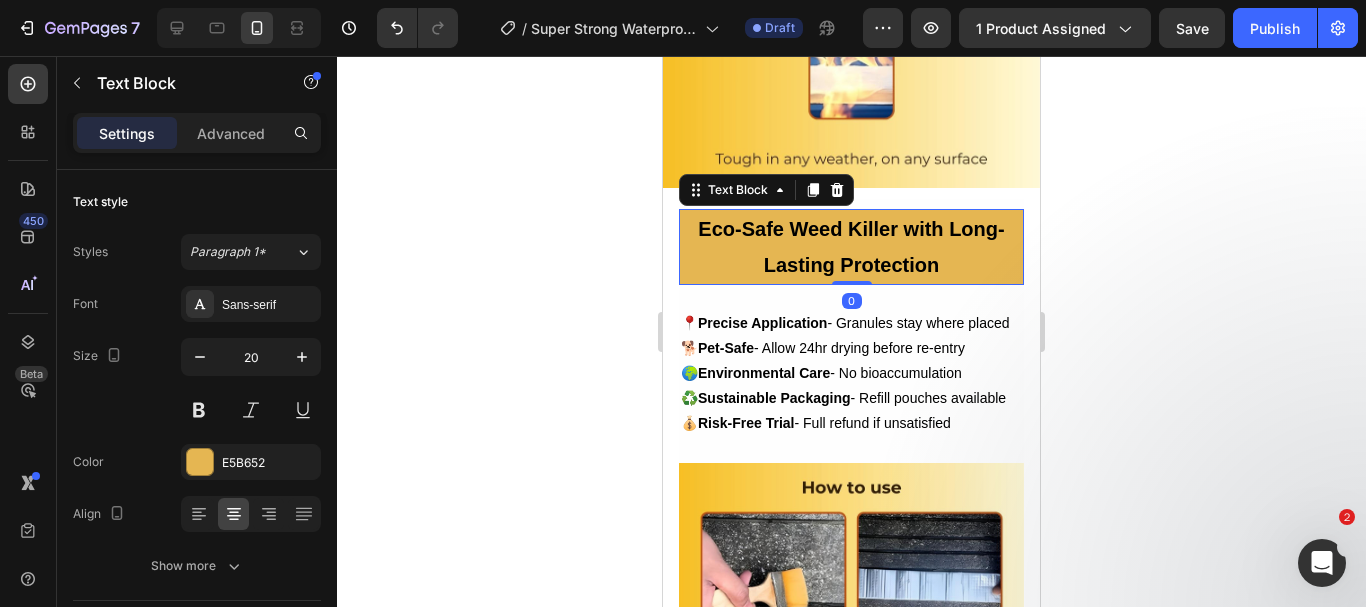 click on "Eco-Safe Weed Killer with Long-Lasting Protection" at bounding box center [851, 247] 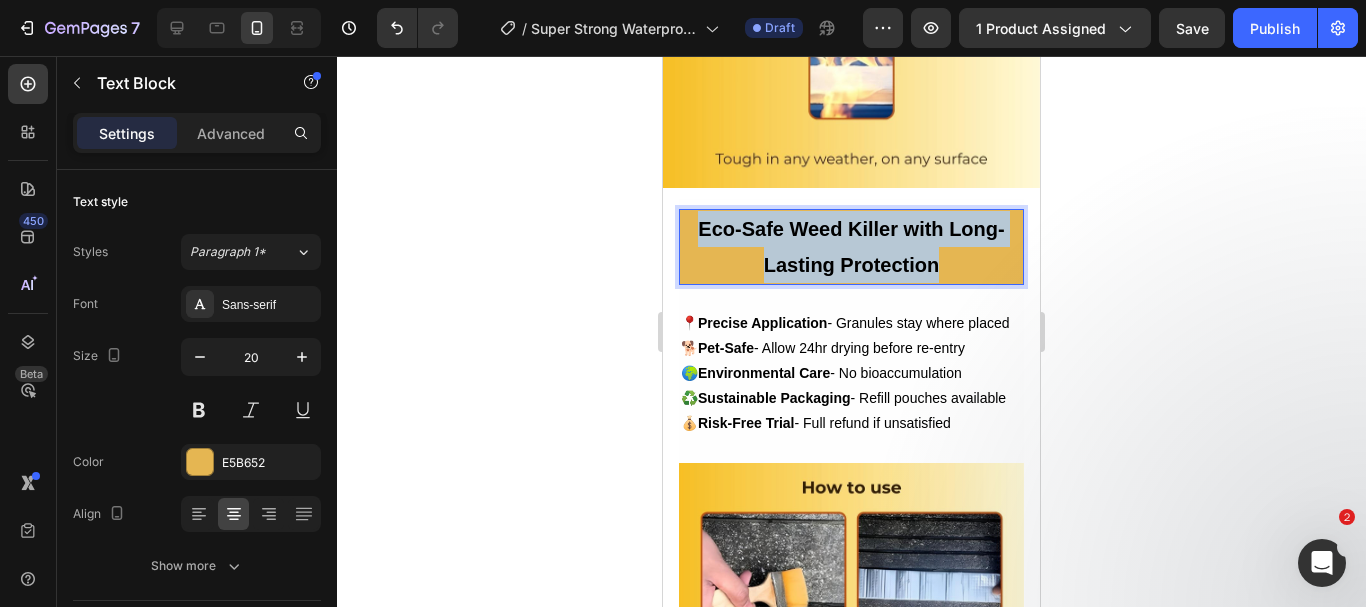 click on "Eco-Safe Weed Killer with Long-Lasting Protection" at bounding box center (851, 247) 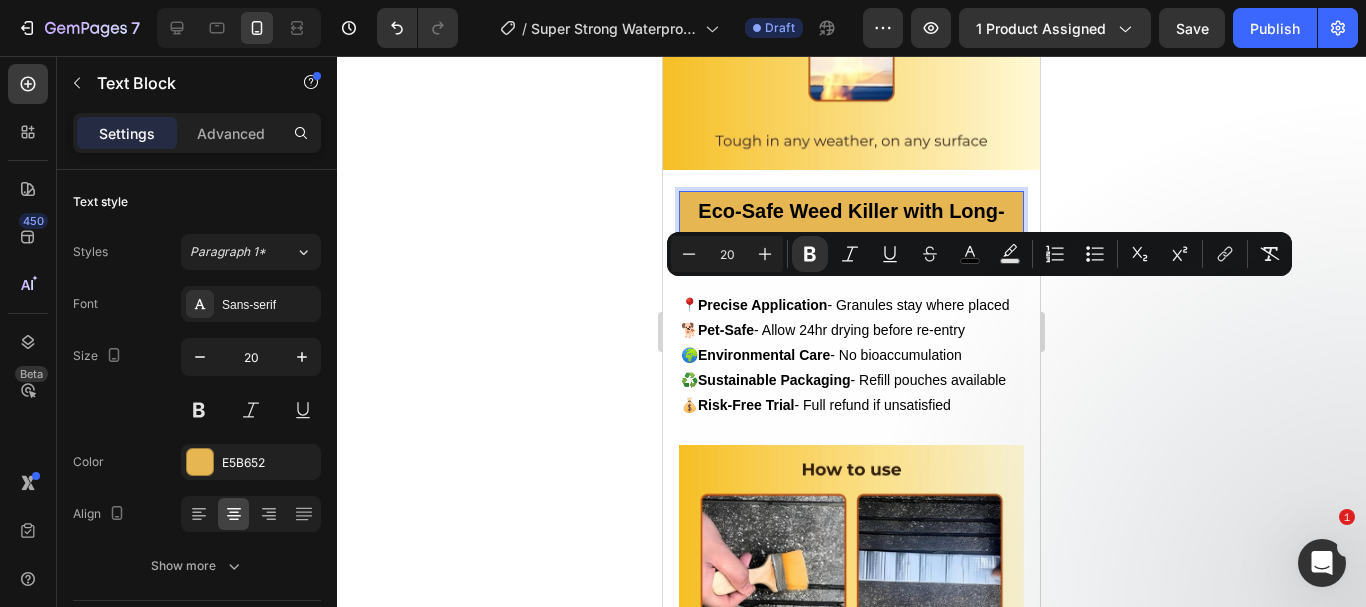 scroll, scrollTop: 3918, scrollLeft: 0, axis: vertical 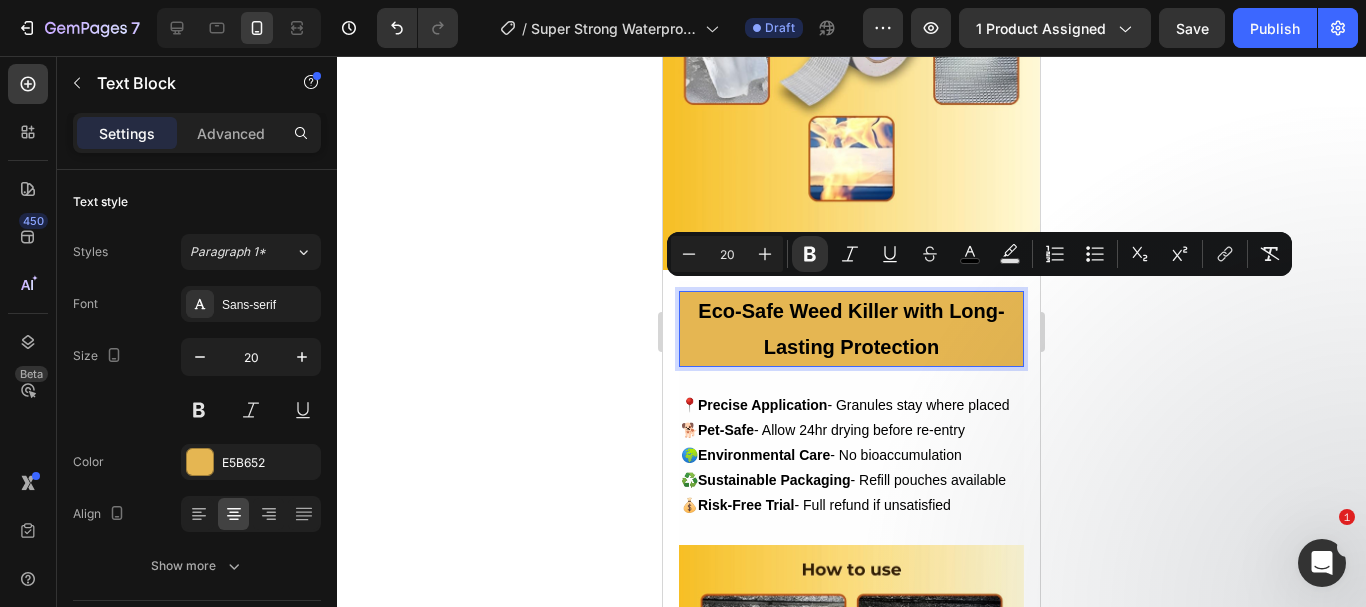 click on "Eco-Safe Weed Killer with Long-Lasting Protection" at bounding box center (851, 329) 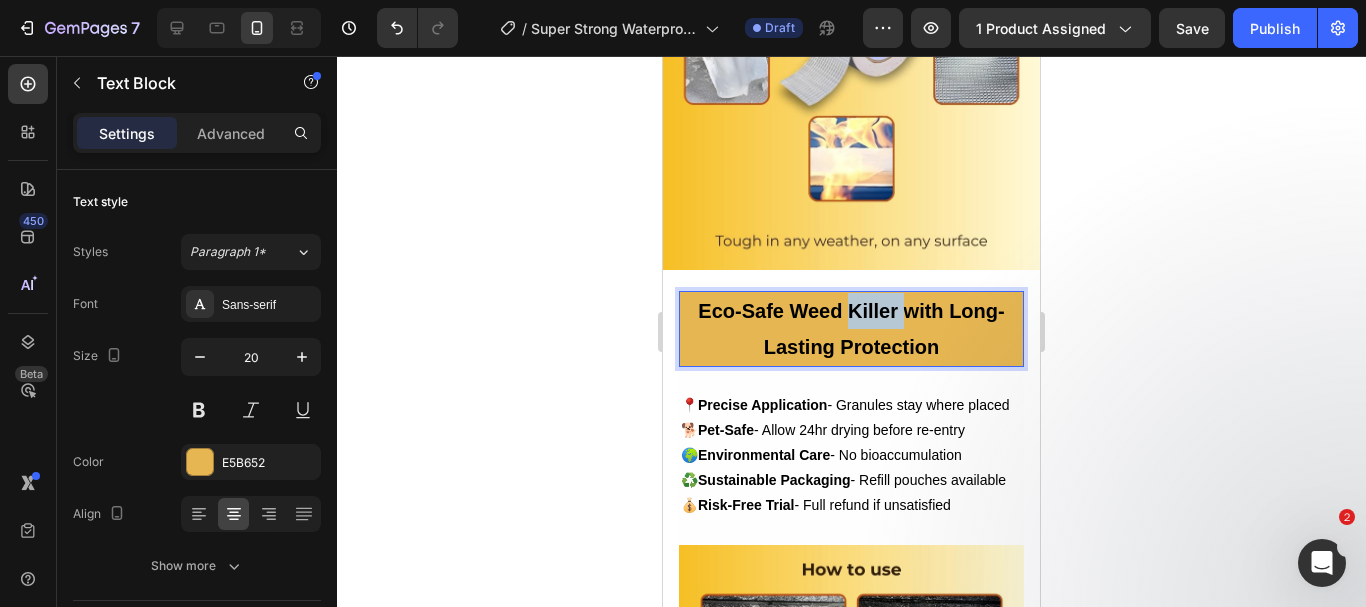 click on "Eco-Safe Weed Killer with Long-Lasting Protection" at bounding box center (851, 329) 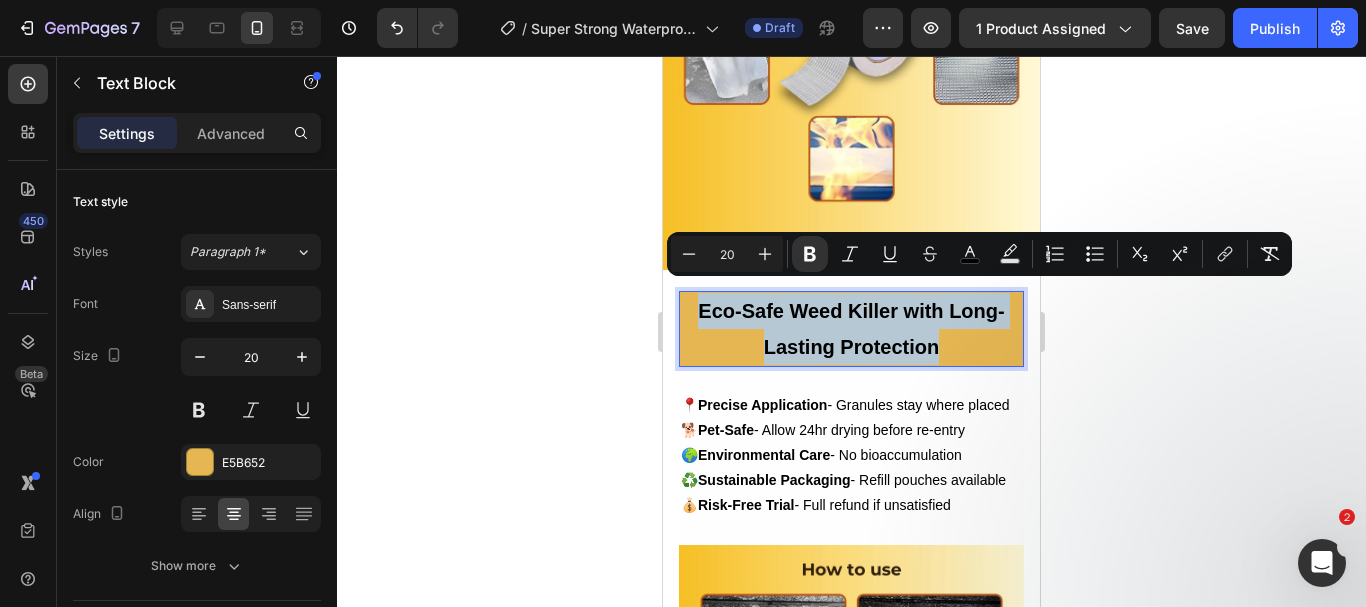 click on "Eco-Safe Weed Killer with Long-Lasting Protection" at bounding box center (851, 329) 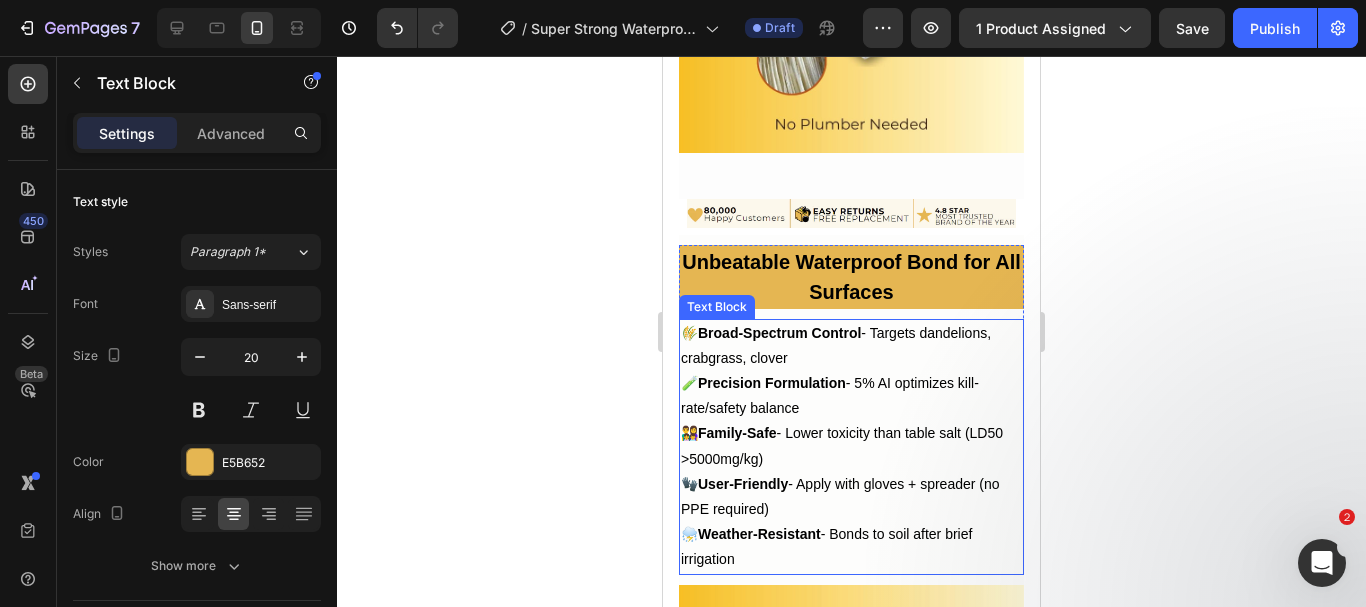 scroll, scrollTop: 2718, scrollLeft: 0, axis: vertical 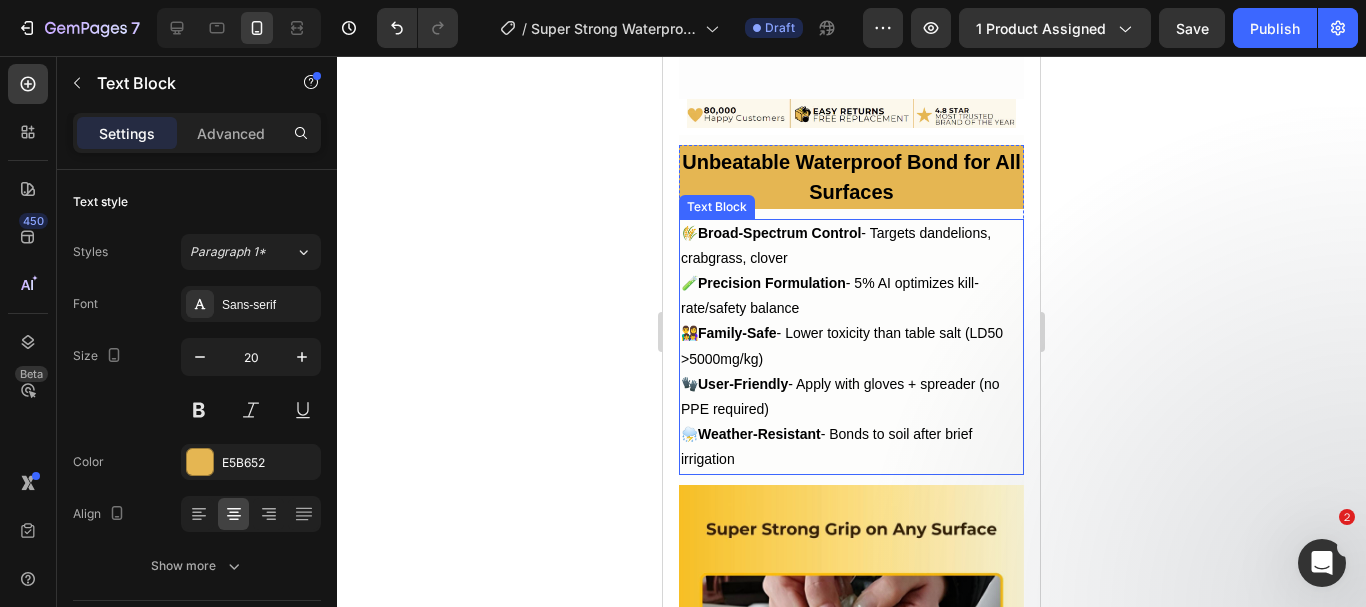 click on "👨‍👩‍👧‍👦  Family-Safe  - Lower toxicity than table salt (LD50 >5000mg/kg)" at bounding box center [851, 346] 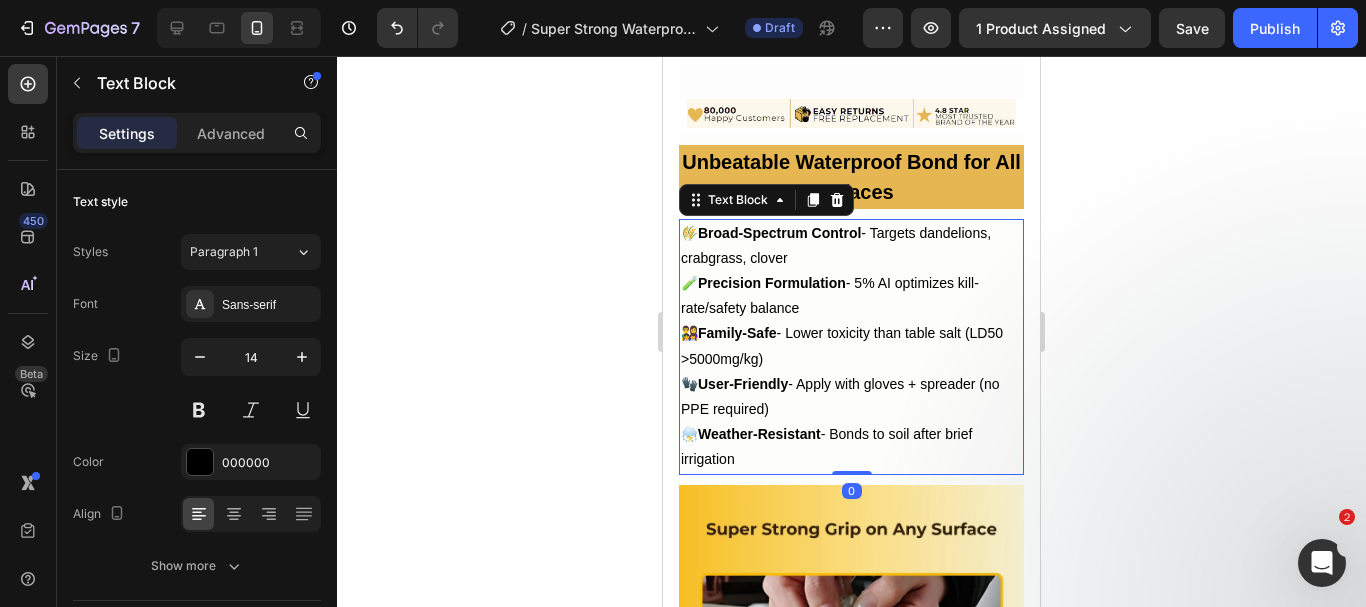 click on "👨‍👩‍👧‍👦  Family-Safe  - Lower toxicity than table salt (LD50 >5000mg/kg)" at bounding box center [851, 346] 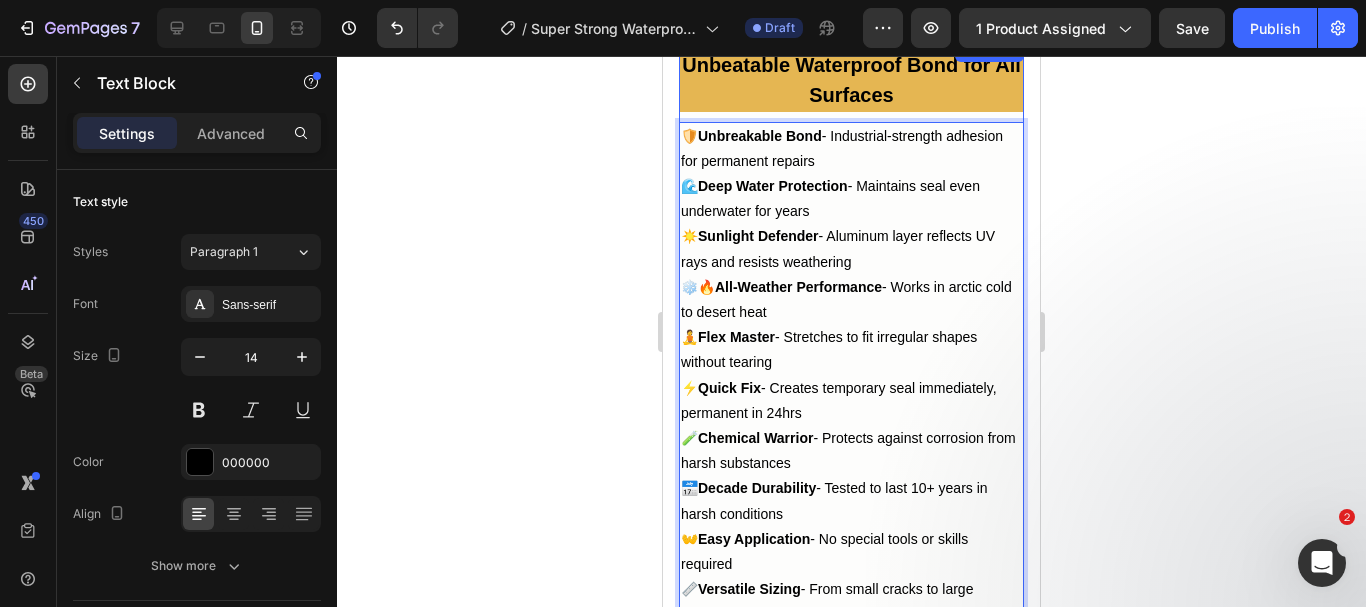 scroll, scrollTop: 2723, scrollLeft: 0, axis: vertical 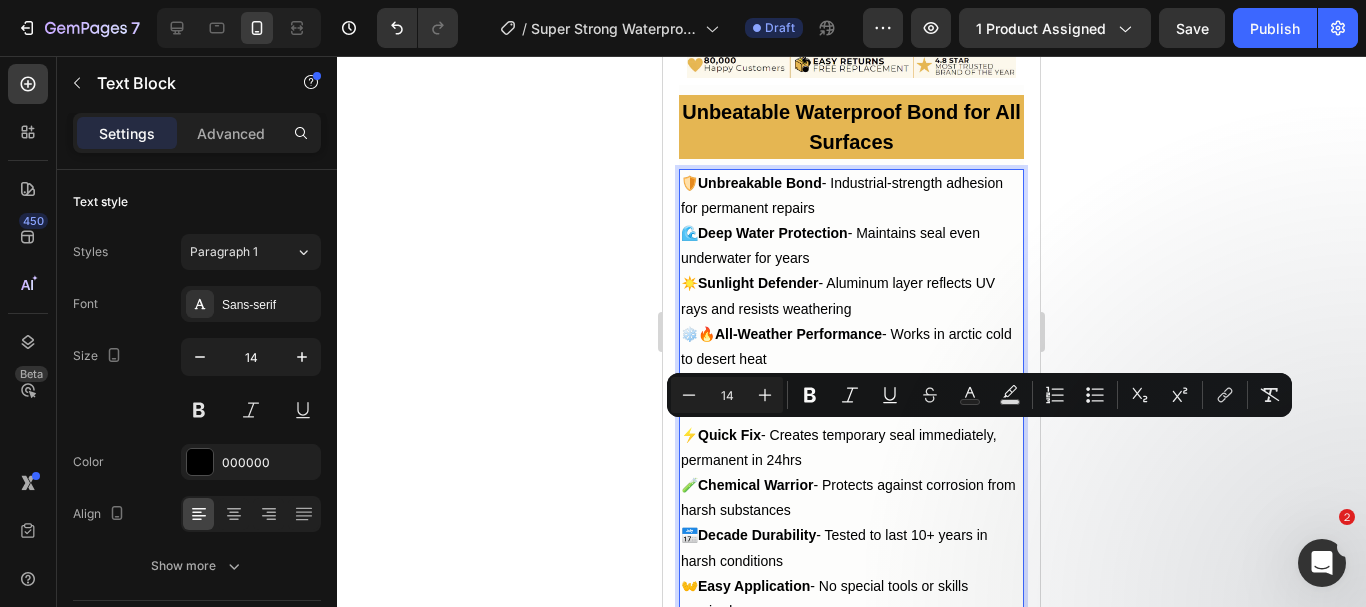 drag, startPoint x: 747, startPoint y: 575, endPoint x: 673, endPoint y: 423, distance: 169.0562 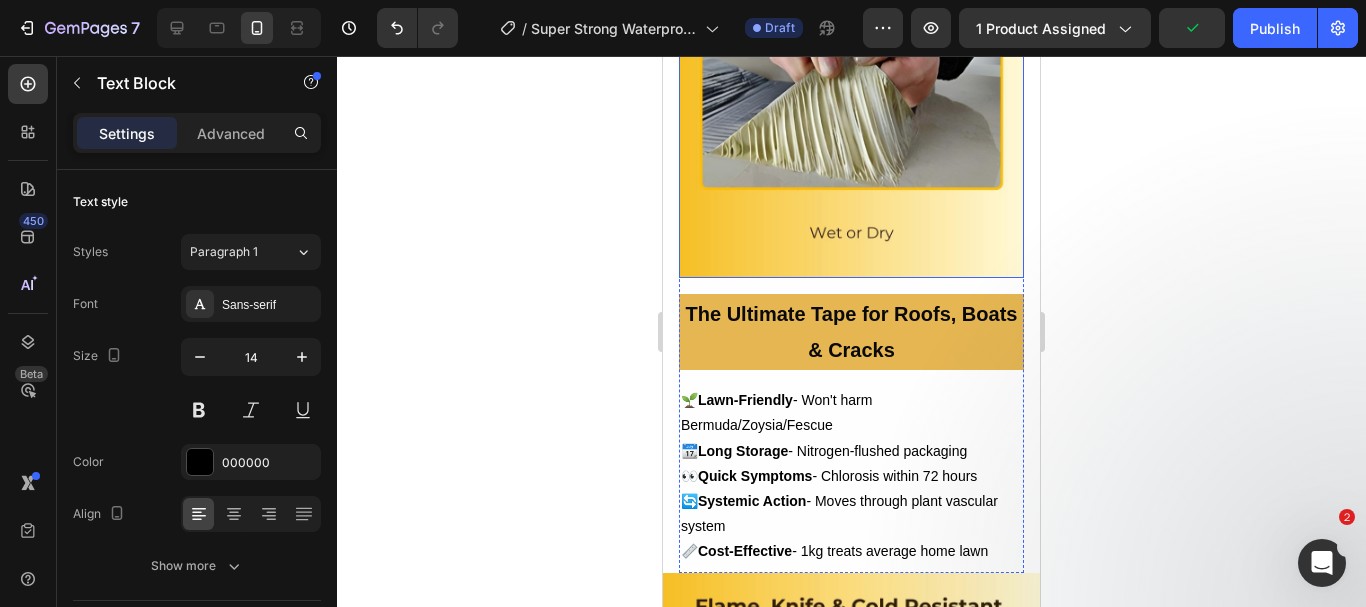 scroll, scrollTop: 3323, scrollLeft: 0, axis: vertical 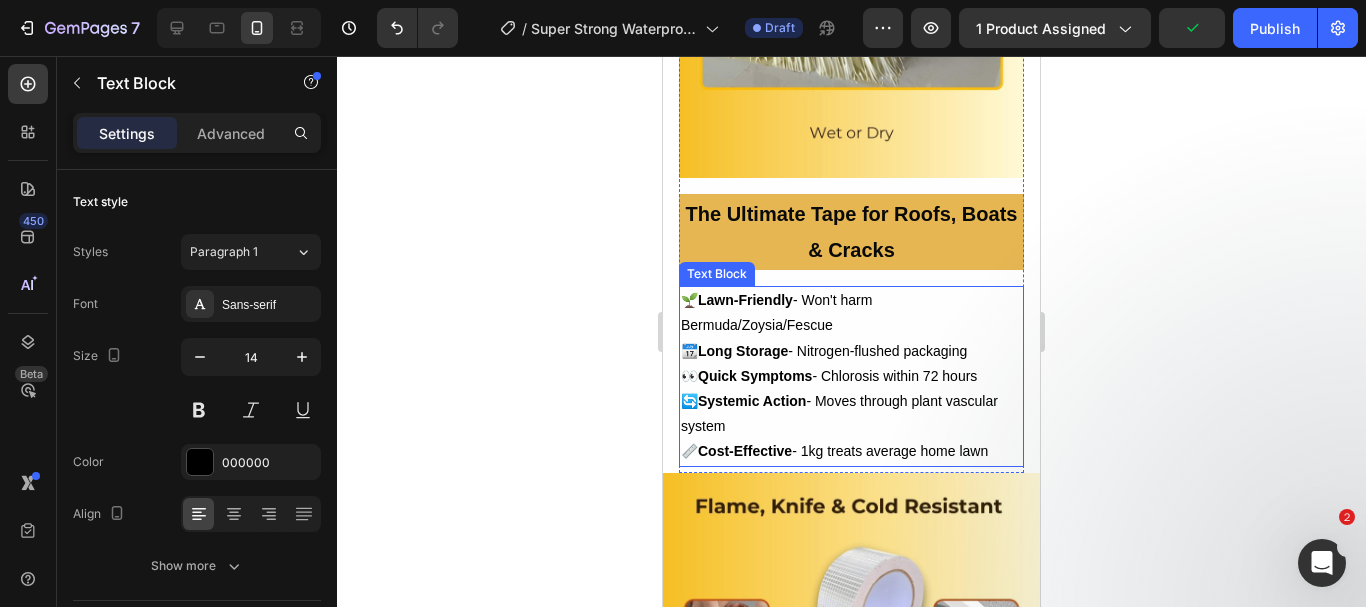 click on "Quick Symptoms" at bounding box center [755, 376] 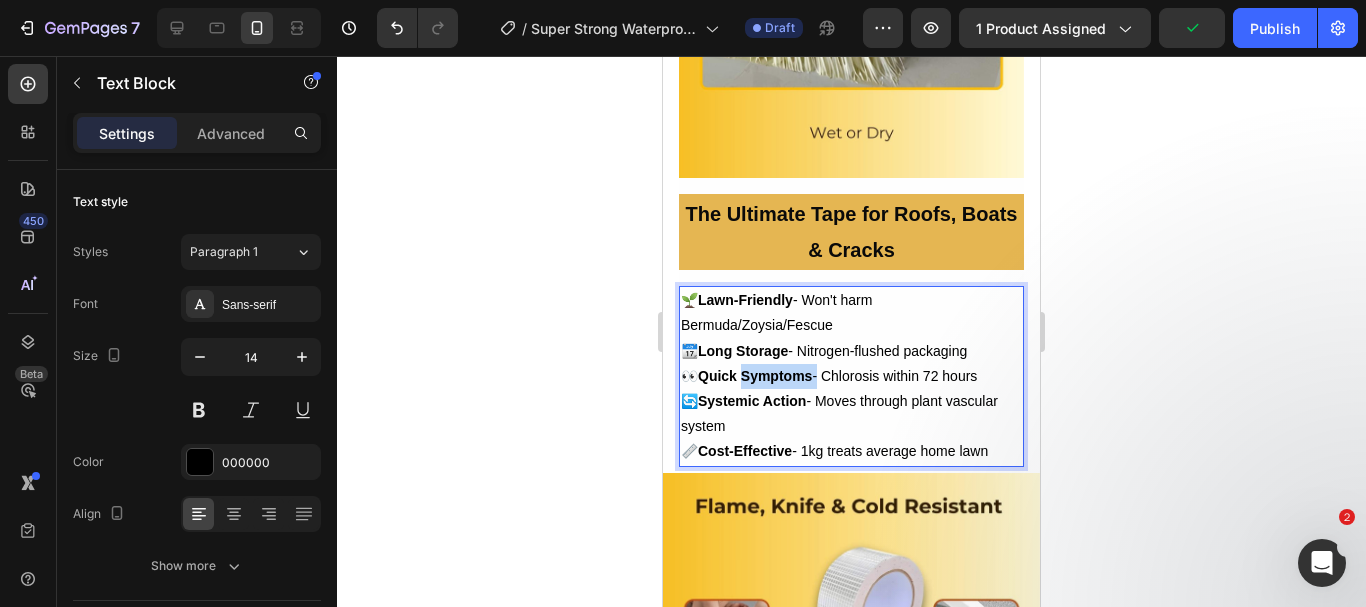 click on "Quick Symptoms" at bounding box center (755, 376) 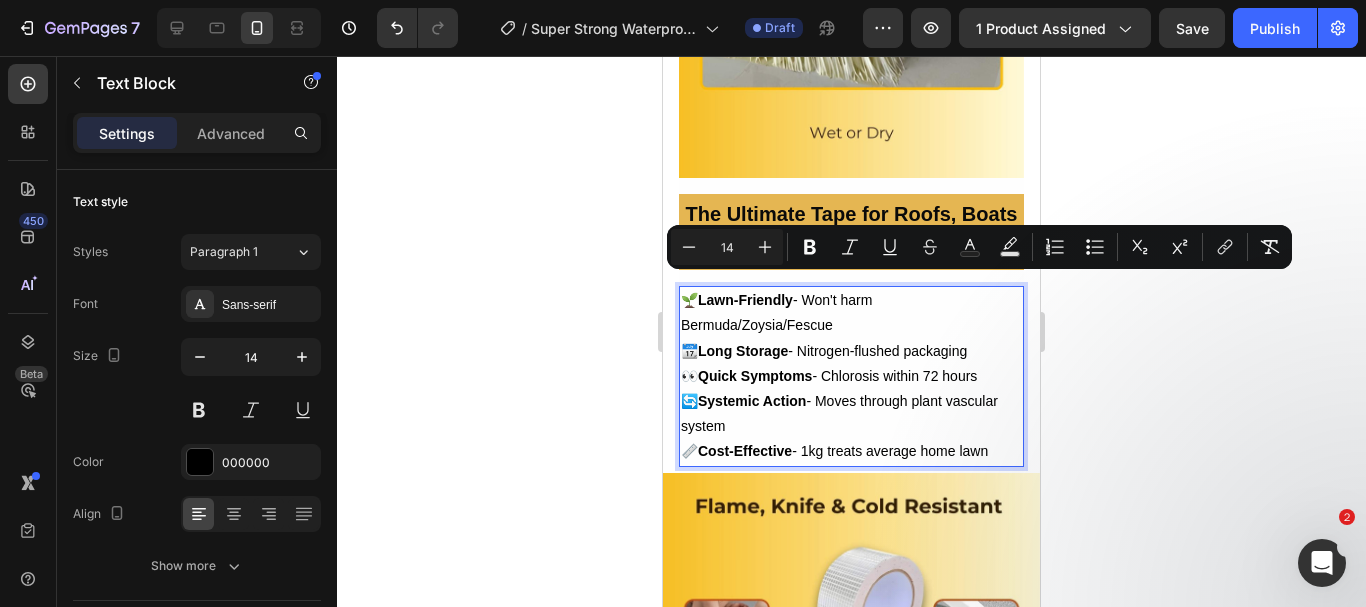 scroll, scrollTop: 3508, scrollLeft: 0, axis: vertical 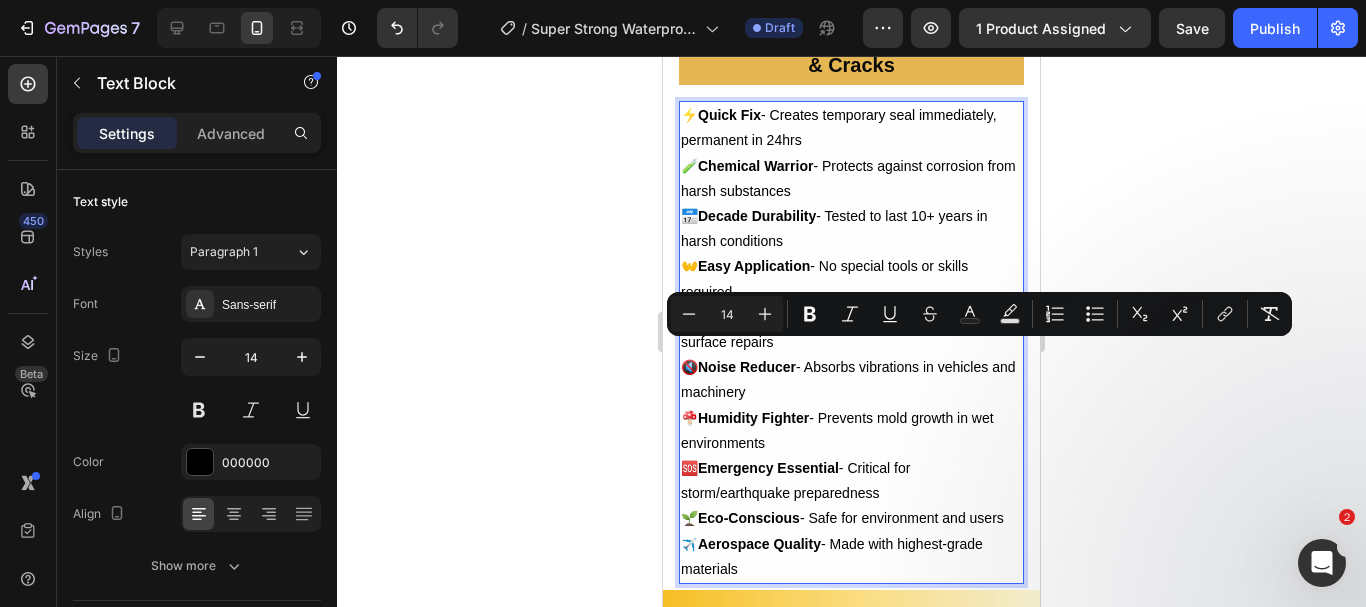 drag, startPoint x: 749, startPoint y: 578, endPoint x: 666, endPoint y: 361, distance: 232.33167 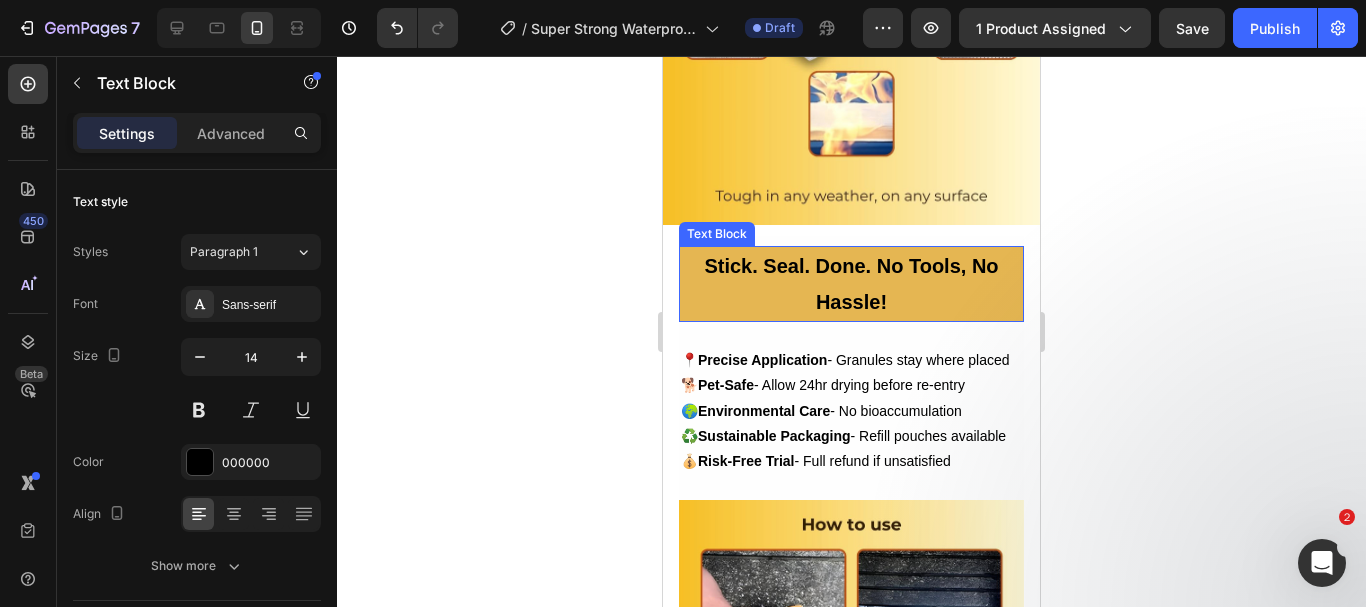 scroll, scrollTop: 4108, scrollLeft: 0, axis: vertical 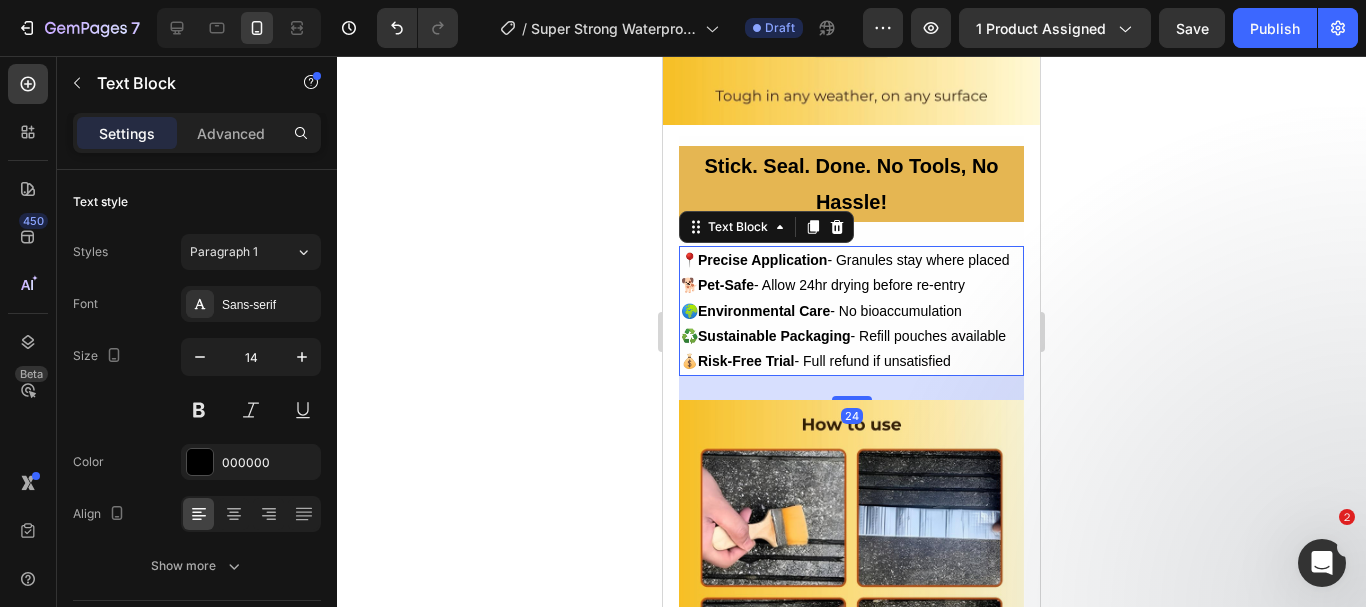 click on "Environmental Care" at bounding box center (764, 311) 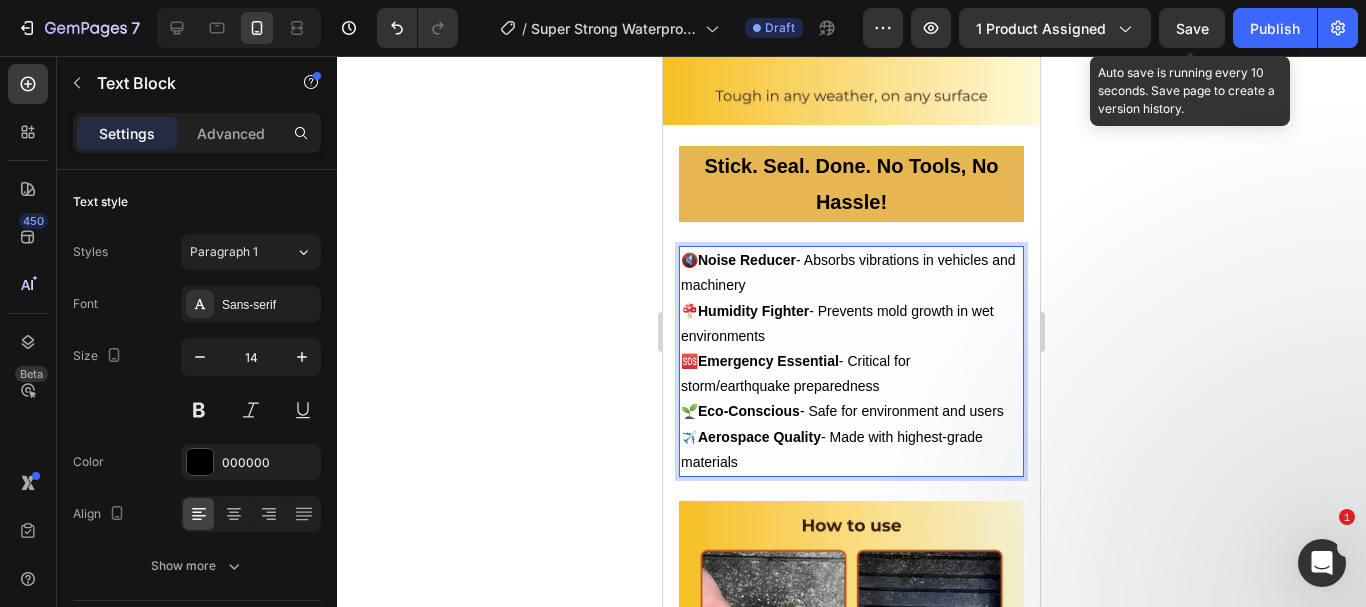 click on "Save" at bounding box center (1192, 28) 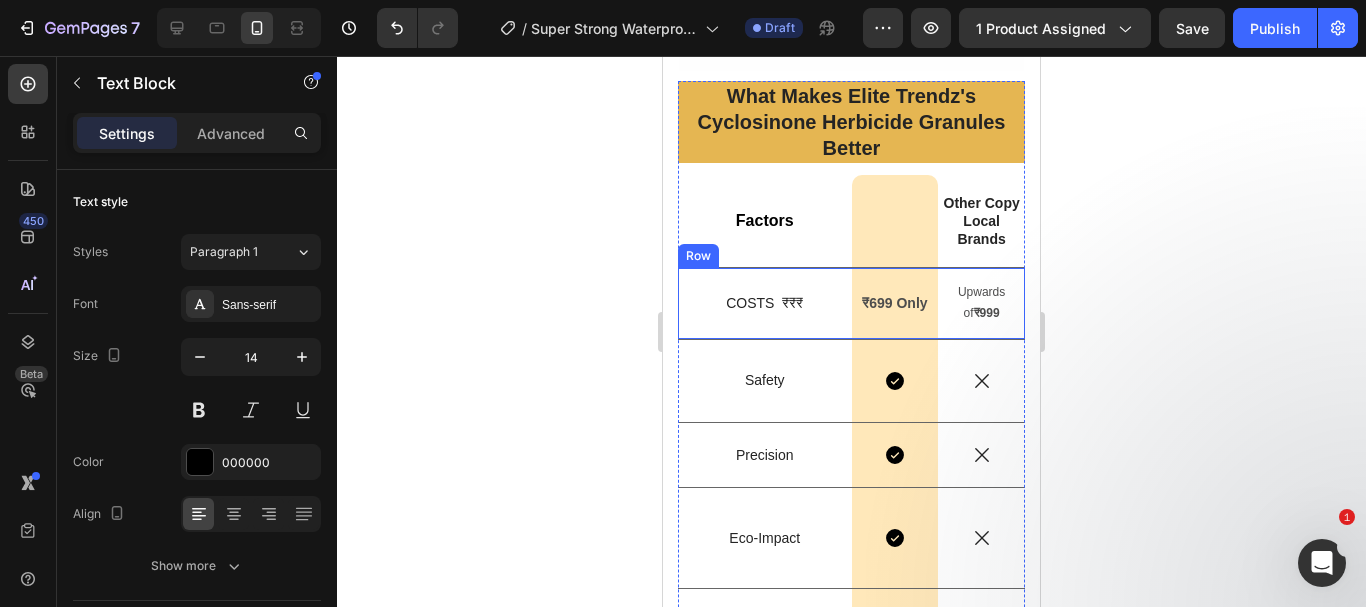 scroll, scrollTop: 4808, scrollLeft: 0, axis: vertical 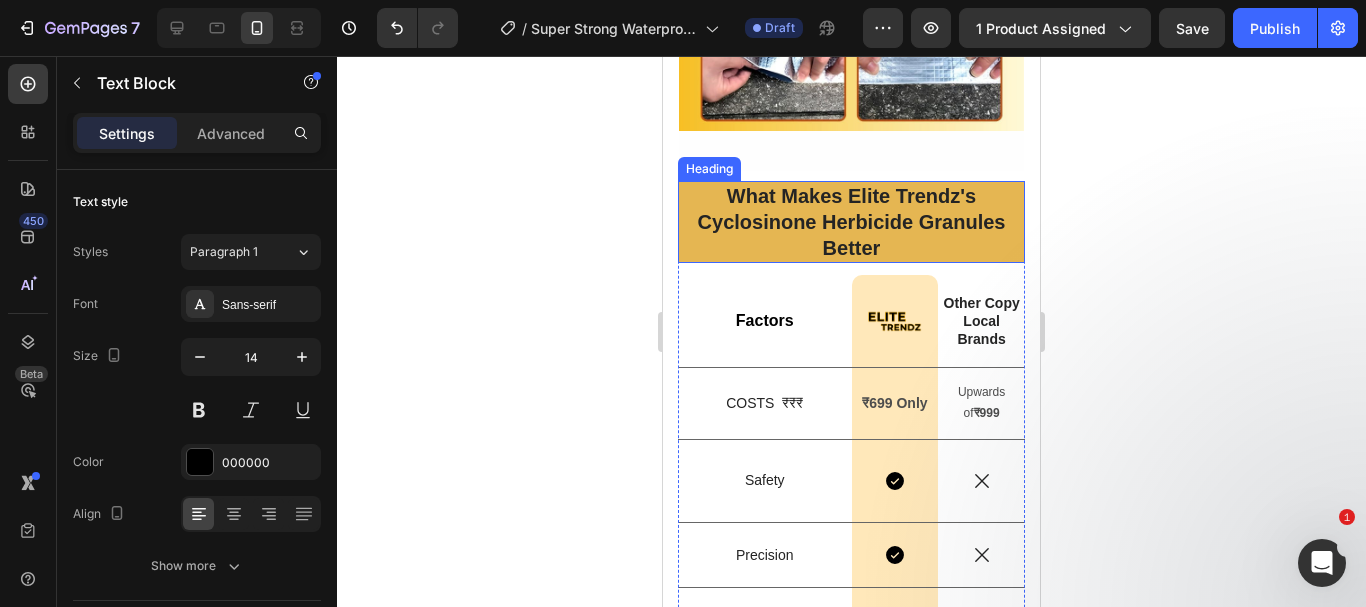 click on "What Makes Elite Trendz's Cyclosinone Herbicide Granules Better" at bounding box center (852, 222) 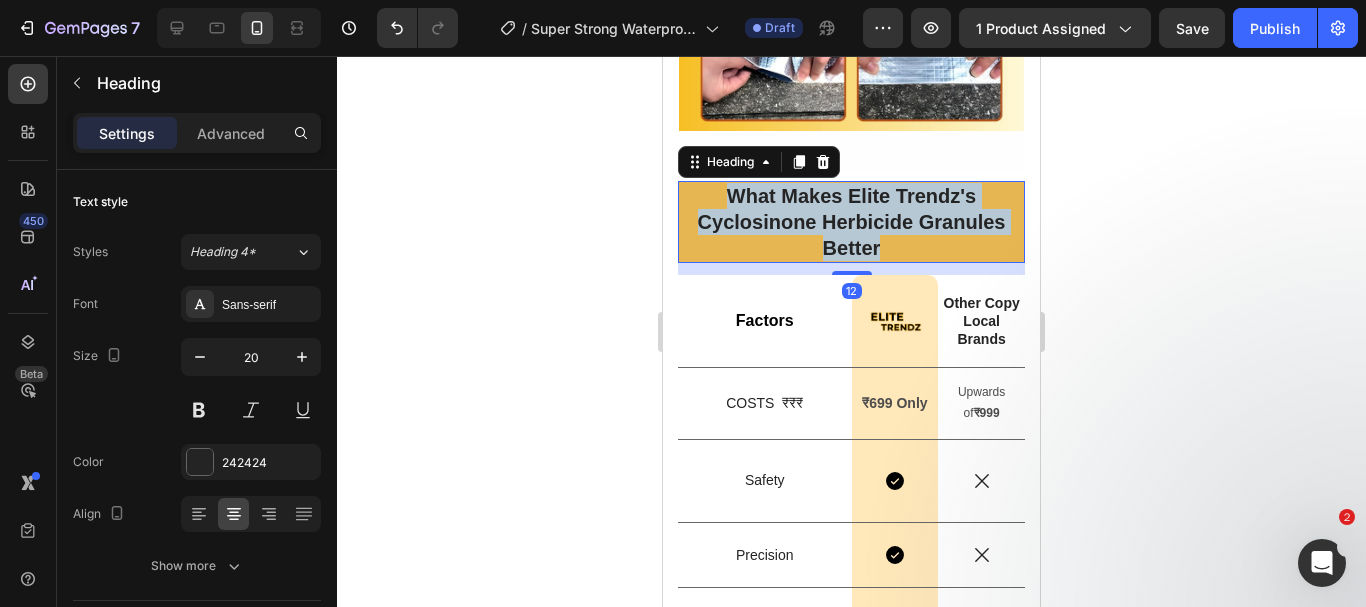 click on "What Makes Elite Trendz's Cyclosinone Herbicide Granules Better" at bounding box center (852, 222) 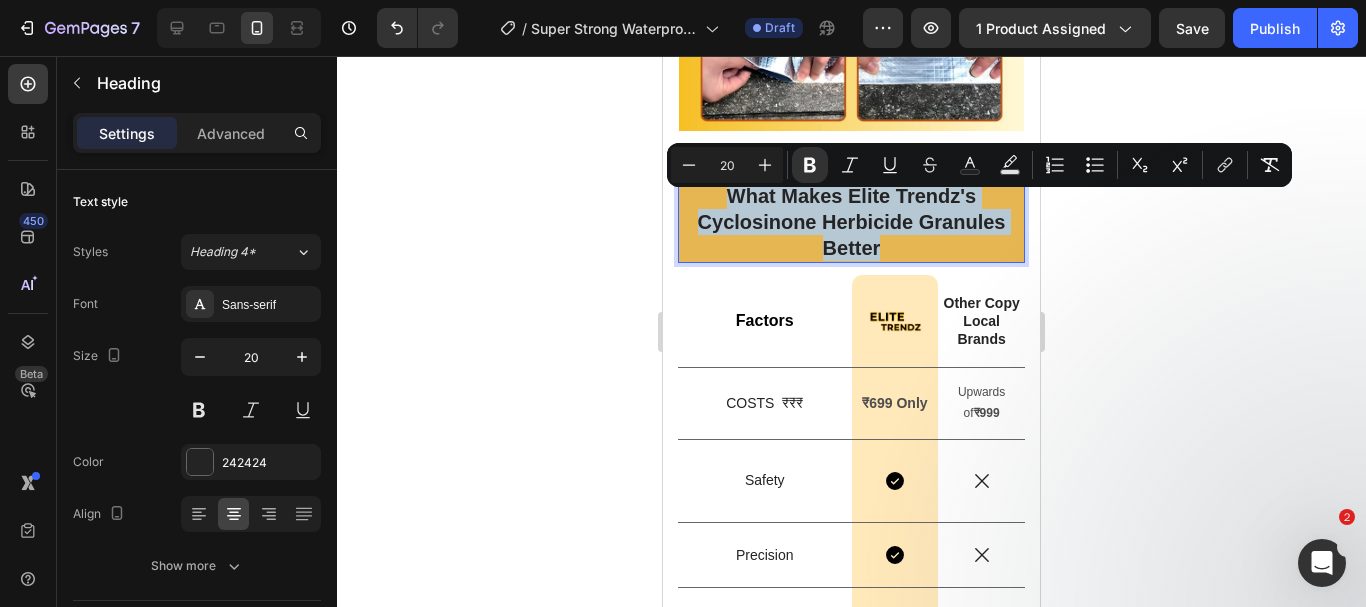 click on "What Makes Elite Trendz's Cyclosinone Herbicide Granules Better" at bounding box center [852, 222] 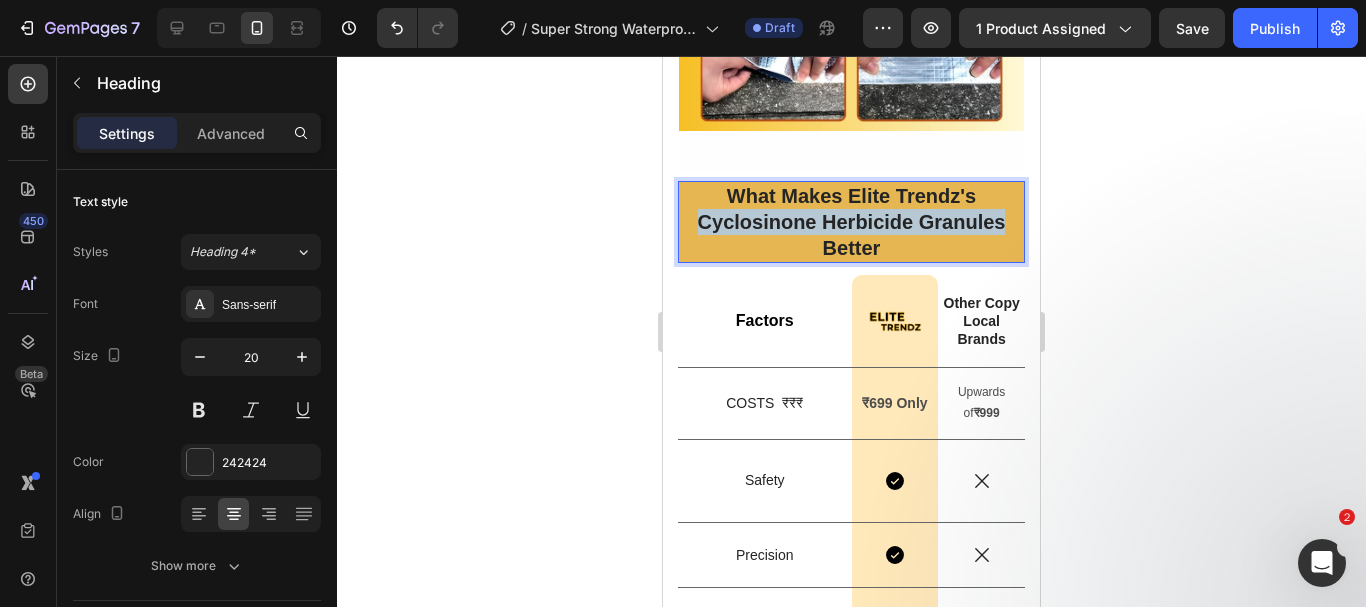 drag, startPoint x: 694, startPoint y: 232, endPoint x: 995, endPoint y: 231, distance: 301.00165 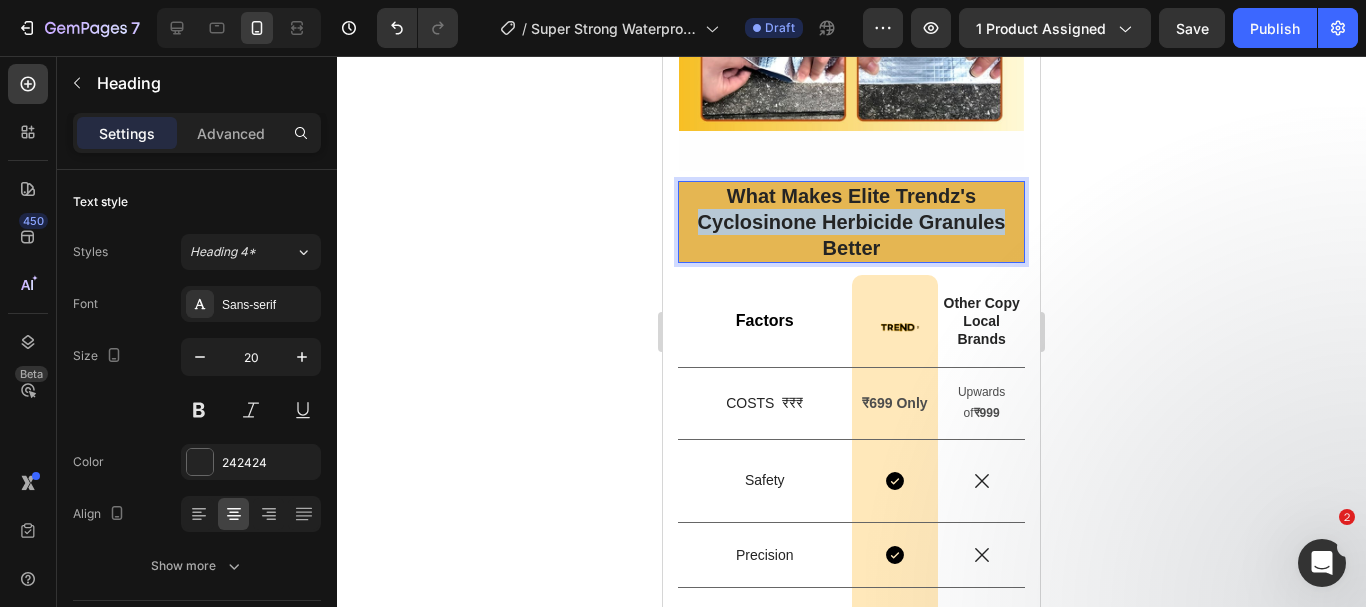 click on "What Makes Elite Trendz's Cyclosinone Herbicide Granules Better" at bounding box center (852, 222) 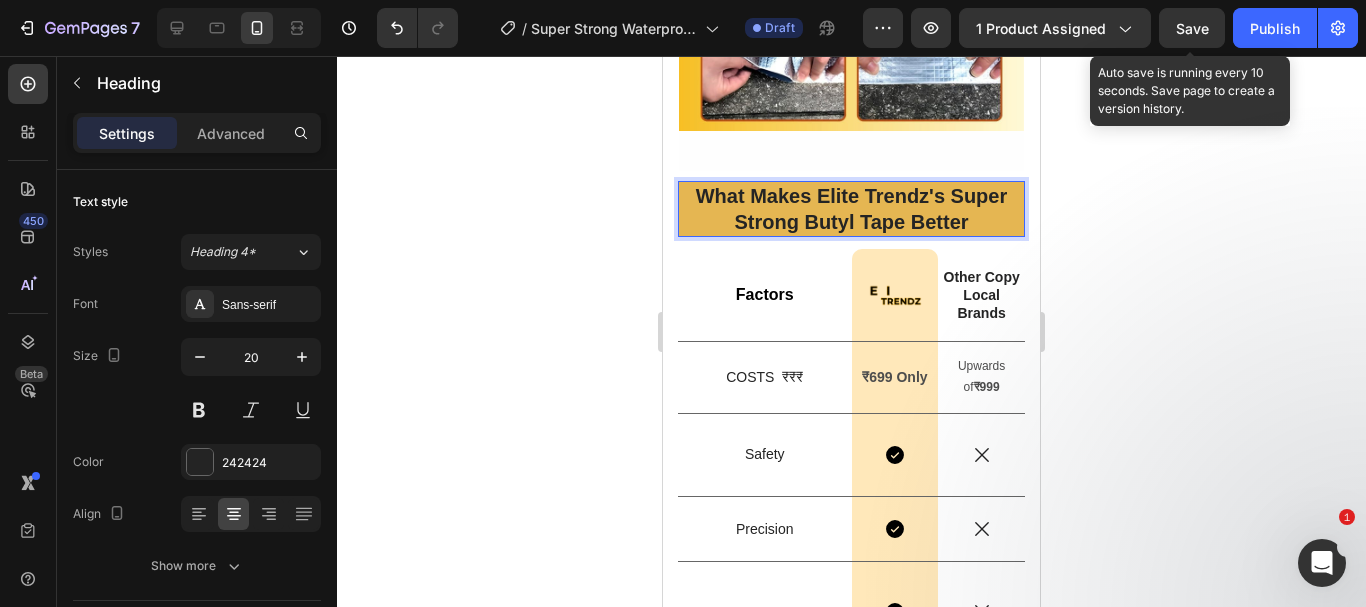 click on "Save" at bounding box center (1192, 28) 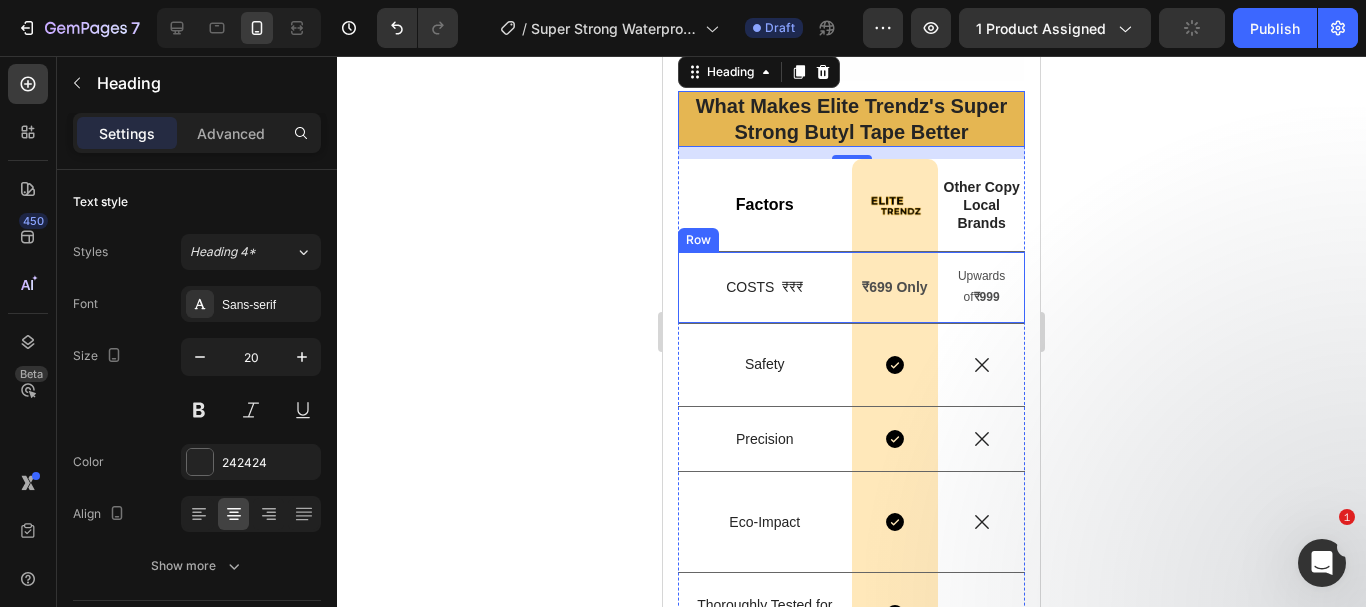 scroll, scrollTop: 5008, scrollLeft: 0, axis: vertical 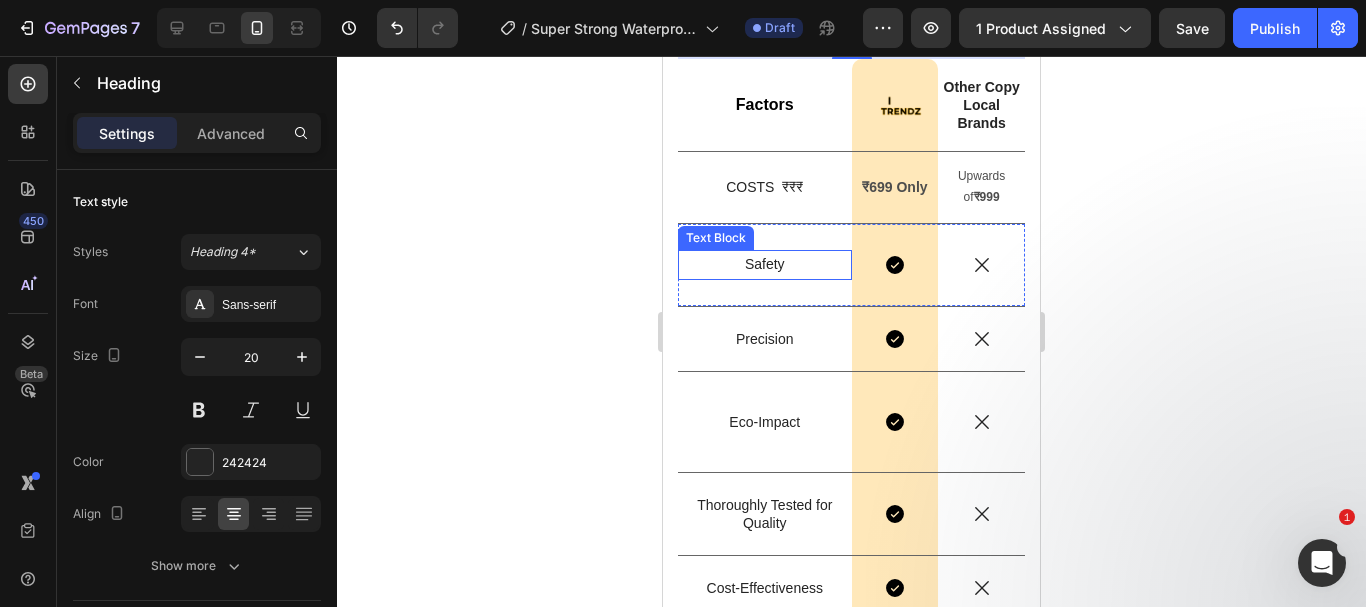 click on "Safety" at bounding box center [765, 264] 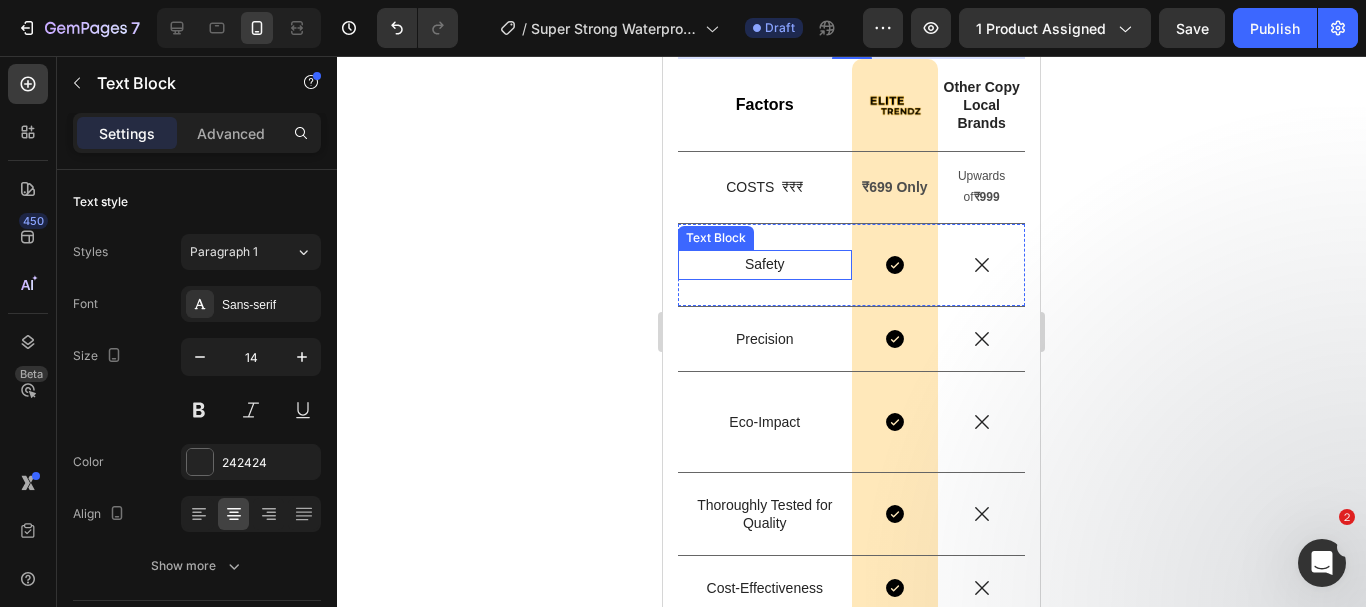 click on "Safety" at bounding box center [765, 264] 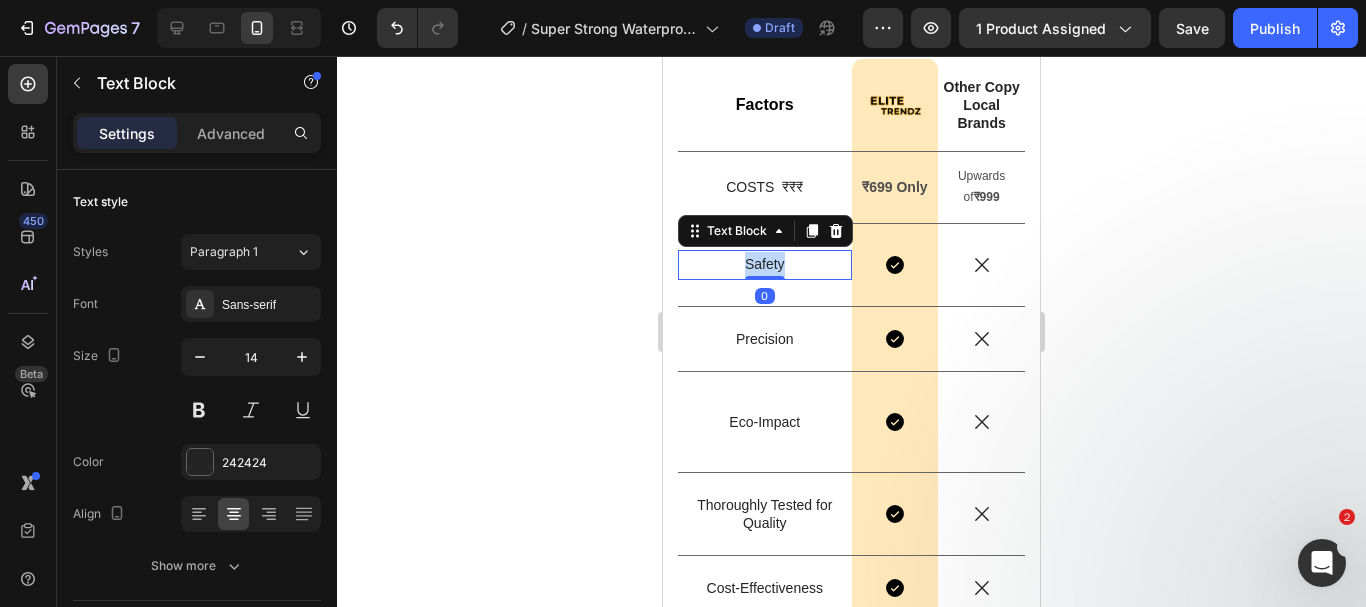 click on "Safety" at bounding box center (765, 264) 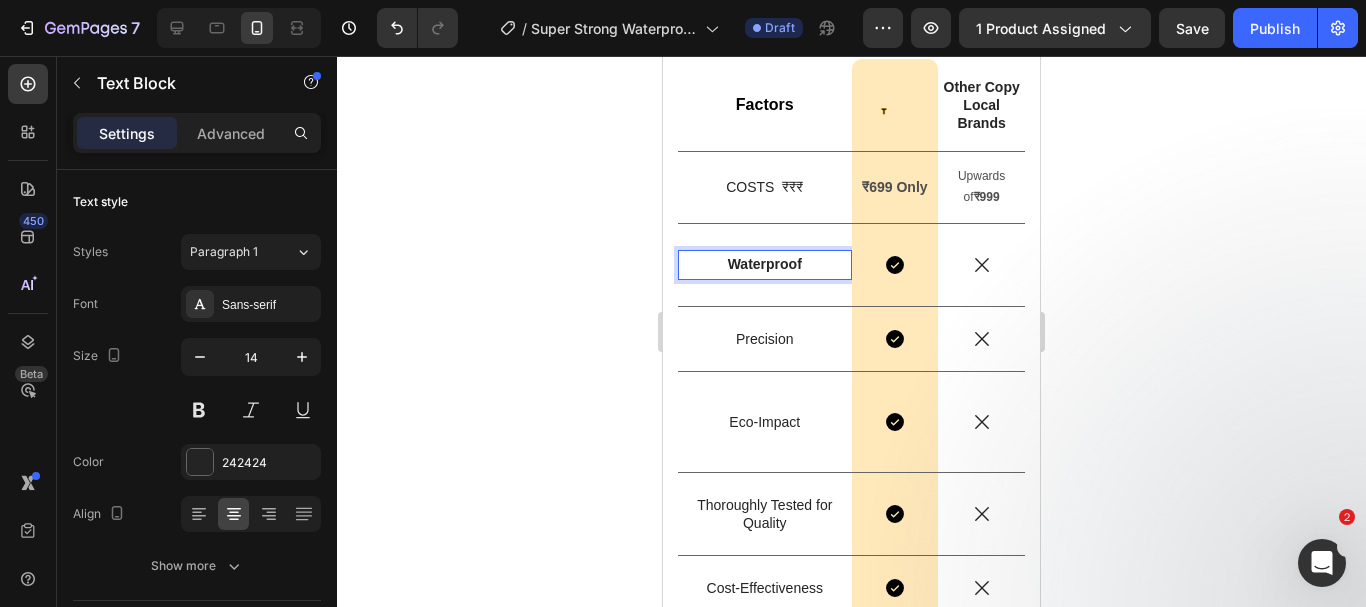 click on "Waterproof" at bounding box center [765, 264] 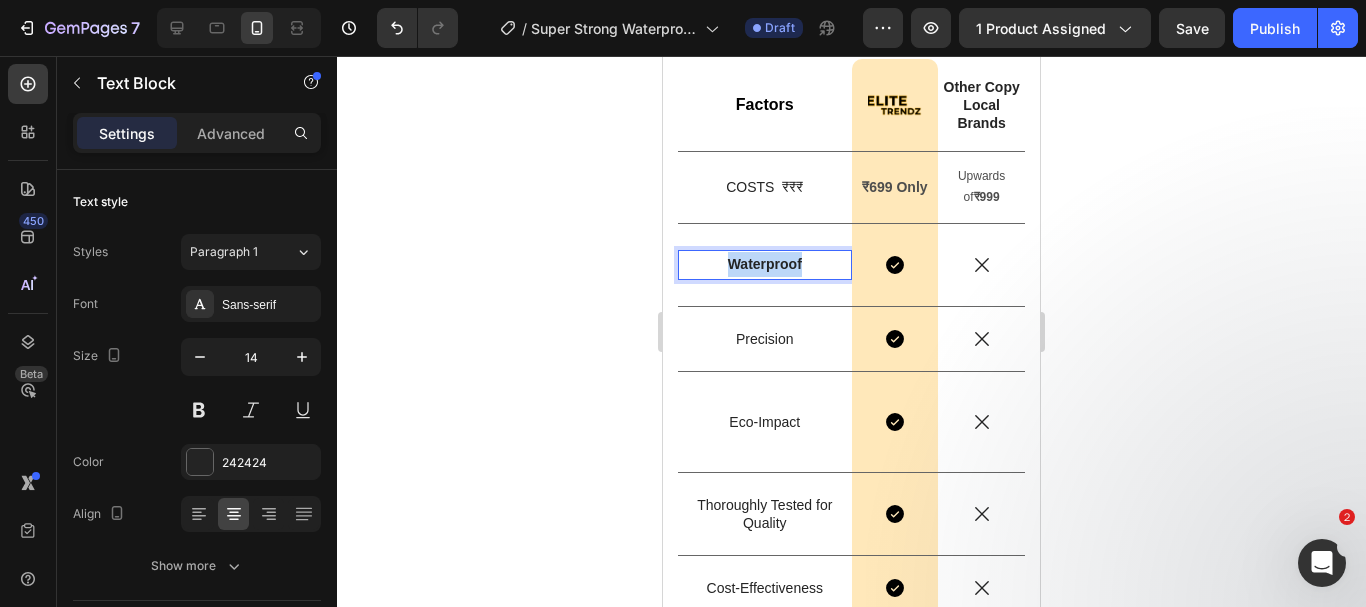 click on "Waterproof" at bounding box center [765, 264] 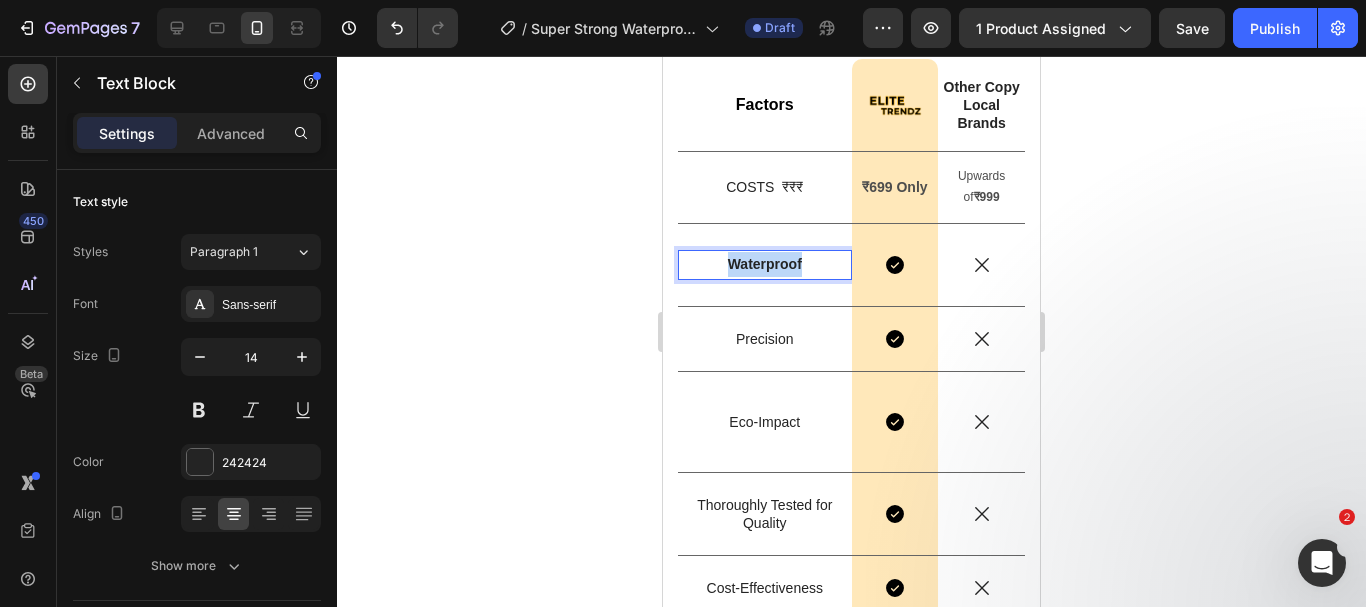 click on "Waterproof" at bounding box center (765, 264) 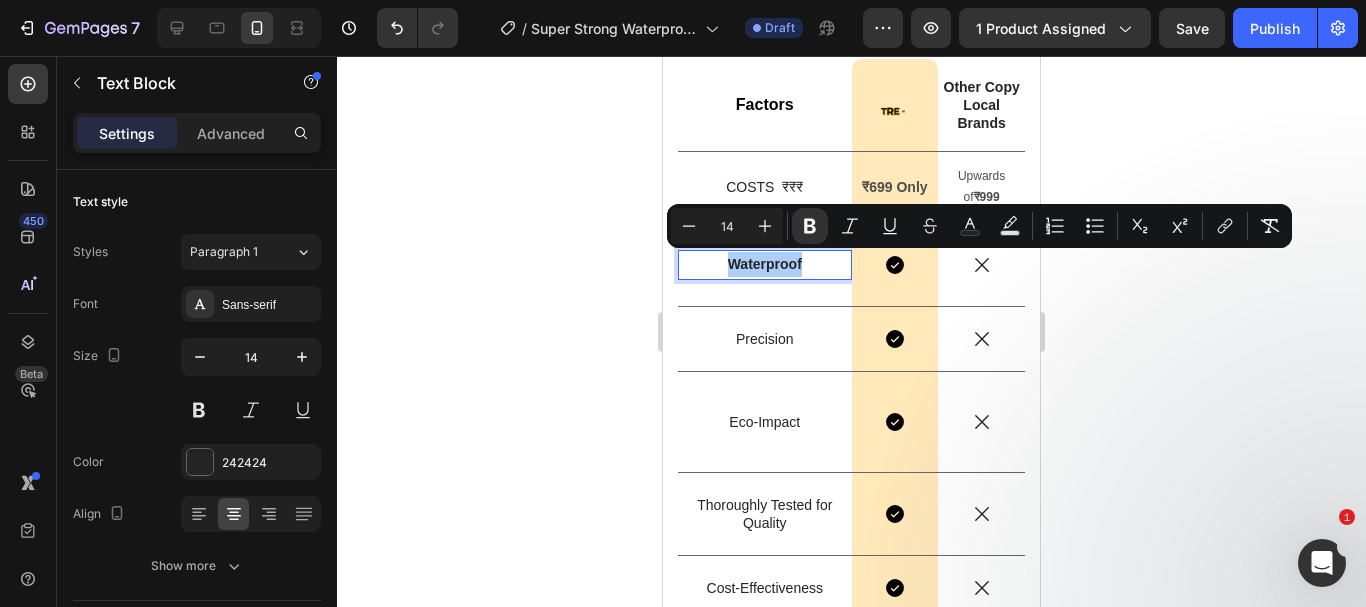 click on "Minus 14 Plus Bold Italic Underline       Strikethrough
Text Color
Text Background Color Numbered List Bulleted List Subscript Superscript       link Remove Format" at bounding box center [979, 226] 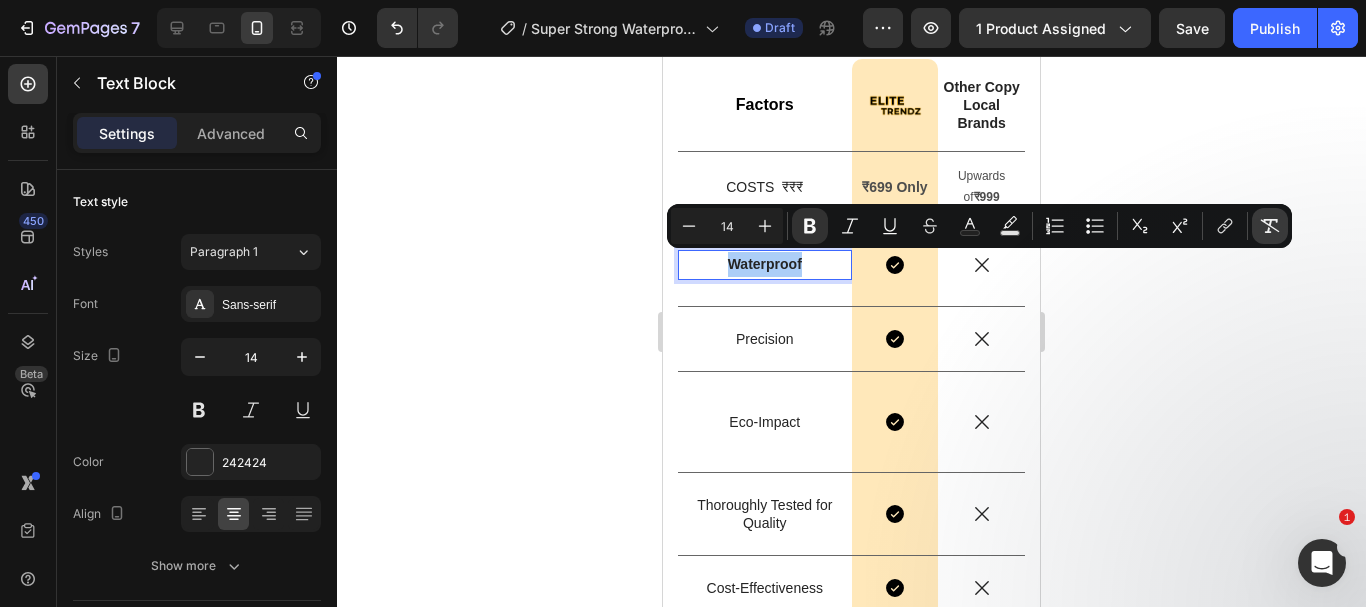 click 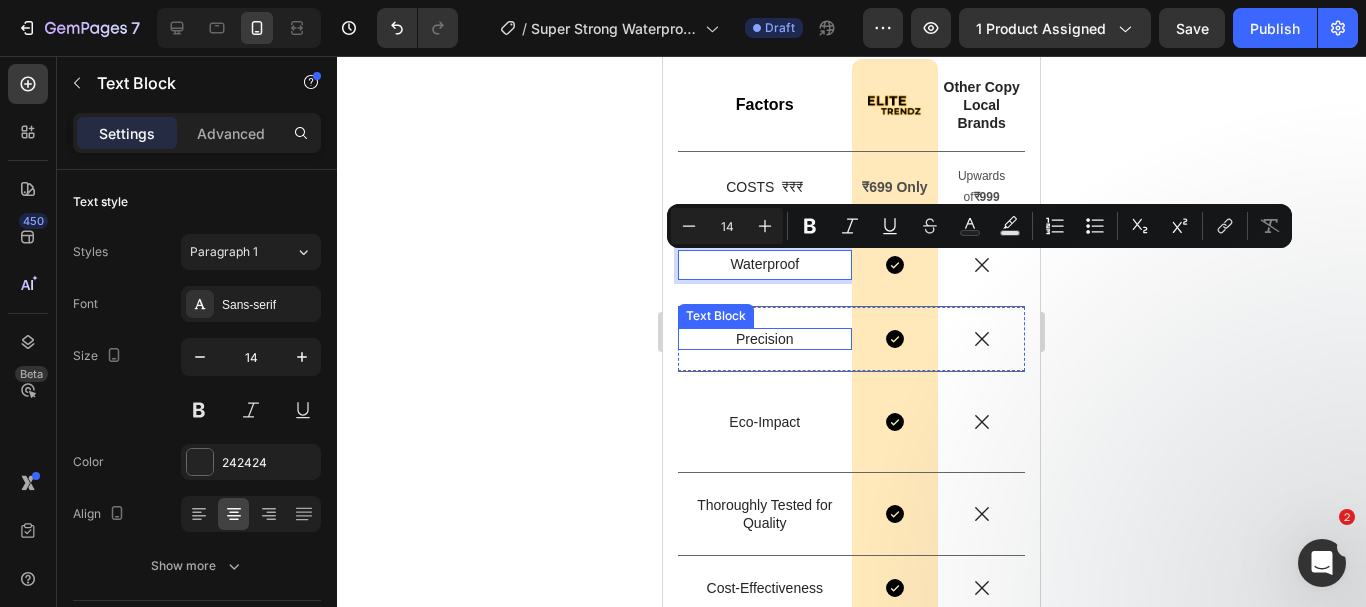 click on "Precision" at bounding box center [765, 339] 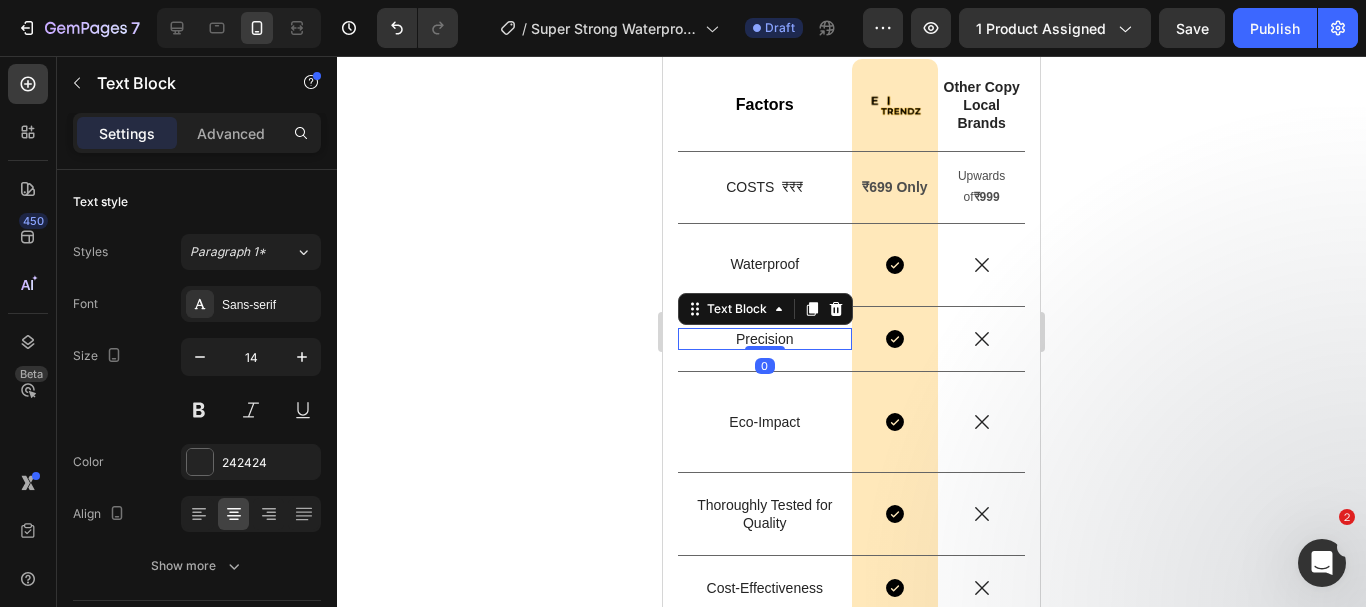 click on "Precision" at bounding box center [765, 339] 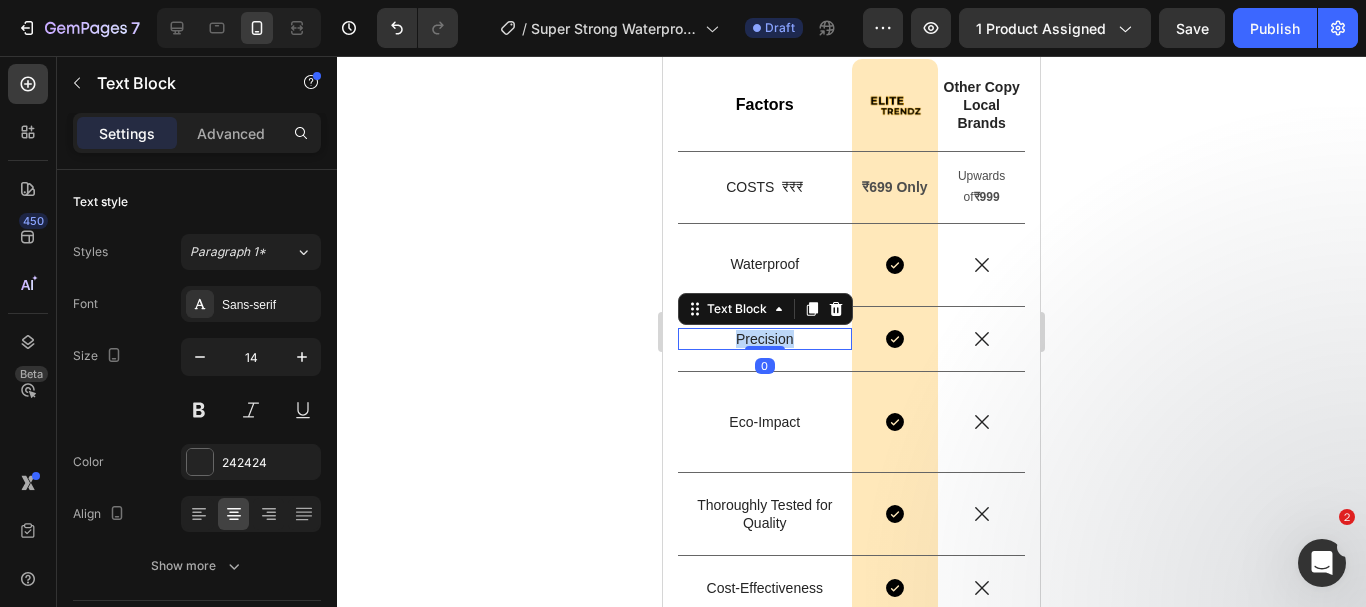 click on "Precision" at bounding box center [765, 339] 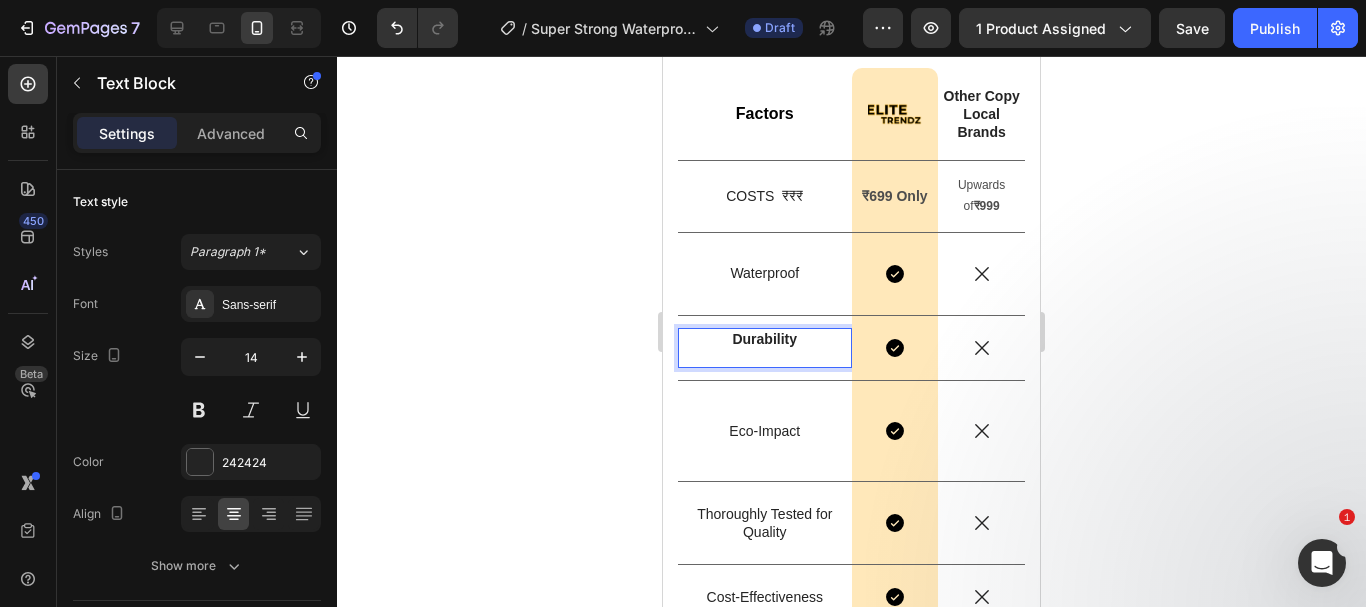 scroll, scrollTop: 5008, scrollLeft: 0, axis: vertical 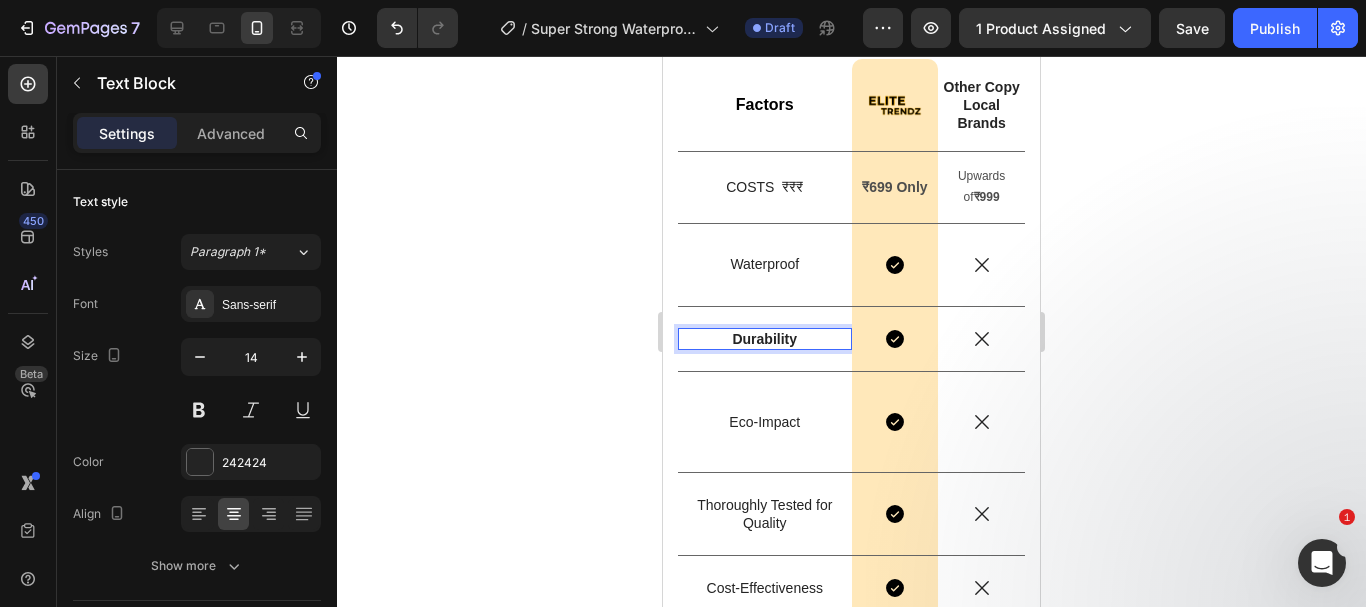 click on "Durability" at bounding box center (764, 339) 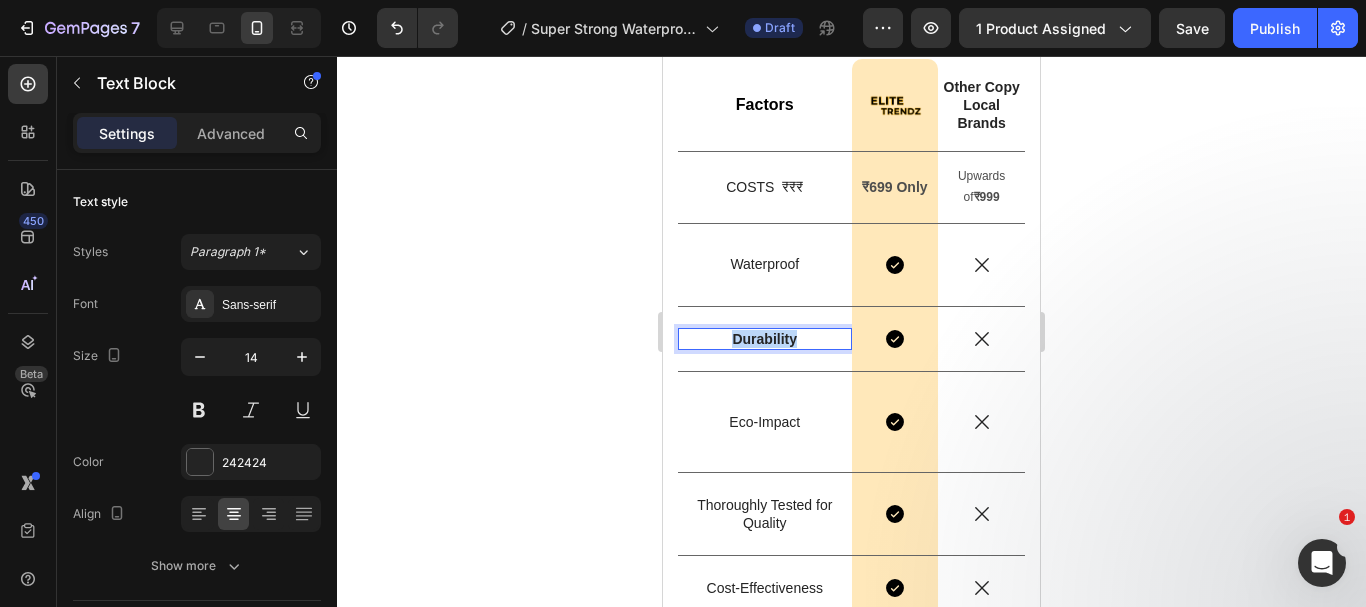 click on "Durability" at bounding box center (764, 339) 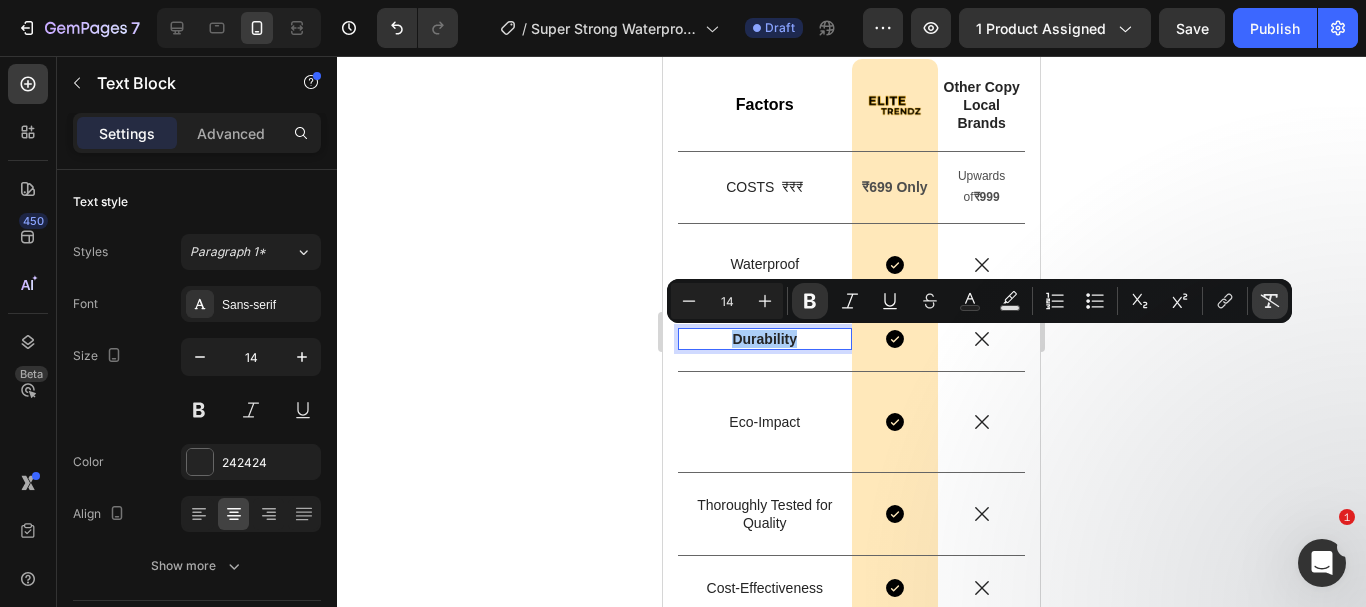 click 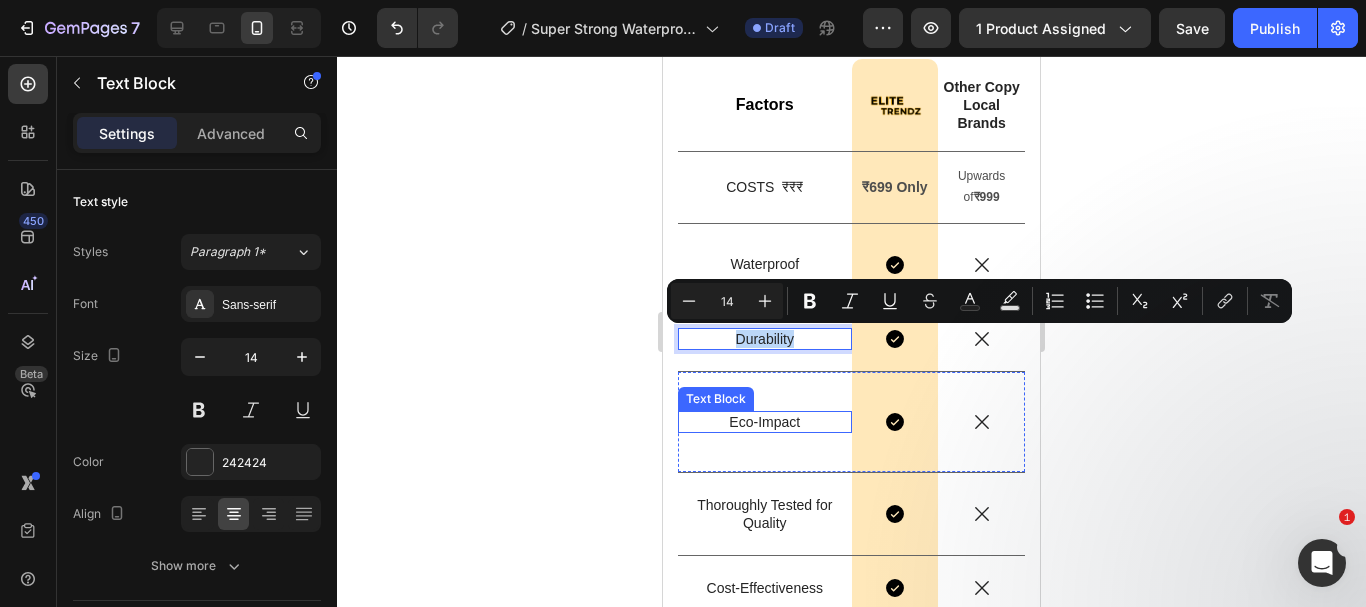 click on "Eco-Impact" at bounding box center [765, 422] 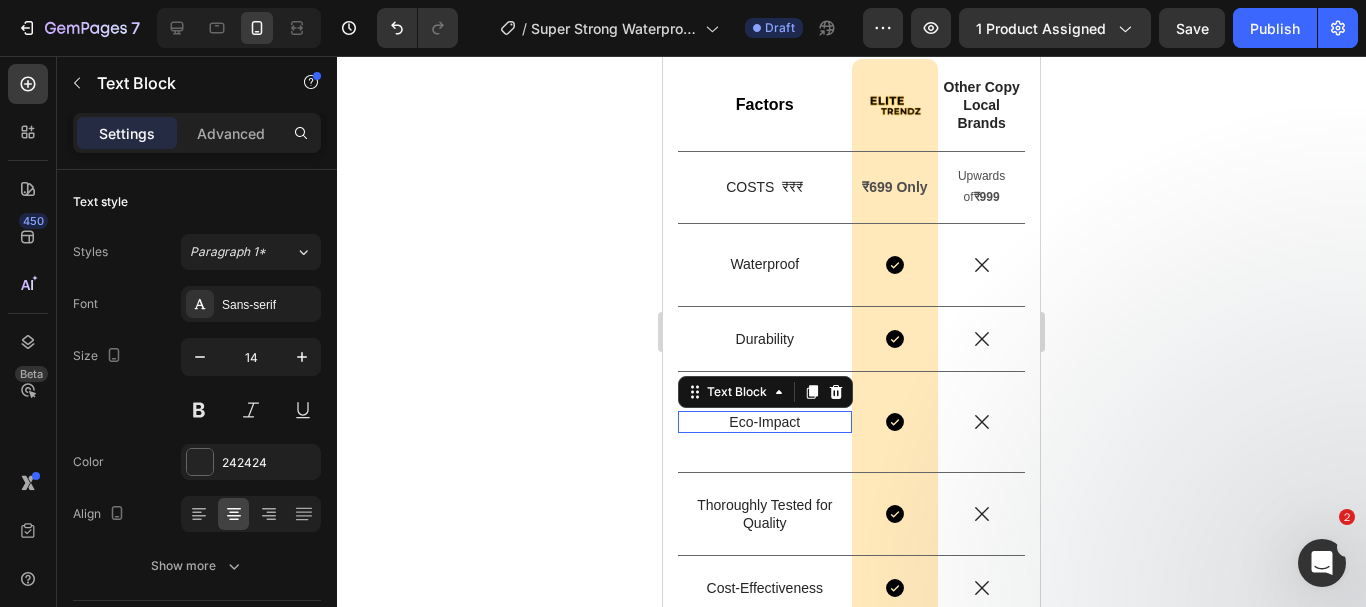 click at bounding box center (663, 56) 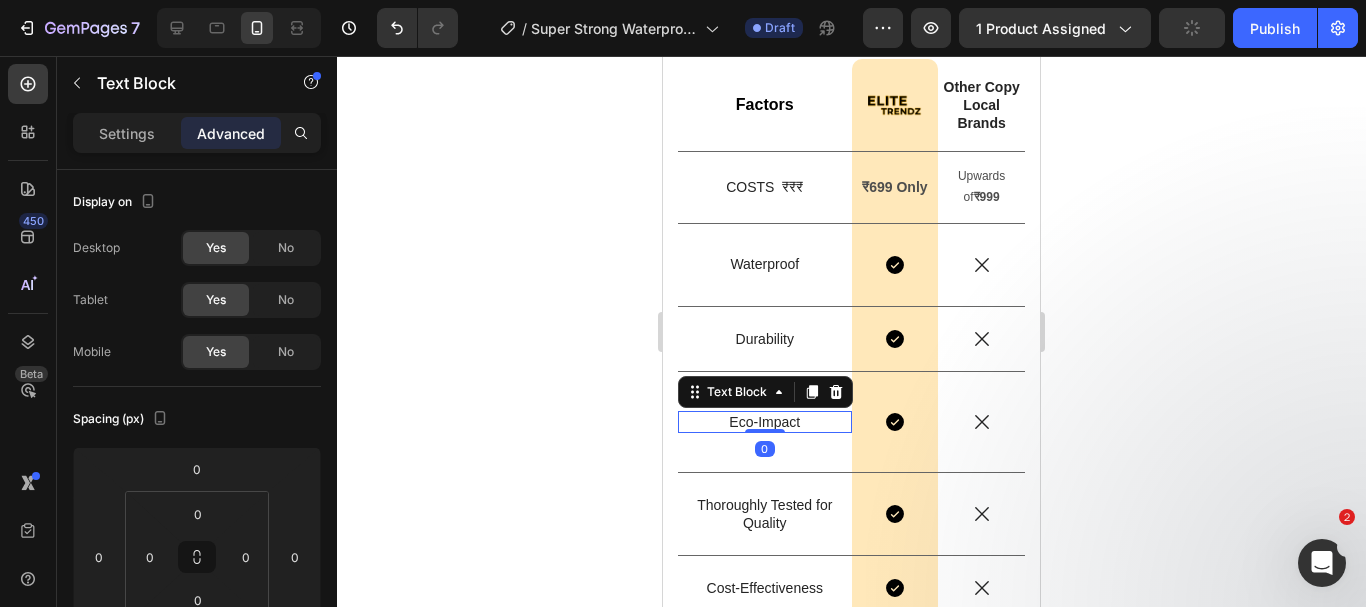 click on "Eco-Impact" at bounding box center (765, 422) 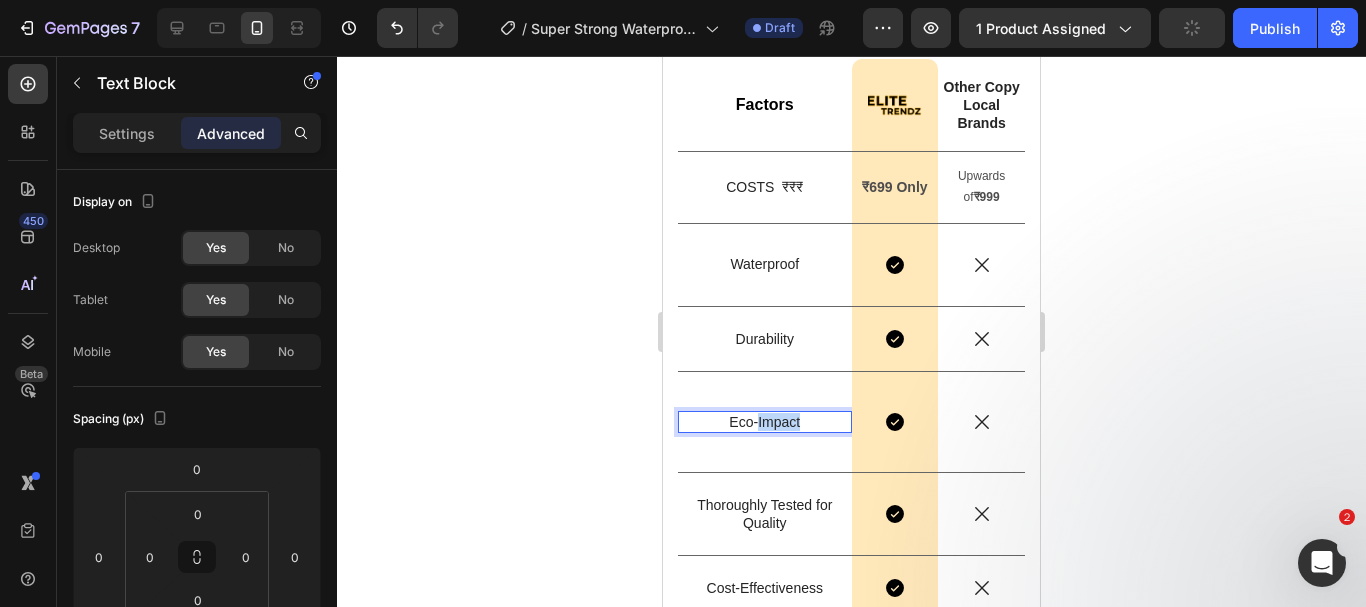 click on "Eco-Impact" at bounding box center (765, 422) 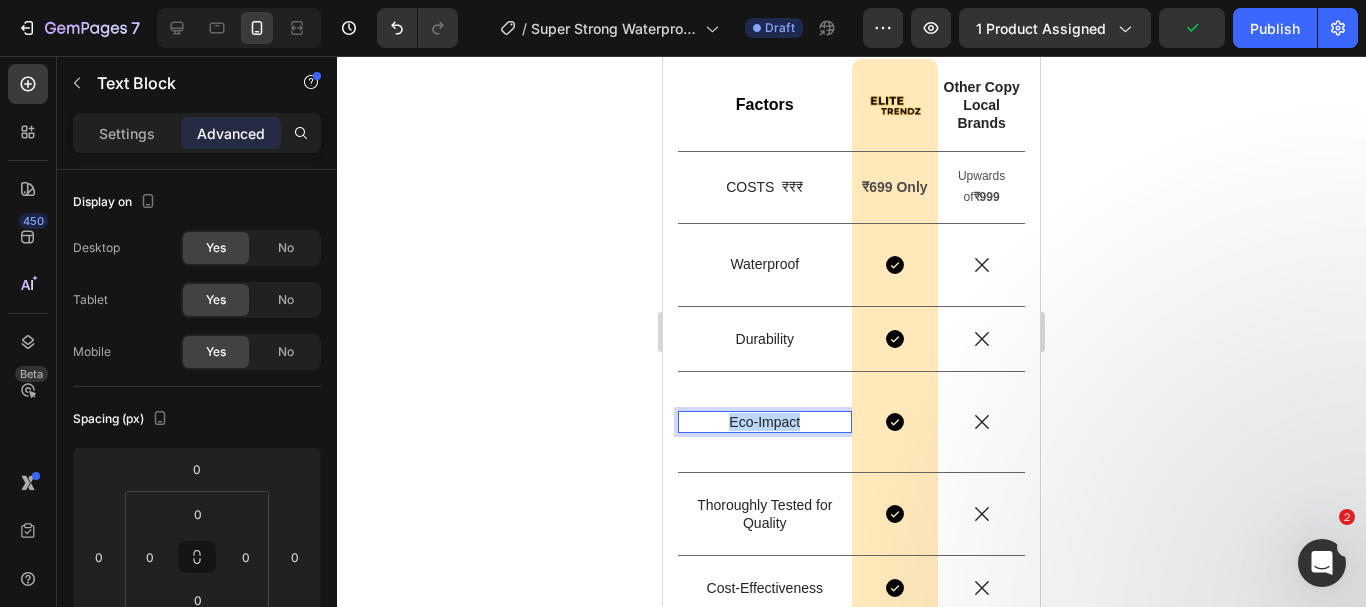 click on "Eco-Impact" at bounding box center (765, 422) 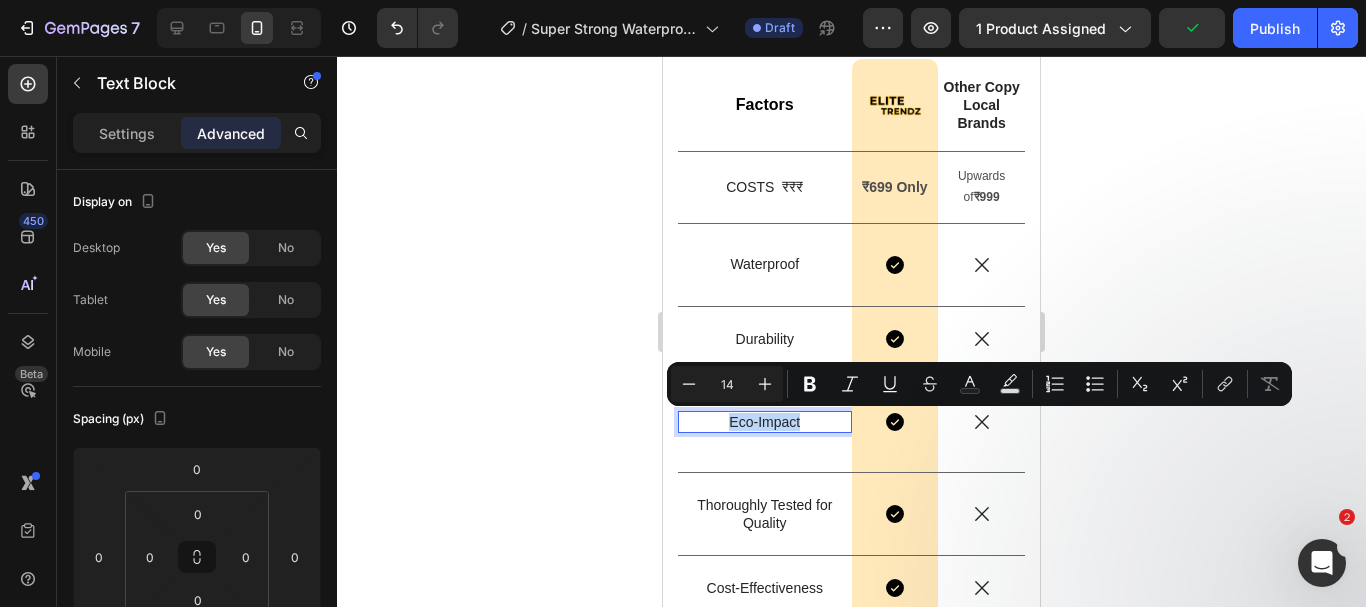 click on "Eco-Impact" at bounding box center [765, 422] 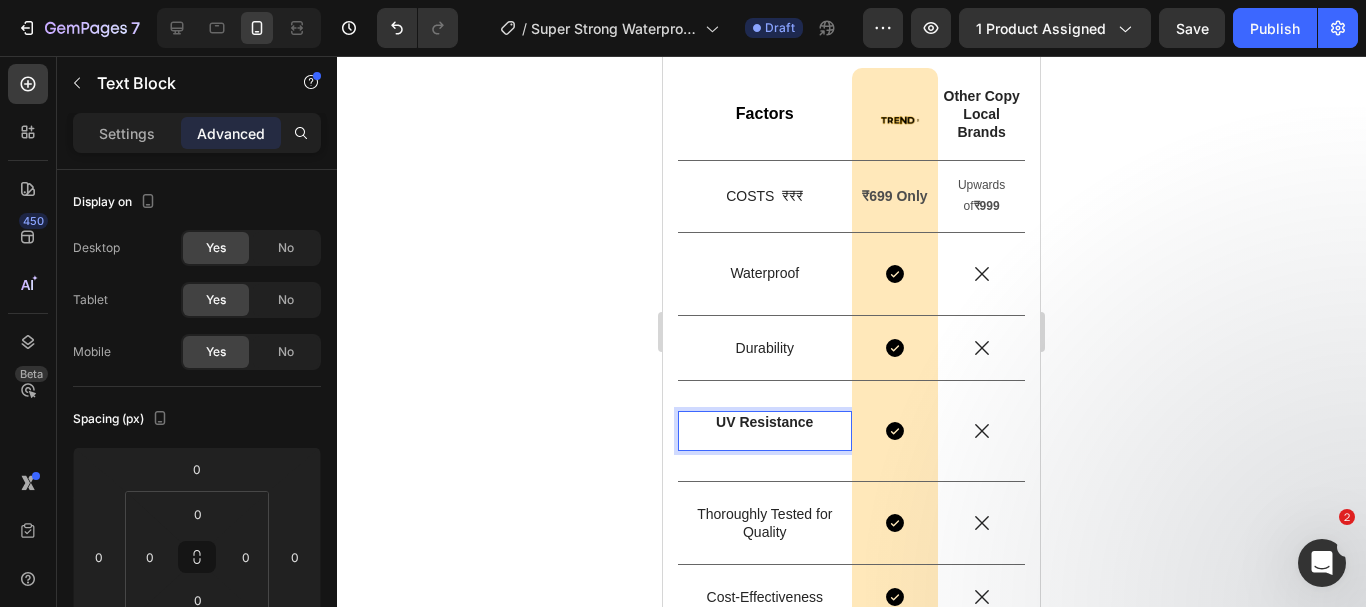 scroll, scrollTop: 5008, scrollLeft: 0, axis: vertical 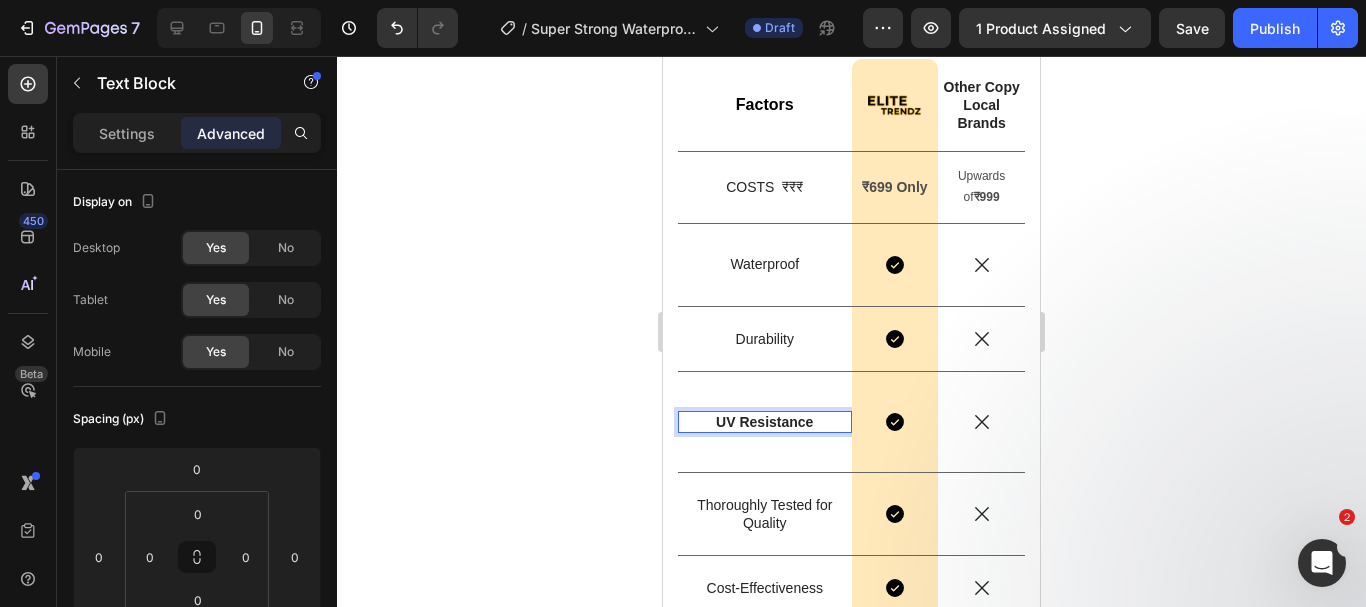click on "UV Resistance" at bounding box center [764, 422] 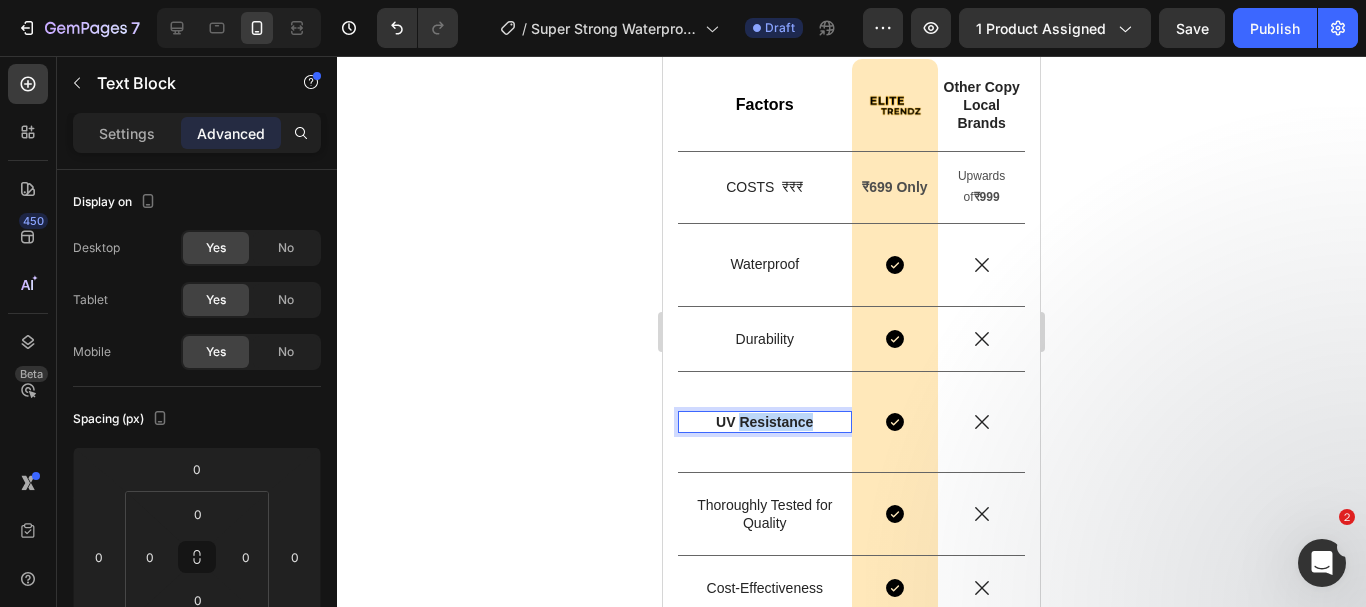 click on "UV Resistance" at bounding box center [764, 422] 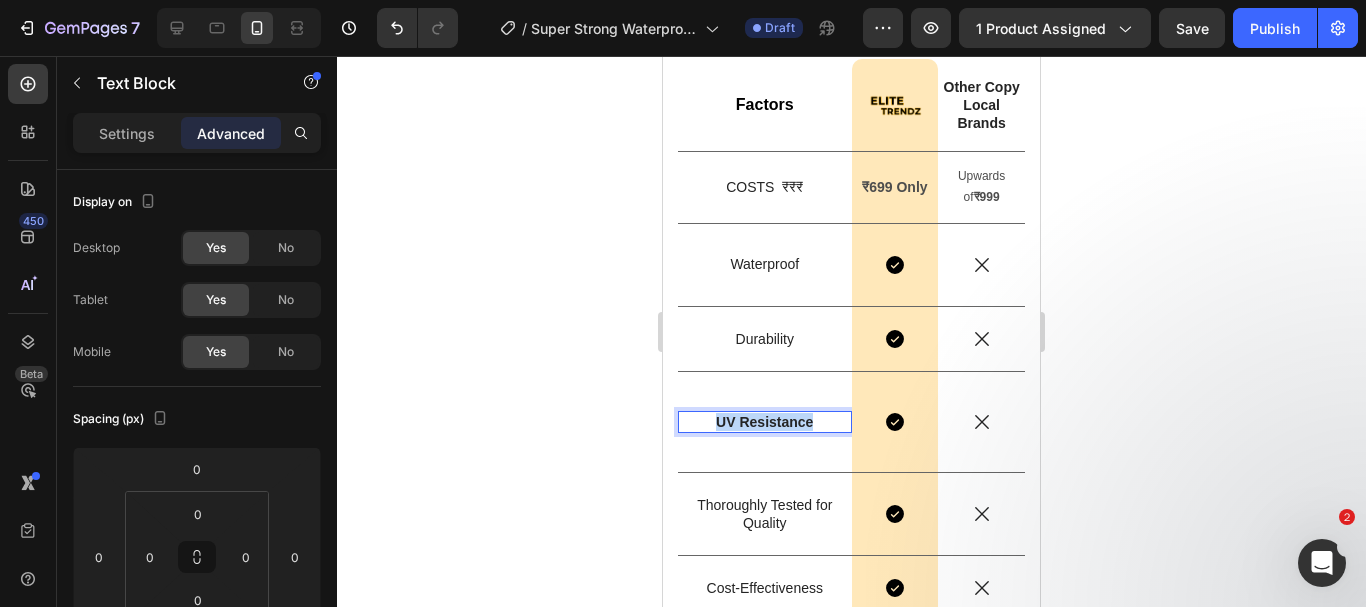 click on "UV Resistance" at bounding box center [764, 422] 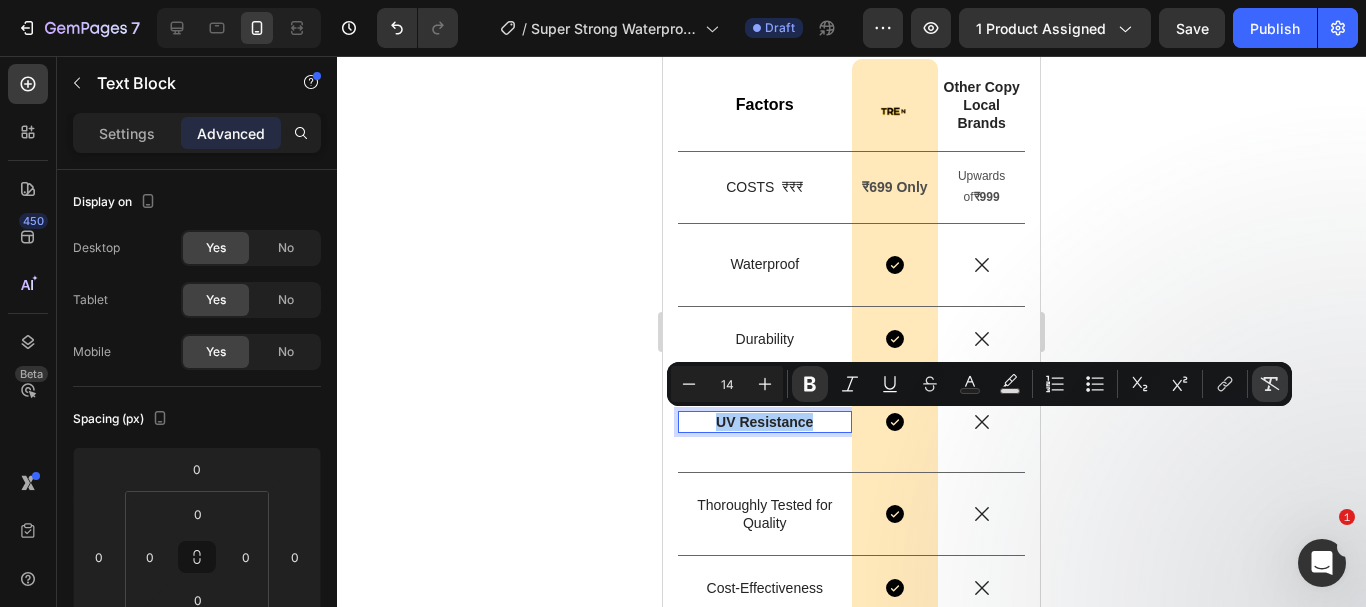 click 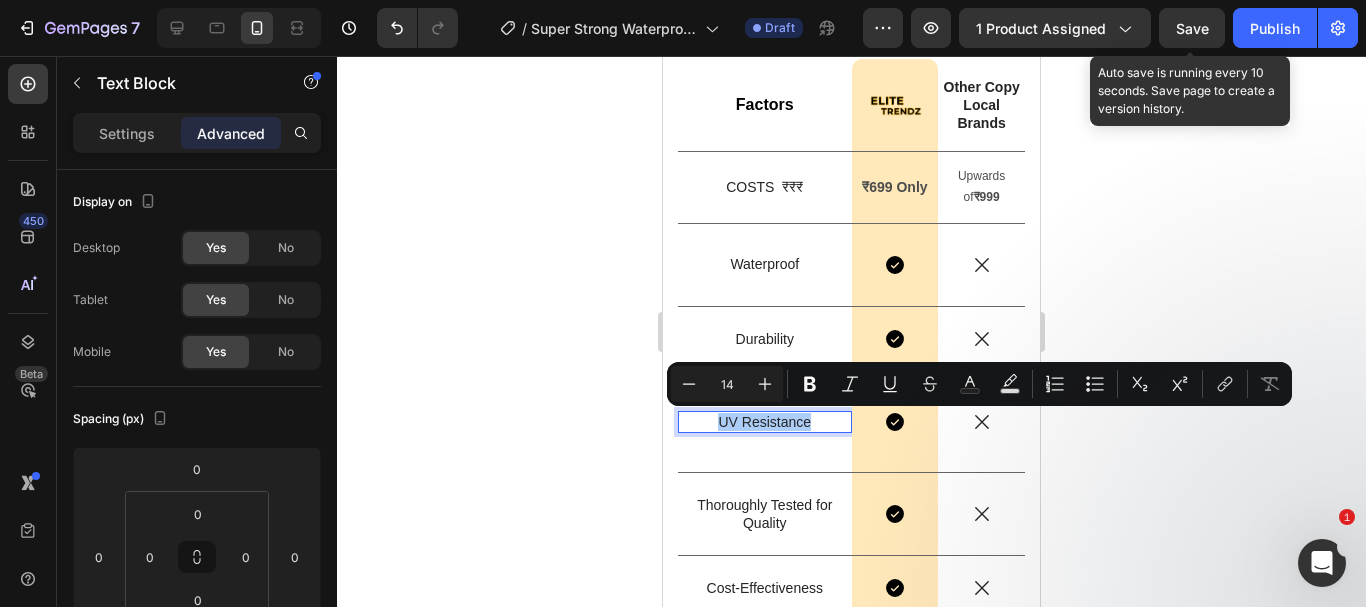 click on "Save" at bounding box center (1192, 28) 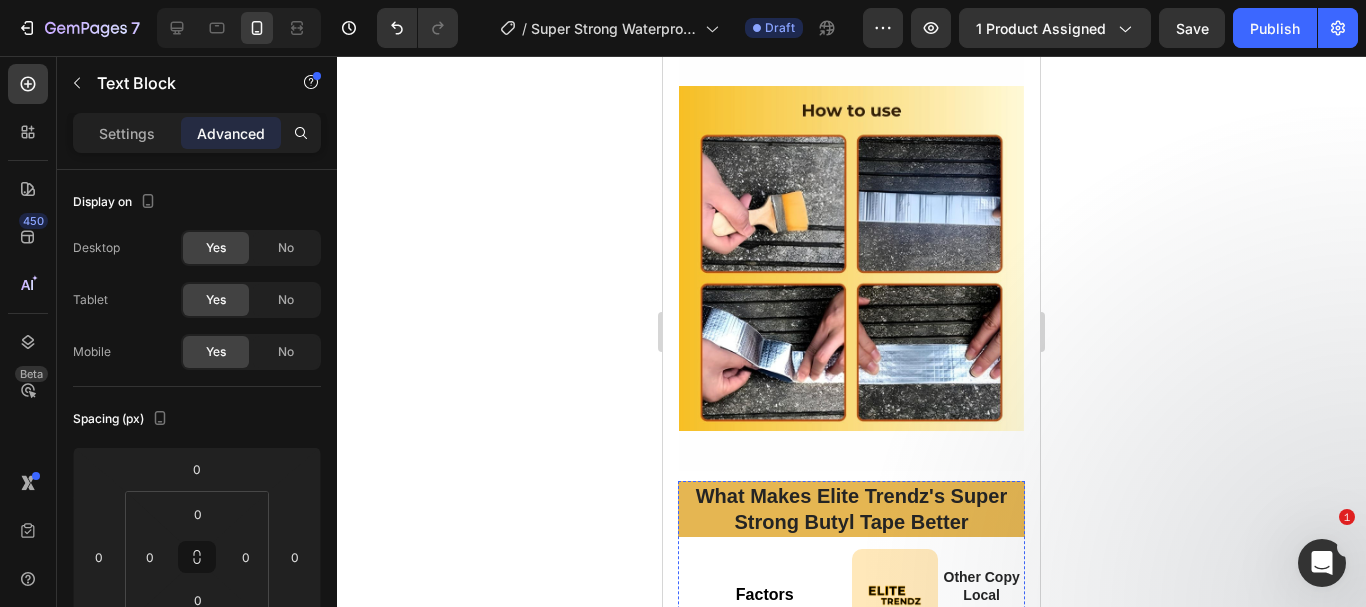 scroll, scrollTop: 4408, scrollLeft: 0, axis: vertical 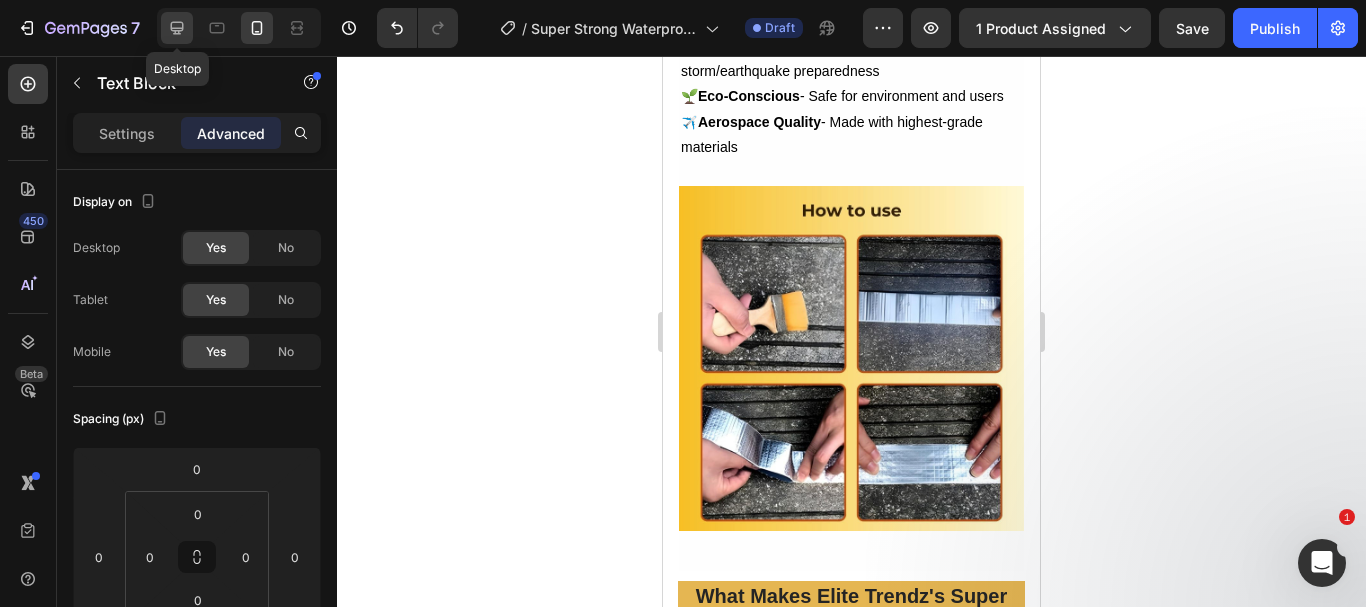 click 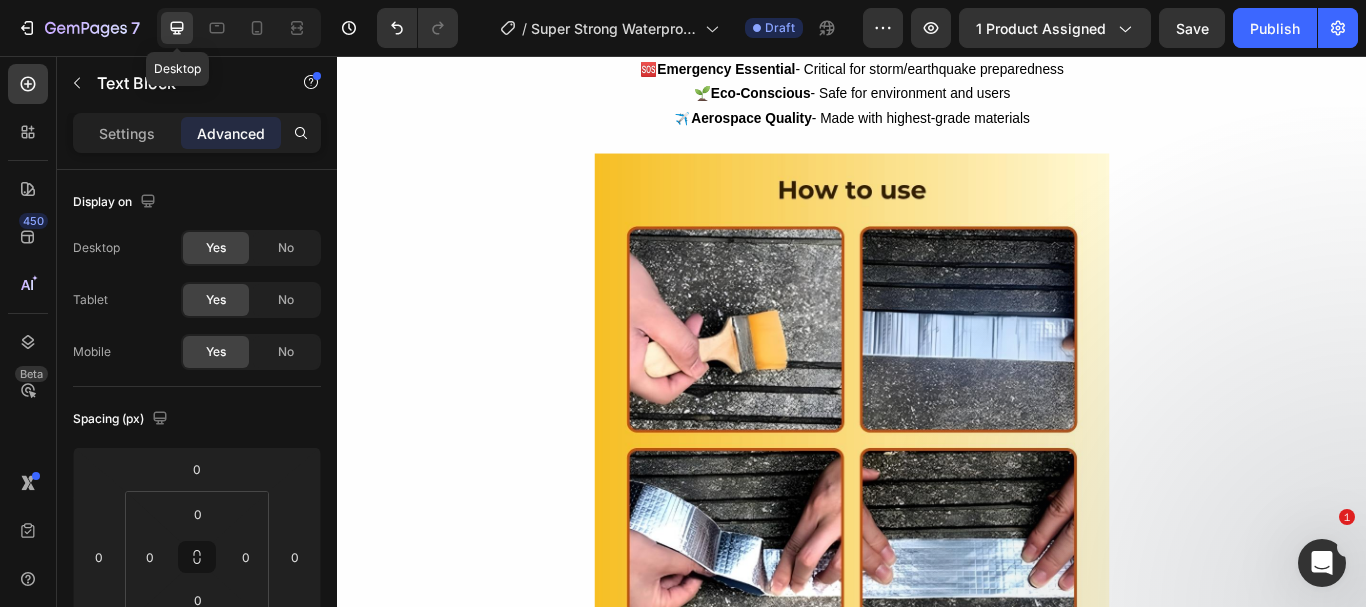 scroll, scrollTop: 4322, scrollLeft: 0, axis: vertical 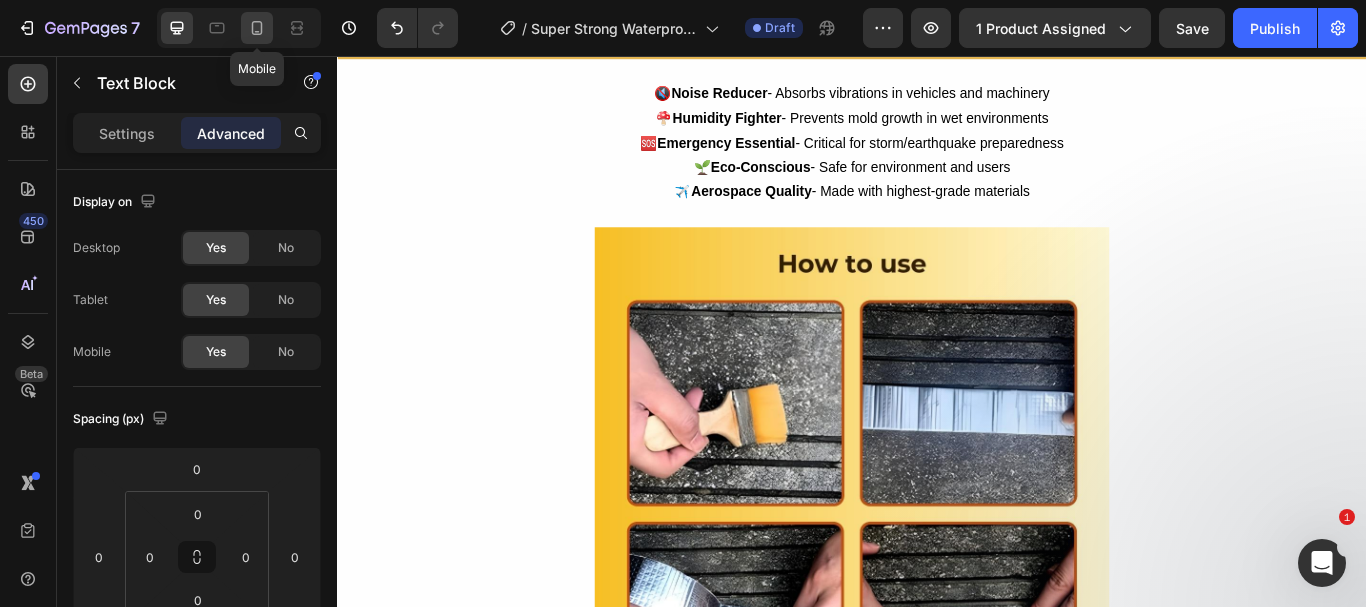click 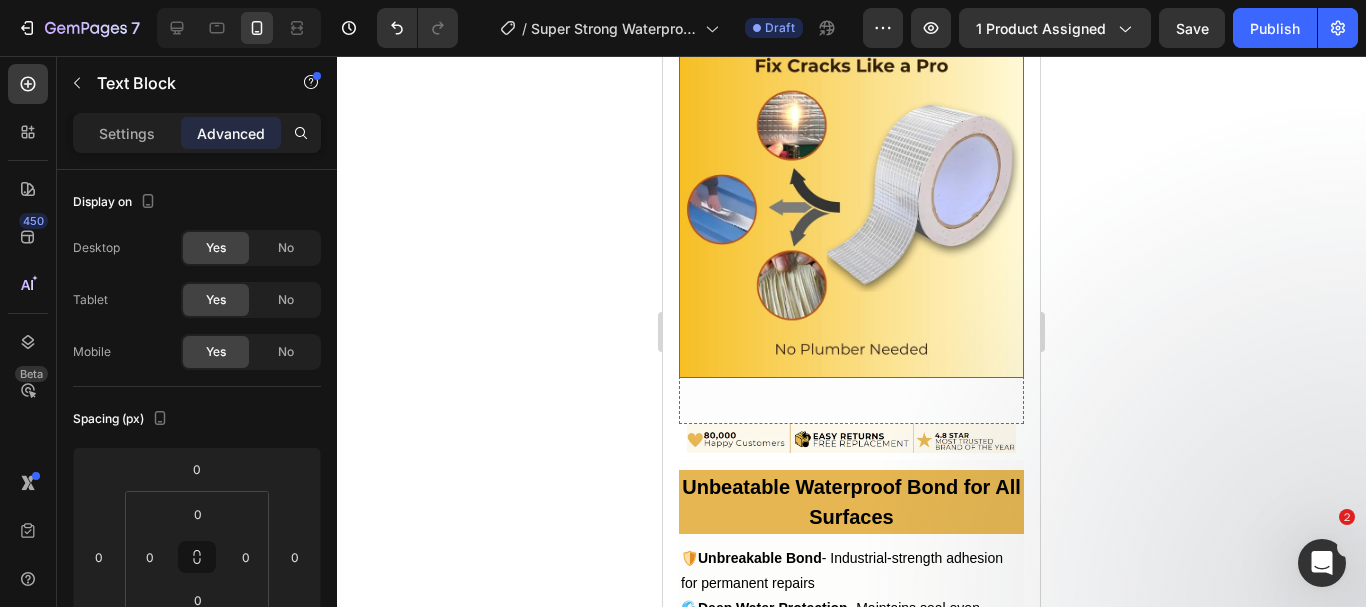 scroll, scrollTop: 2693, scrollLeft: 0, axis: vertical 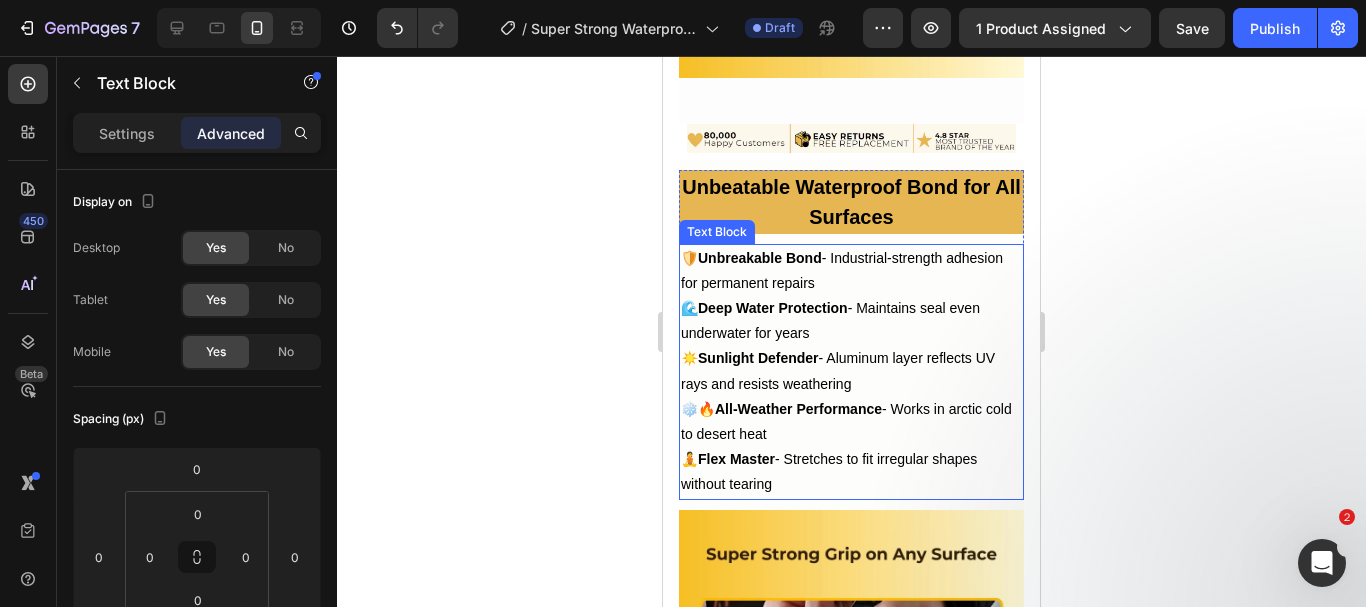 click on "Sunlight Defender" at bounding box center (758, 358) 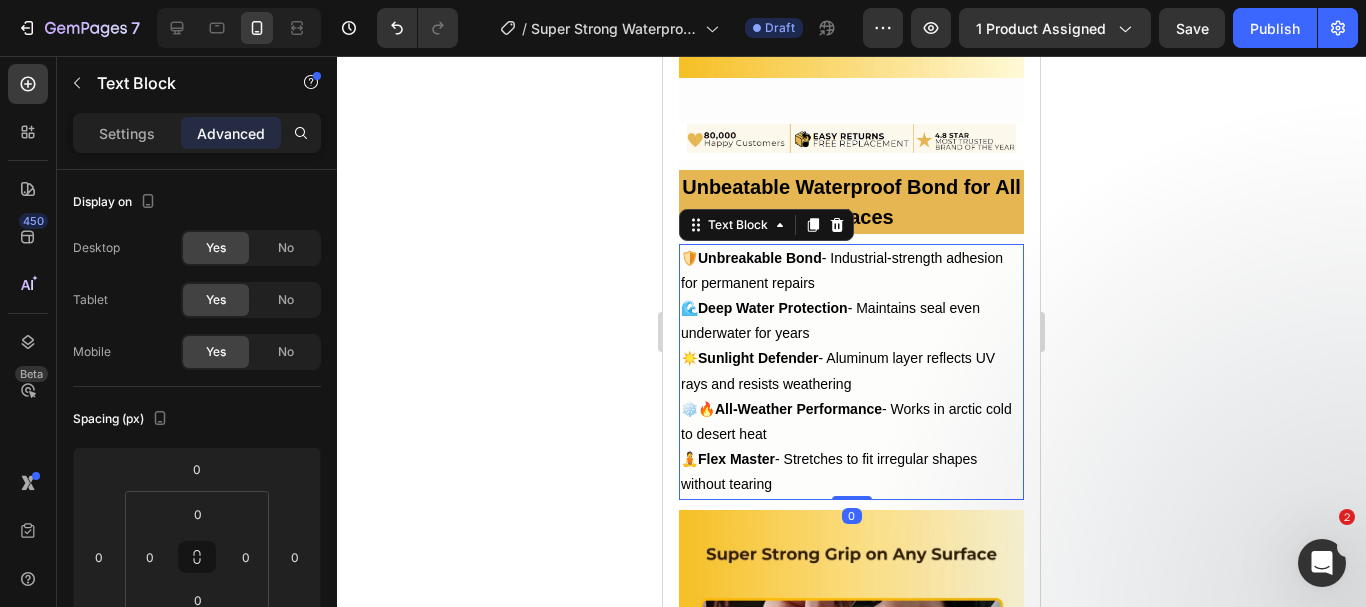 click on "Sunlight Defender" at bounding box center (758, 358) 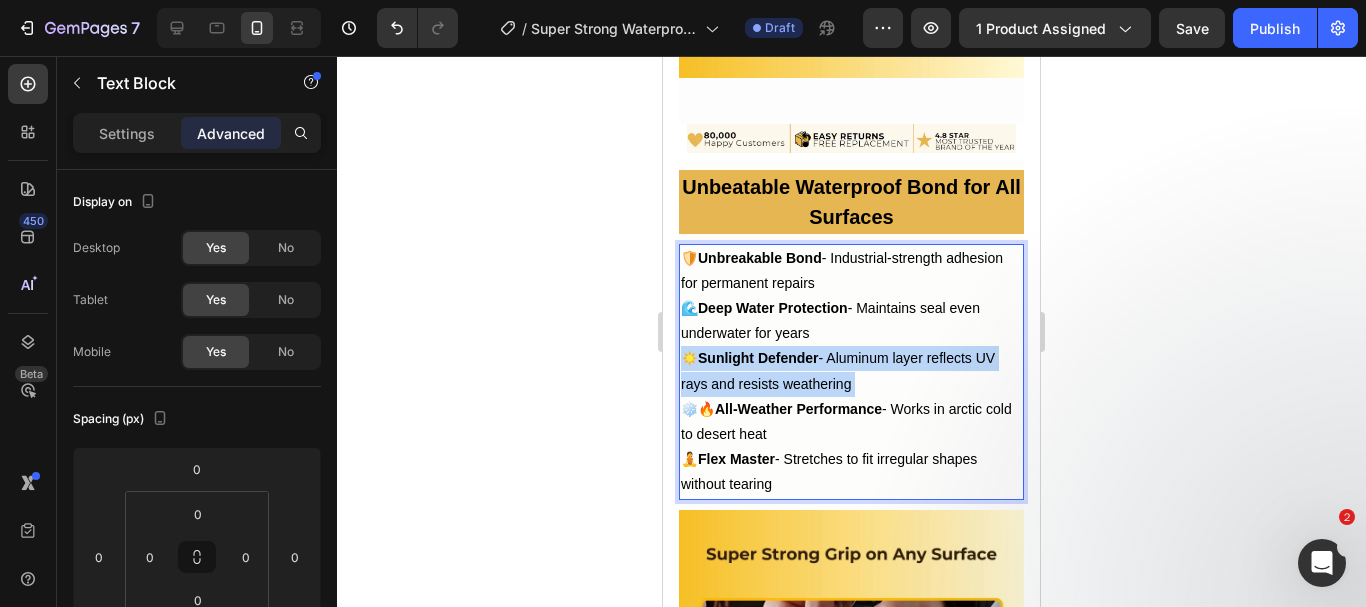 click on "Sunlight Defender" at bounding box center [758, 358] 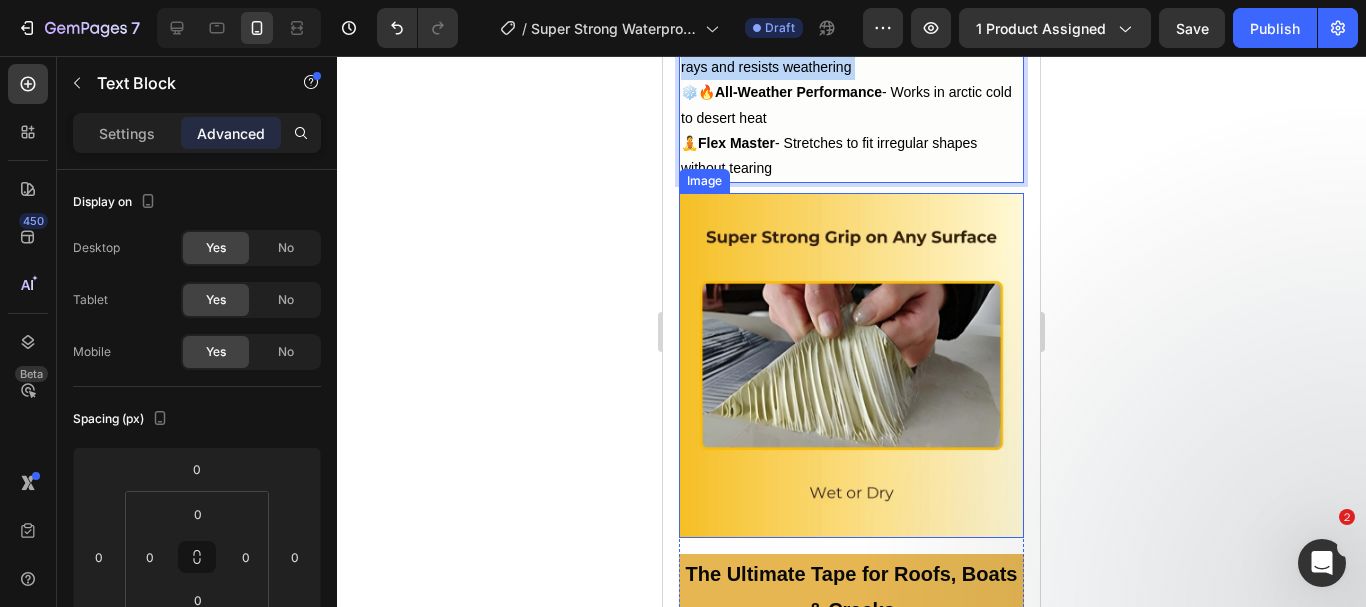 type on "16" 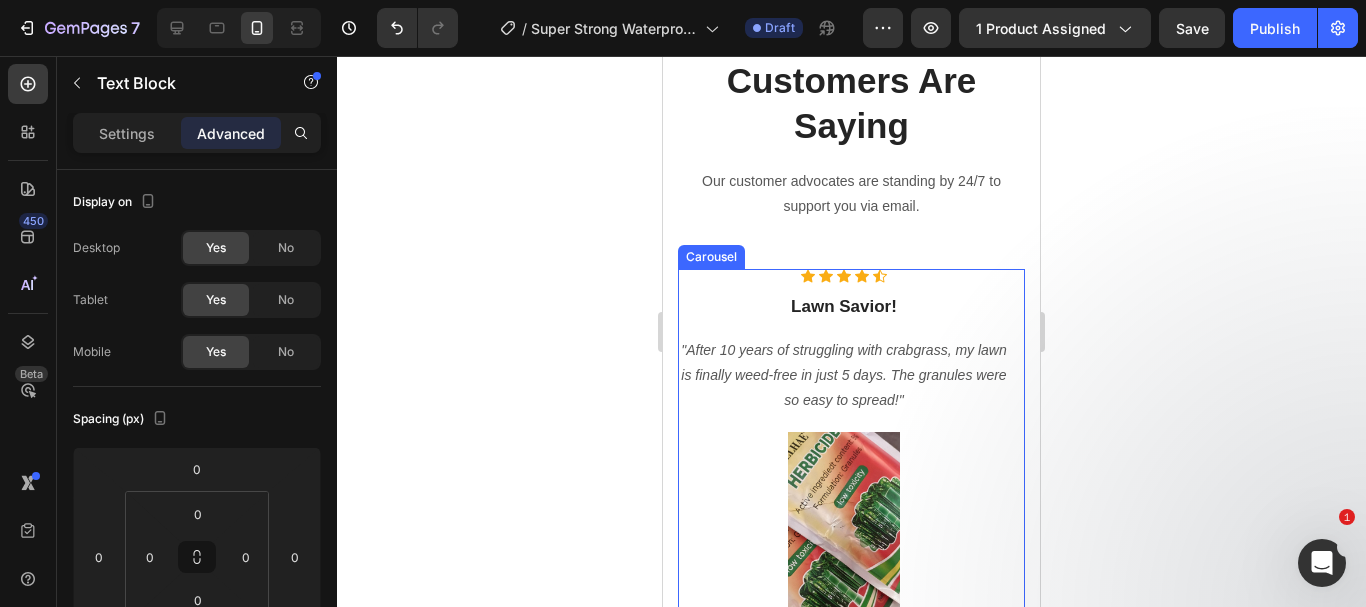 scroll, scrollTop: 5793, scrollLeft: 0, axis: vertical 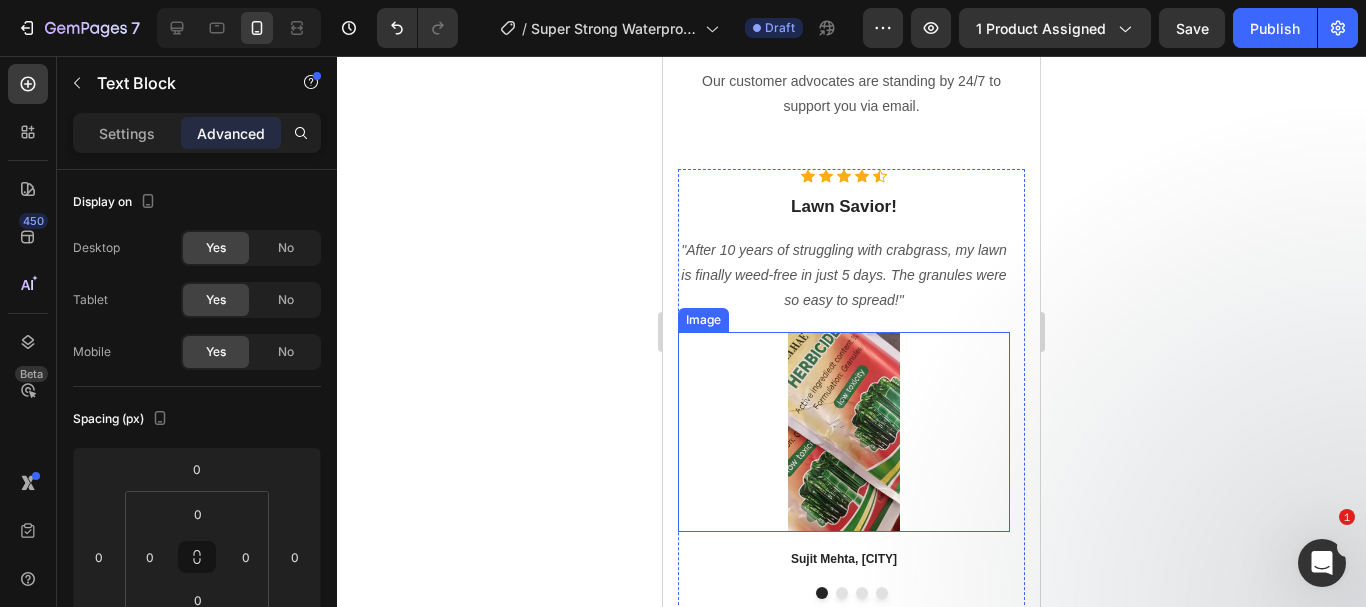 click at bounding box center (844, 432) 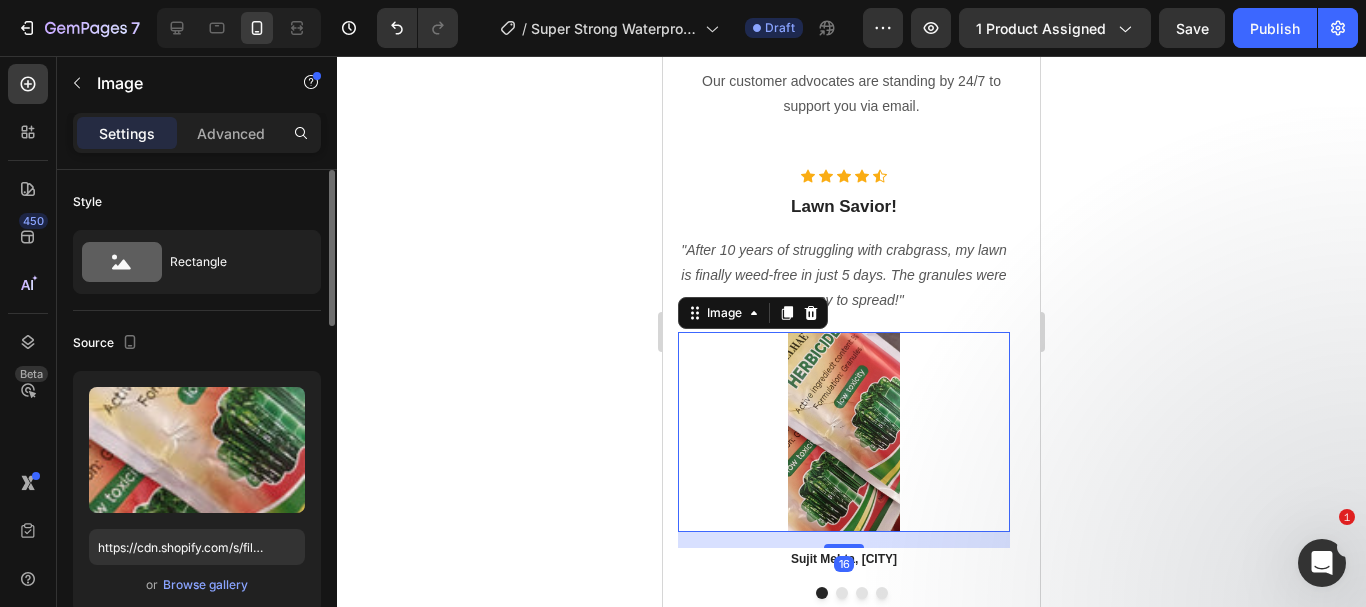 scroll, scrollTop: 100, scrollLeft: 0, axis: vertical 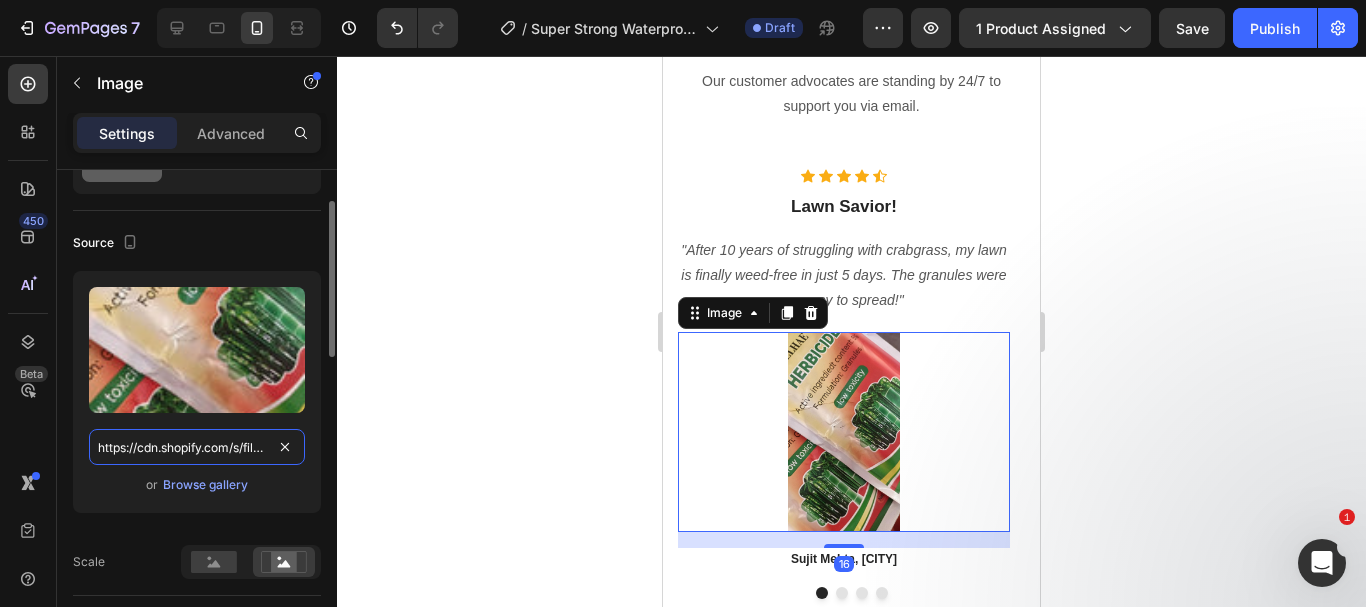 click on "https://cdn.shopify.com/s/files/1/0738/0067/9667/files/71RCuzI_b3L.jpg?v=1754147345" at bounding box center (197, 447) 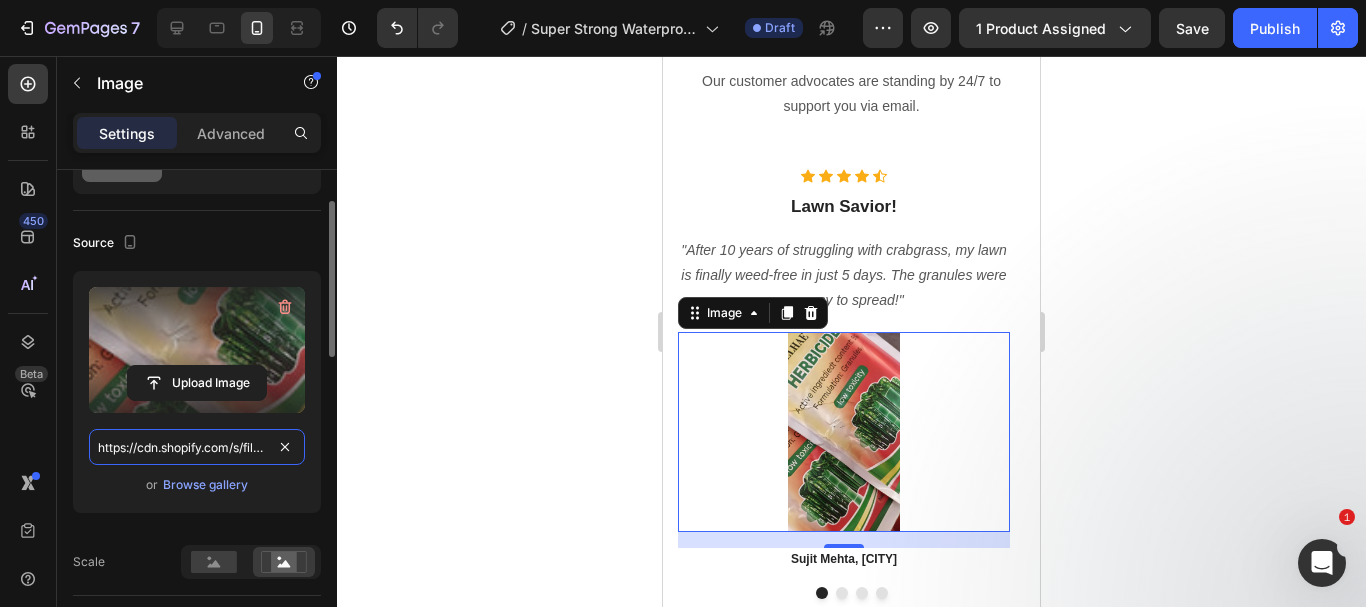 paste on "61QLn_6qoAL.jpg?v=1754307656" 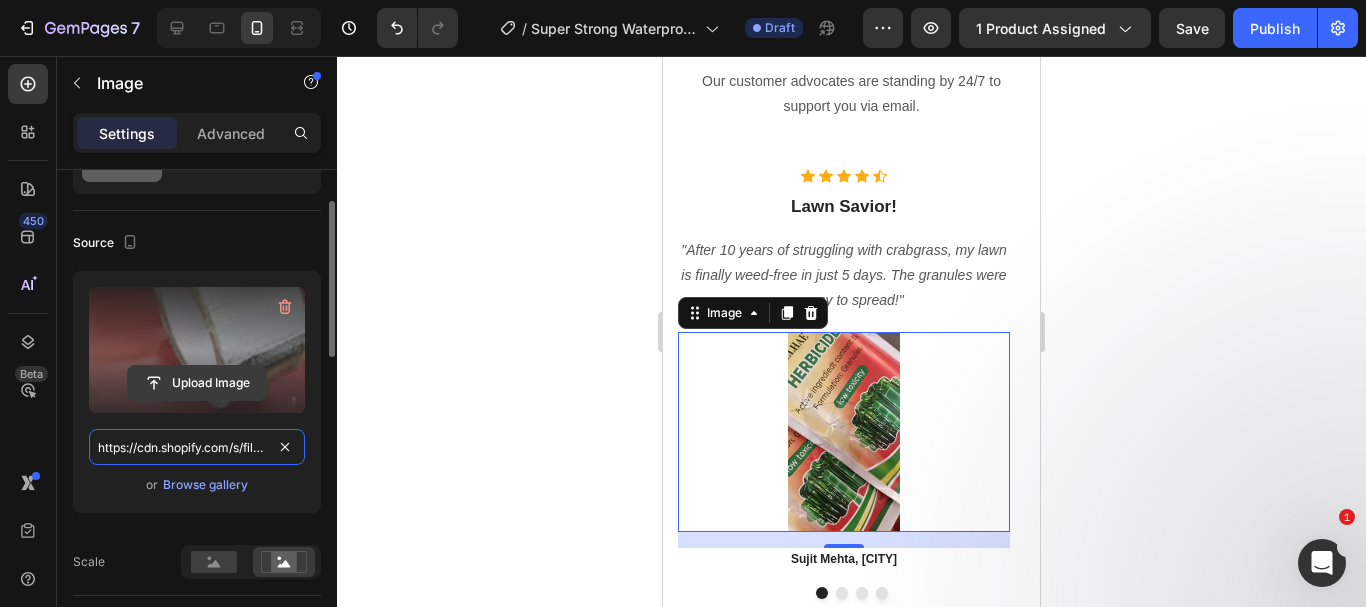 scroll, scrollTop: 0, scrollLeft: 337, axis: horizontal 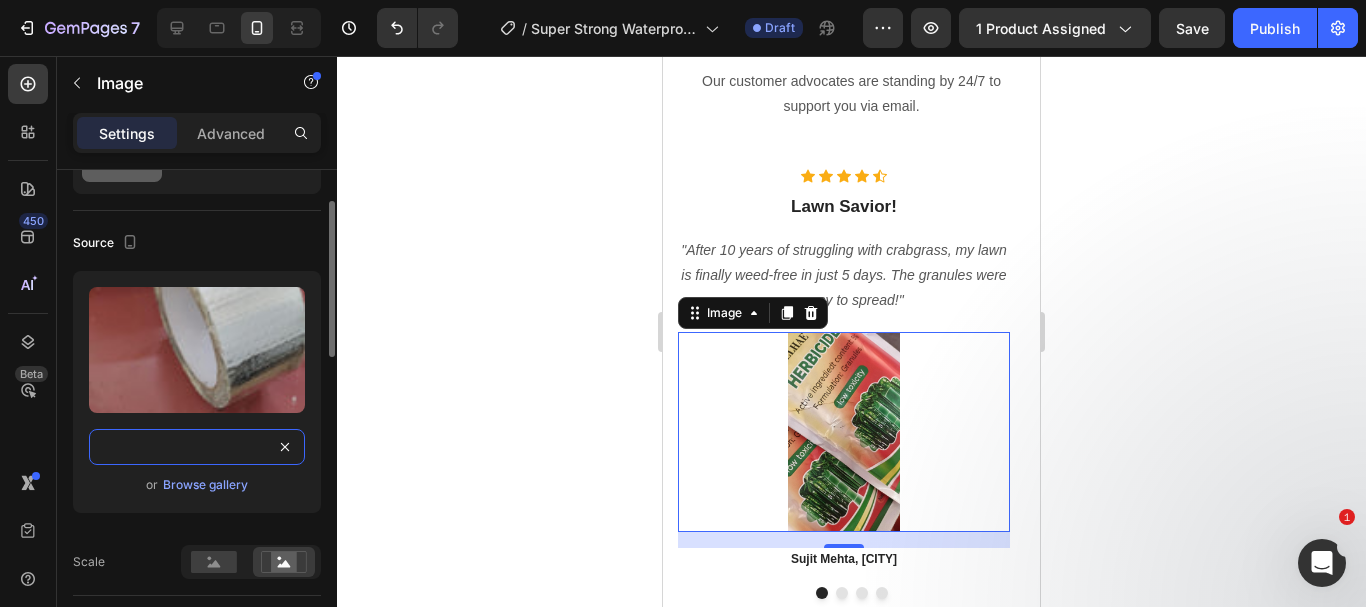 type on "https://cdn.shopify.com/s/files/1/0738/0067/9667/files/61QLn_6qoAL.jpg?v=1754307656" 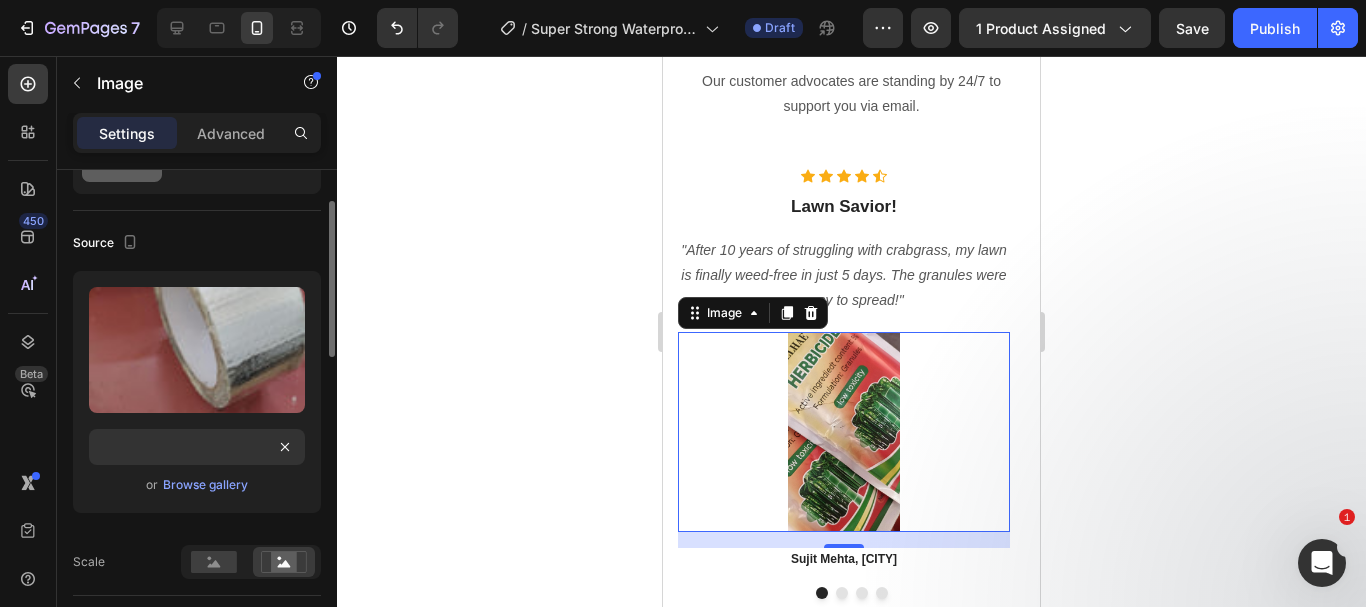 scroll, scrollTop: 0, scrollLeft: 0, axis: both 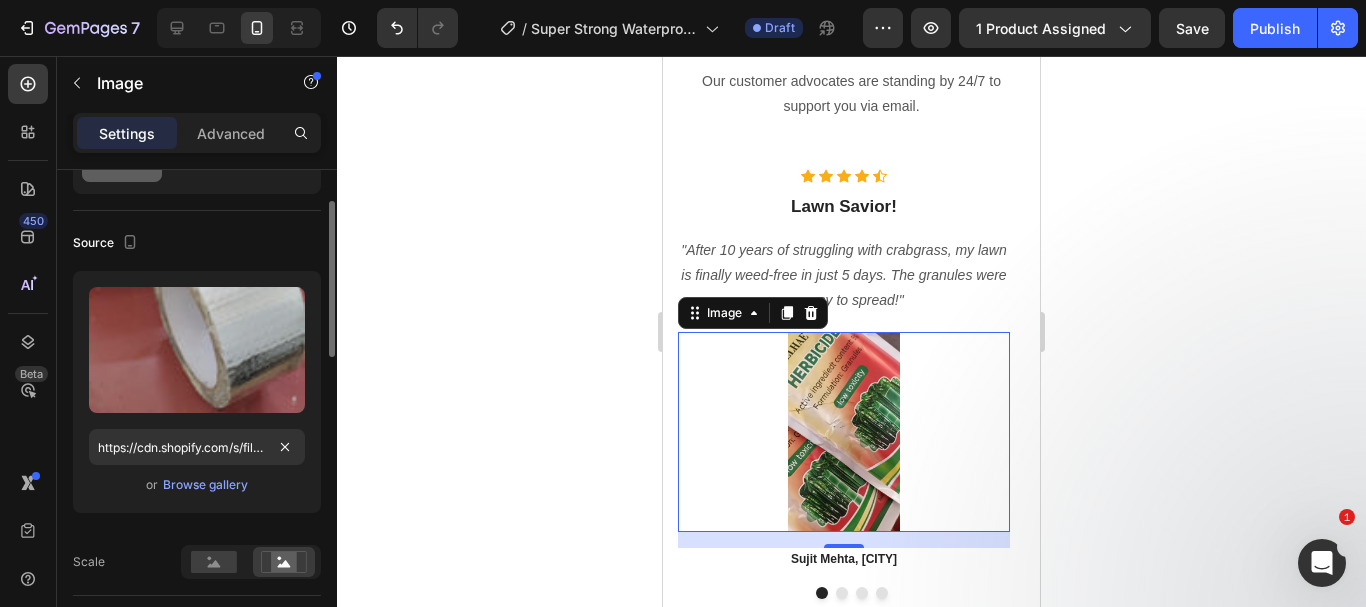 click on "or  Browse gallery" at bounding box center [197, 485] 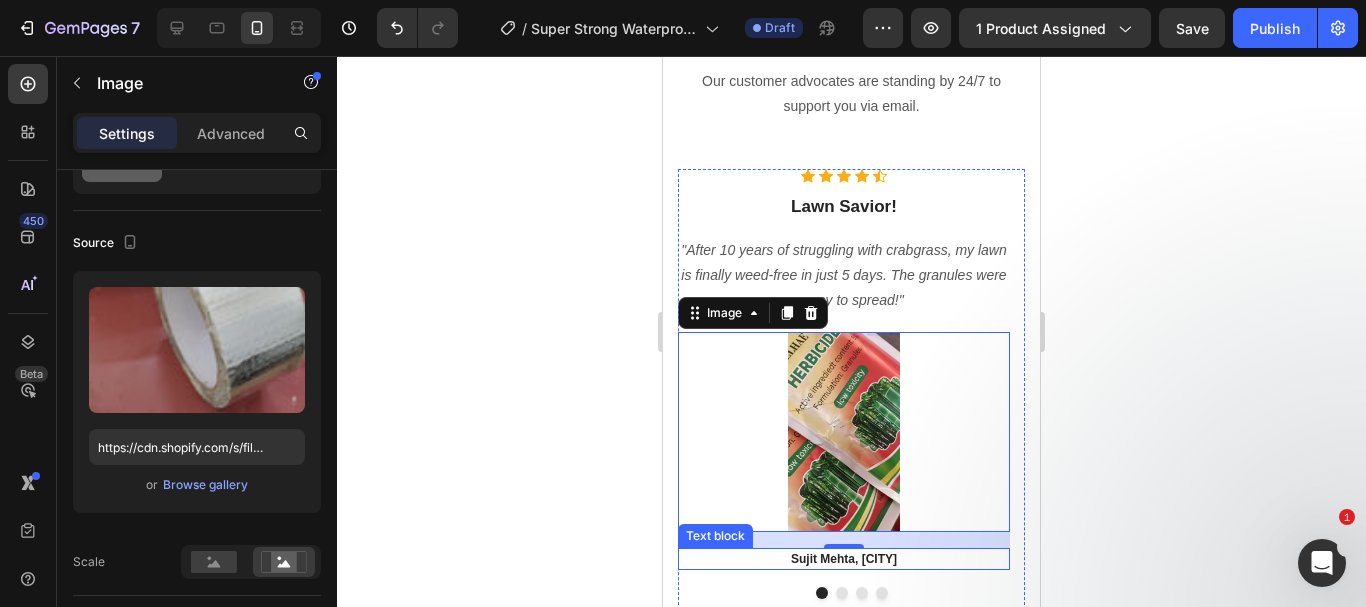 scroll, scrollTop: 5993, scrollLeft: 0, axis: vertical 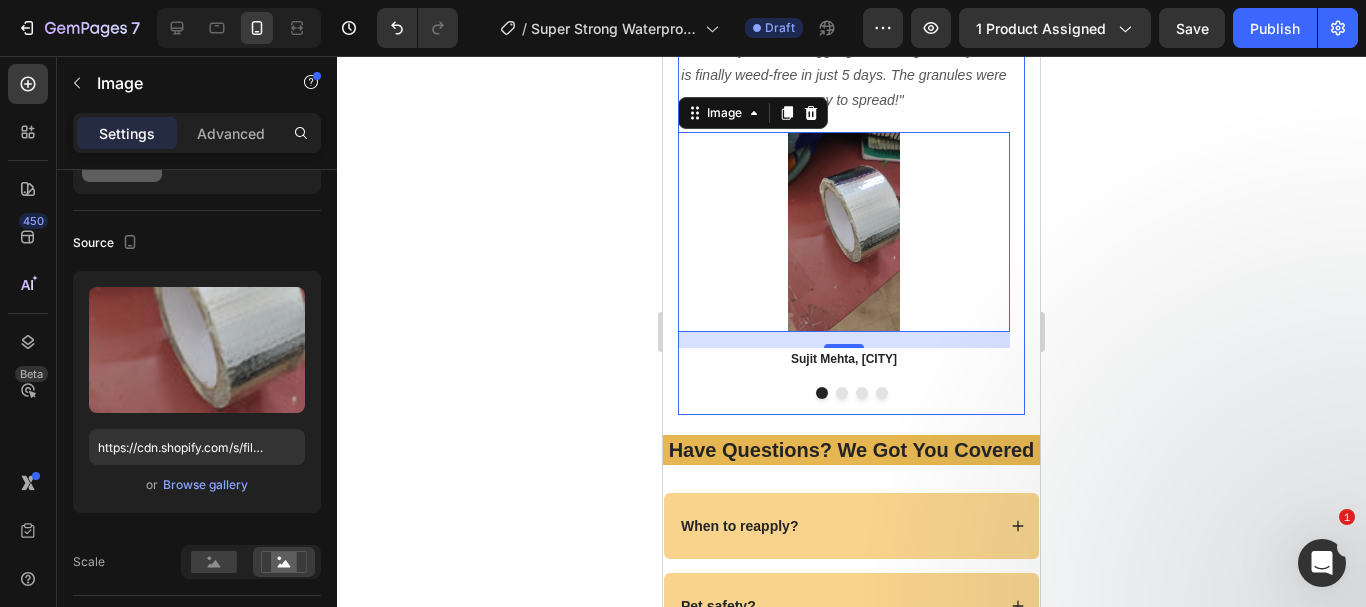 click at bounding box center [842, 393] 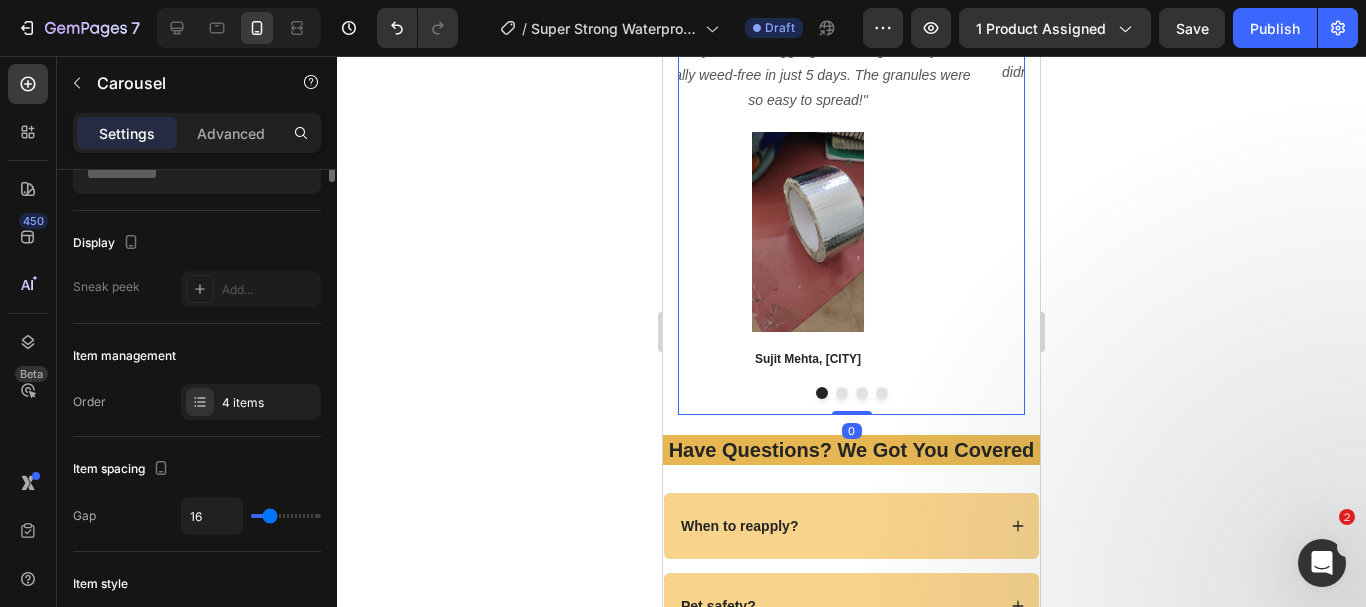 scroll, scrollTop: 0, scrollLeft: 0, axis: both 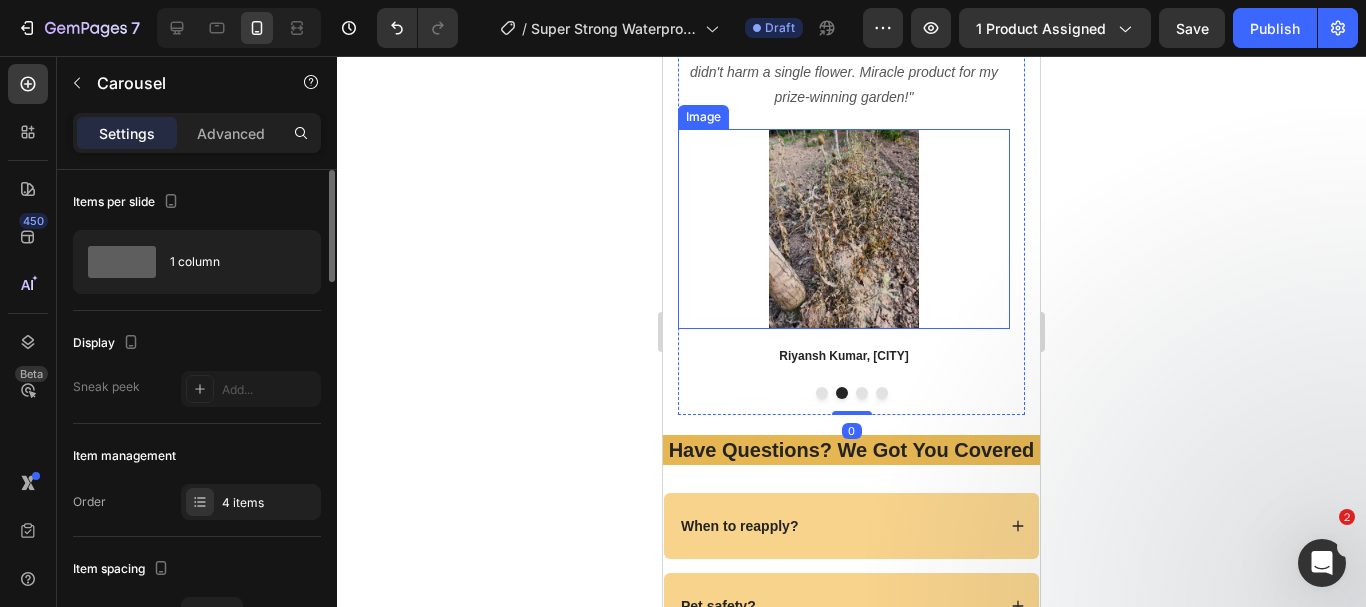 click at bounding box center [844, 229] 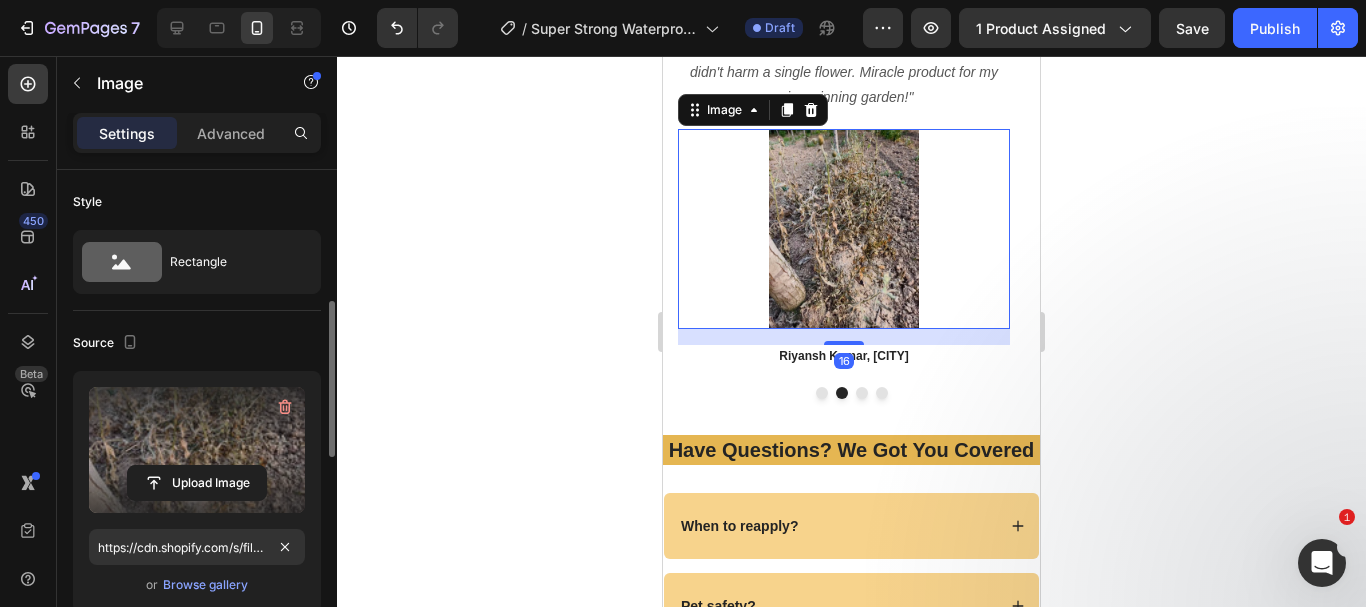 scroll, scrollTop: 100, scrollLeft: 0, axis: vertical 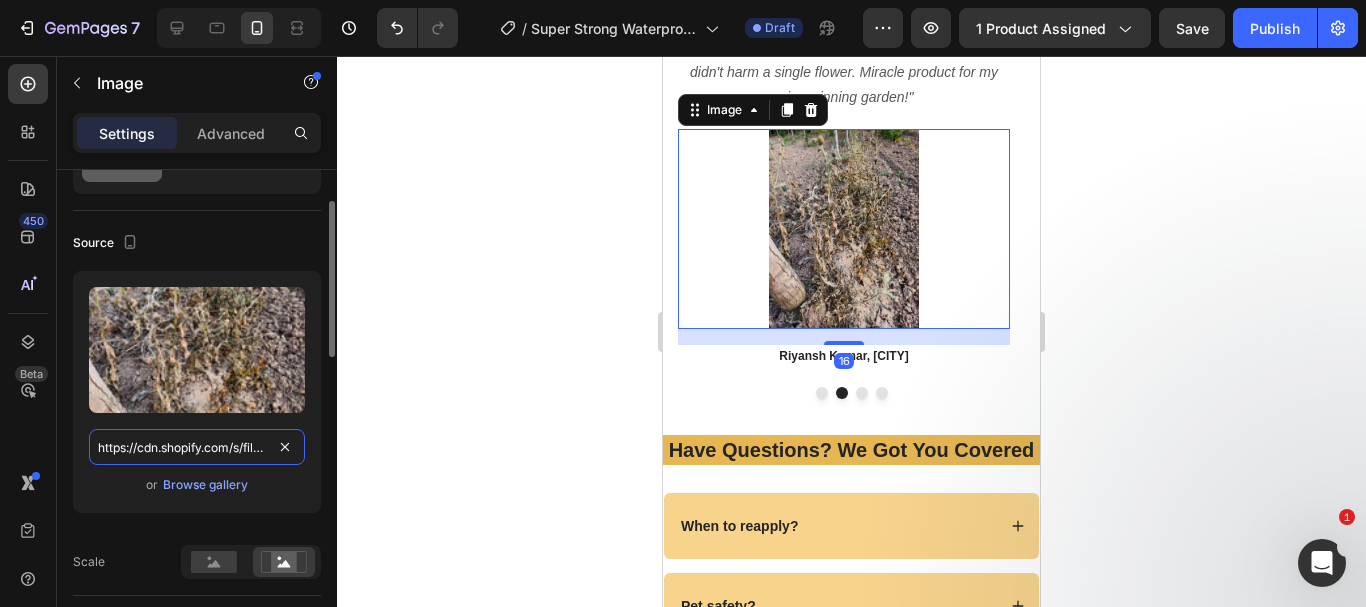 click on "https://cdn.shopify.com/s/files/1/0738/0067/9667/files/f65bf8f7-fb40-4ca9-b80c-5522fed5ebb4.webp?v=1754147344" at bounding box center [197, 447] 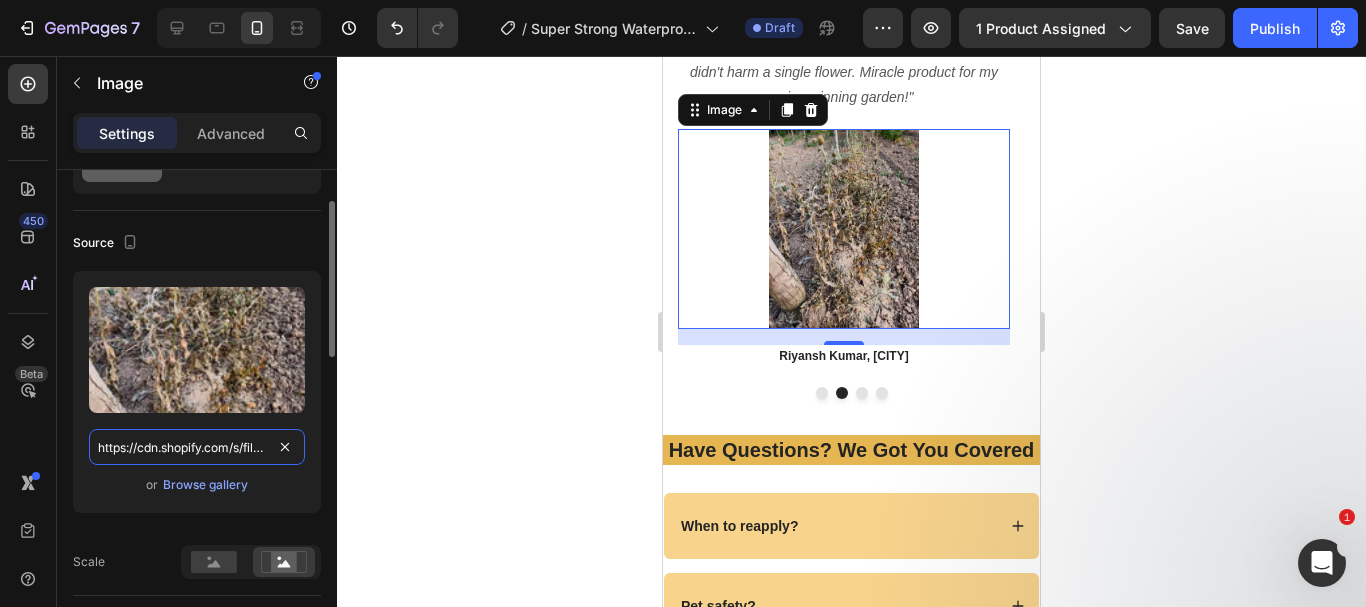 paste on "61OEUVb5SoL.jpg?v=1754307656" 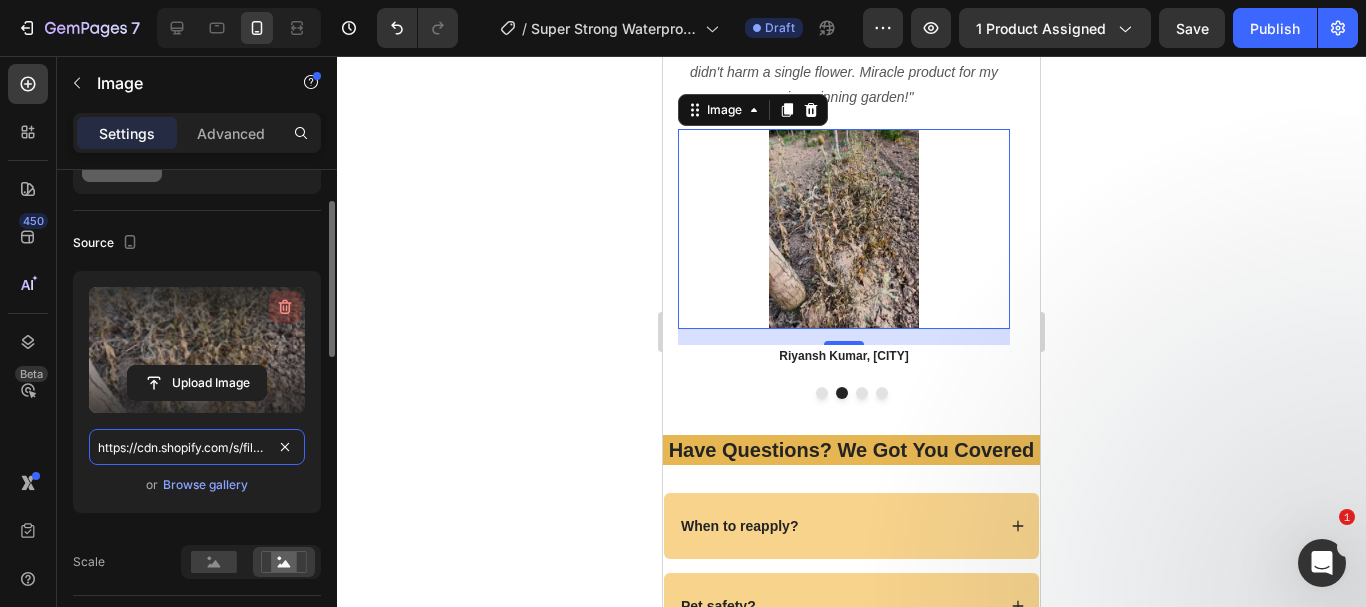 scroll, scrollTop: 0, scrollLeft: 342, axis: horizontal 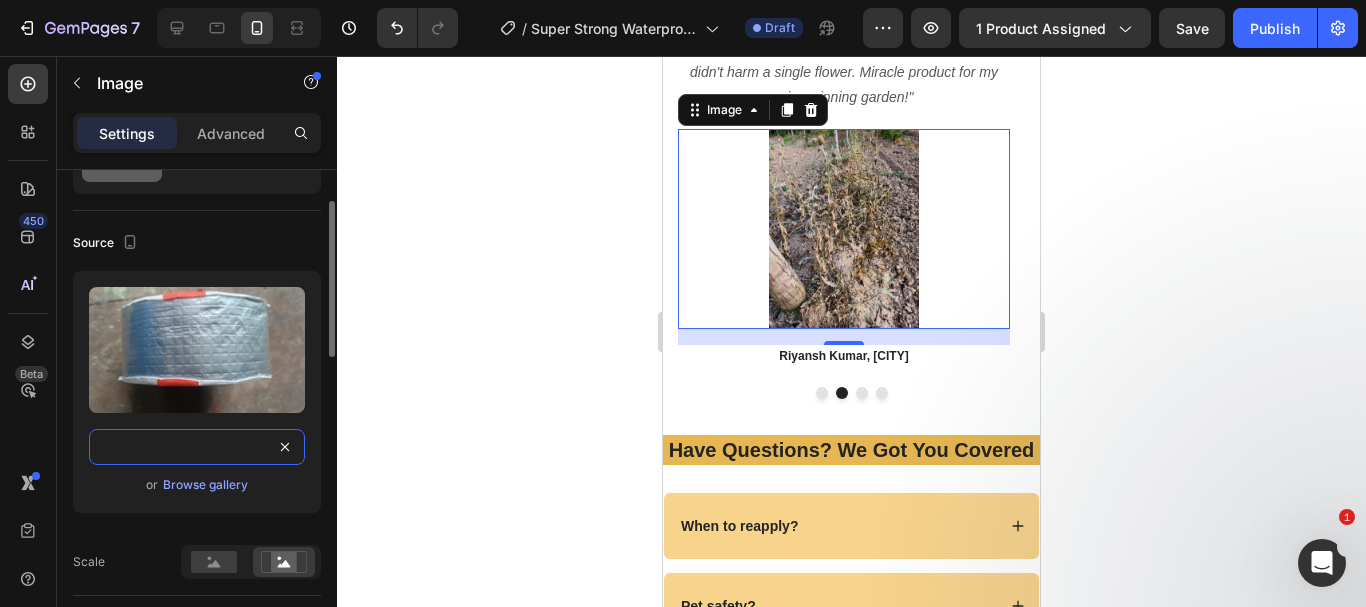 type on "https://cdn.shopify.com/s/files/1/0738/0067/9667/files/61OEUVb5SoL.jpg?v=1754307656" 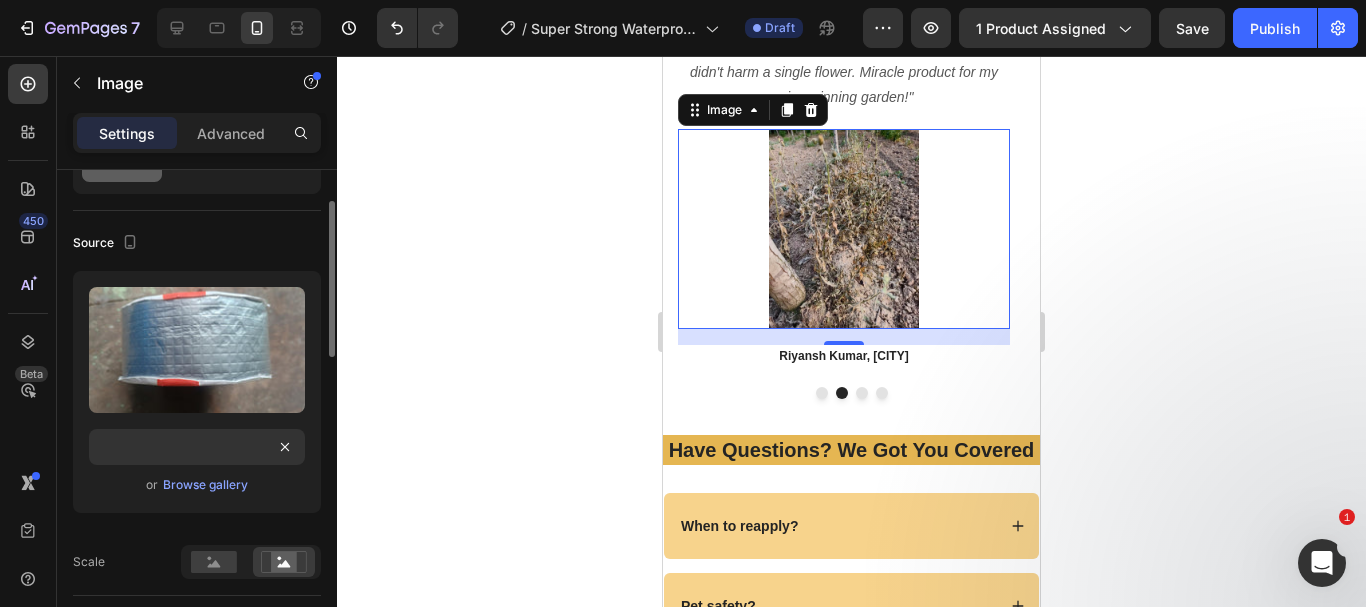 scroll, scrollTop: 0, scrollLeft: 0, axis: both 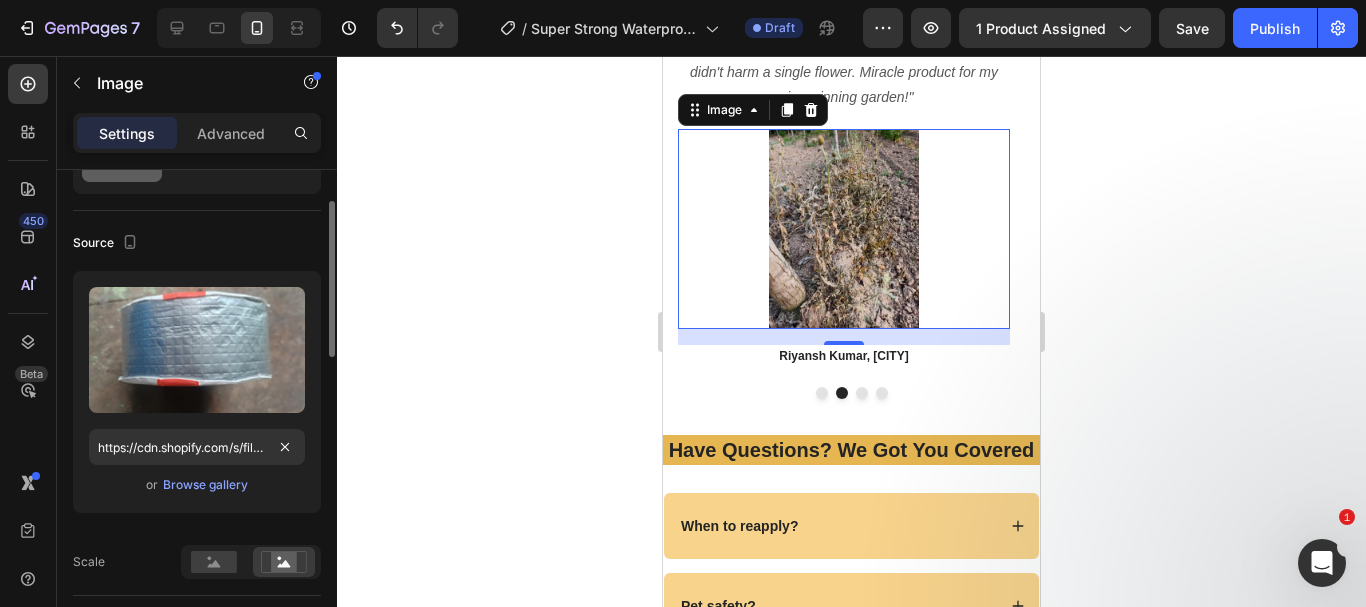 click on "or  Browse gallery" at bounding box center [197, 485] 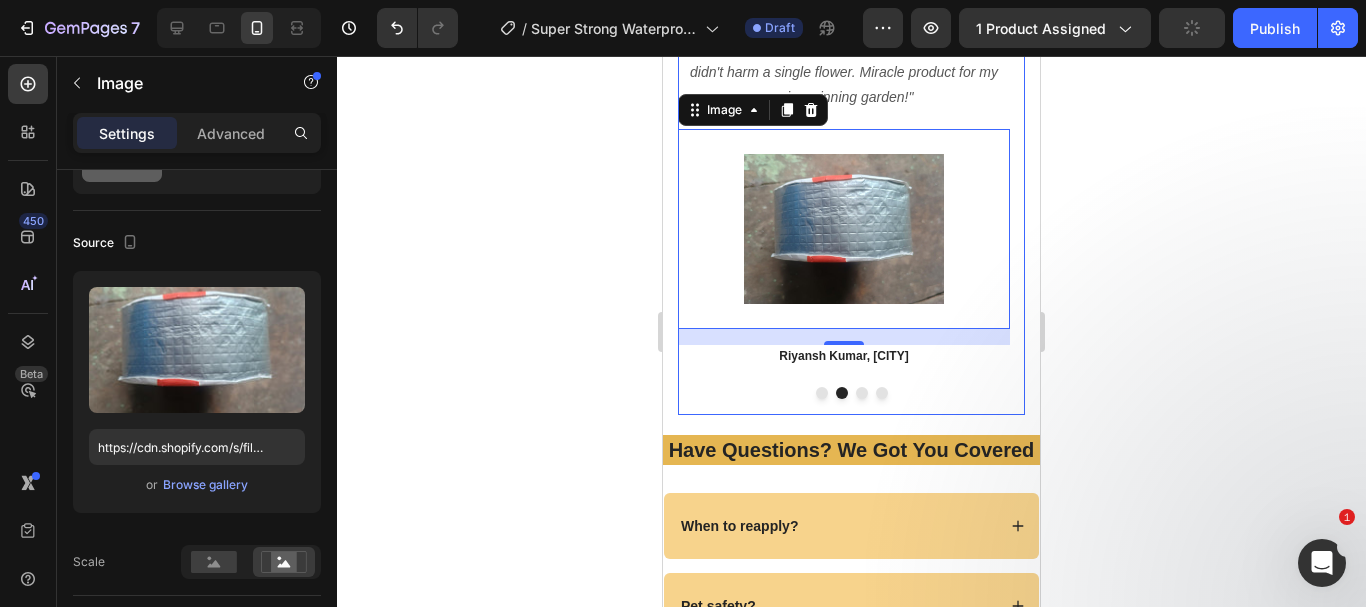 click at bounding box center [862, 393] 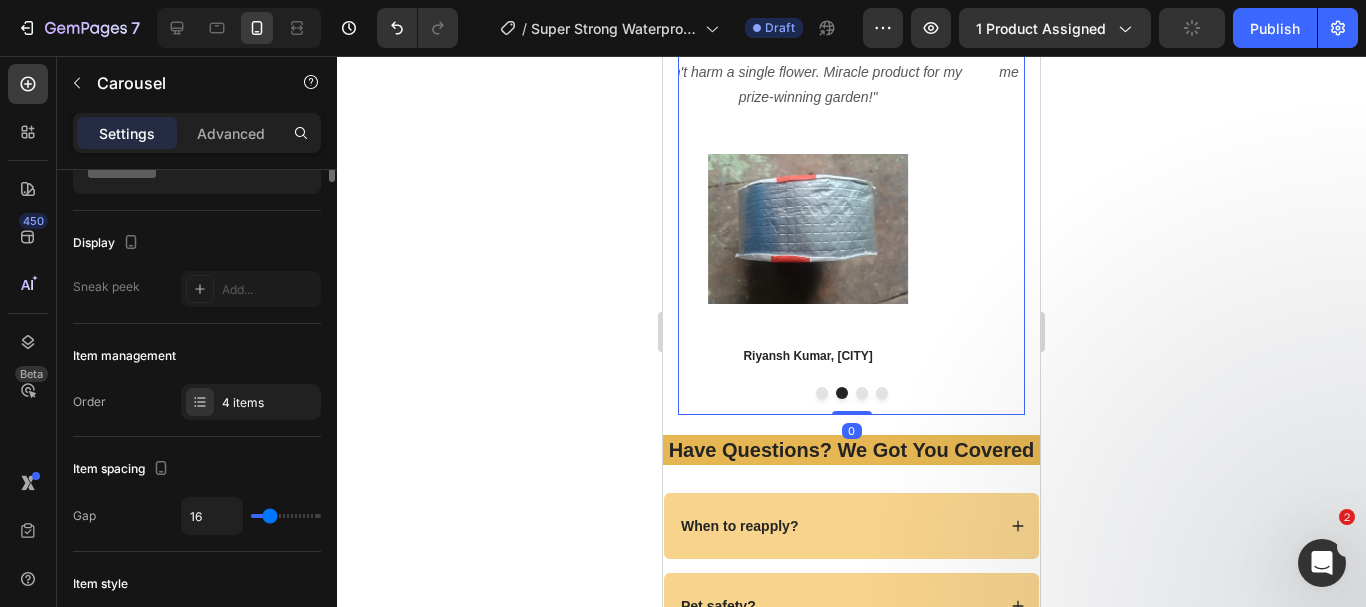scroll, scrollTop: 0, scrollLeft: 0, axis: both 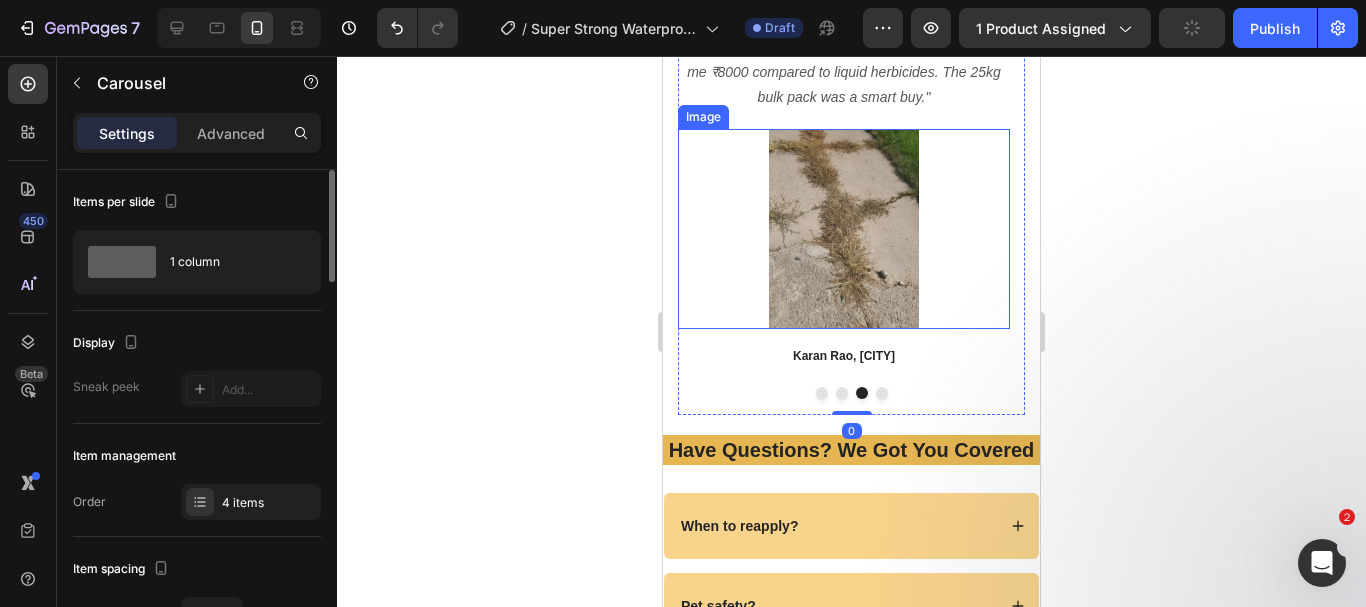 click at bounding box center (844, 229) 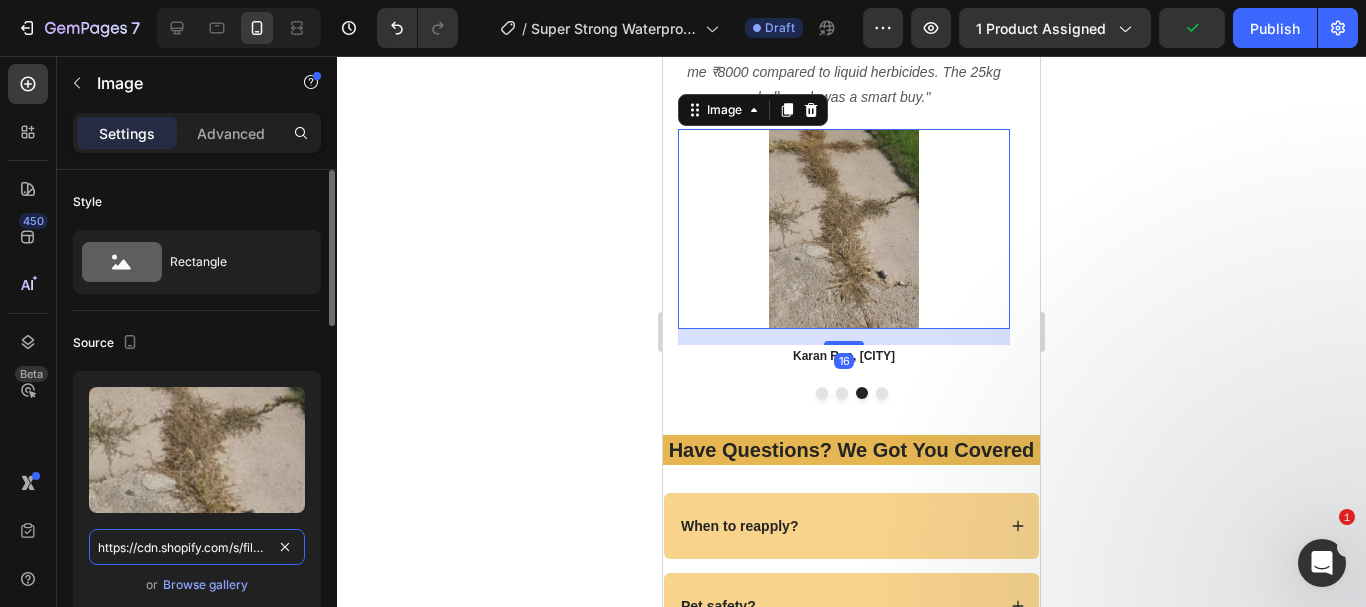 click on "https://cdn.shopify.com/s/files/1/0738/0067/9667/files/1aa8ca88-c5a3-4ab1-b97d-00c0b5d9539f.webp?v=1754147346" at bounding box center (197, 547) 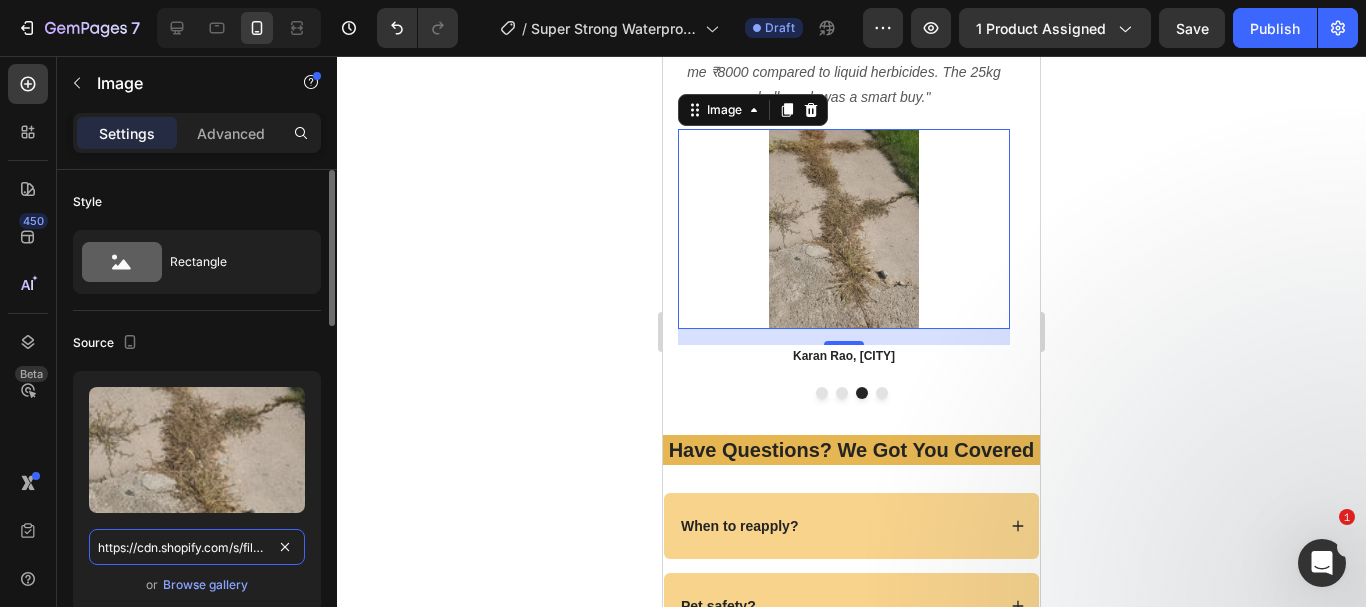 paste on "71SIMGgG_FL.jpg?v=175430765" 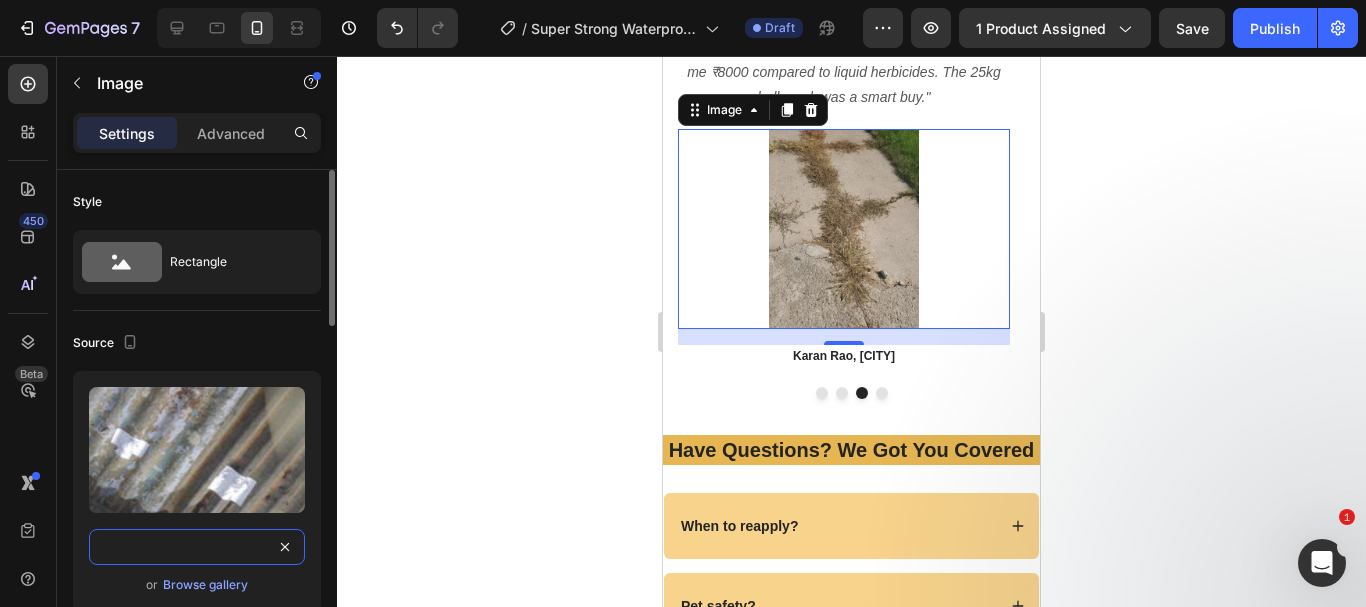 type on "https://cdn.shopify.com/s/files/1/0738/0067/9667/files/71SIMGgG_FL.jpg?v=1754307656" 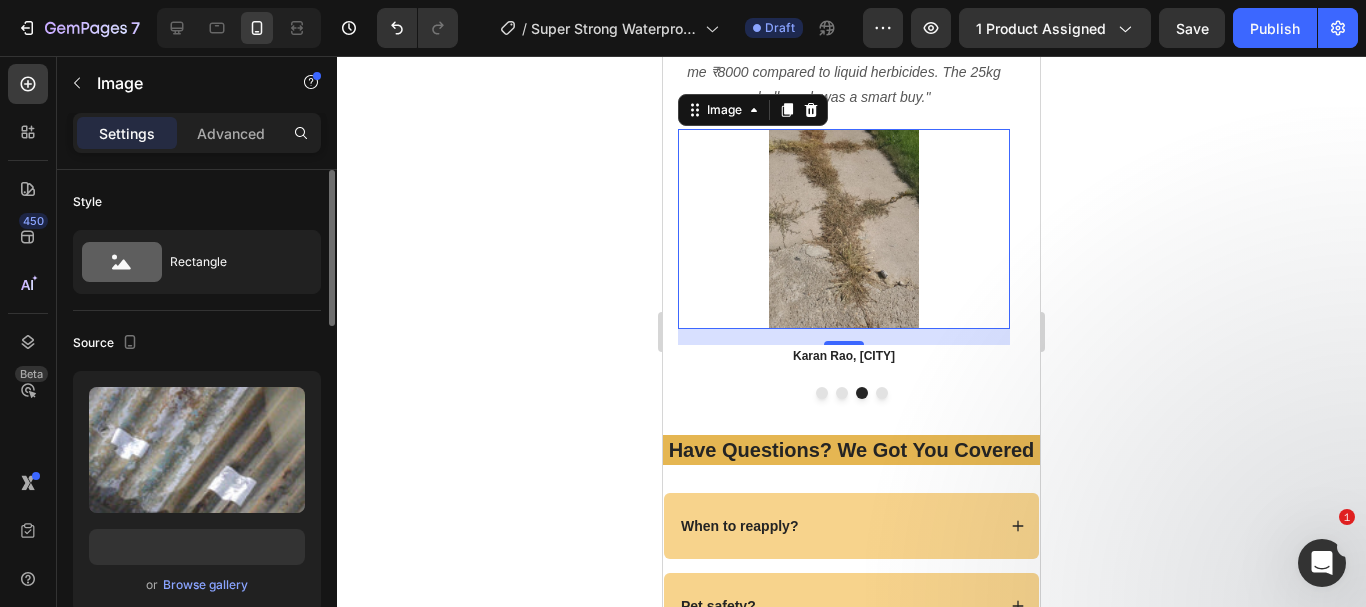 click on "or  Browse gallery" at bounding box center (197, 585) 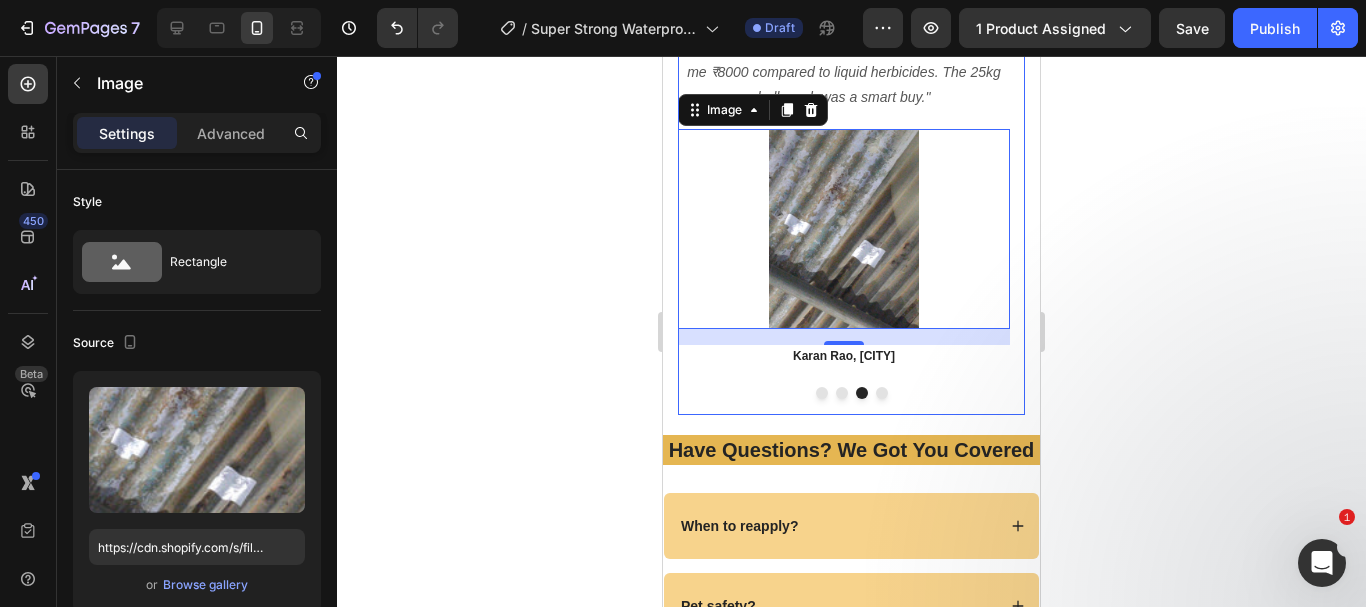 click at bounding box center [882, 393] 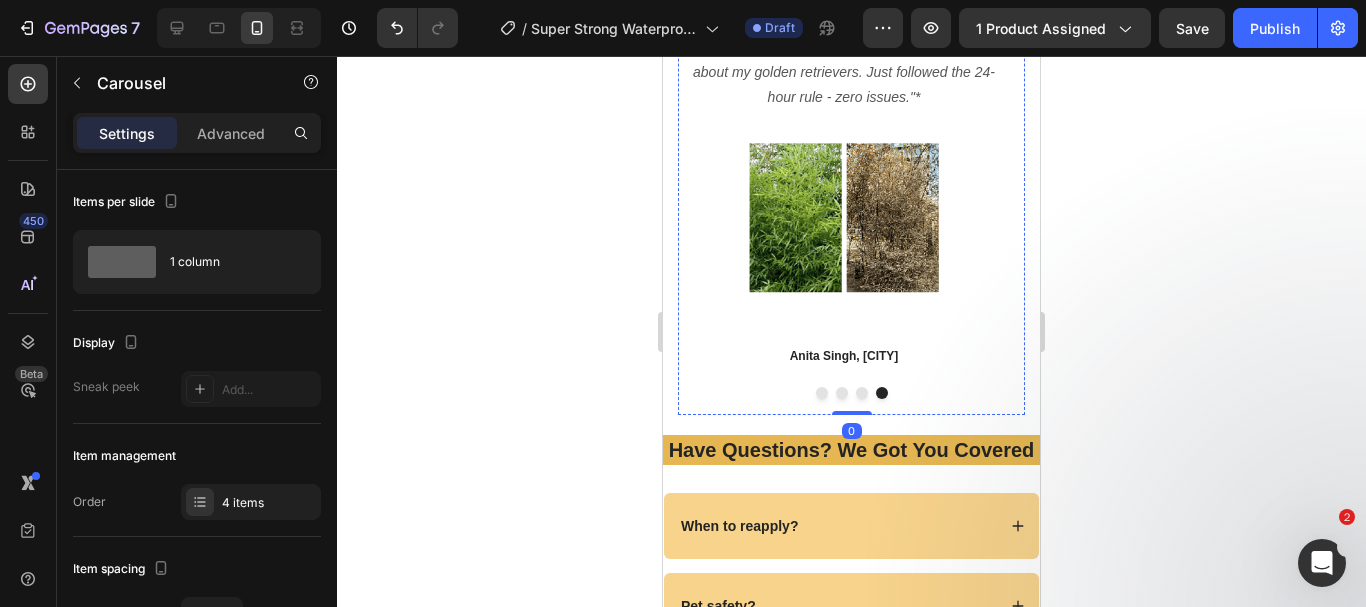 click at bounding box center (844, 229) 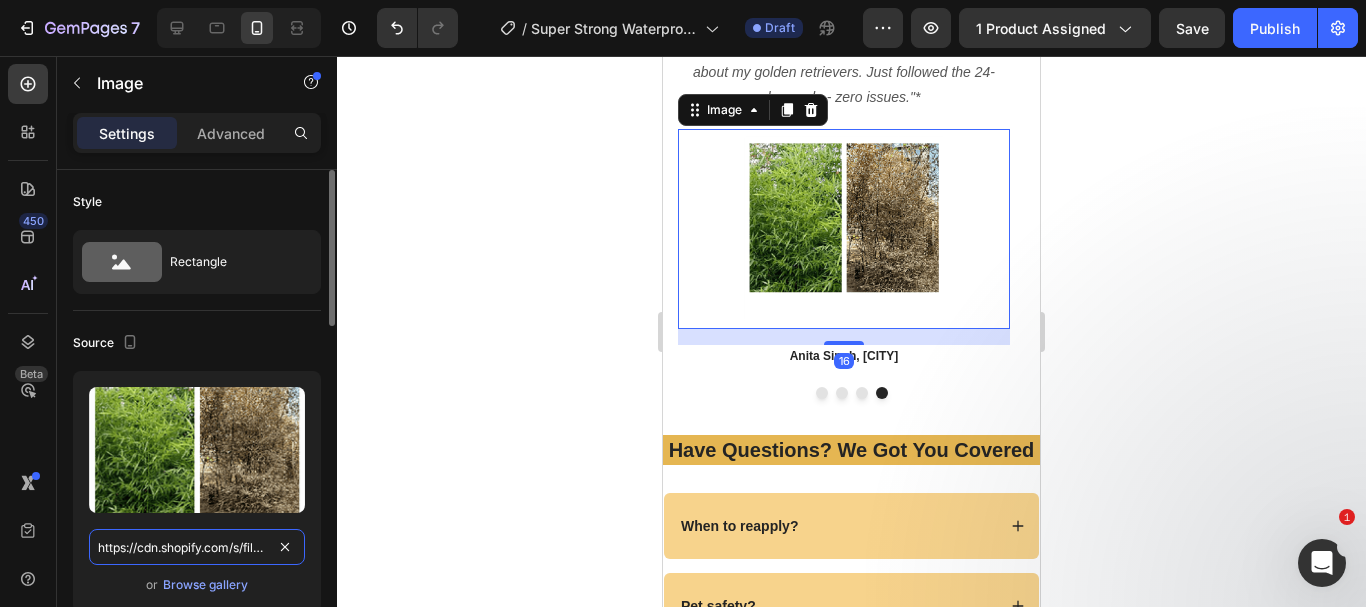click on "https://cdn.shopify.com/s/files/1/0738/0067/9667/files/20250702-b4.png?v=1754147345" at bounding box center (197, 547) 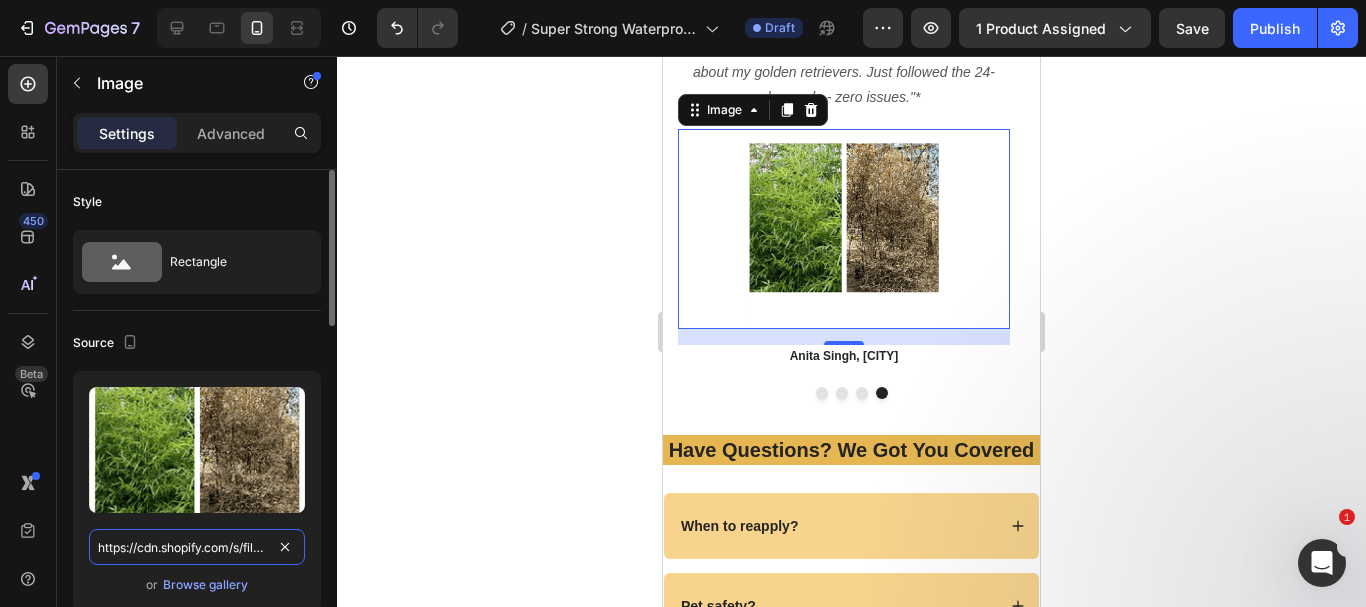 paste on "81igJiBBxkL.jpg?v=1754307656" 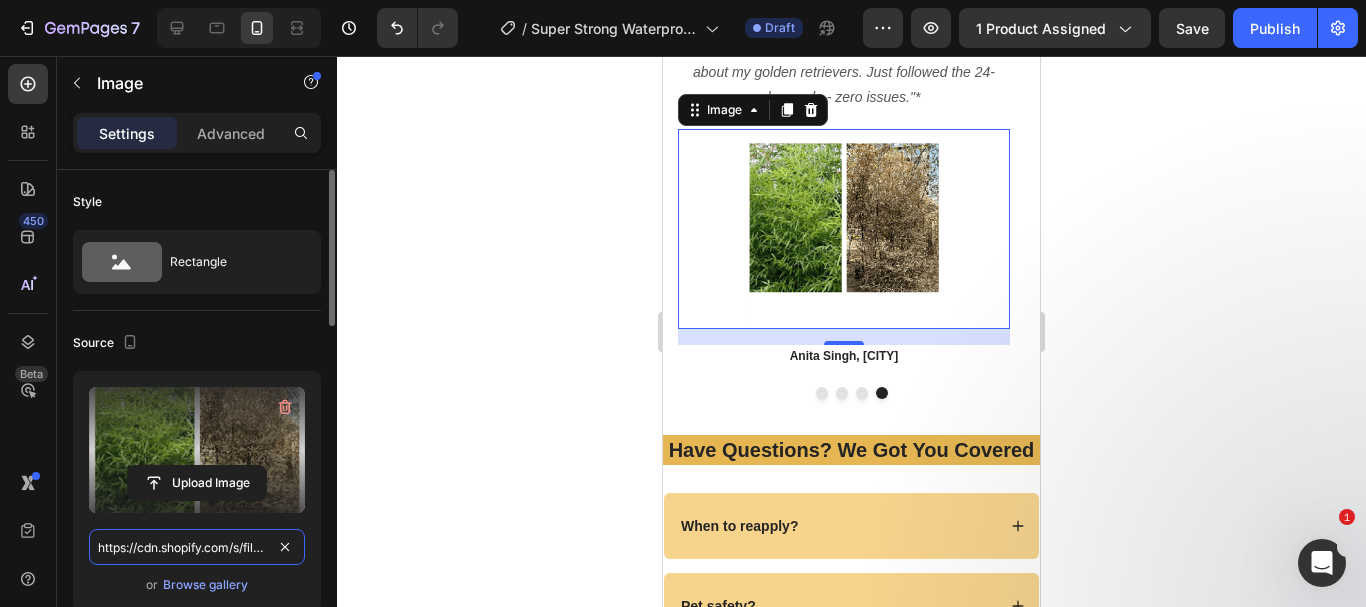 scroll, scrollTop: 0, scrollLeft: 328, axis: horizontal 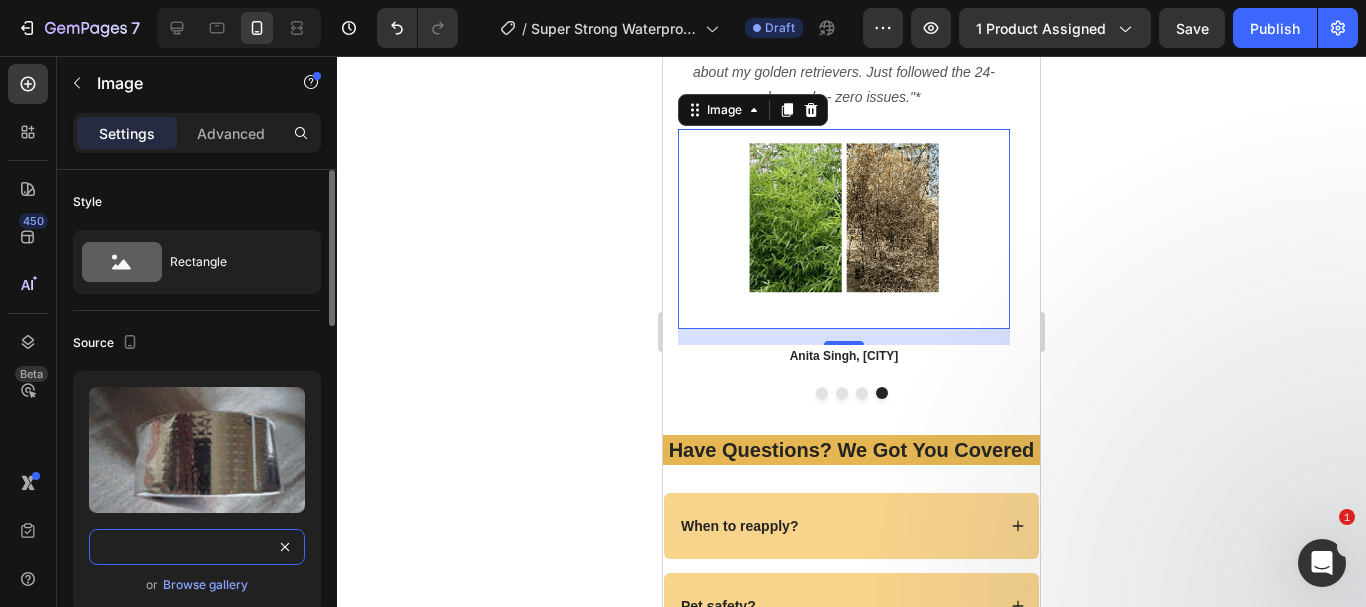 type on "https://cdn.shopify.com/s/files/1/0738/0067/9667/files/81igJiBBxkL.jpg?v=1754307656" 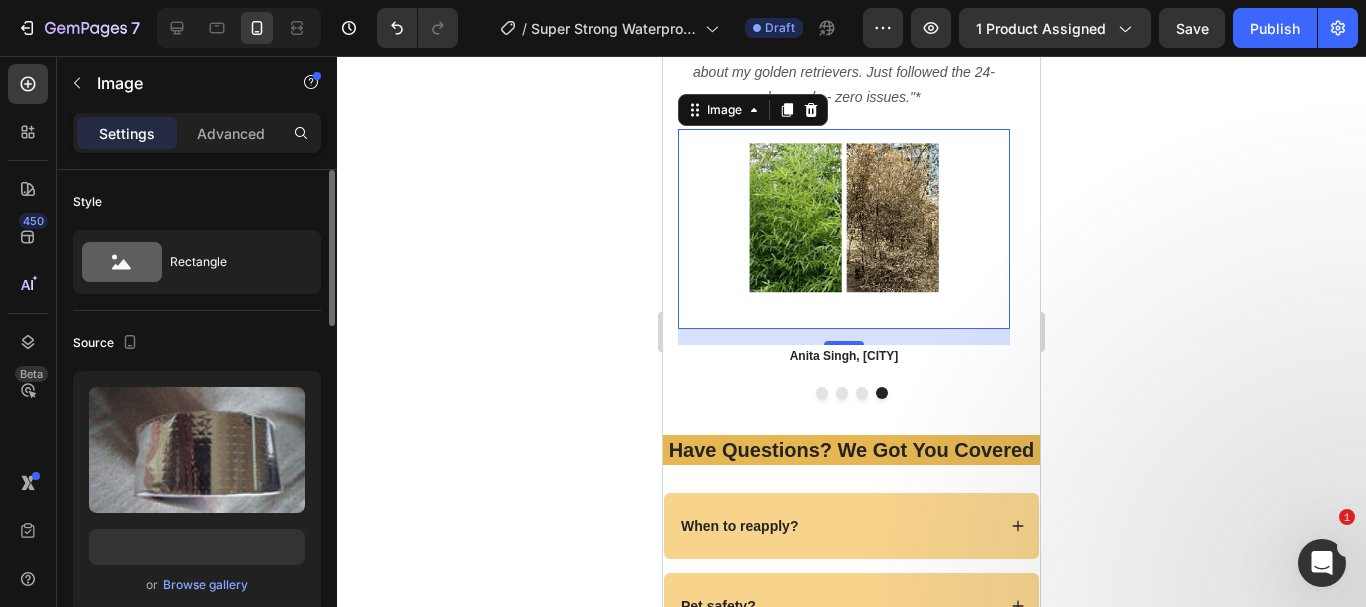 scroll, scrollTop: 0, scrollLeft: 0, axis: both 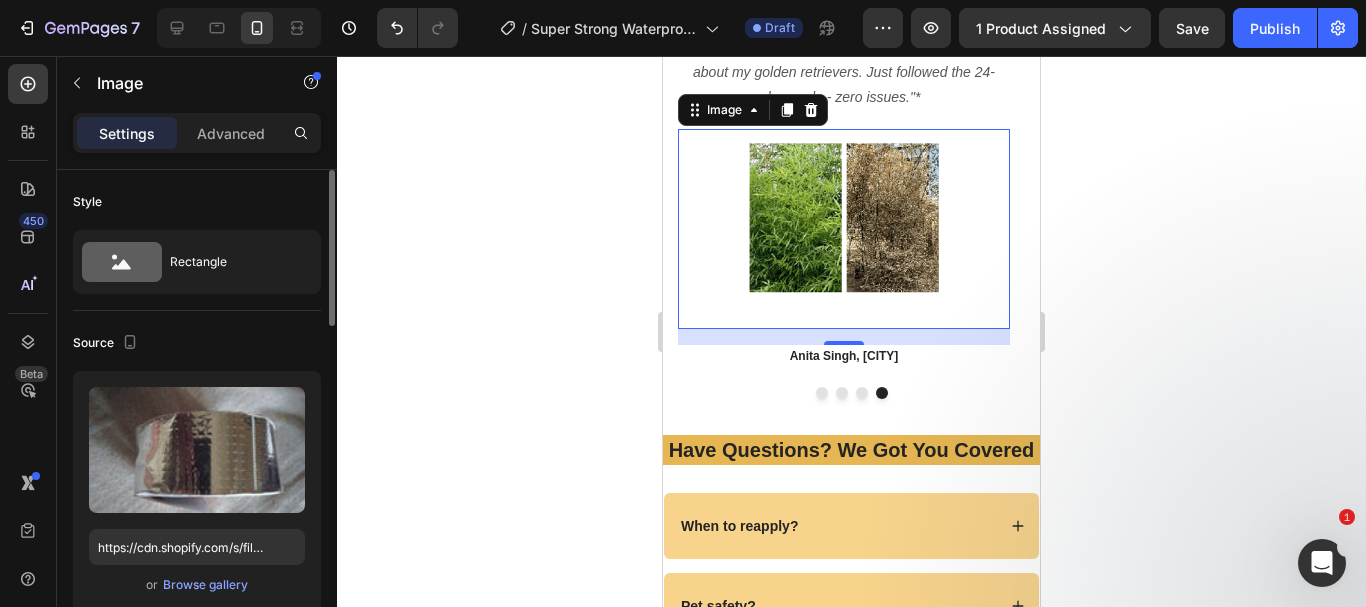 click on "or  Browse gallery" at bounding box center [197, 585] 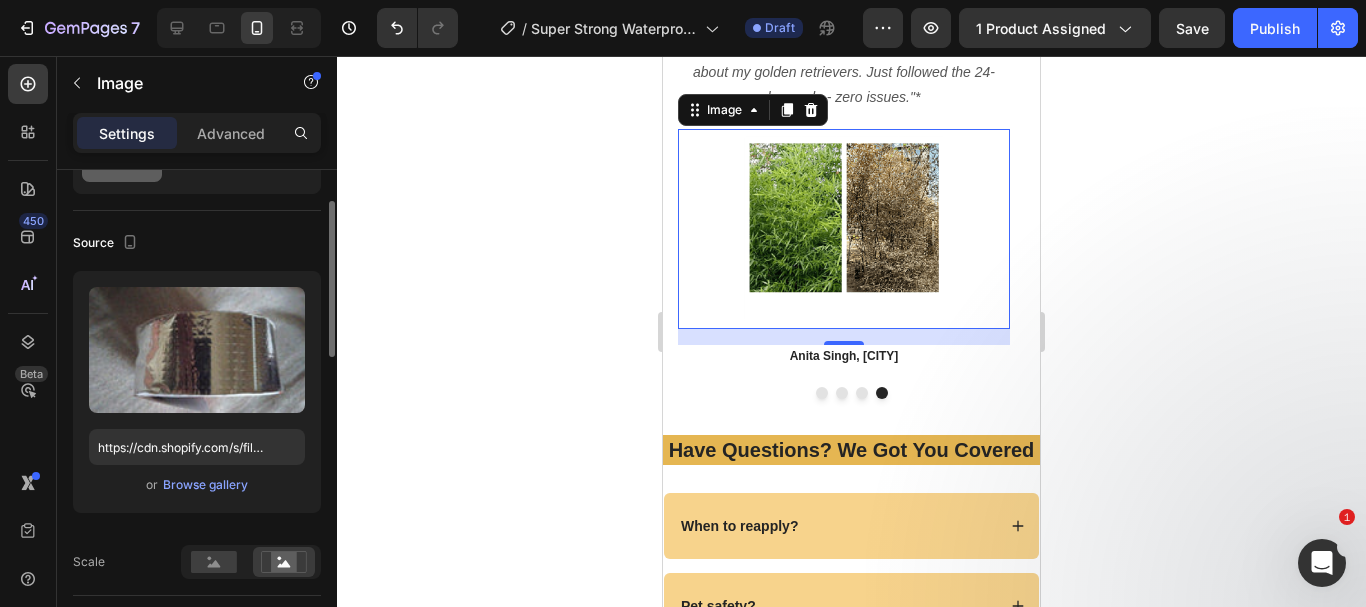 scroll, scrollTop: 200, scrollLeft: 0, axis: vertical 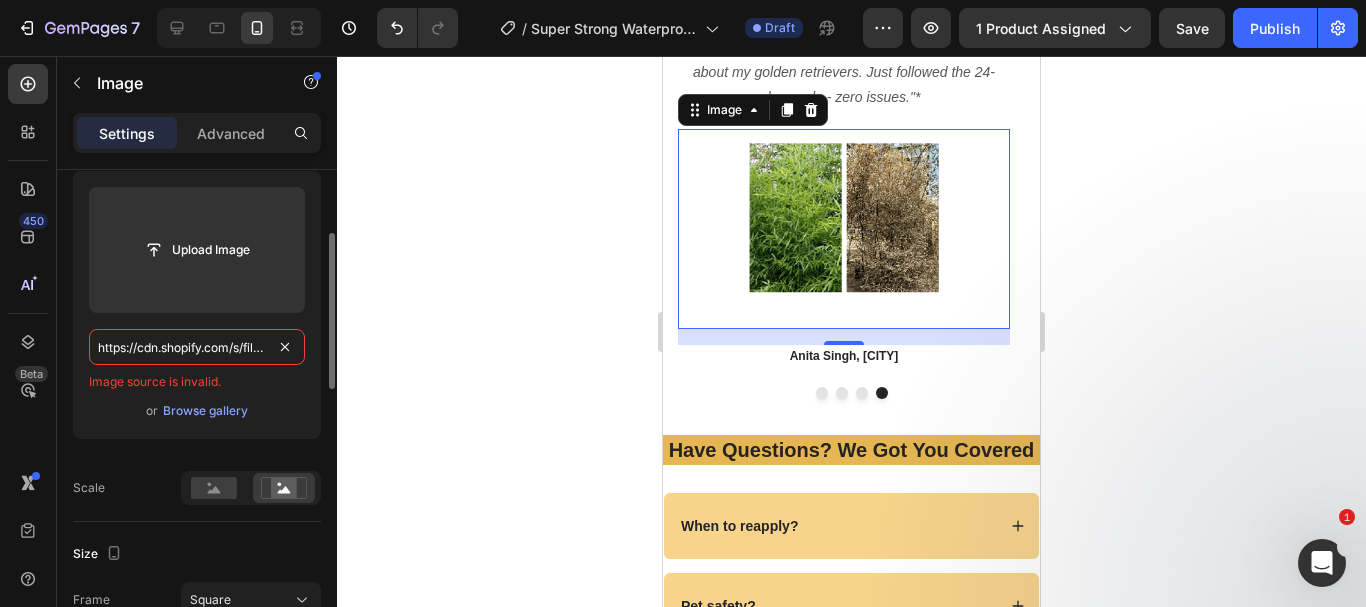 click on "https://cdn.shopify.com/s/files/1/0738/0067/9667/files/81igJiBBxkL.jpg?v=1754307656" at bounding box center [197, 347] 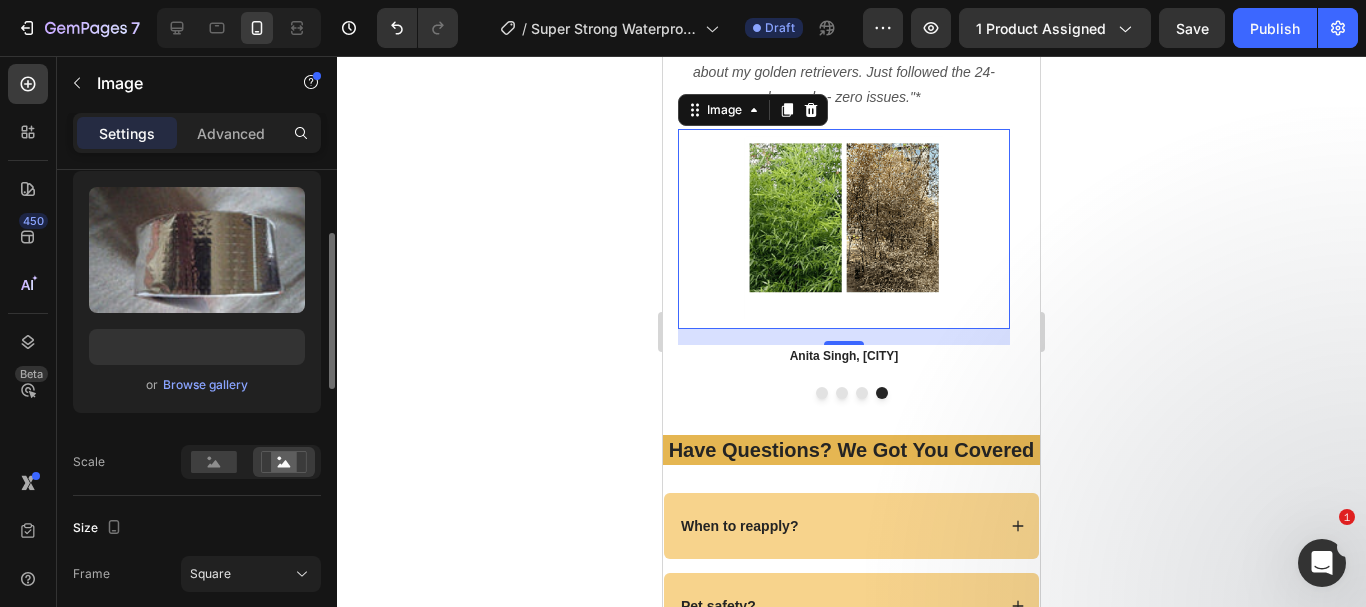 scroll, scrollTop: 0, scrollLeft: 0, axis: both 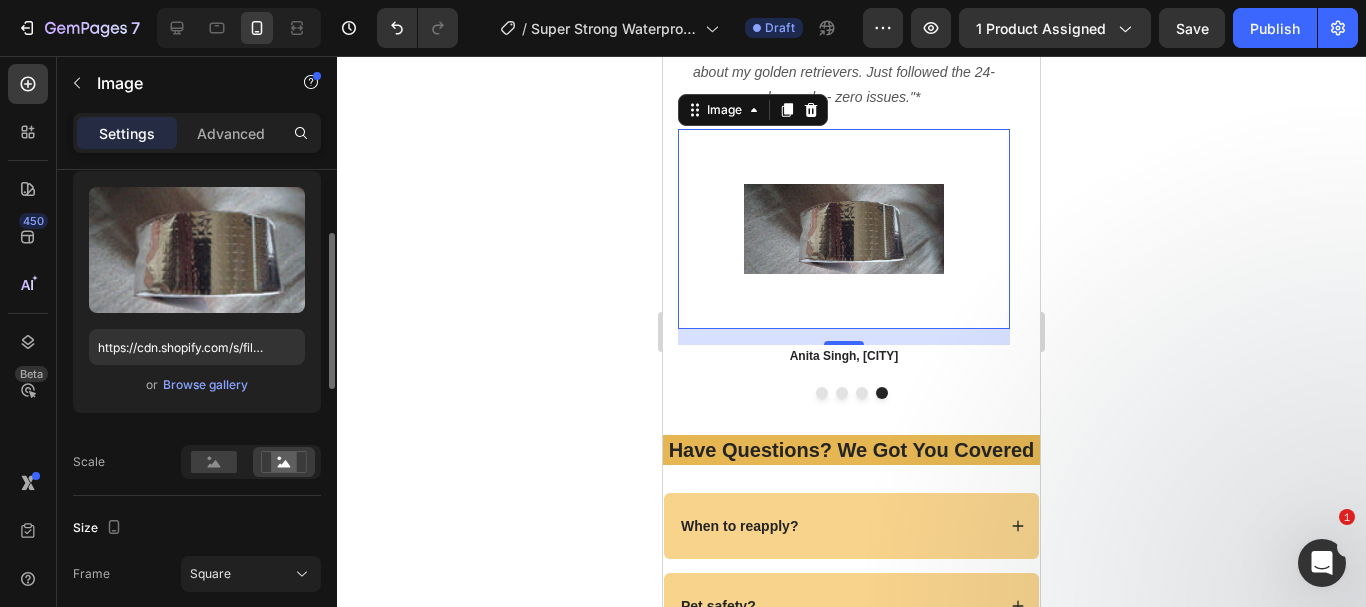 click on "or  Browse gallery" at bounding box center [197, 385] 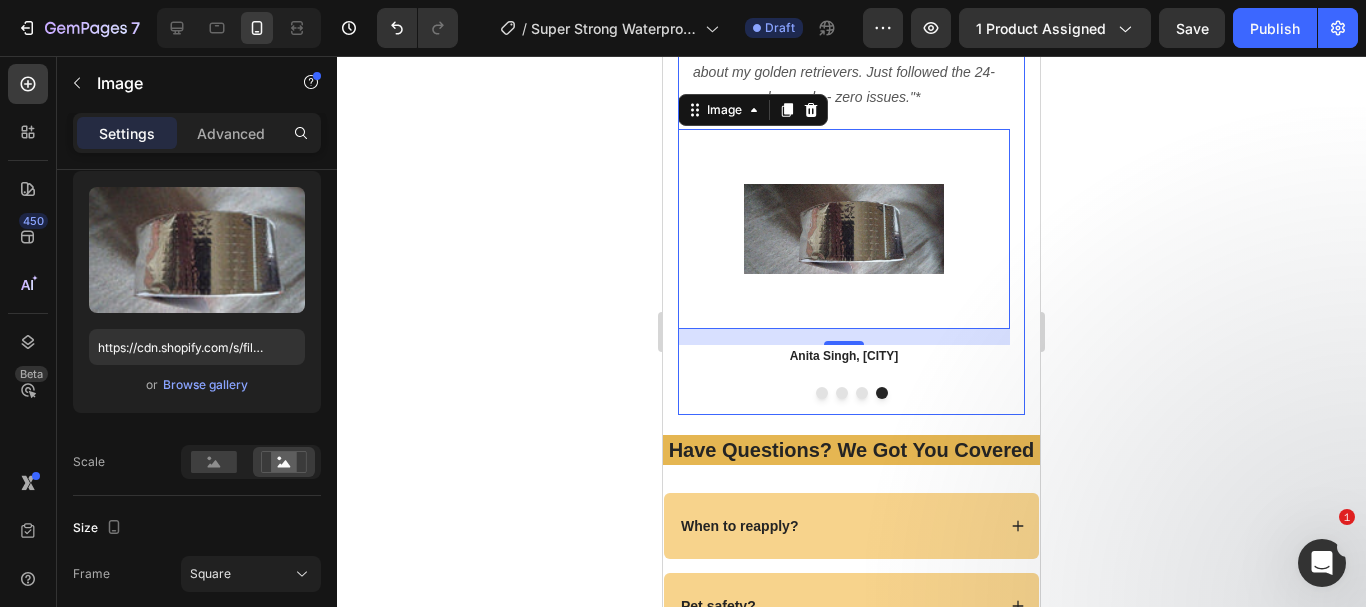 click at bounding box center [862, 393] 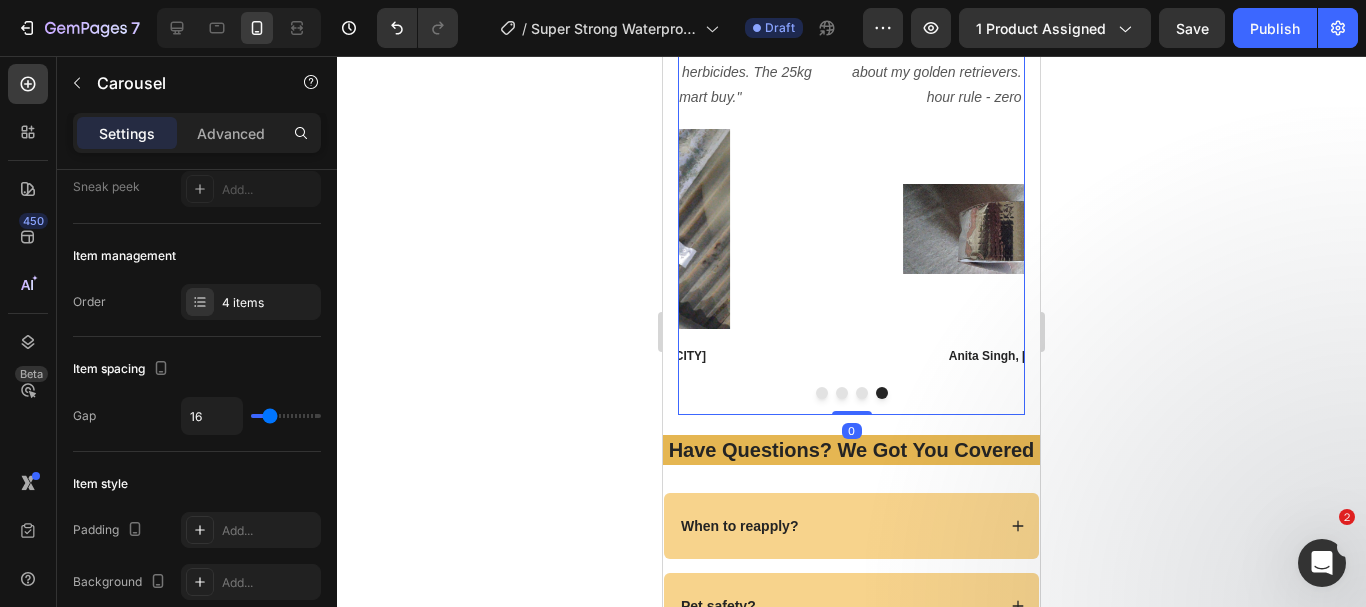 scroll, scrollTop: 0, scrollLeft: 0, axis: both 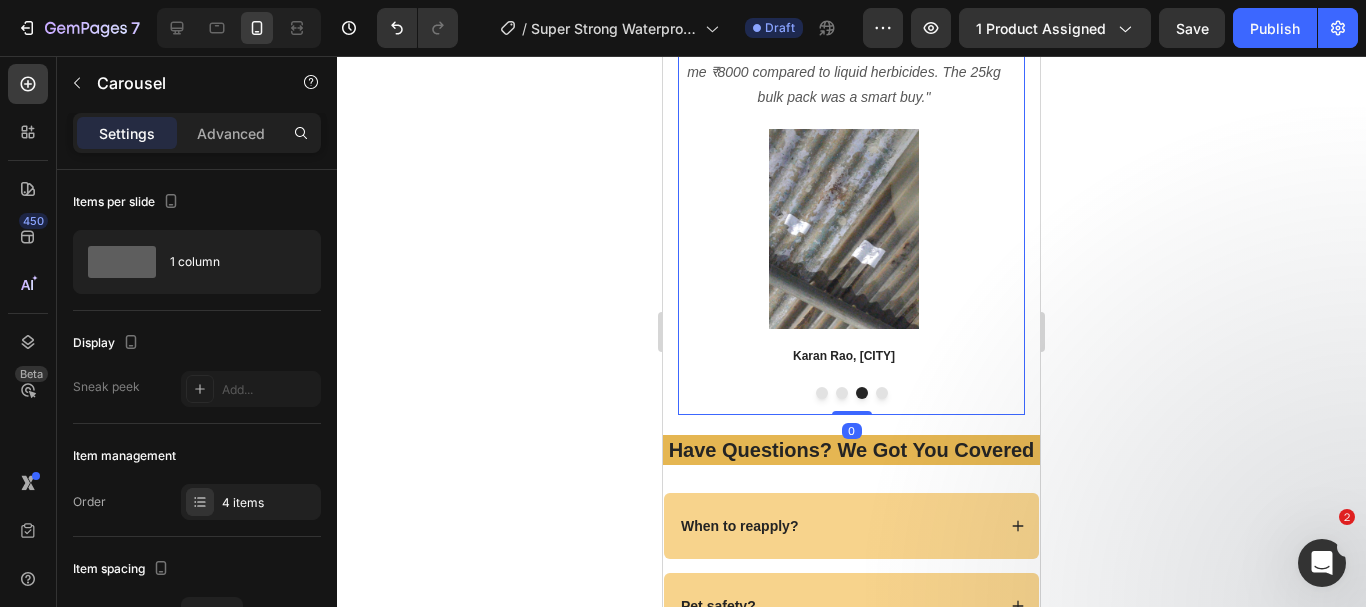 click at bounding box center [842, 393] 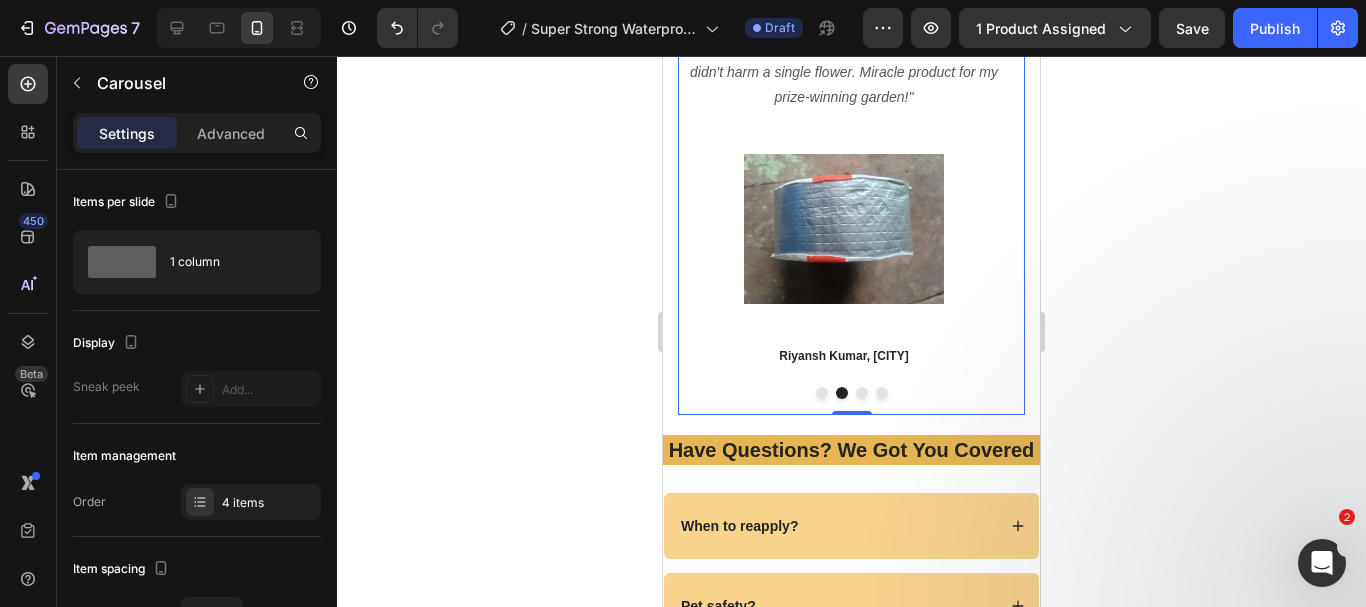 click at bounding box center [822, 393] 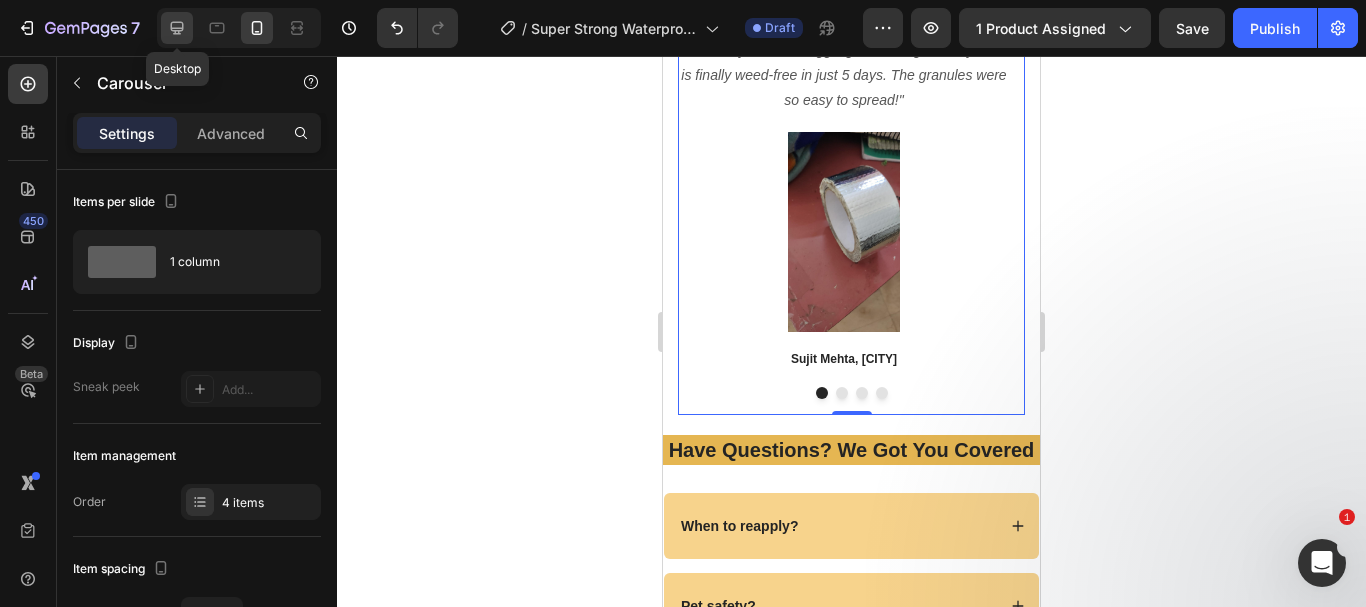 click 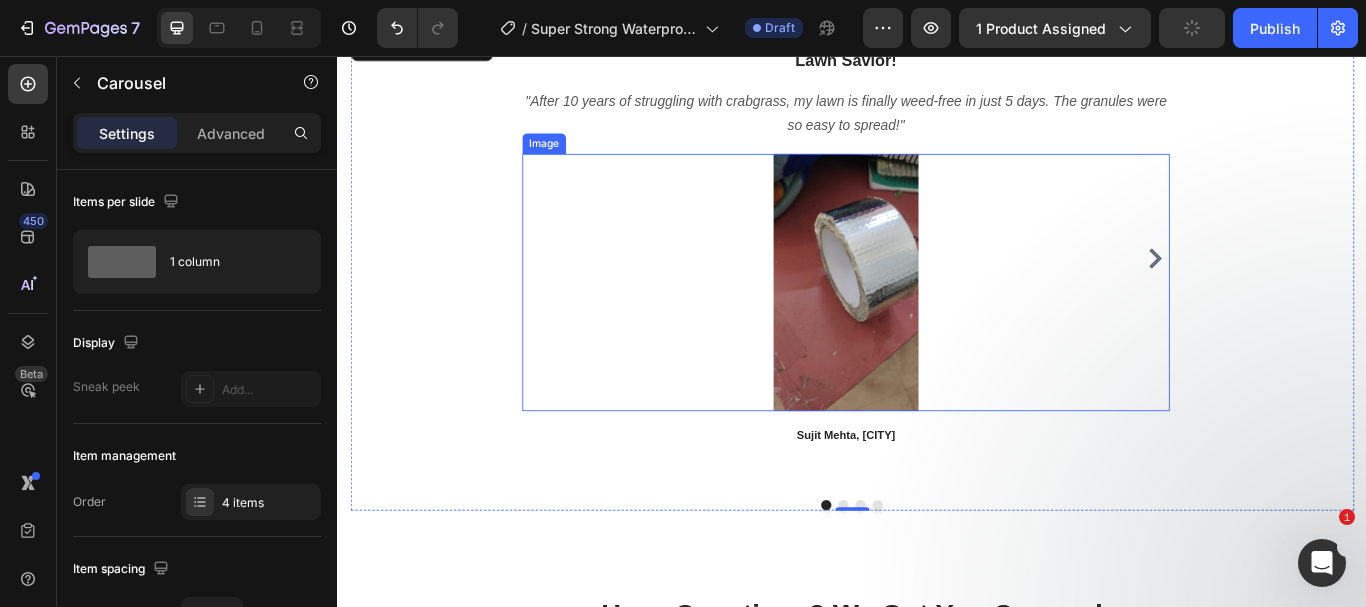 scroll, scrollTop: 6120, scrollLeft: 0, axis: vertical 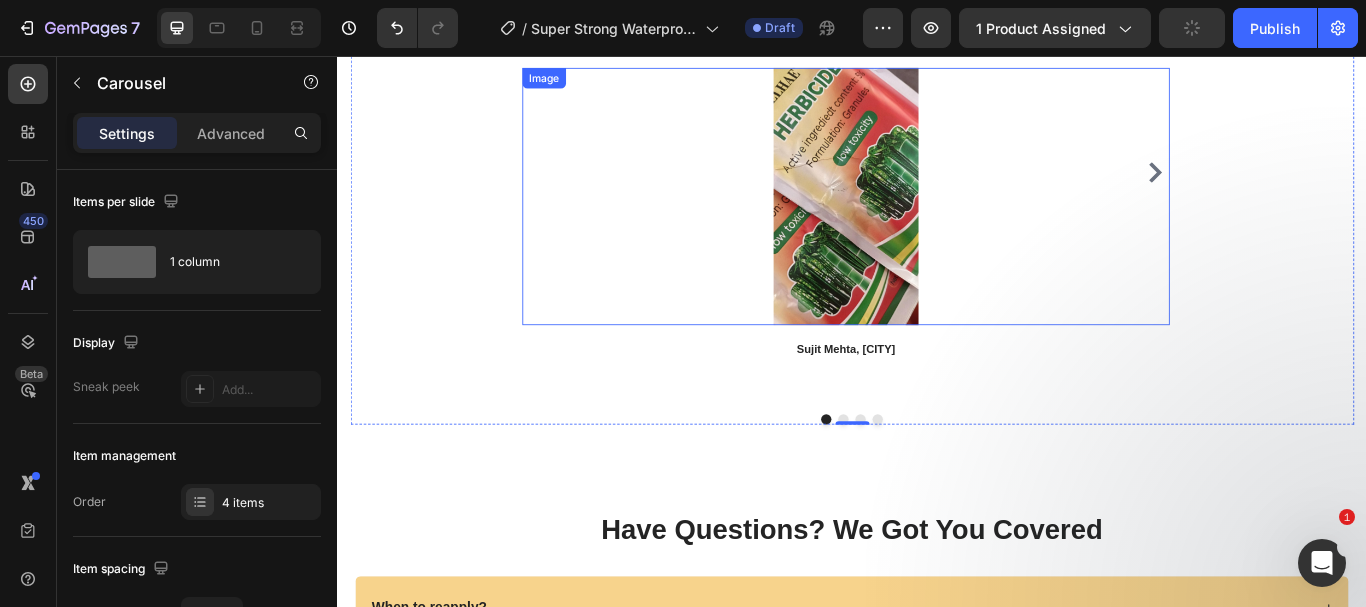 click at bounding box center (930, 220) 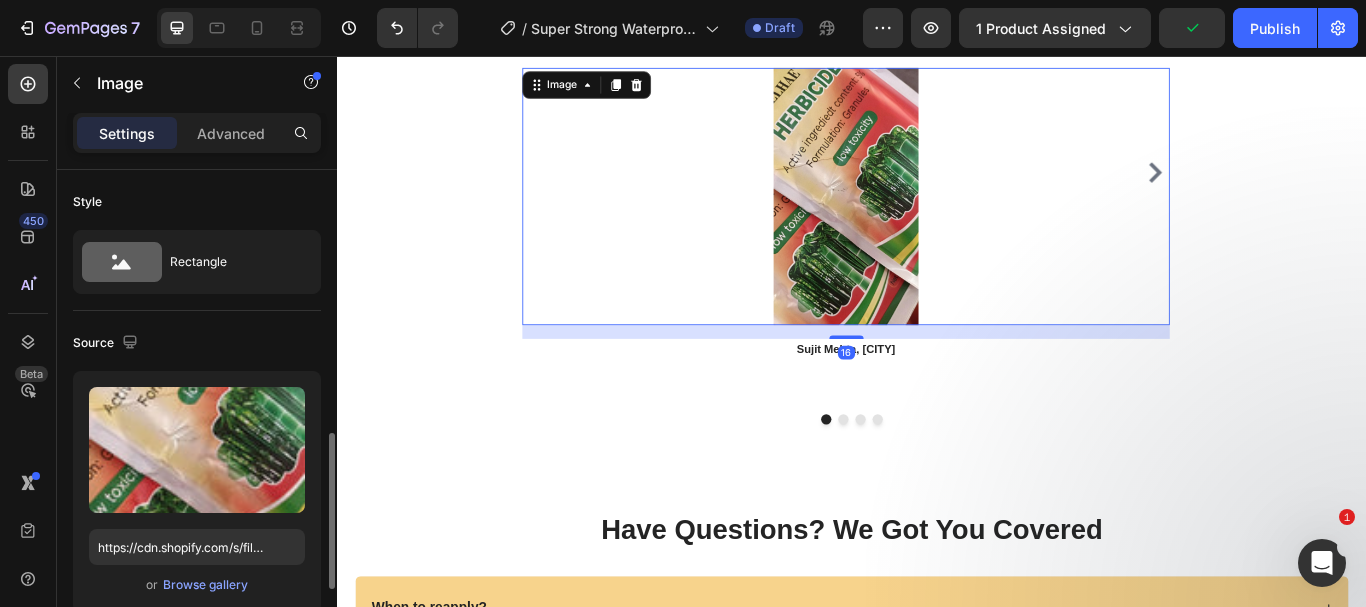 scroll, scrollTop: 200, scrollLeft: 0, axis: vertical 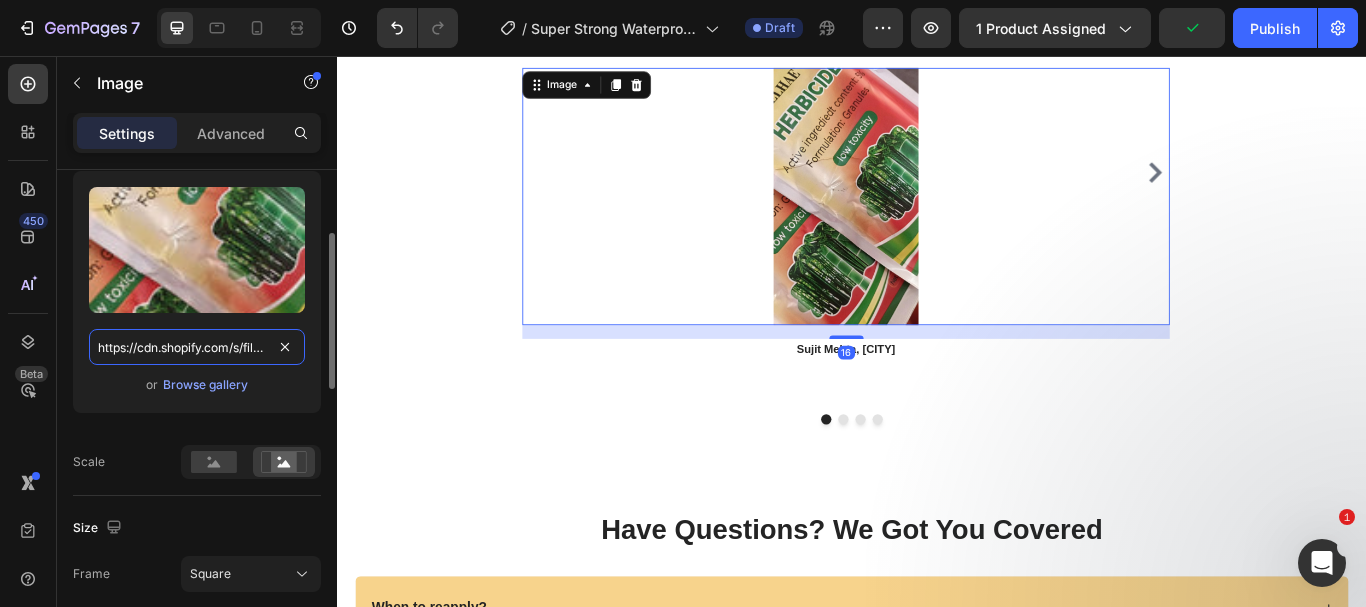 click on "https://cdn.shopify.com/s/files/1/0738/0067/9667/files/71RCuzI_b3L.jpg?v=1754147345" at bounding box center (197, 347) 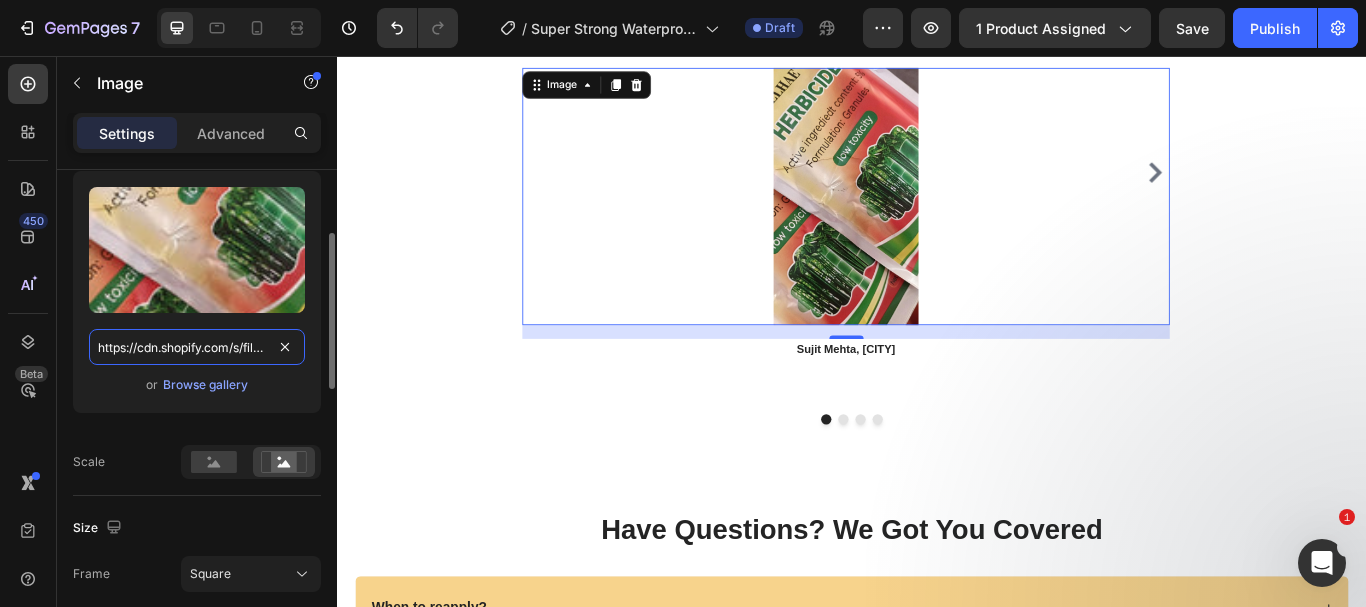 paste on "61QLn_6qoAL.jpg?v=1754307656" 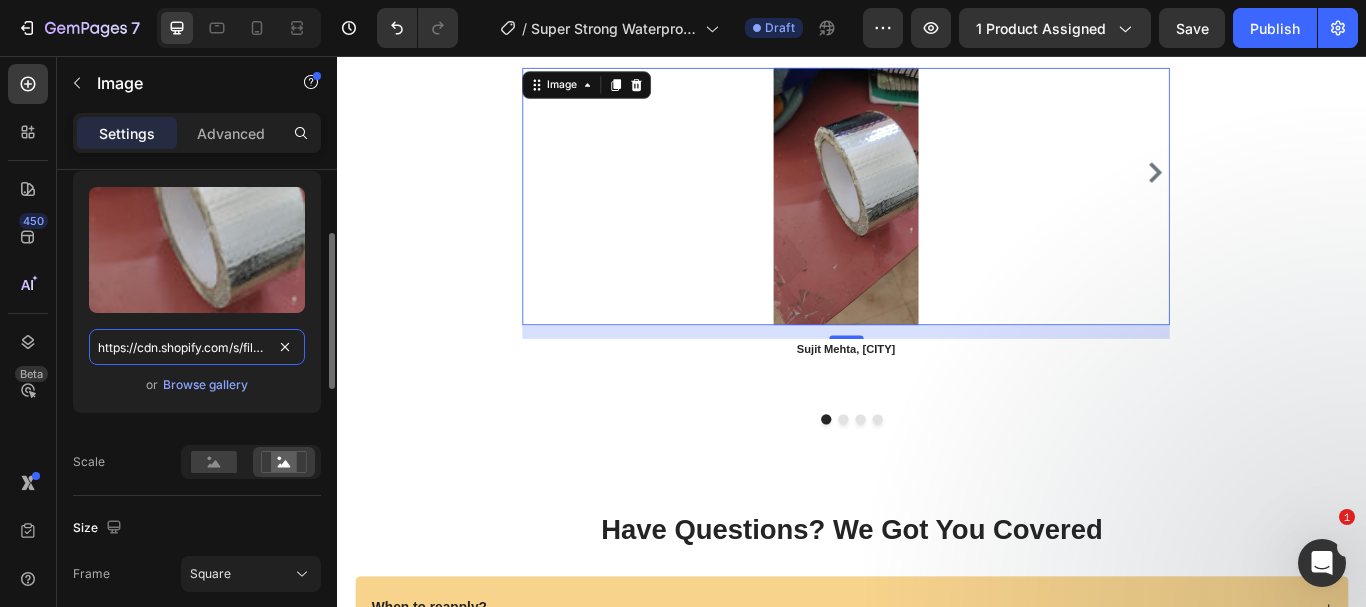 scroll, scrollTop: 0, scrollLeft: 337, axis: horizontal 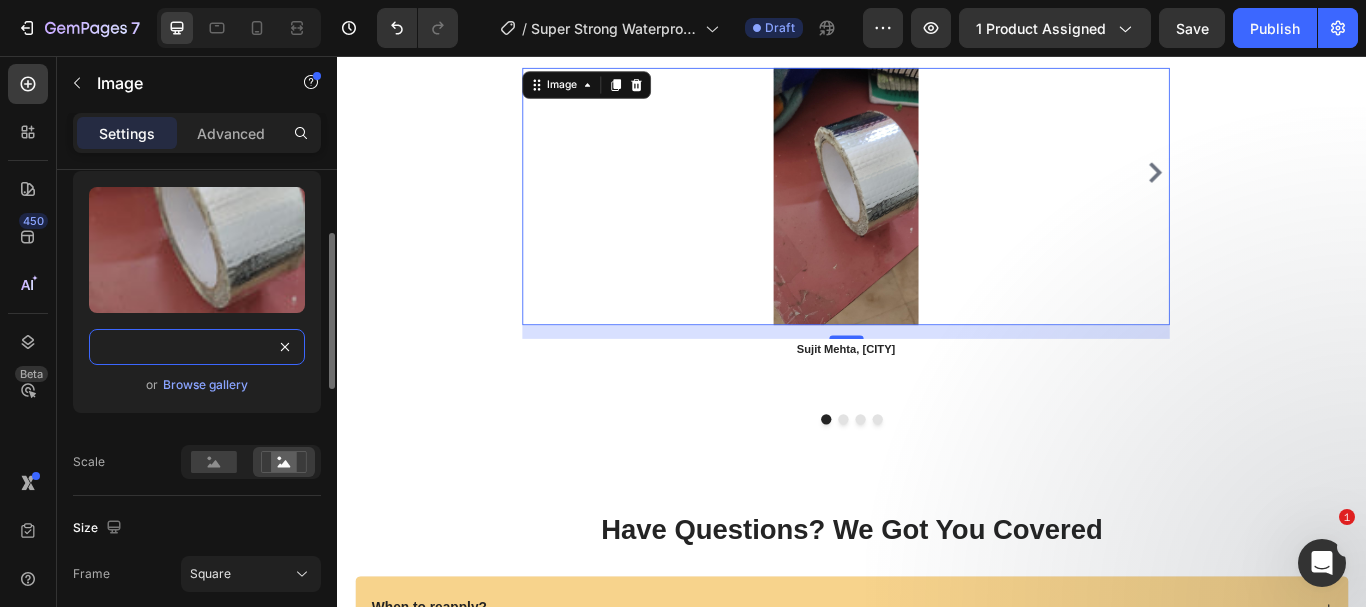 type on "https://cdn.shopify.com/s/files/1/0738/0067/9667/files/61QLn_6qoAL.jpg?v=1754307656" 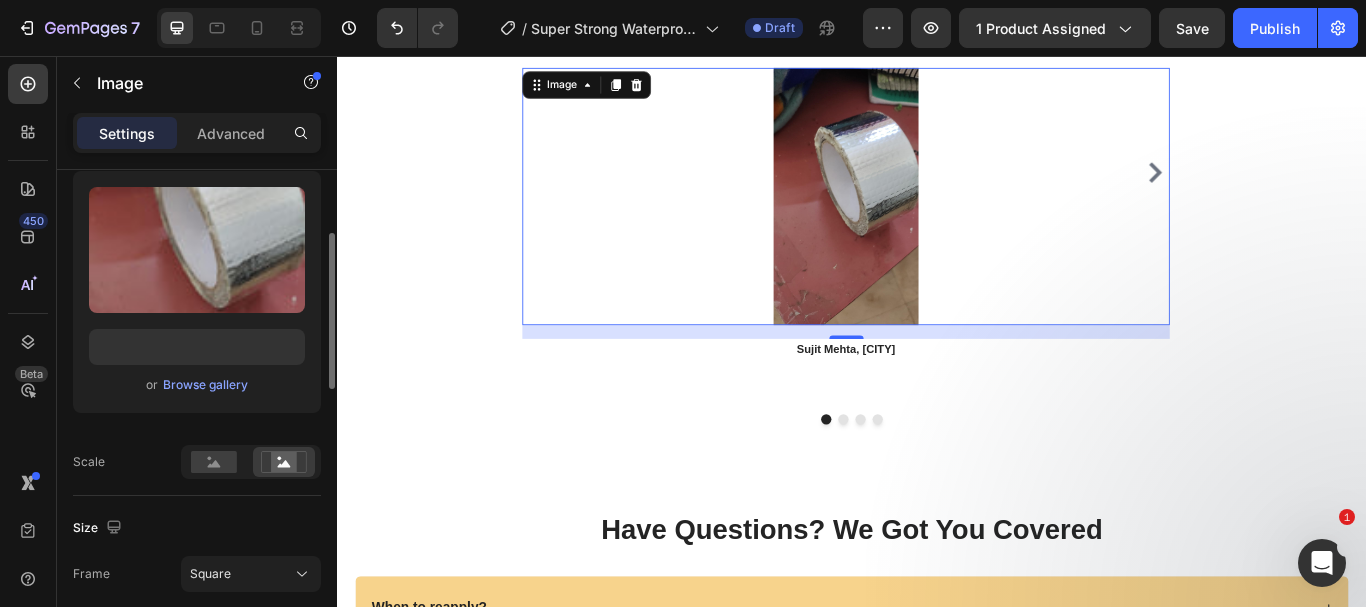 click on "or  Browse gallery" at bounding box center [197, 385] 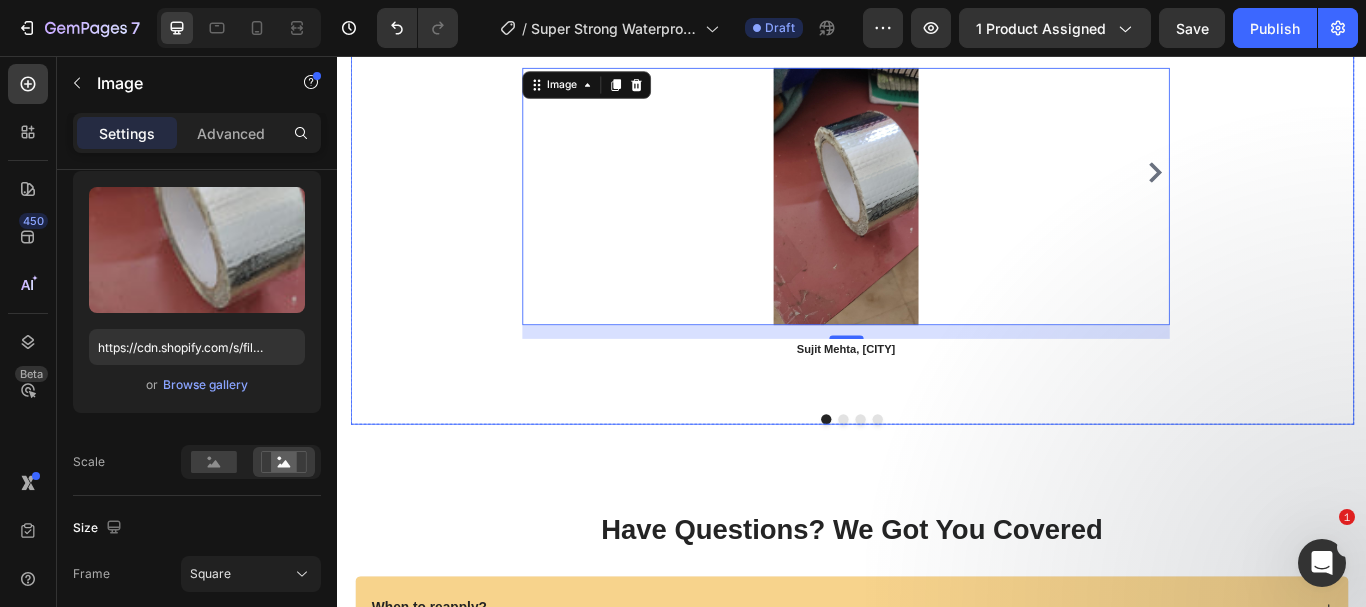 click at bounding box center [927, 480] 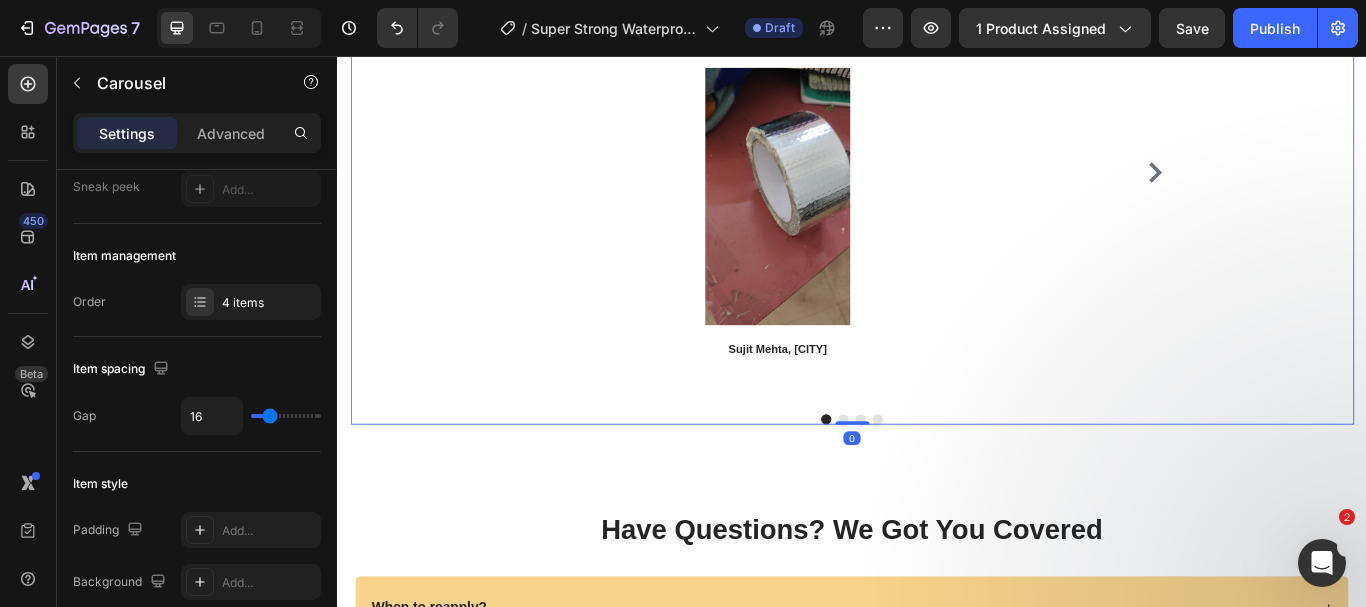 scroll, scrollTop: 0, scrollLeft: 0, axis: both 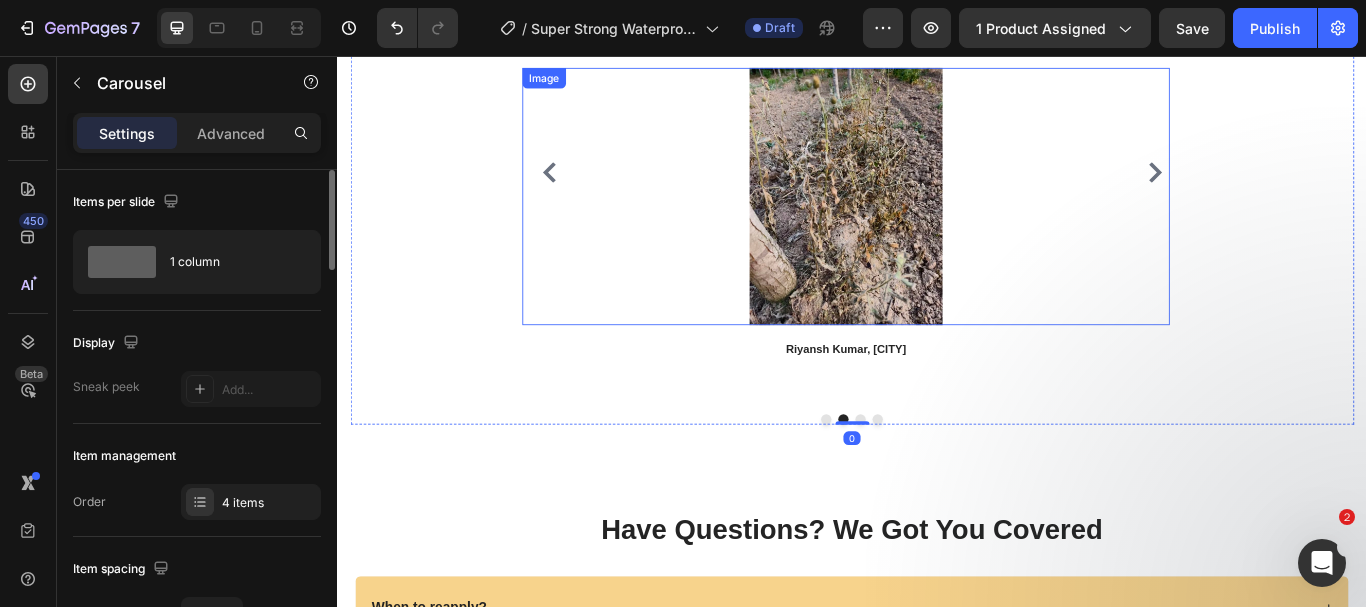 click at bounding box center [930, 220] 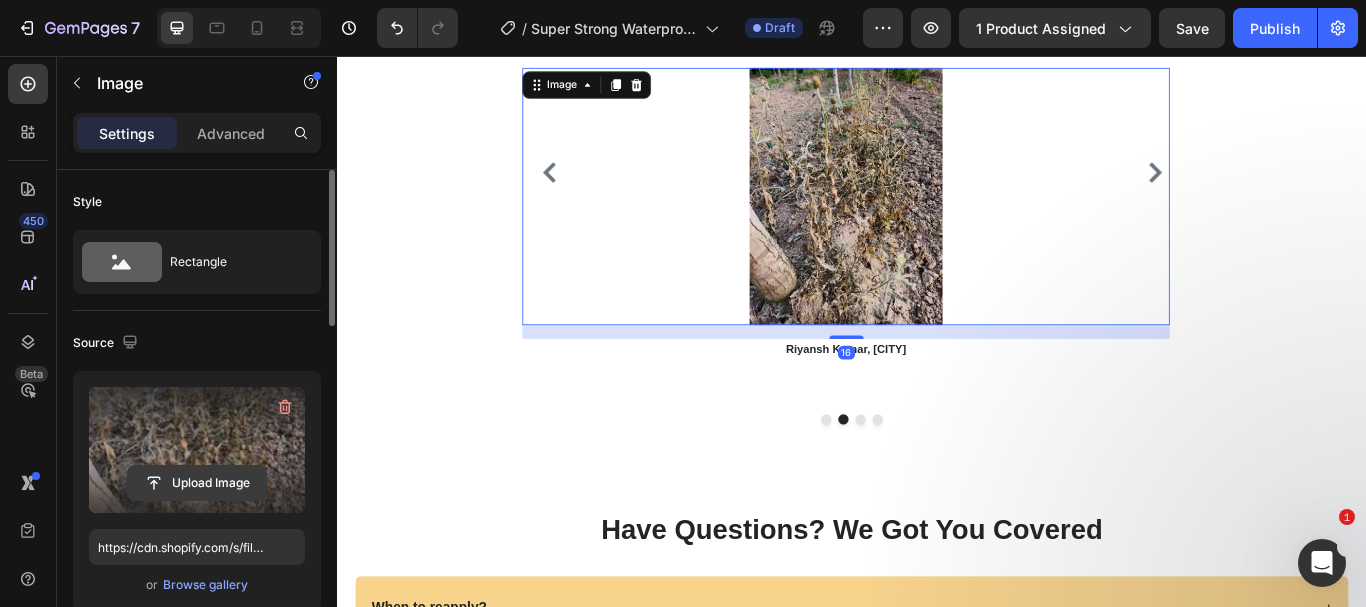 scroll, scrollTop: 100, scrollLeft: 0, axis: vertical 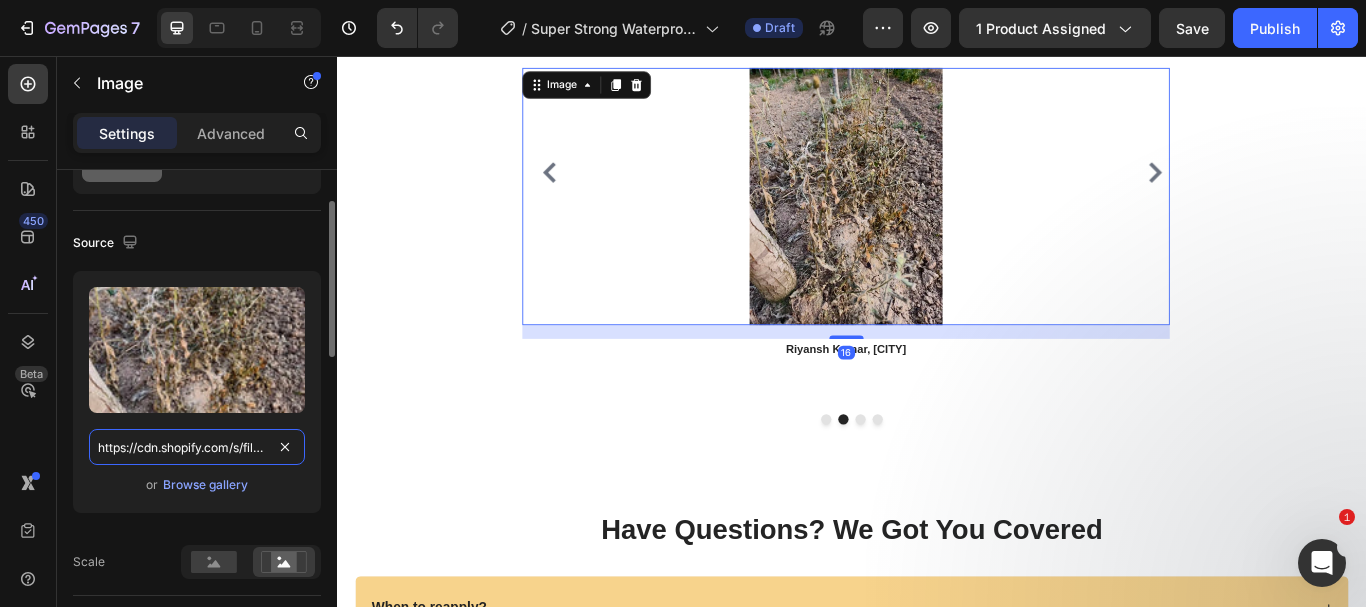 click on "https://cdn.shopify.com/s/files/1/0738/0067/9667/files/f65bf8f7-fb40-4ca9-b80c-5522fed5ebb4.webp?v=1754147344" at bounding box center (197, 447) 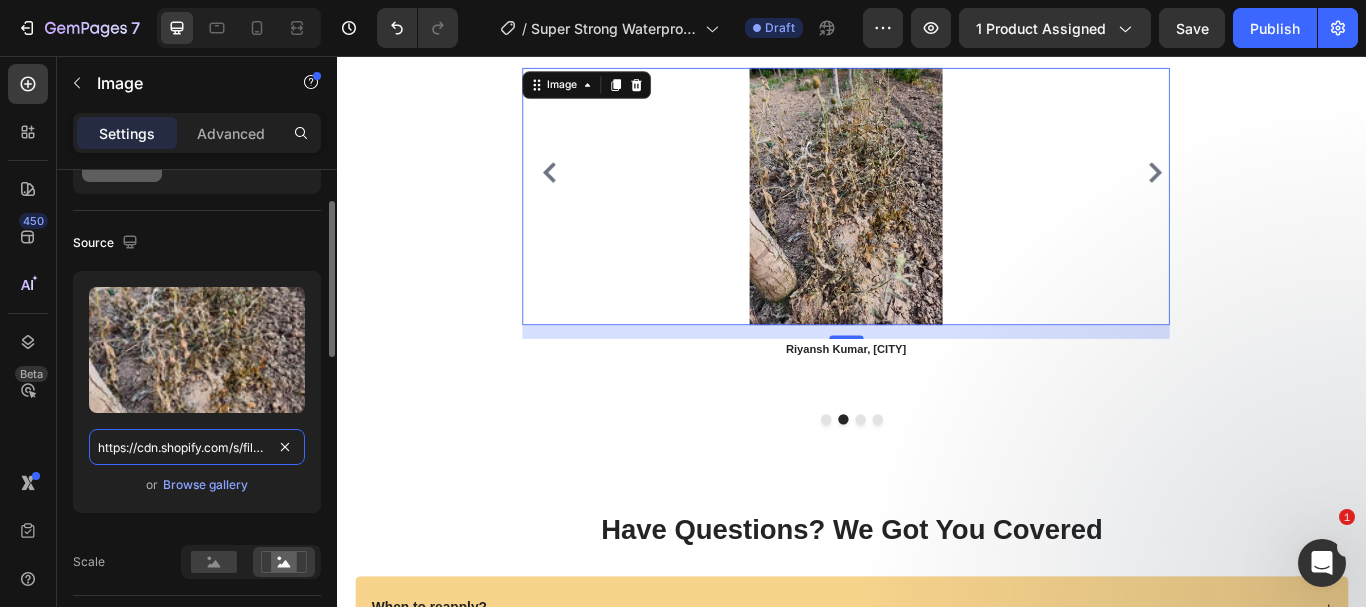 paste on "61OEUVb5SoL.jpg?v=1754307656" 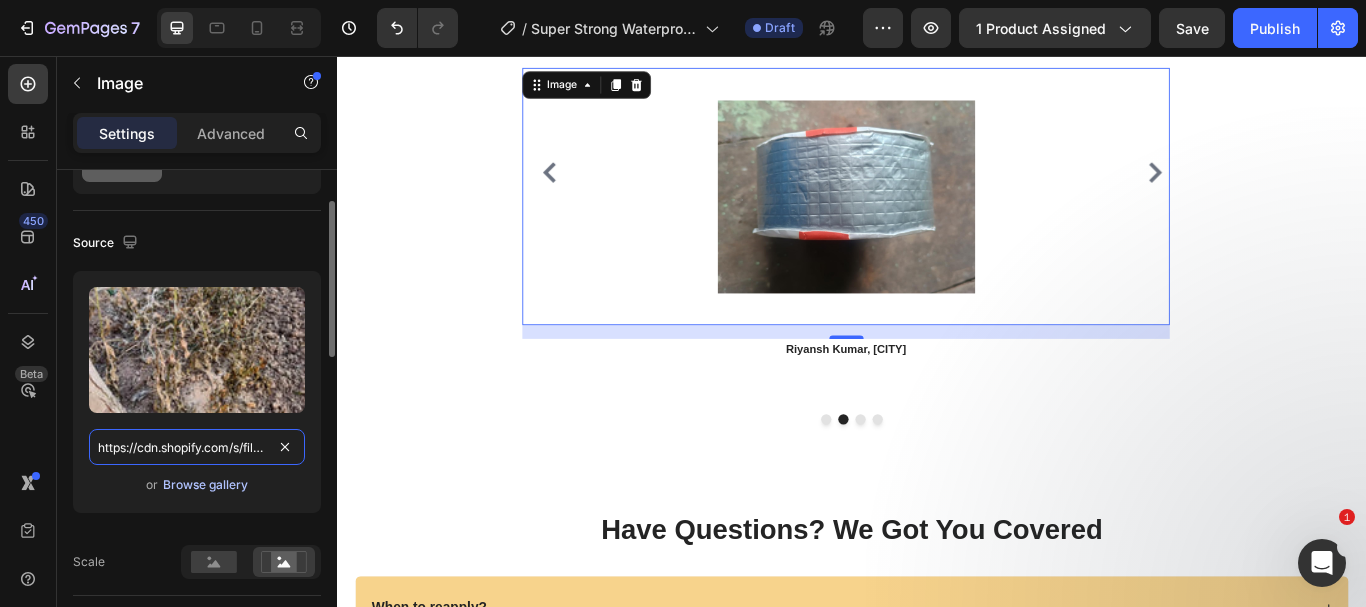 scroll, scrollTop: 0, scrollLeft: 342, axis: horizontal 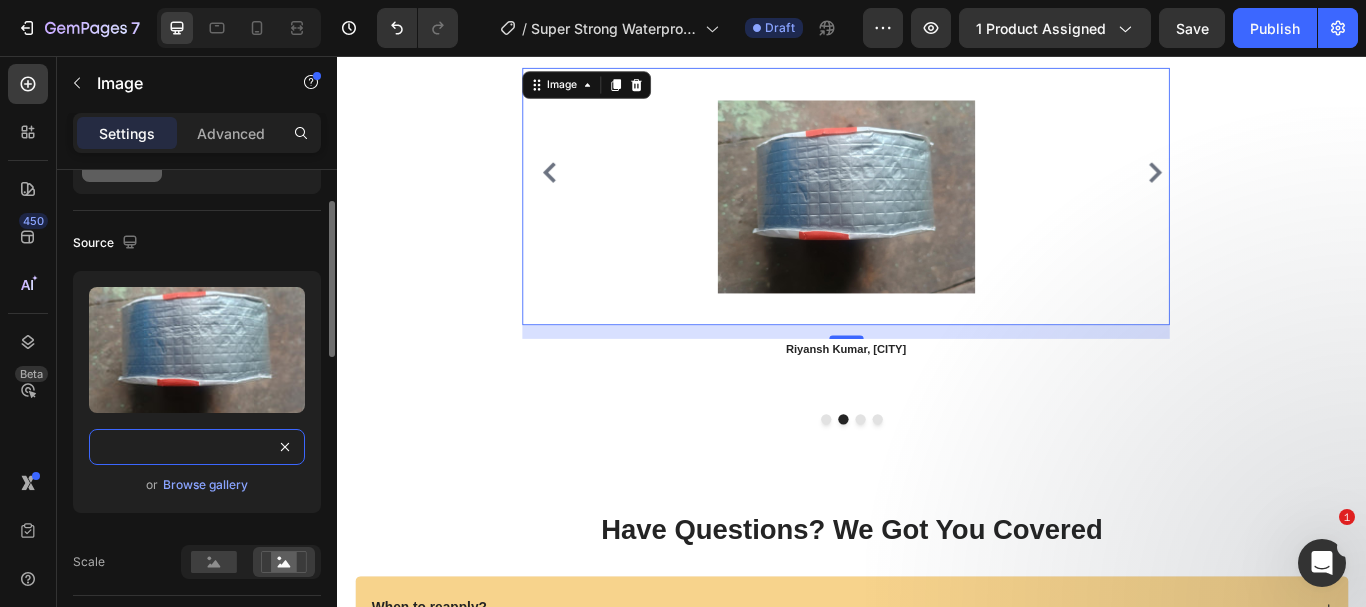 type on "https://cdn.shopify.com/s/files/1/0738/0067/9667/files/61OEUVb5SoL.jpg?v=1754307656" 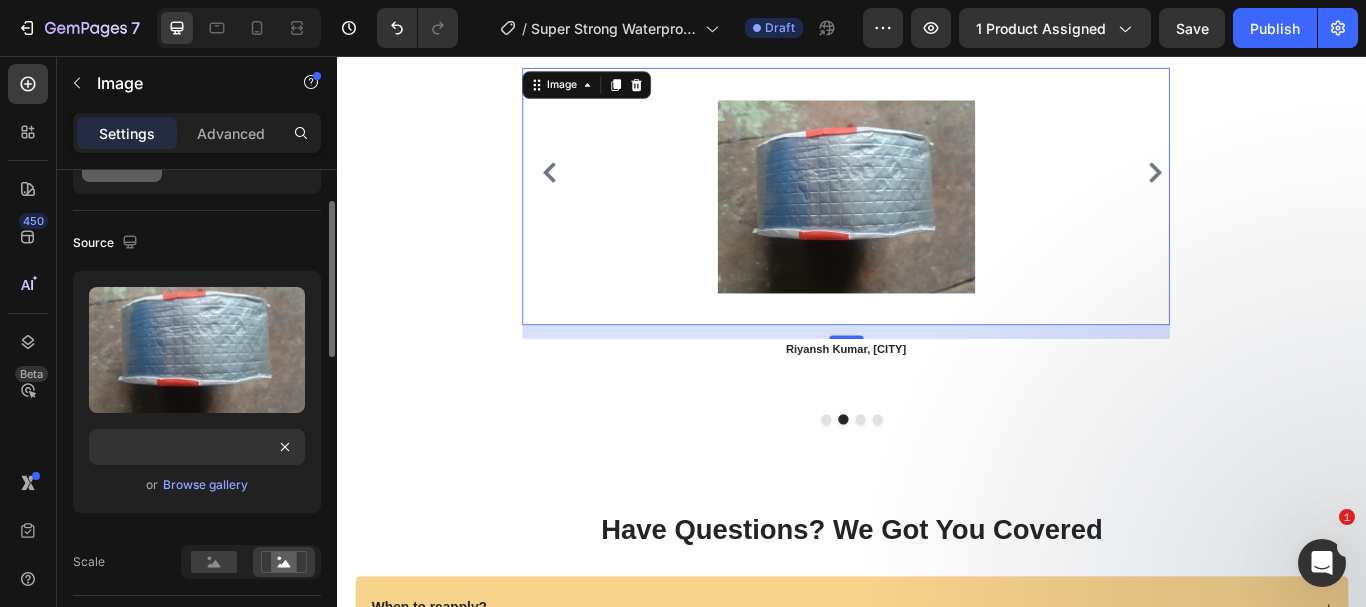 click on "or  Browse gallery" at bounding box center [197, 485] 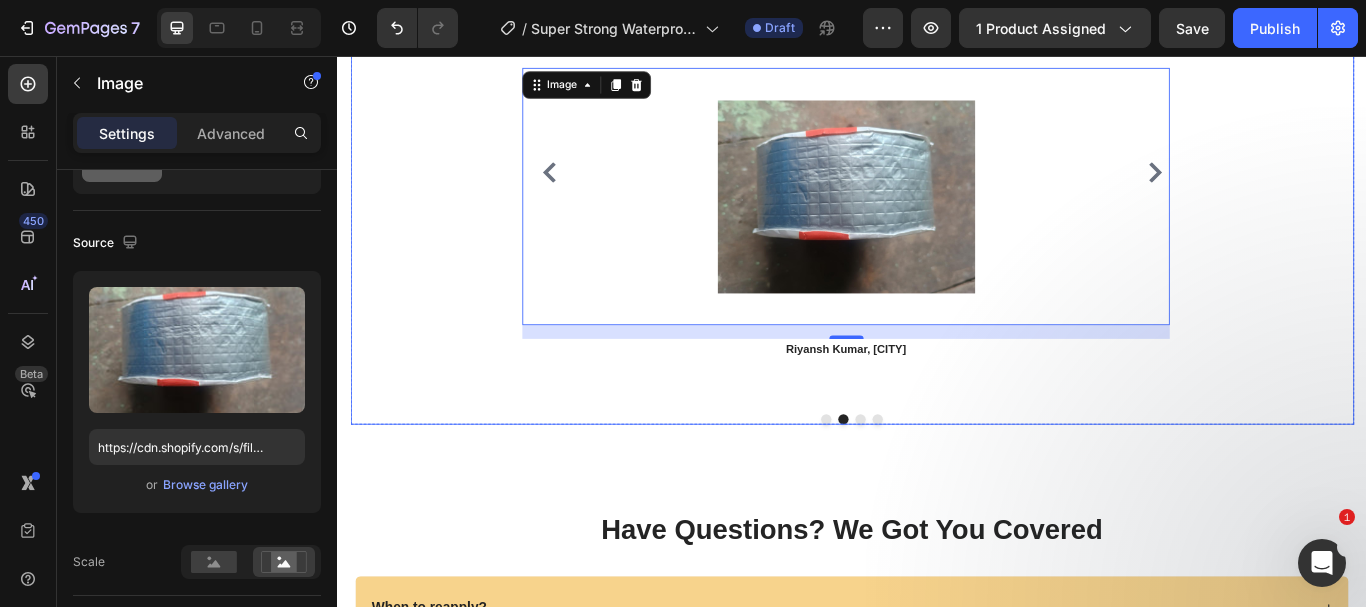 click at bounding box center (947, 480) 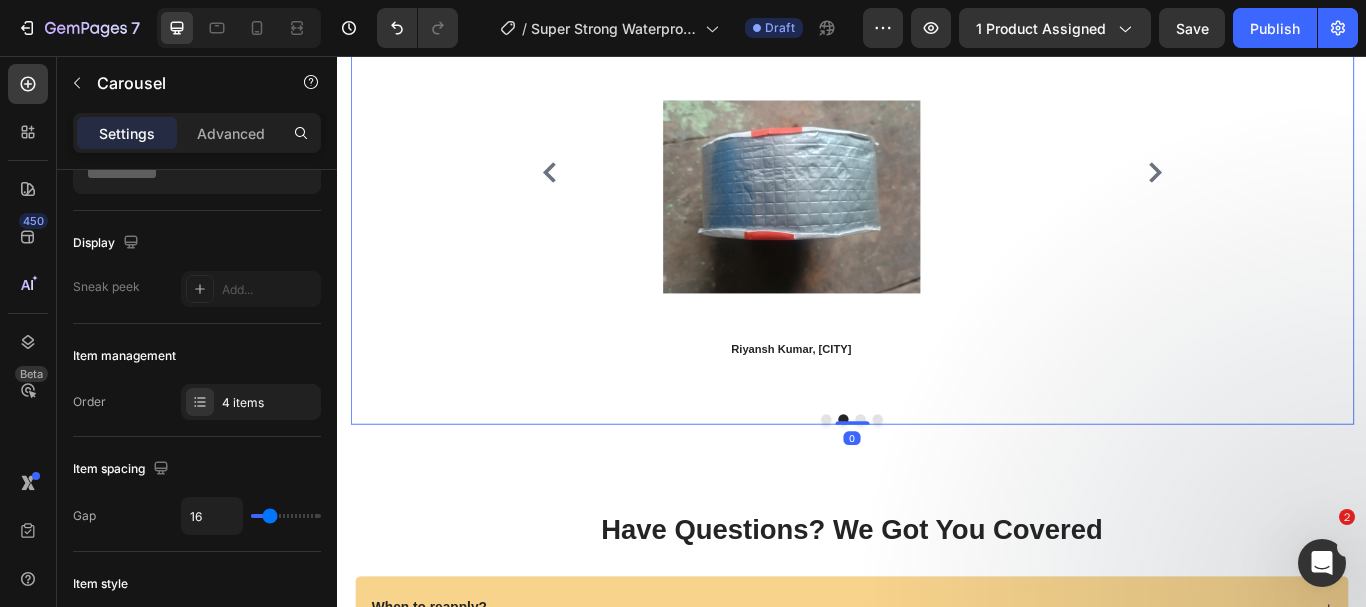 scroll, scrollTop: 0, scrollLeft: 0, axis: both 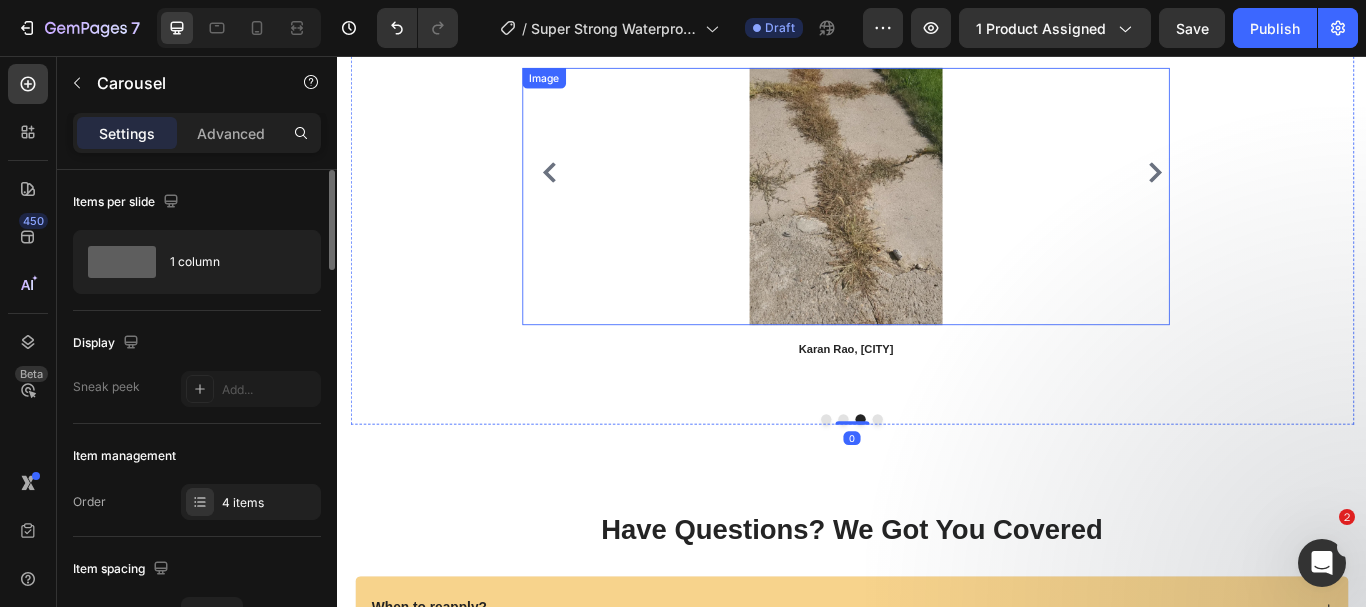 click at bounding box center (930, 220) 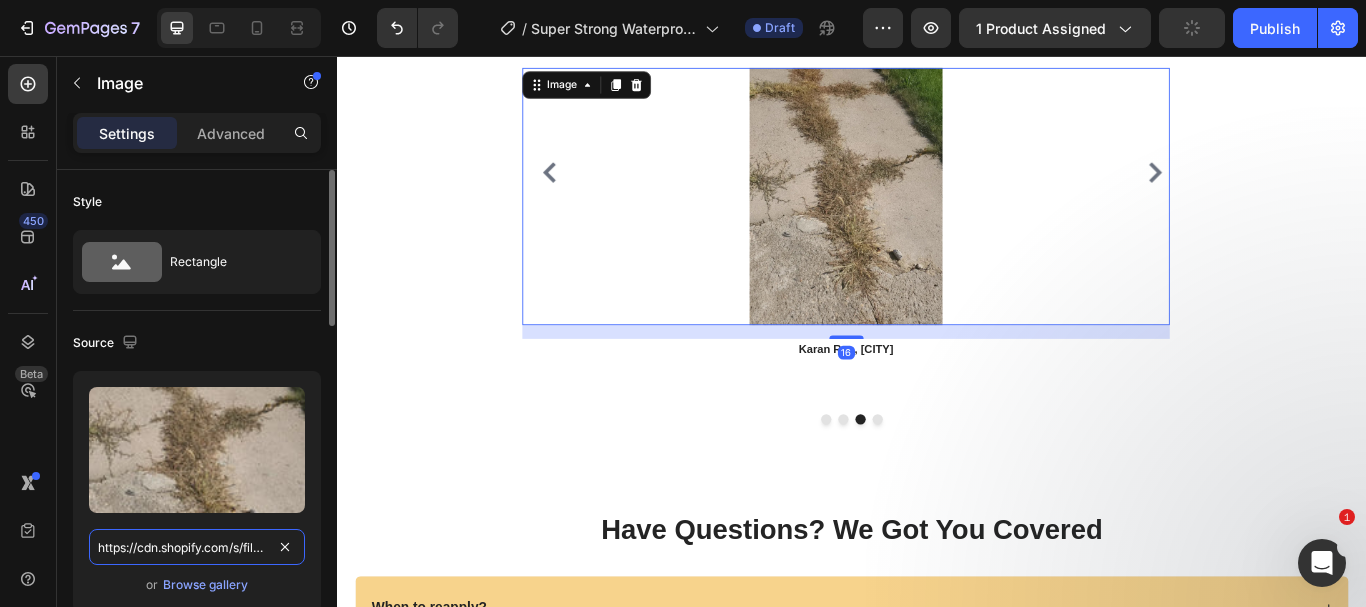 click on "https://cdn.shopify.com/s/files/1/0738/0067/9667/files/1aa8ca88-c5a3-4ab1-b97d-00c0b5d9539f.webp?v=1754147346" at bounding box center [197, 547] 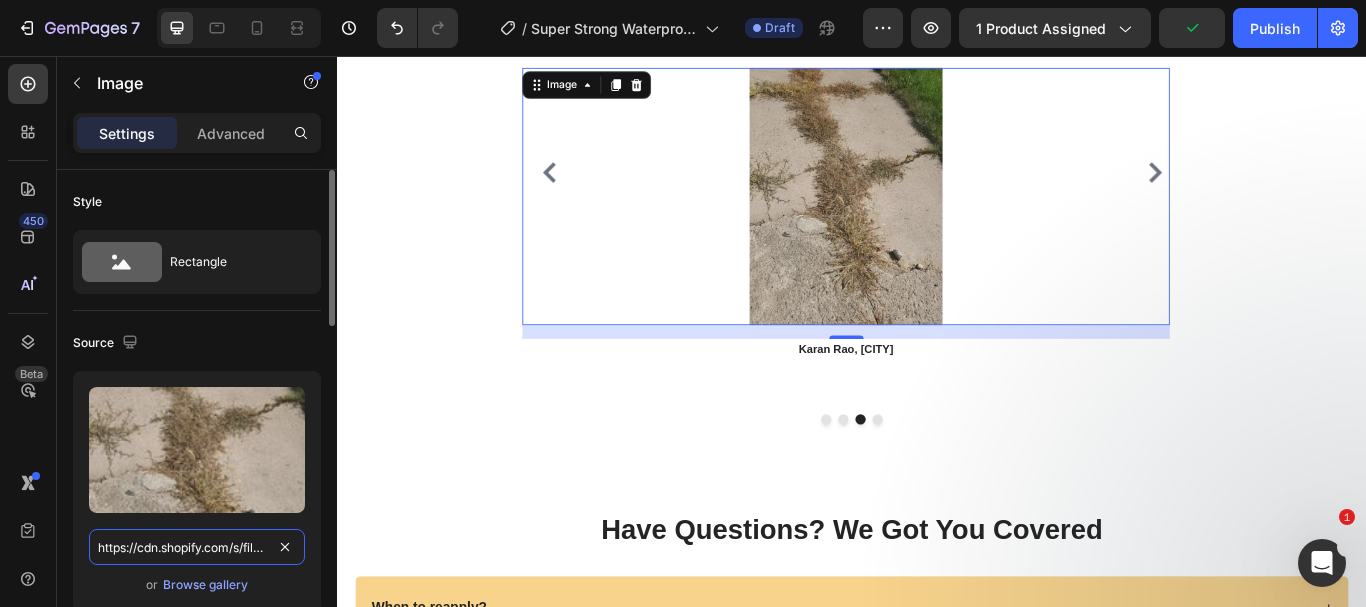 paste on "71SIMGgG_FL.jpg?v=175430765" 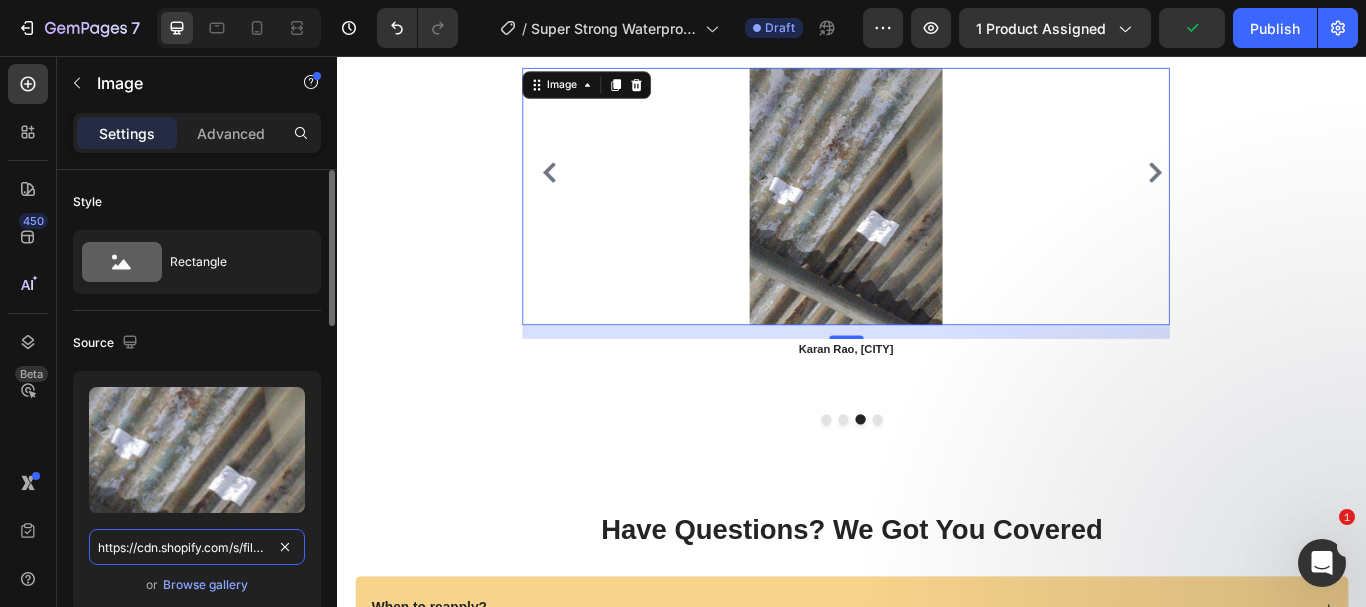 scroll, scrollTop: 0, scrollLeft: 338, axis: horizontal 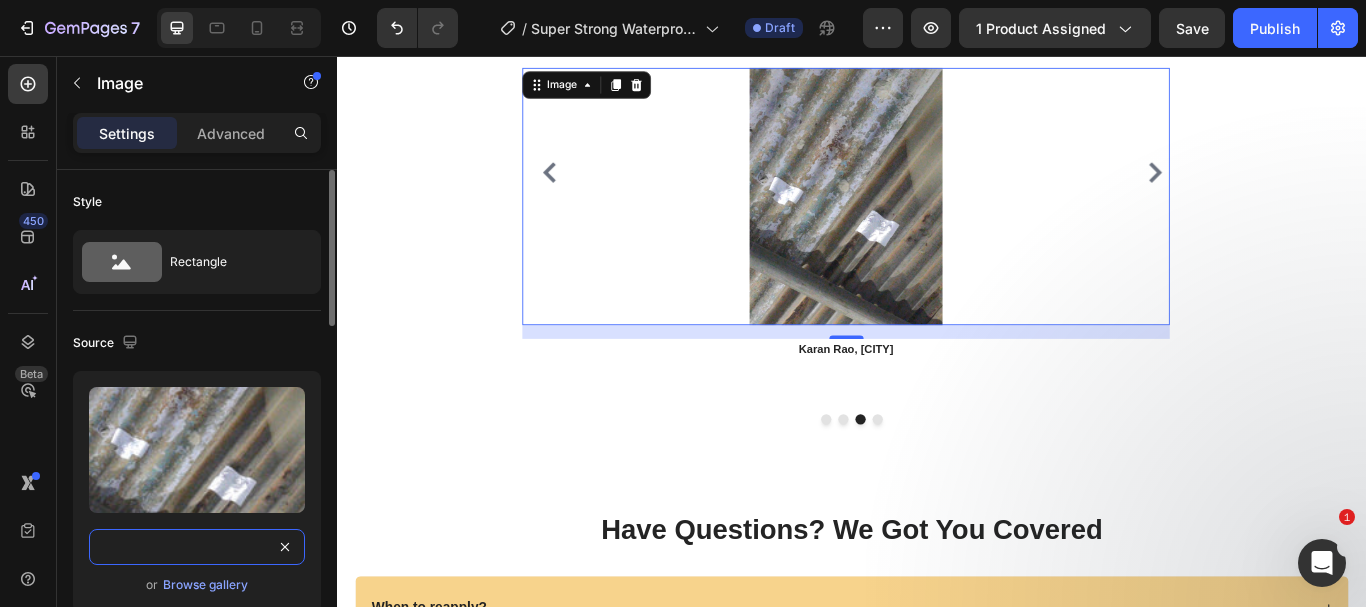 type on "https://cdn.shopify.com/s/files/1/0738/0067/9667/files/71SIMGgG_FL.jpg?v=1754307656" 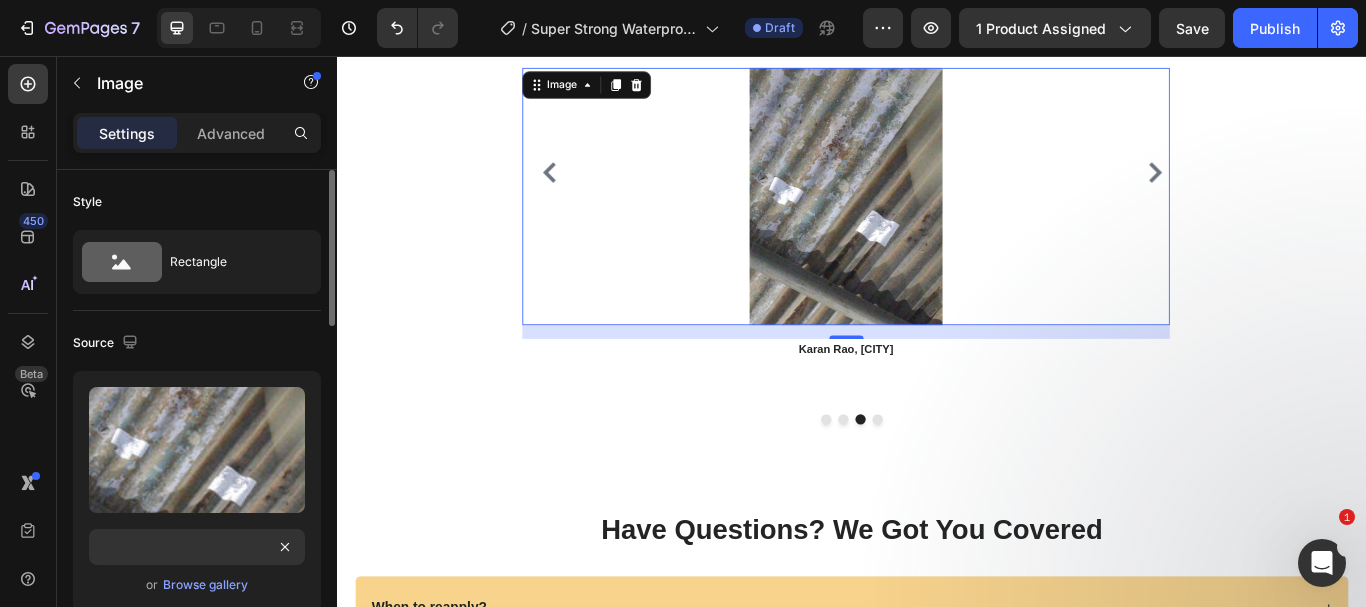 scroll, scrollTop: 0, scrollLeft: 0, axis: both 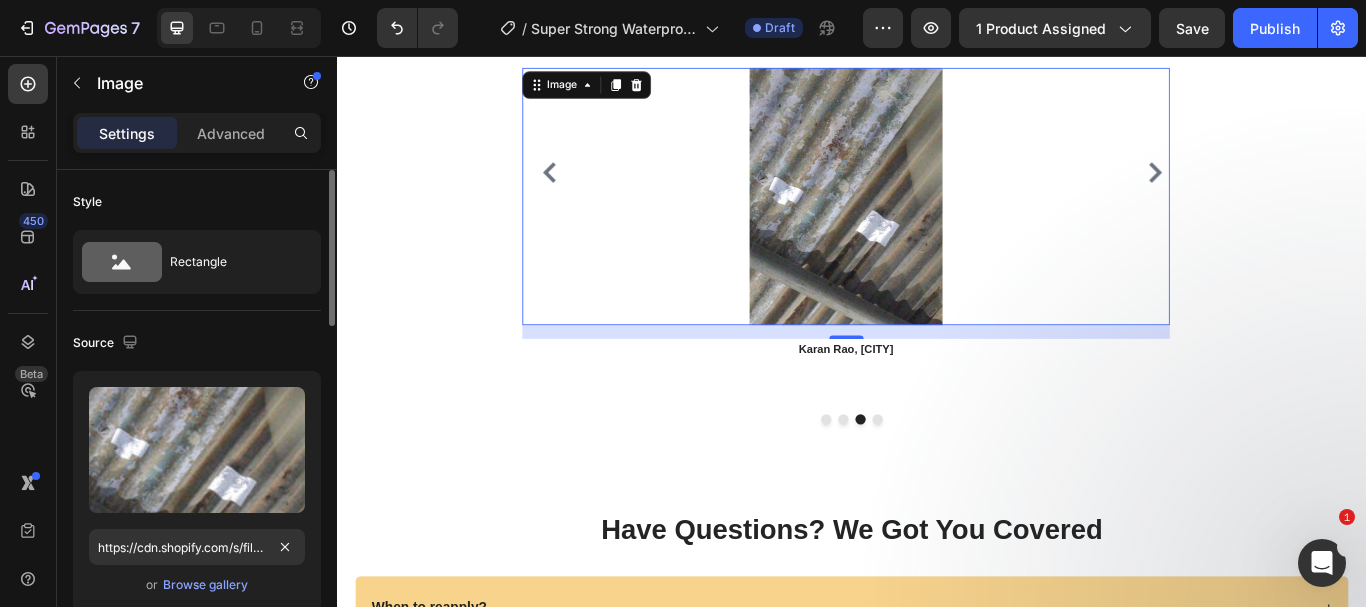 click on "or  Browse gallery" at bounding box center [197, 585] 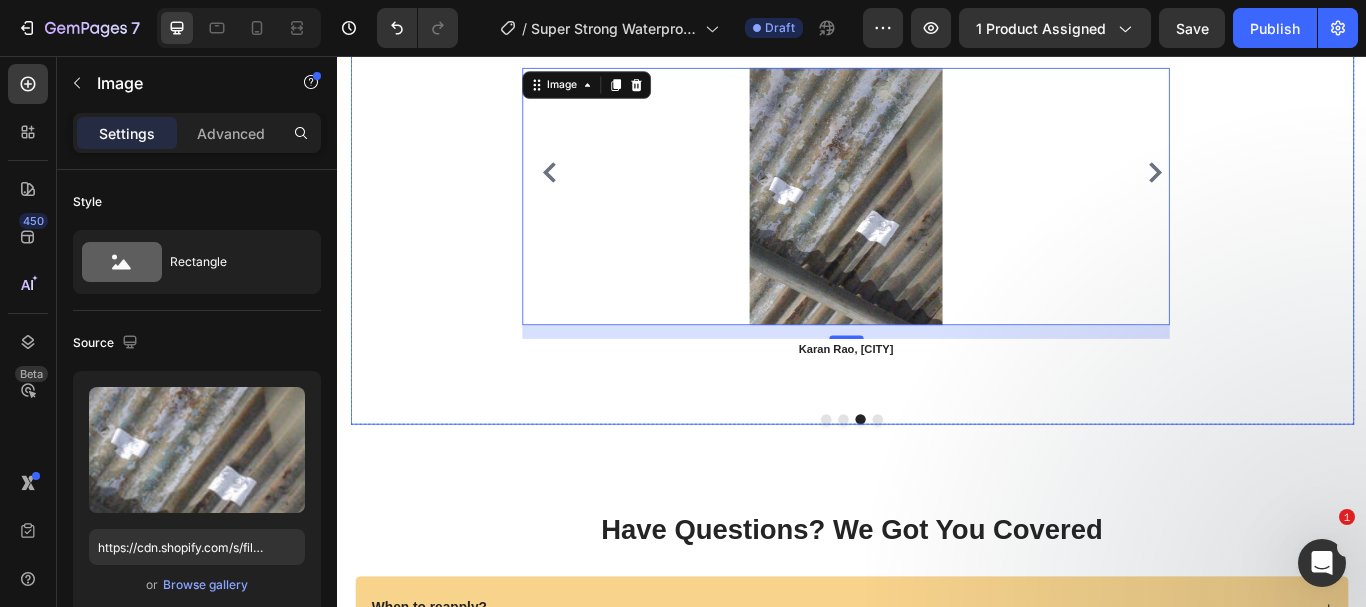scroll, scrollTop: 6220, scrollLeft: 0, axis: vertical 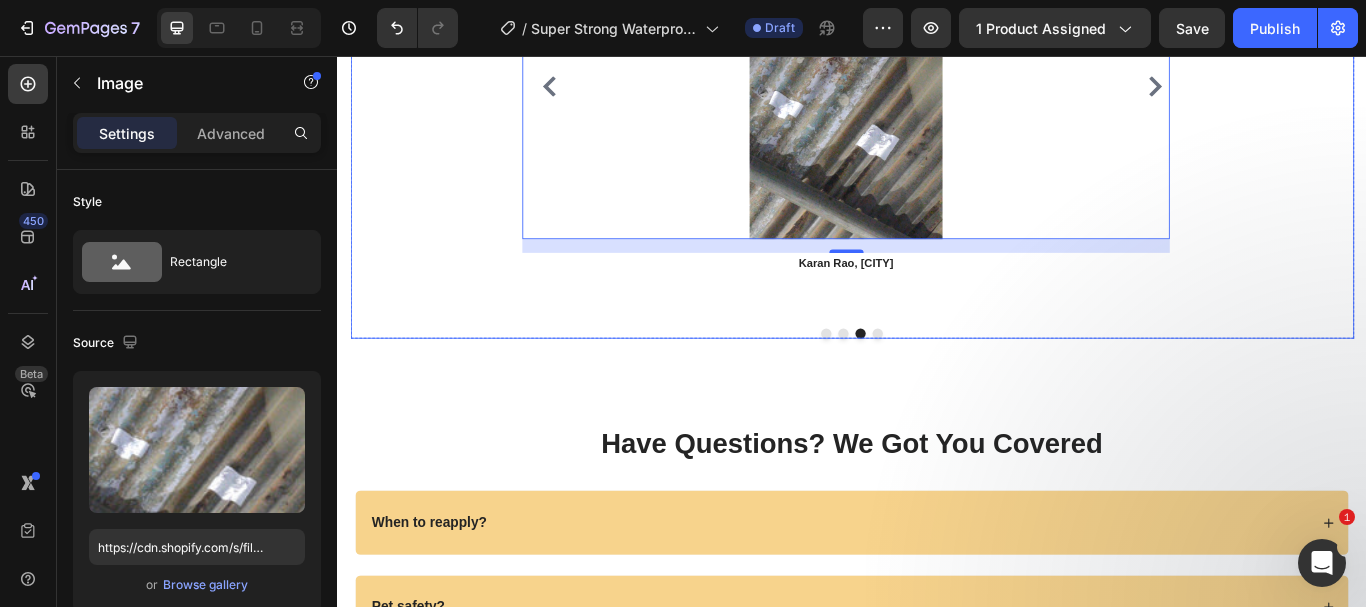 click at bounding box center [967, 380] 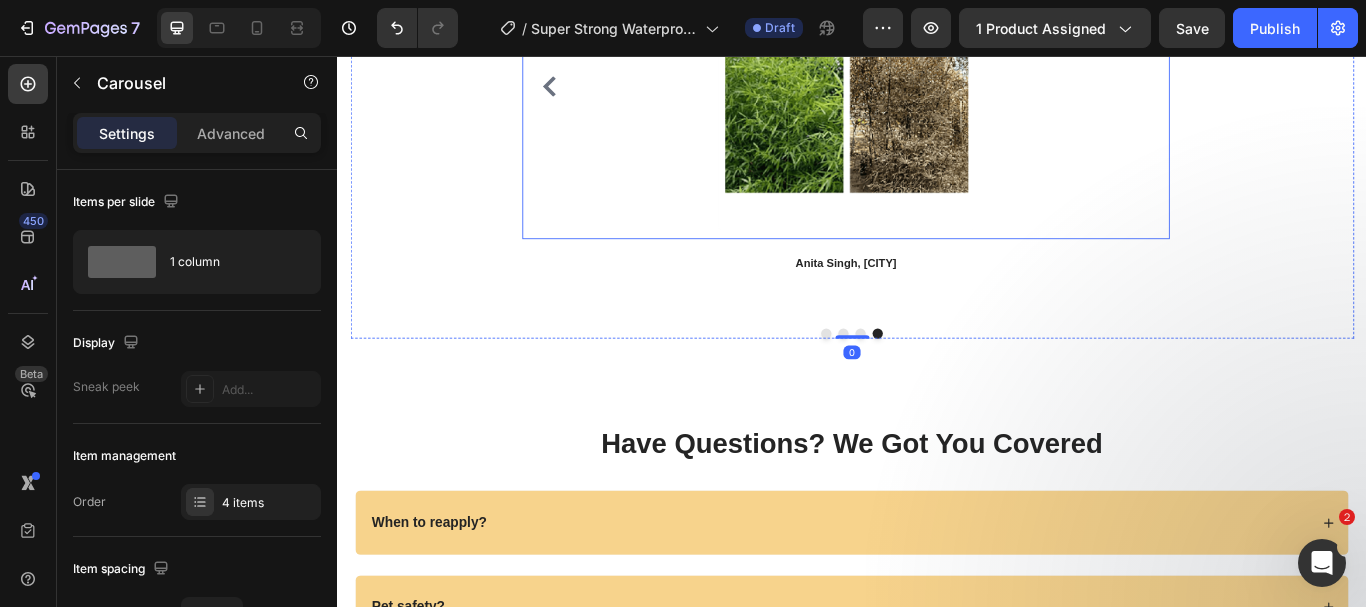 click at bounding box center (930, 120) 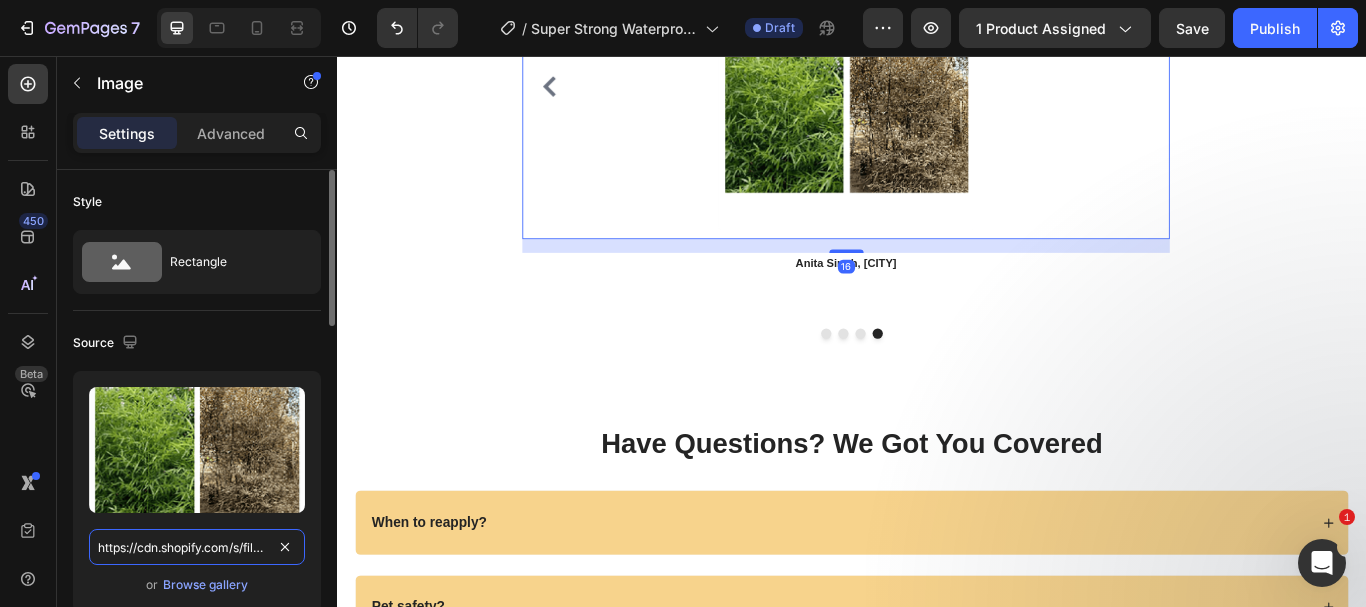 click on "https://cdn.shopify.com/s/files/1/0738/0067/9667/files/20250702-b4.png?v=1754147345" at bounding box center (197, 547) 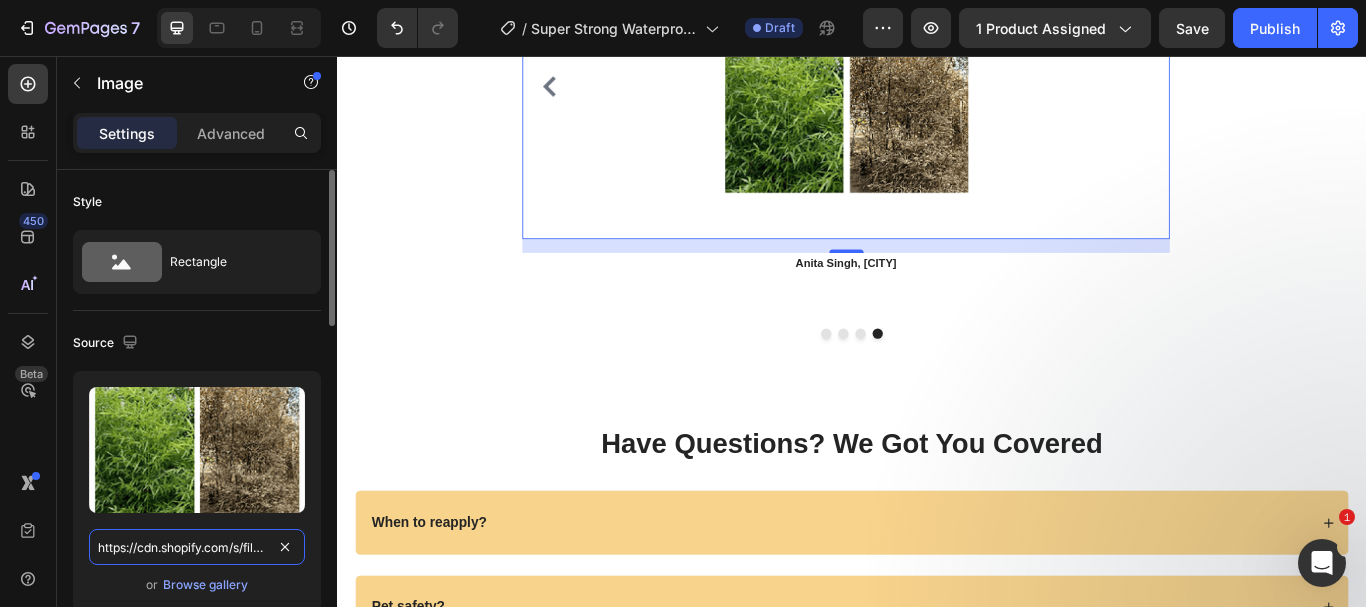 paste on "81igJiBBxkL.jpg?v=1754307656" 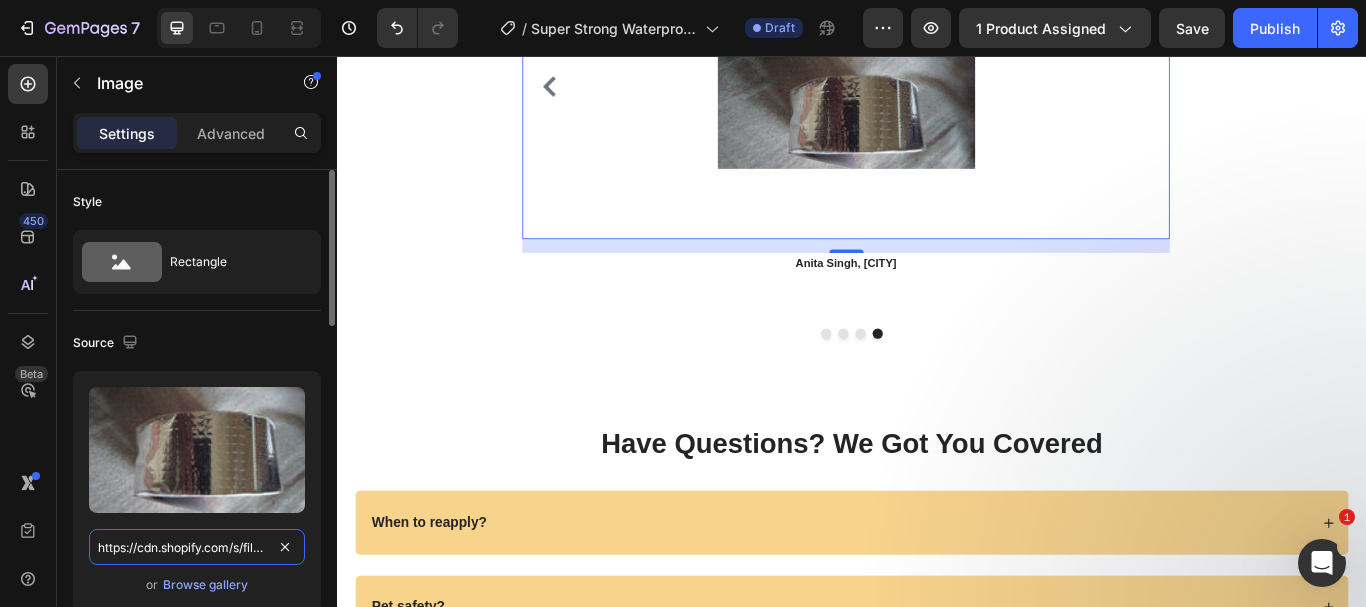 scroll, scrollTop: 0, scrollLeft: 328, axis: horizontal 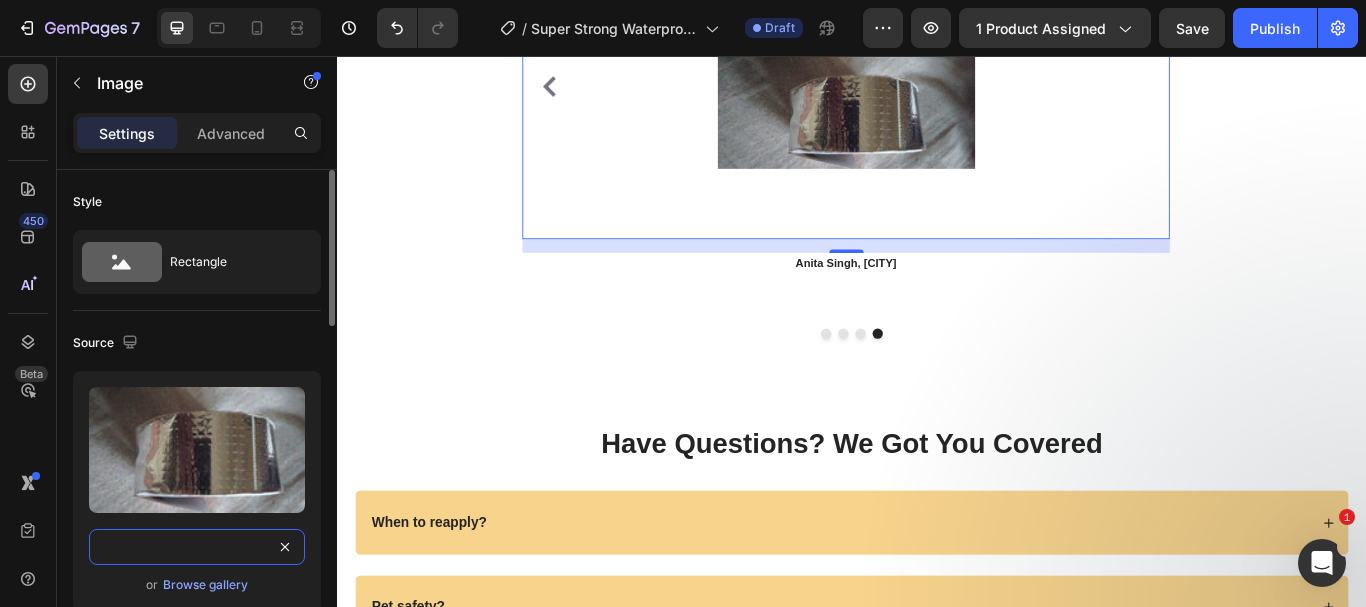 type on "https://cdn.shopify.com/s/files/1/0738/0067/9667/files/81igJiBBxkL.jpg?v=1754307656" 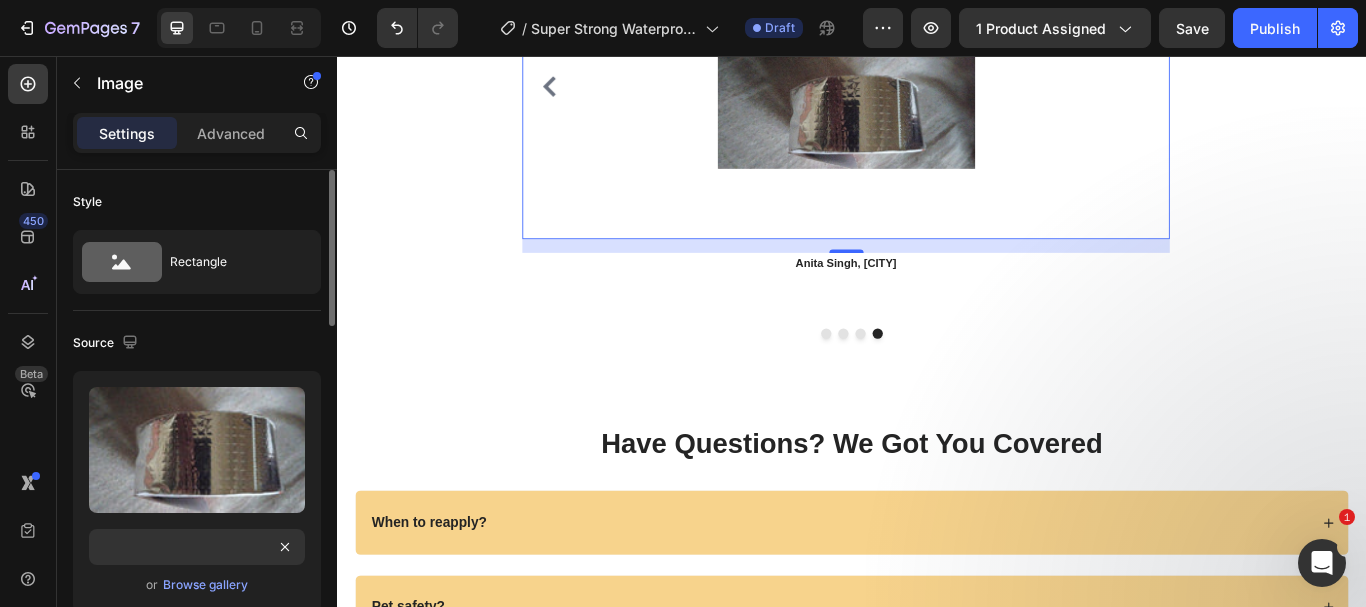scroll, scrollTop: 0, scrollLeft: 0, axis: both 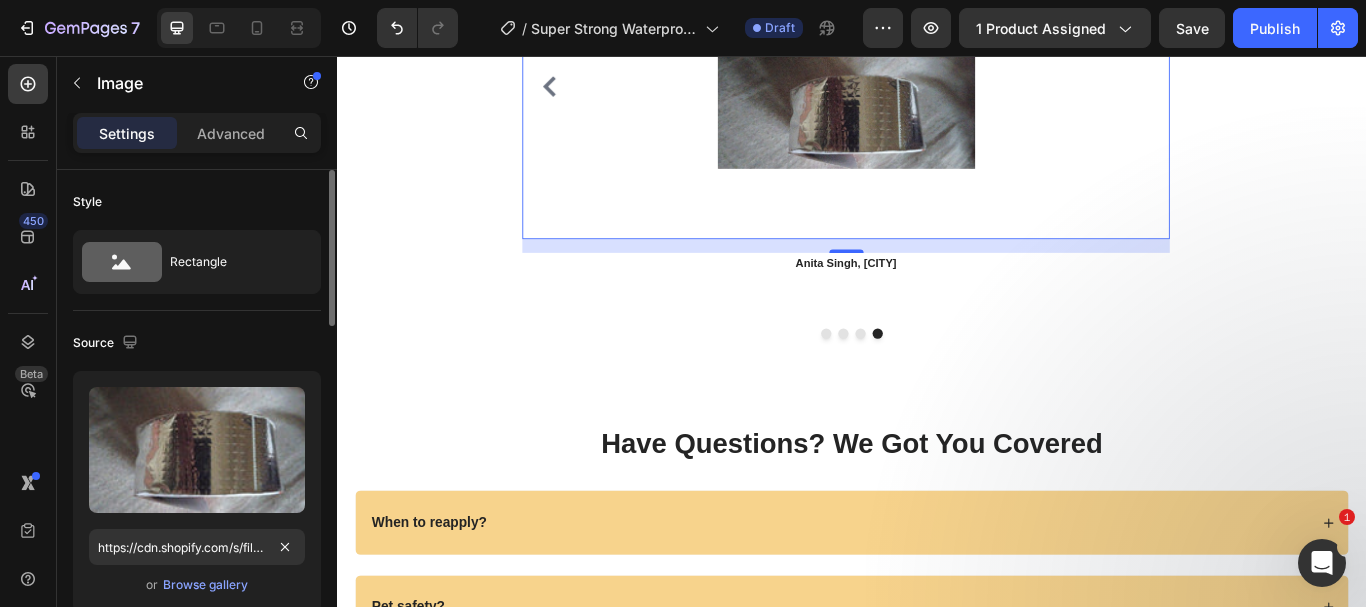 click on "Upload Image https://cdn.shopify.com/s/files/1/0738/0067/9667/files/81igJiBBxkL.jpg?v=1754307656 or  Browse gallery" at bounding box center [197, 492] 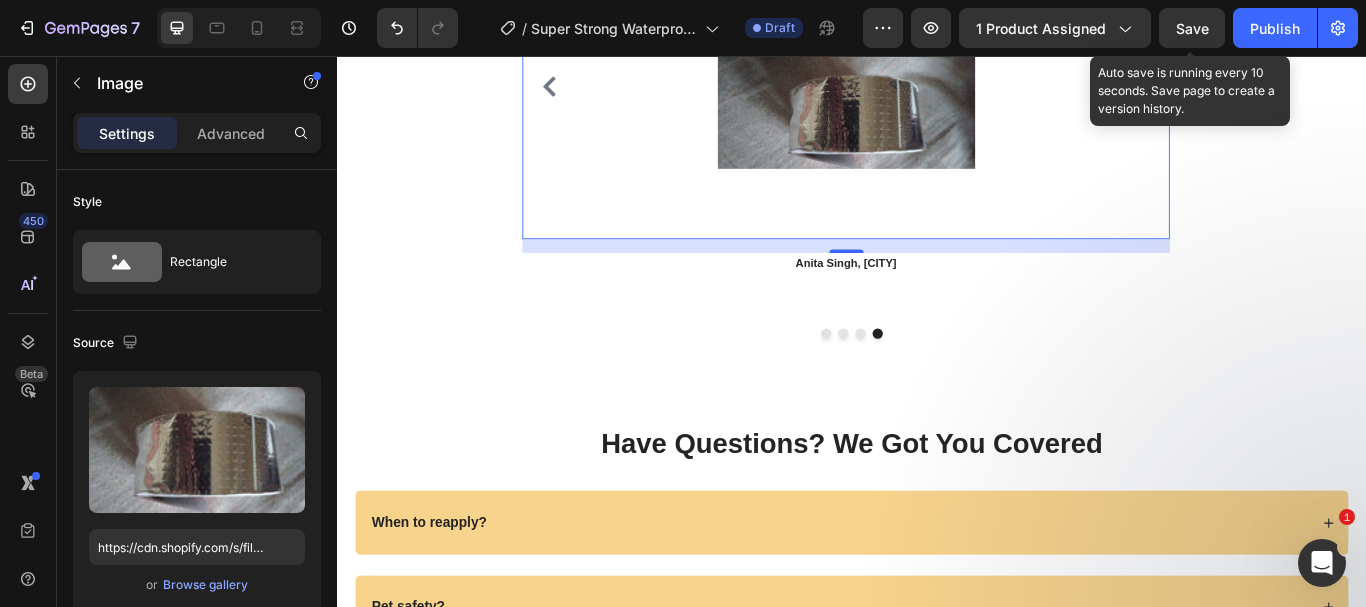 drag, startPoint x: 1191, startPoint y: 26, endPoint x: 946, endPoint y: 27, distance: 245.00204 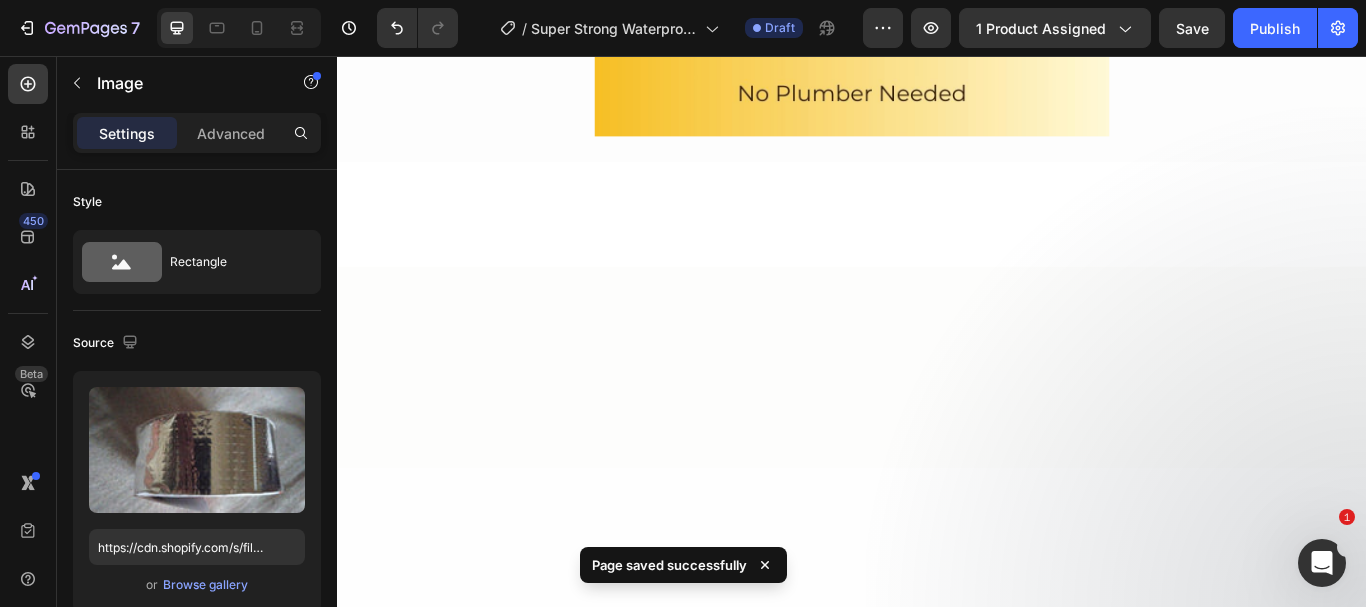 scroll, scrollTop: 2358, scrollLeft: 0, axis: vertical 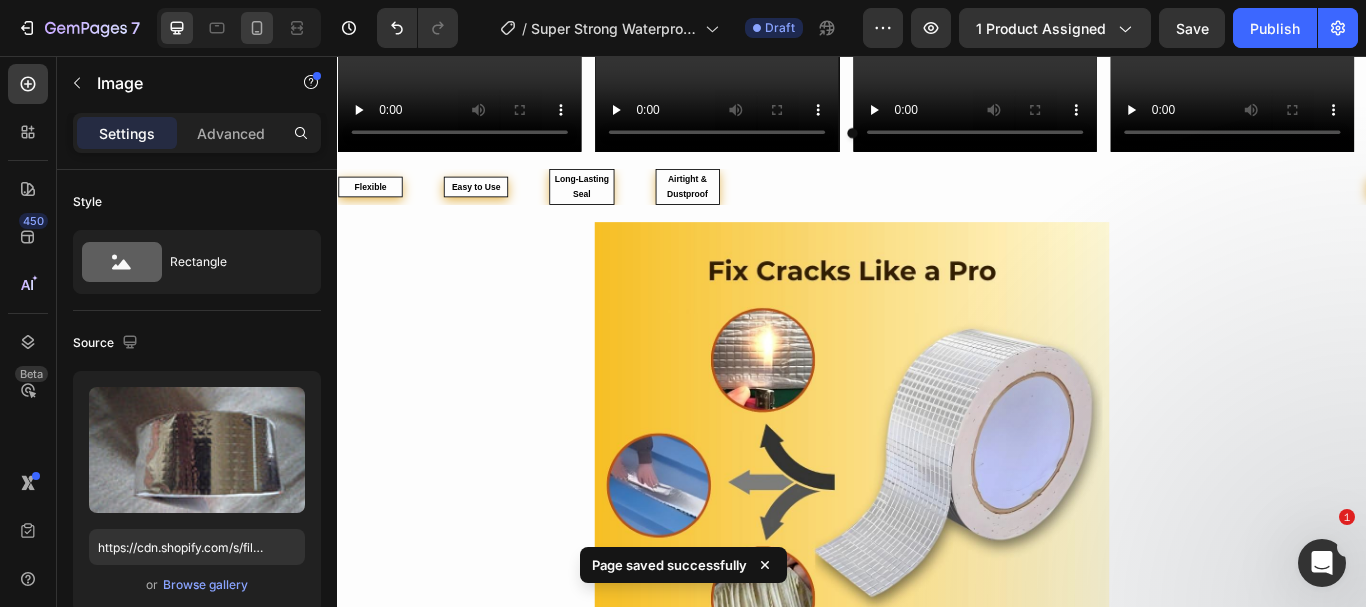 click 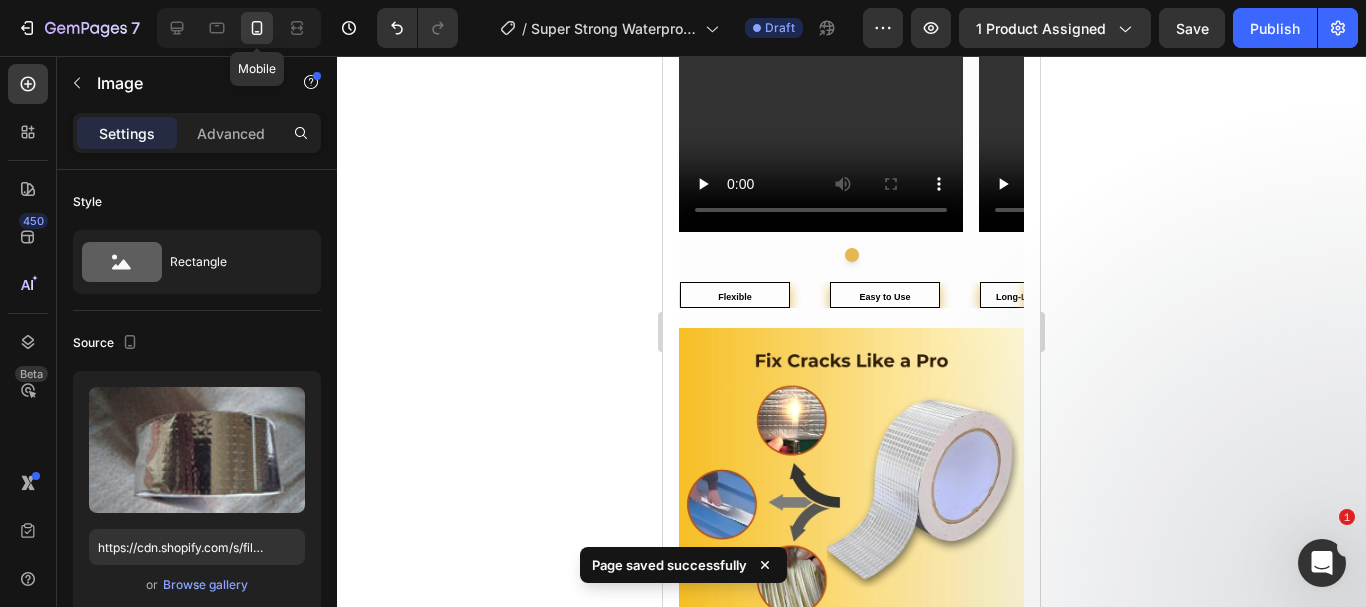 type on "200" 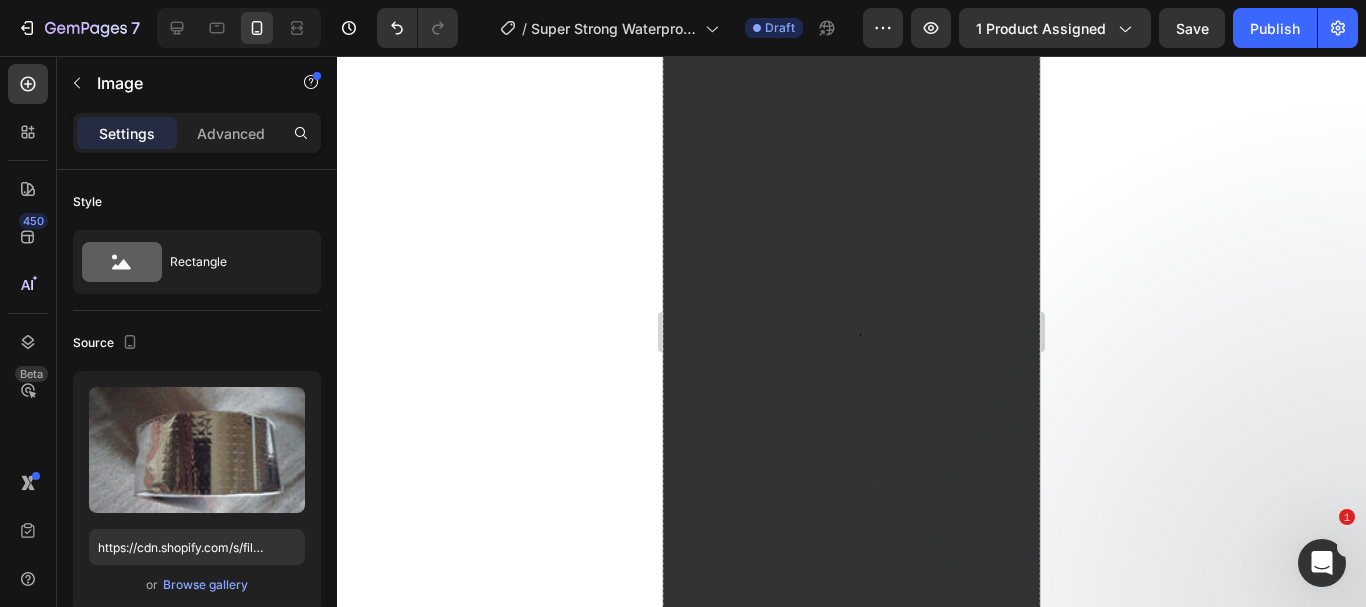 scroll, scrollTop: 1358, scrollLeft: 0, axis: vertical 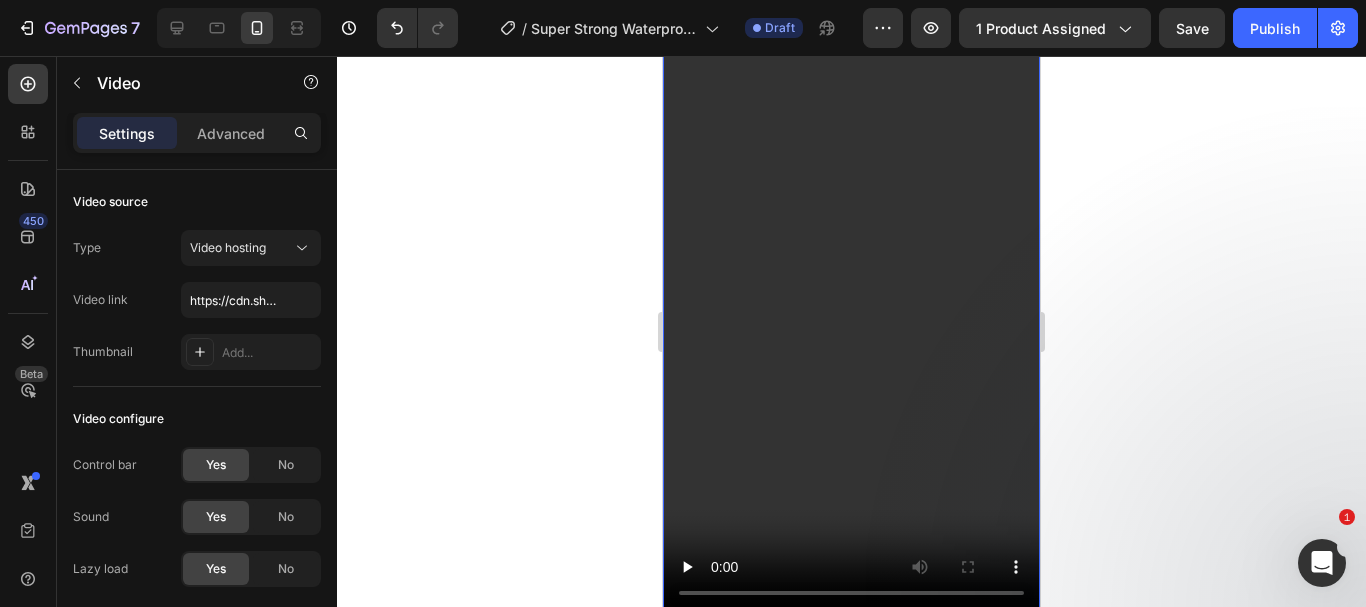 click at bounding box center [851, 280] 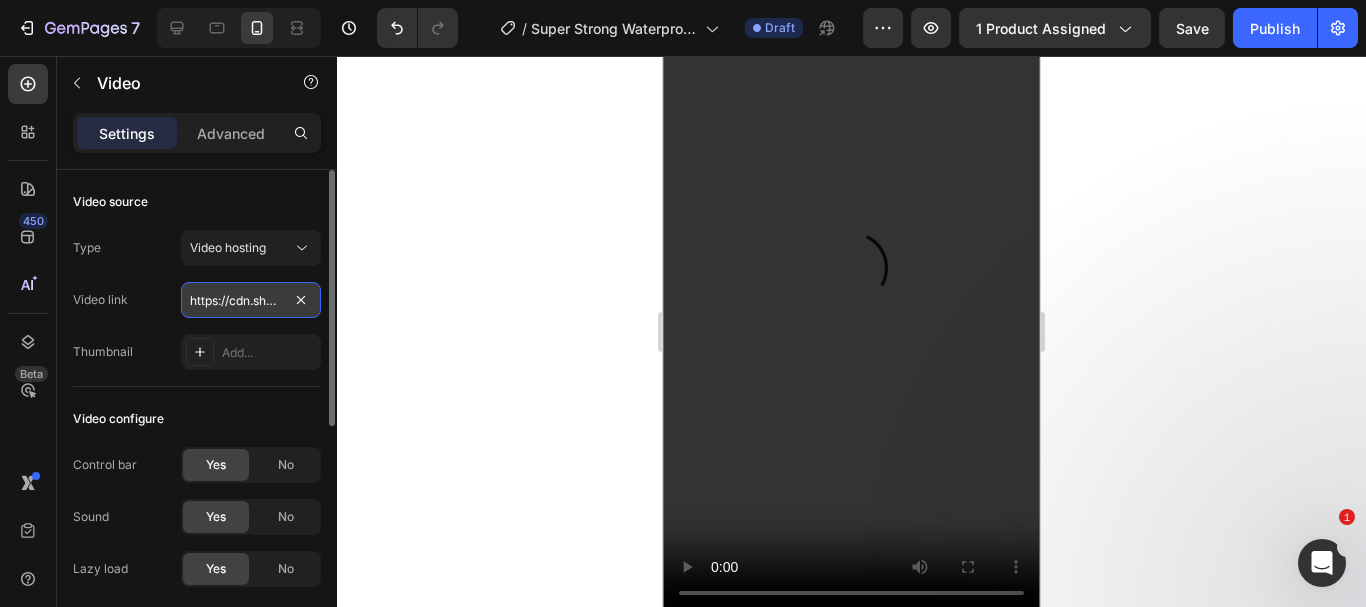 click on "https://cdn.shopify.com/videos/c/o/v/fdeaefa8cb77419d806718a6be6dd0c2.mp4" at bounding box center [251, 300] 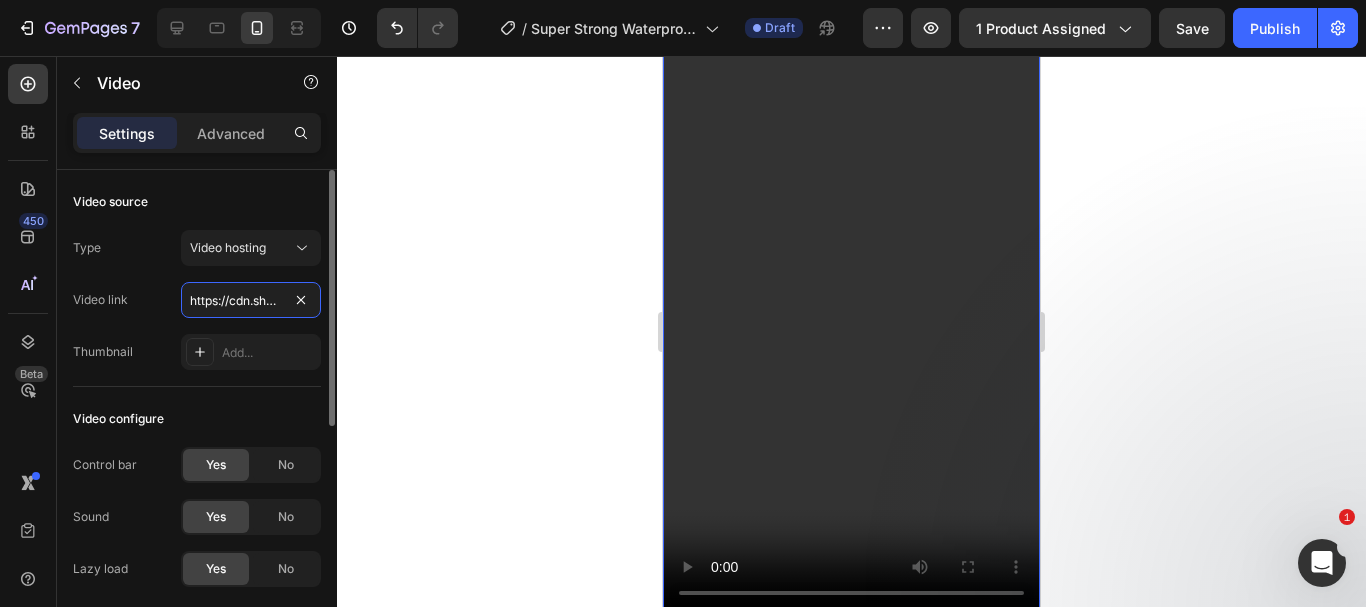 paste on "dc20bb66467541b68436ca4e53ced08f" 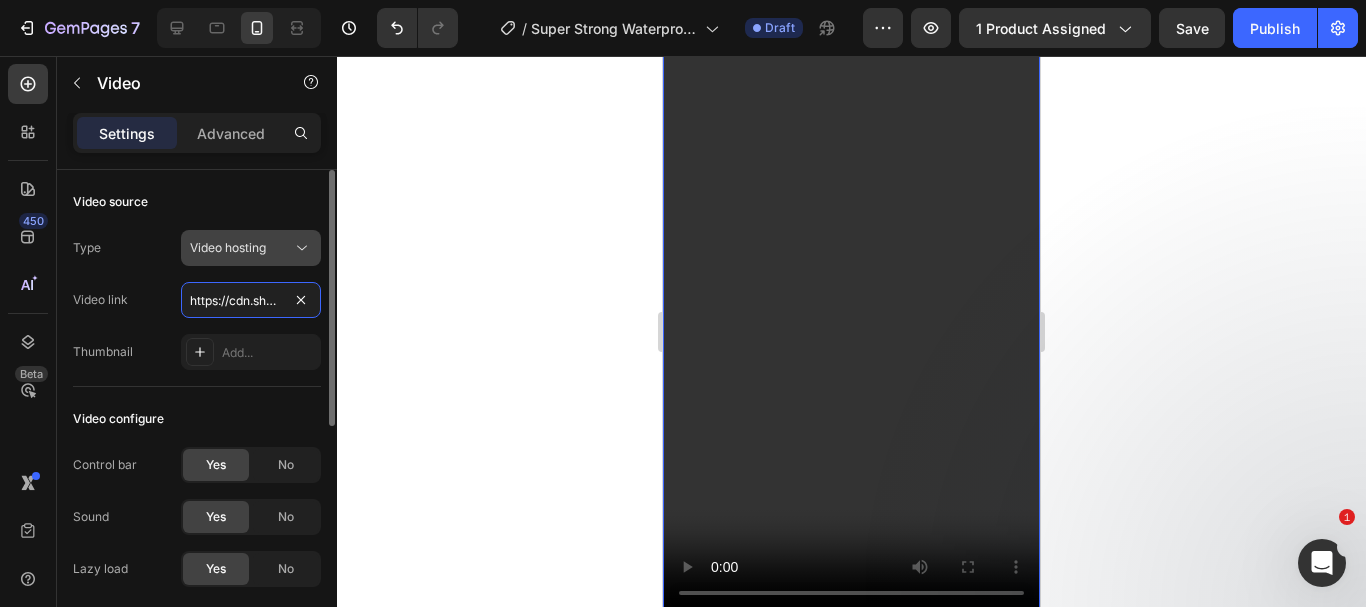 scroll, scrollTop: 0, scrollLeft: 381, axis: horizontal 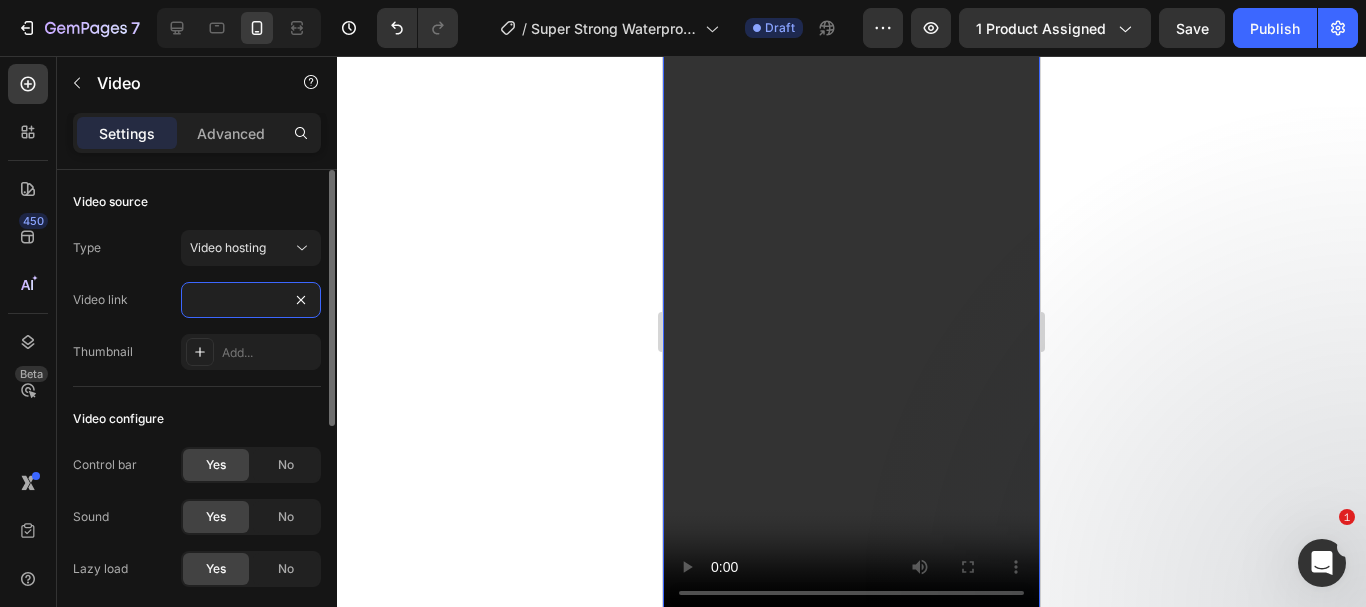 type on "https://cdn.shopify.com/videos/c/o/v/dc20bb66467541b68436ca4e53ced08f.mp4" 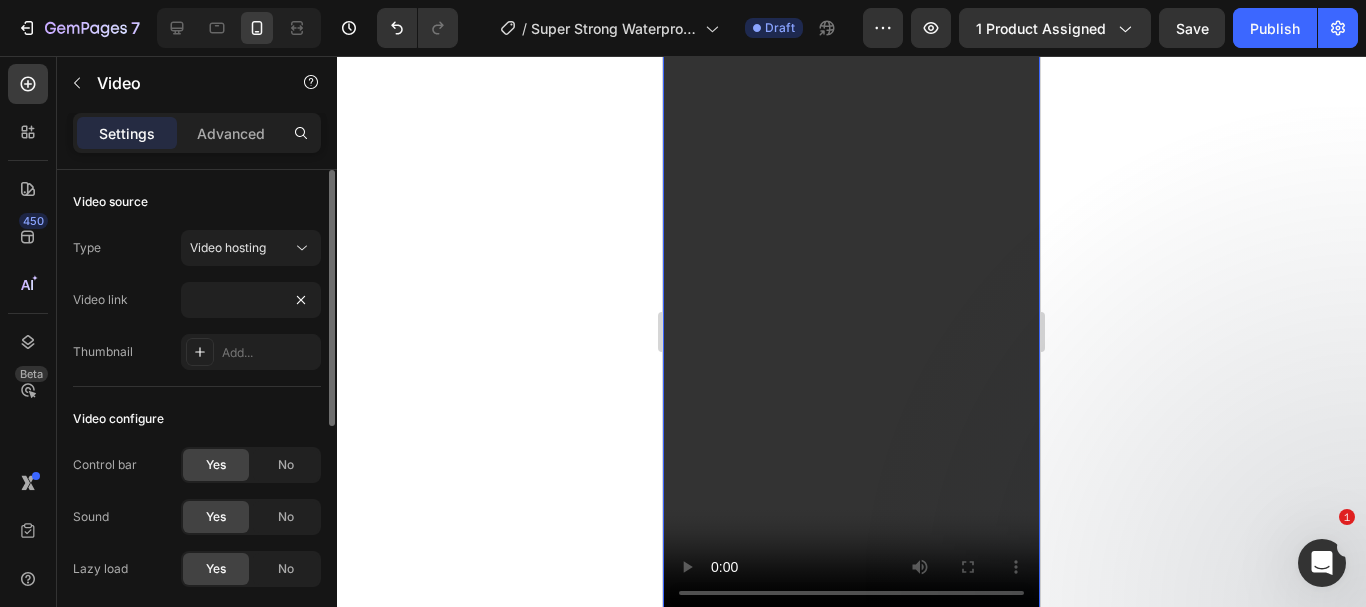 click on "Video link https://cdn.shopify.com/videos/c/o/v/dc20bb66467541b68436ca4e53ced08f.mp4" at bounding box center [197, 300] 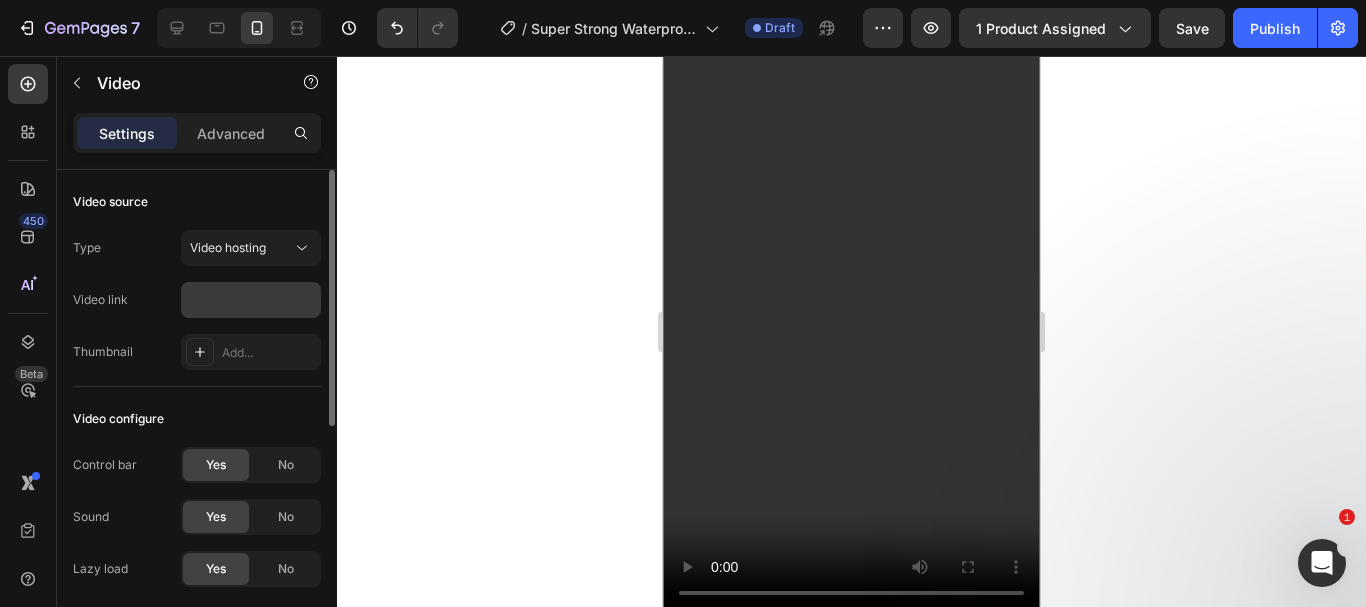 scroll, scrollTop: 0, scrollLeft: 0, axis: both 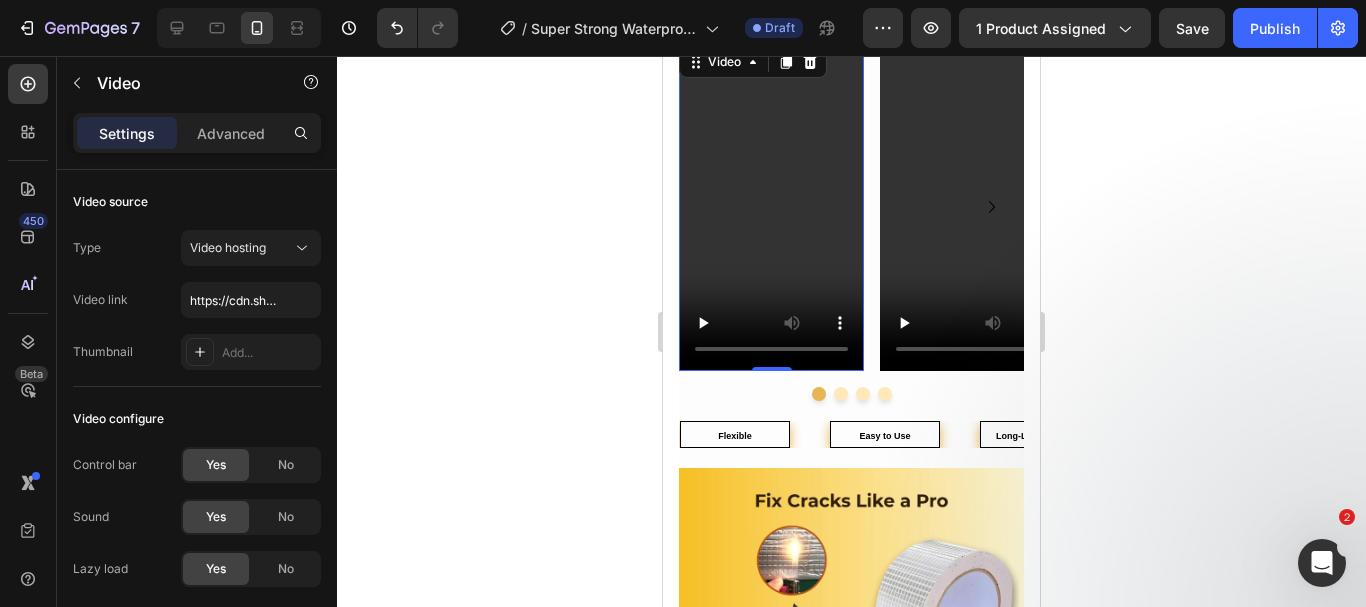 click at bounding box center (771, 206) 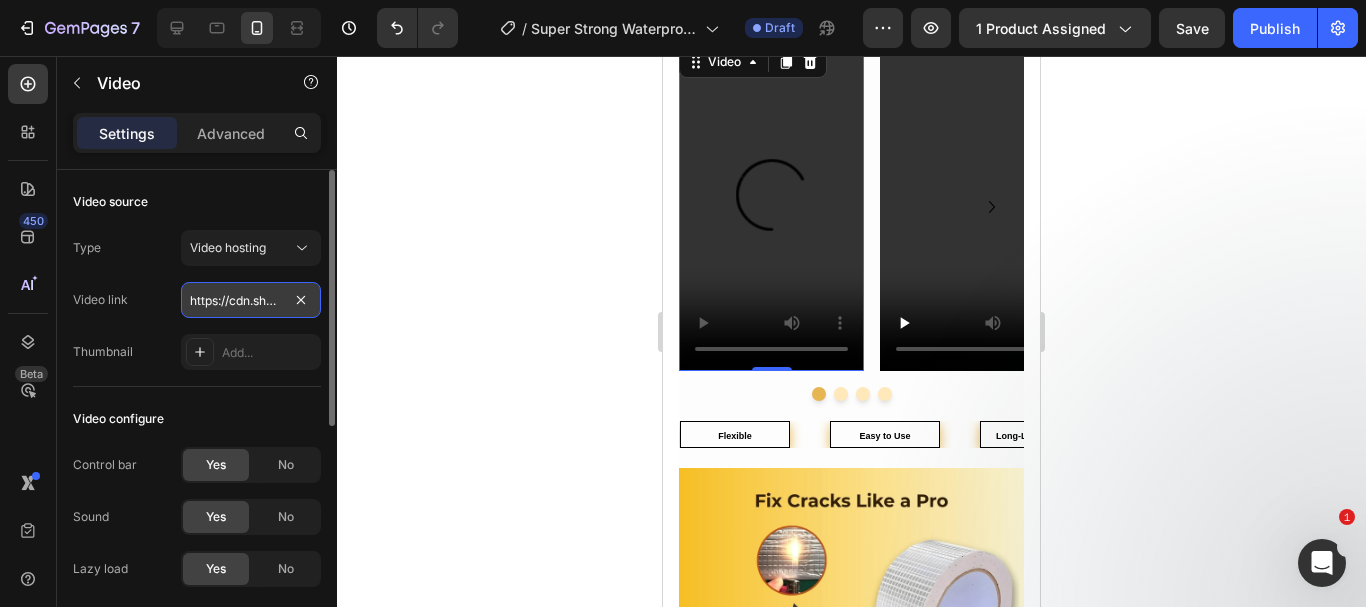 click on "https://cdn.shopify.com/videos/c/o/v/c7fed0ec89c245779fae19cb03c248ef.mp4" at bounding box center (251, 300) 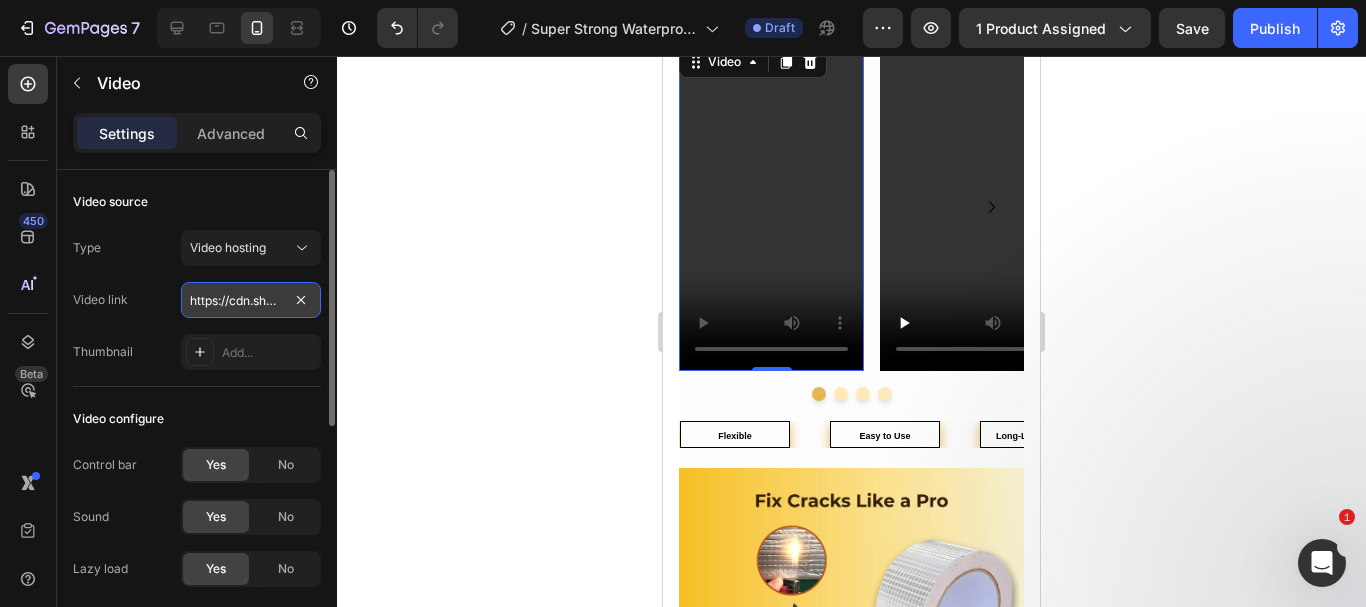 paste on "74bf89d7823f402da42721ce2e186d64" 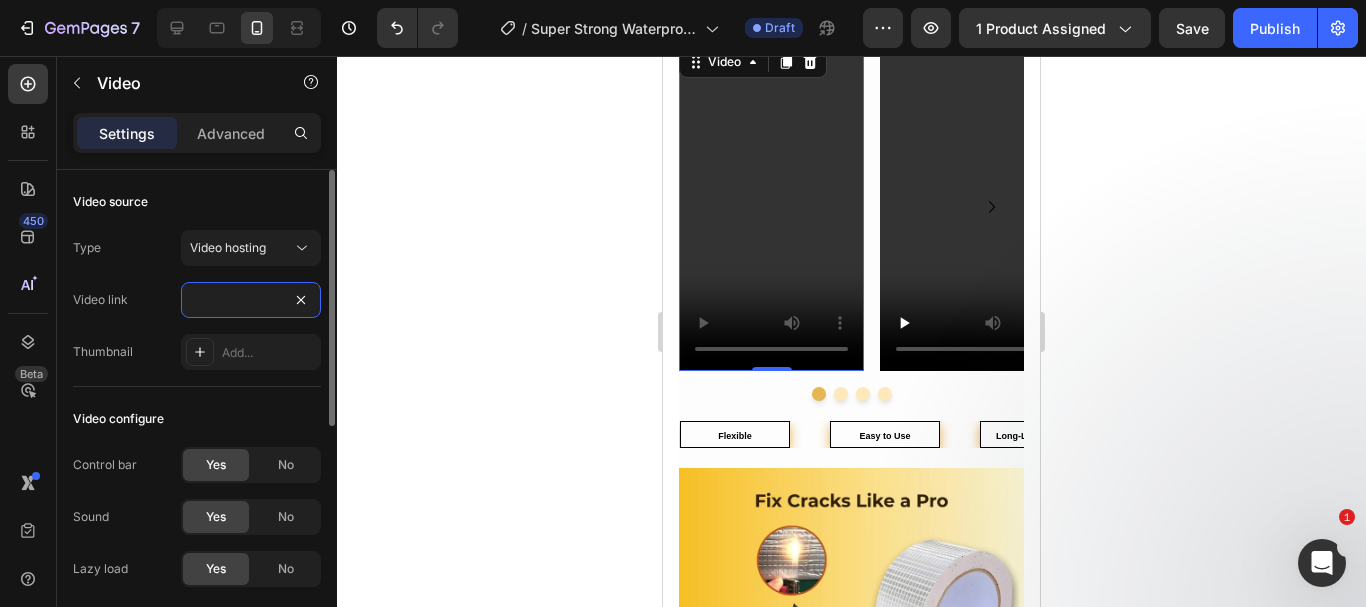 type on "https://cdn.shopify.com/videos/c/o/v/74bf89d7823f402da42721ce2e186d64.mp4" 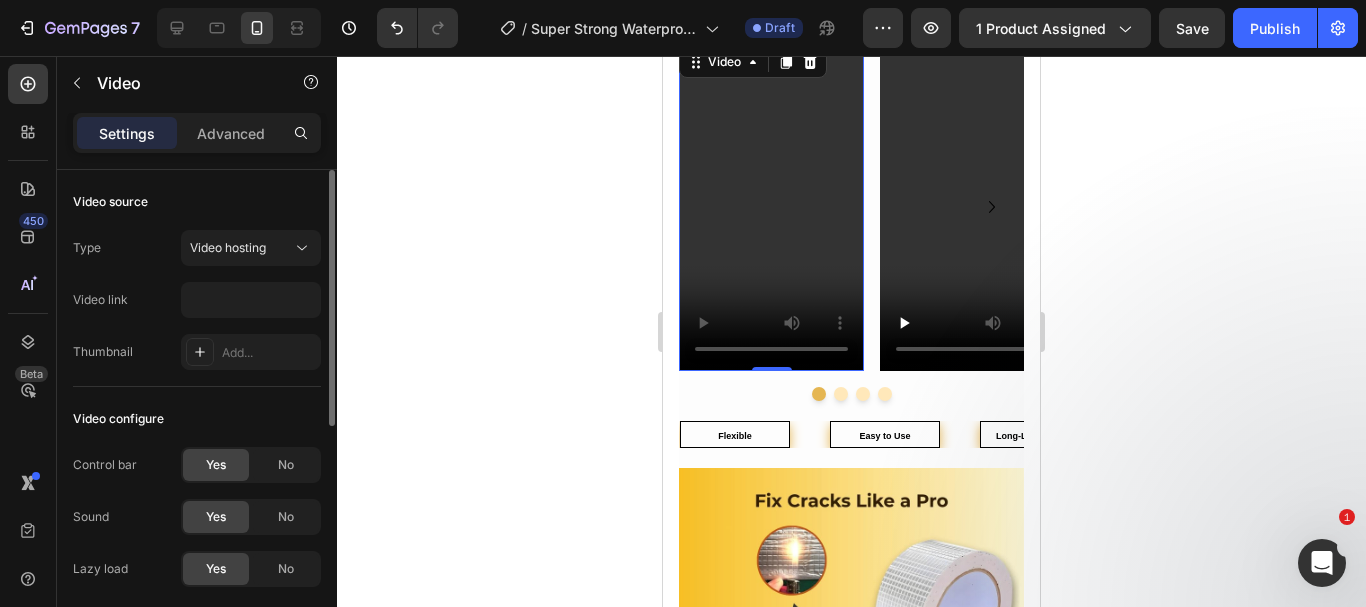 click on "Video link https://cdn.shopify.com/videos/c/o/v/74bf89d7823f402da42721ce2e186d64.mp4" at bounding box center [197, 300] 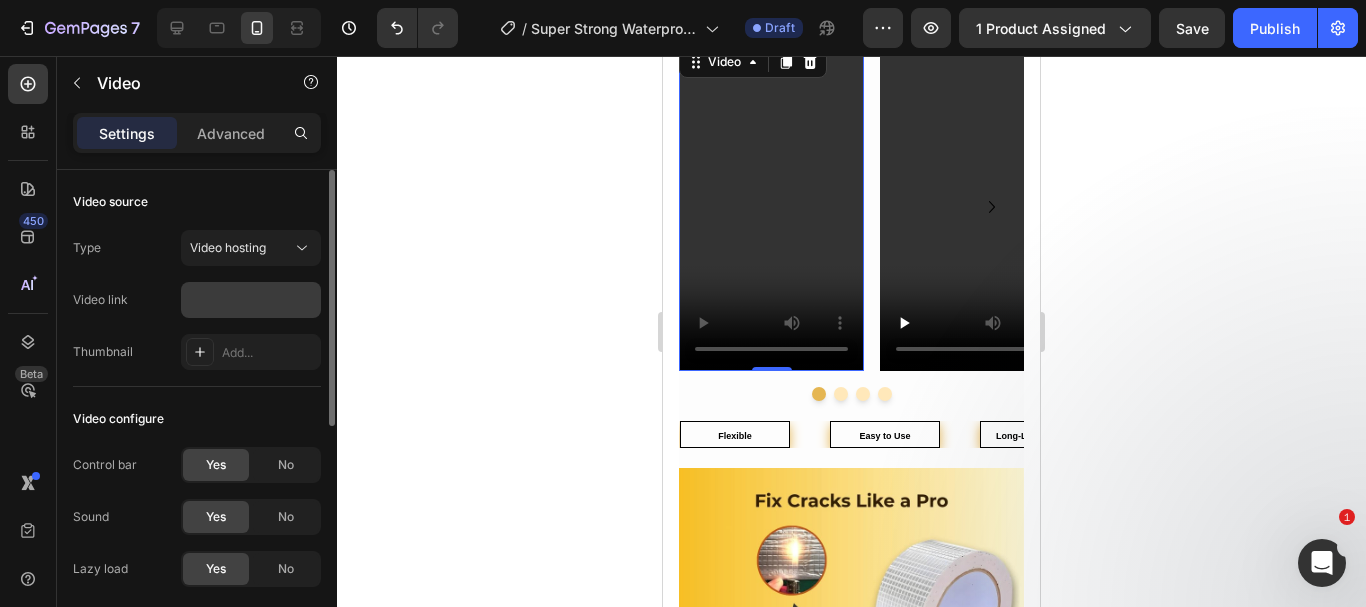 scroll, scrollTop: 0, scrollLeft: 0, axis: both 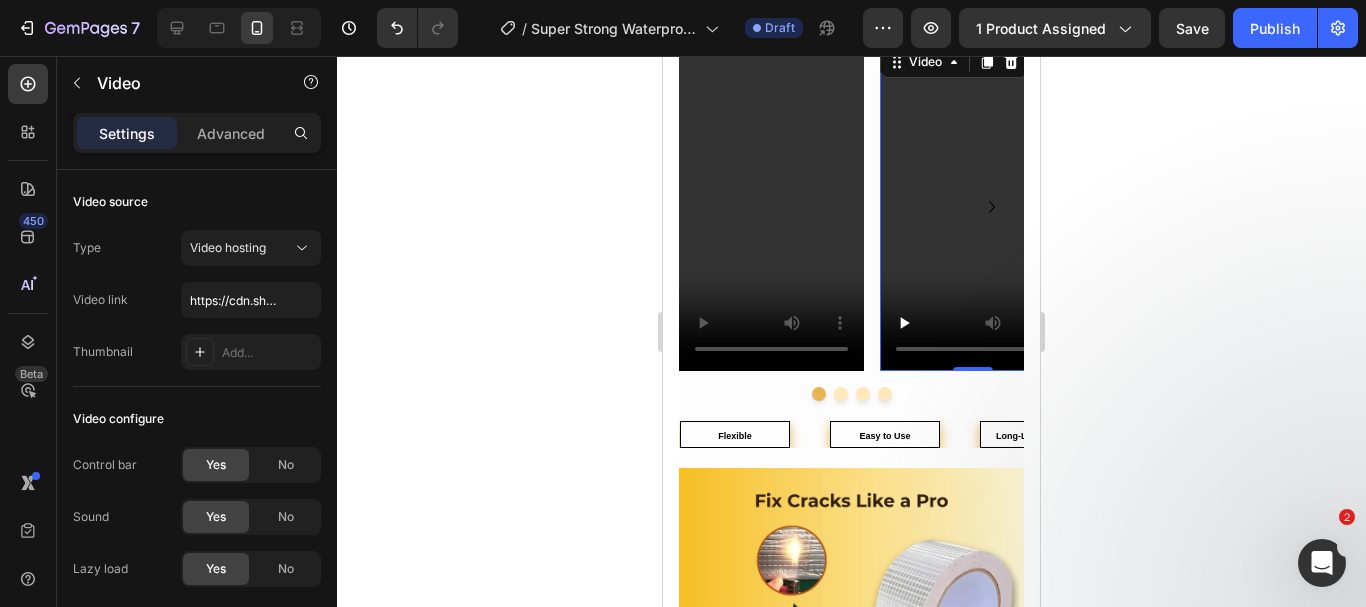 click at bounding box center (972, 206) 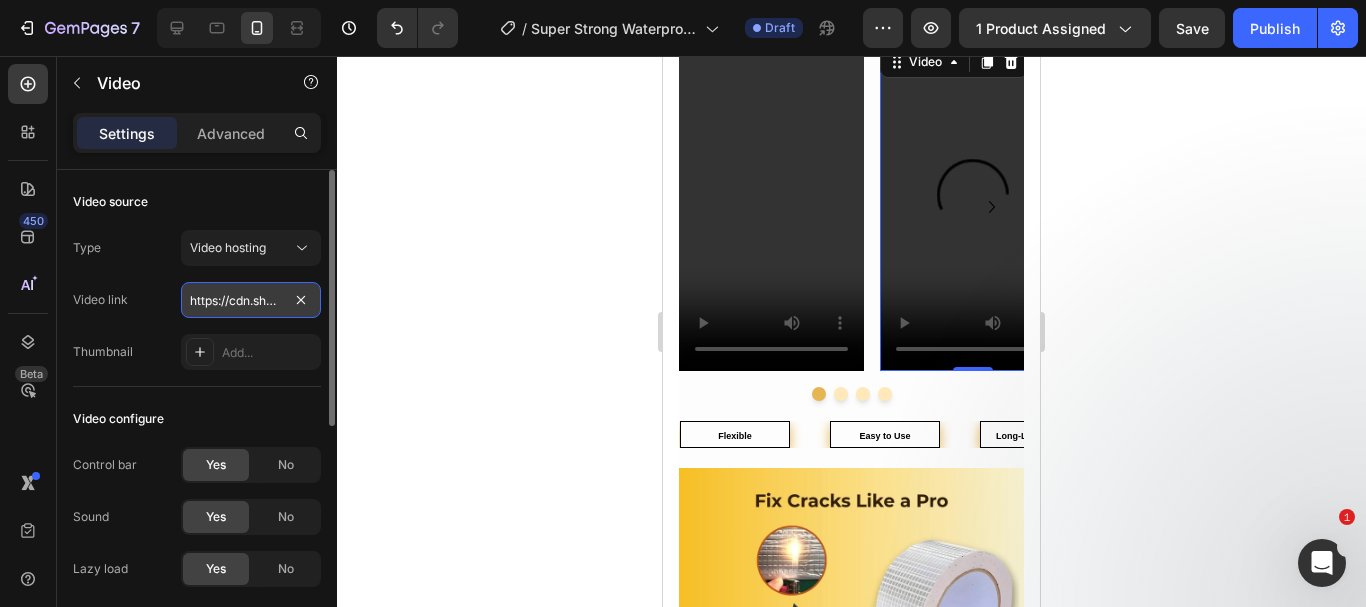 click on "https://cdn.shopify.com/videos/c/o/v/e96a37c8e469499caae92e9b36f392a2.mp4" at bounding box center (251, 300) 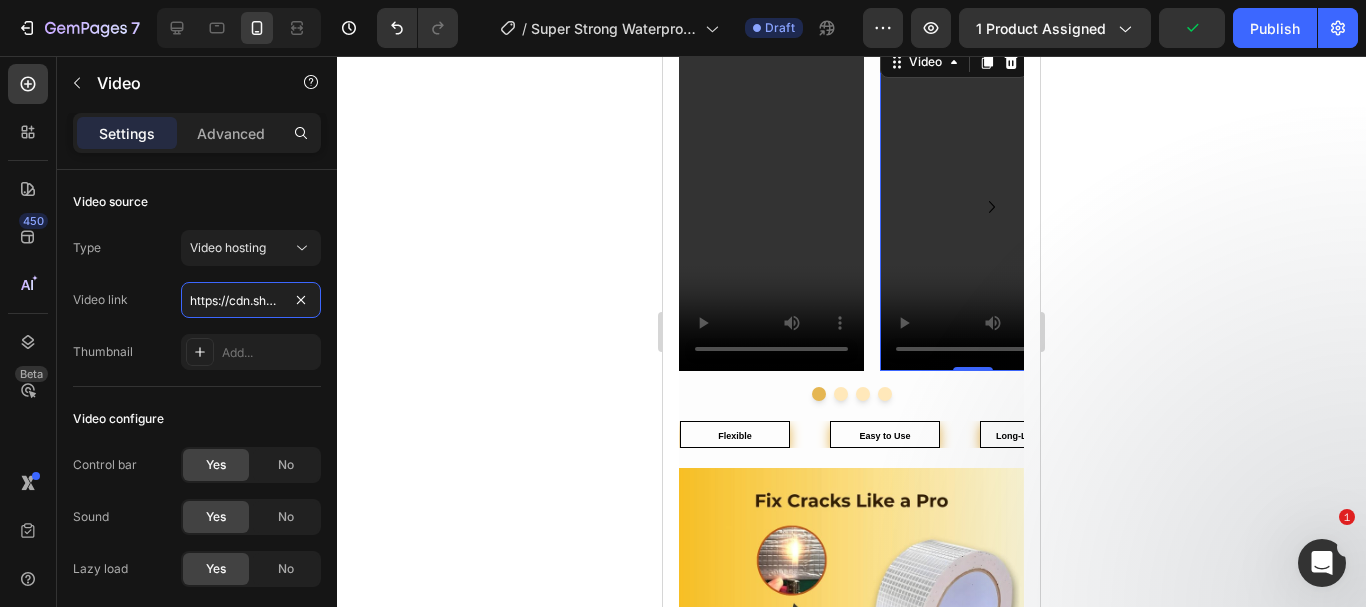 scroll, scrollTop: 0, scrollLeft: 376, axis: horizontal 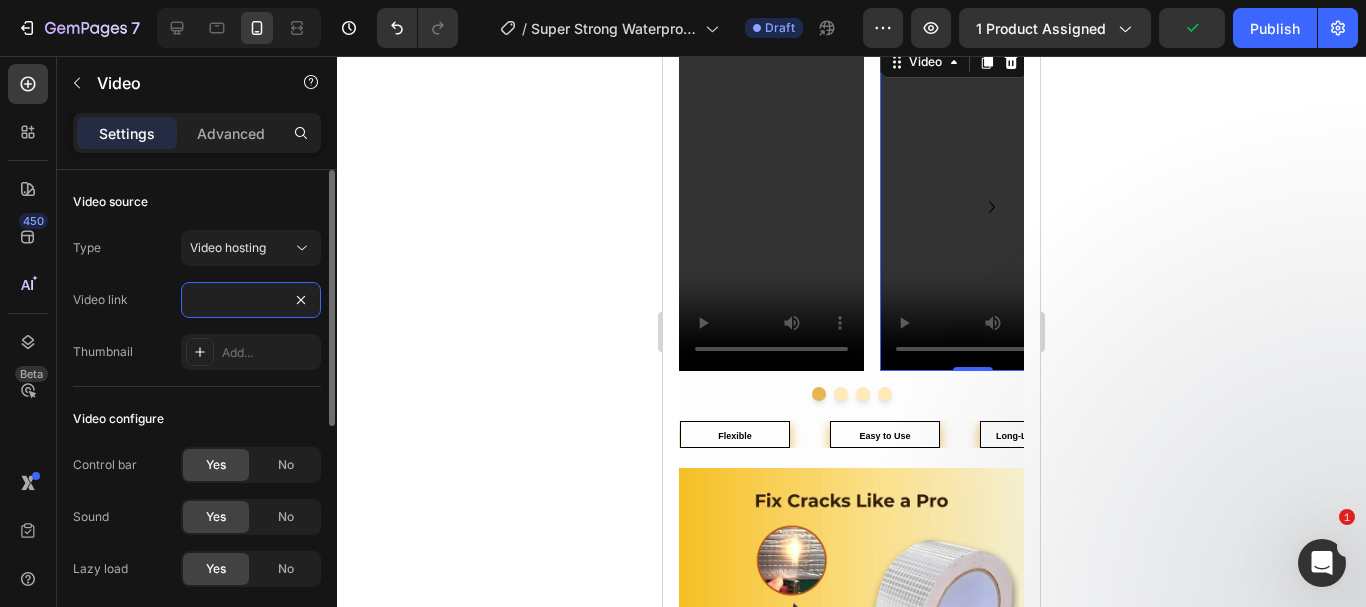 type on "https://cdn.shopify.com/videos/c/o/v/9fd660a16ea7478e85479bca69f8308b.mp4" 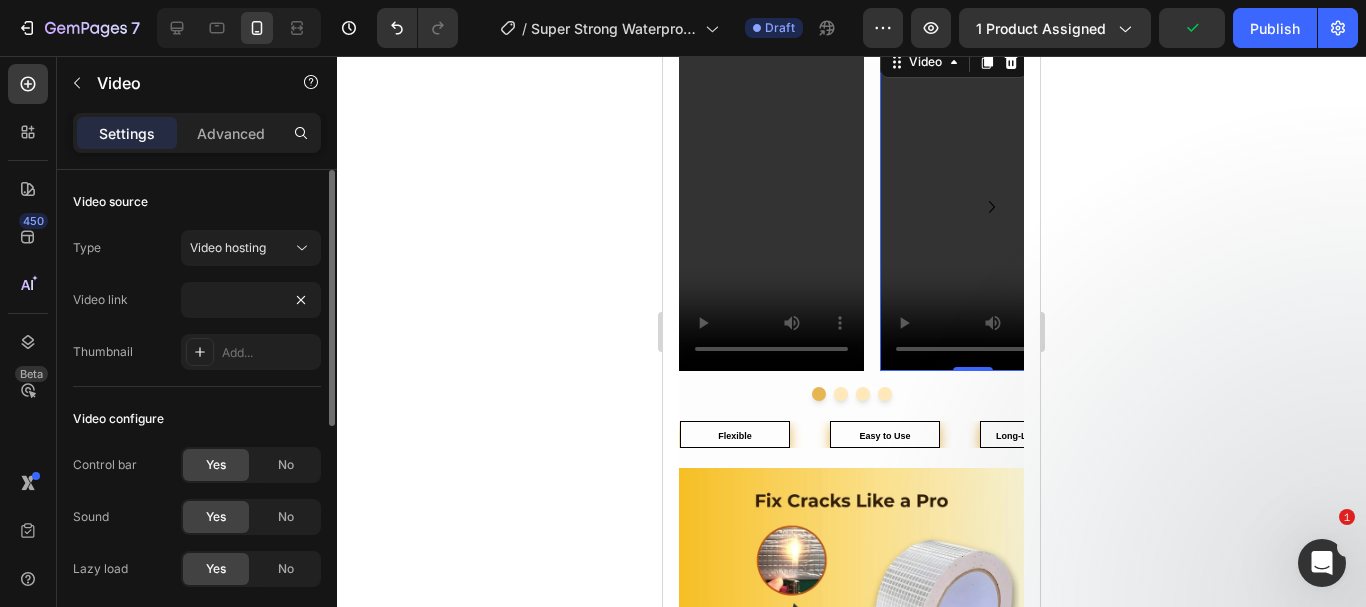 click on "Type Video hosting Video link https://cdn.shopify.com/videos/c/o/v/9fd660a16ea7478e85479bca69f8308b.mp4 Thumbnail Add..." at bounding box center [197, 300] 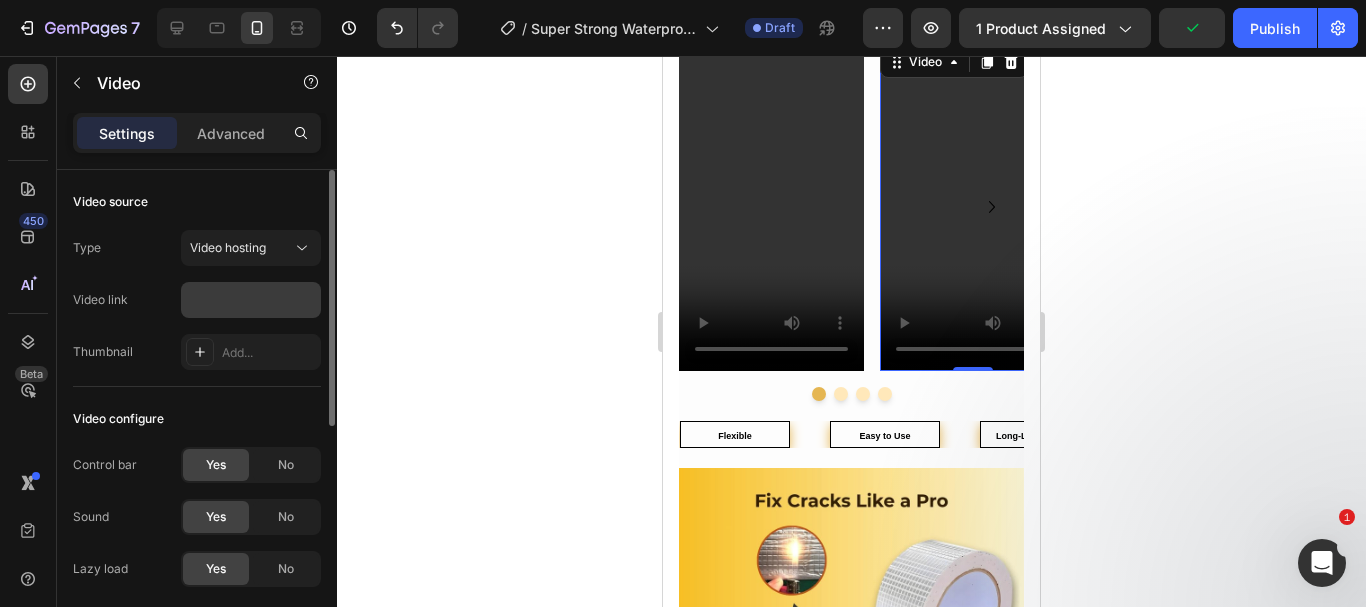 scroll, scrollTop: 0, scrollLeft: 0, axis: both 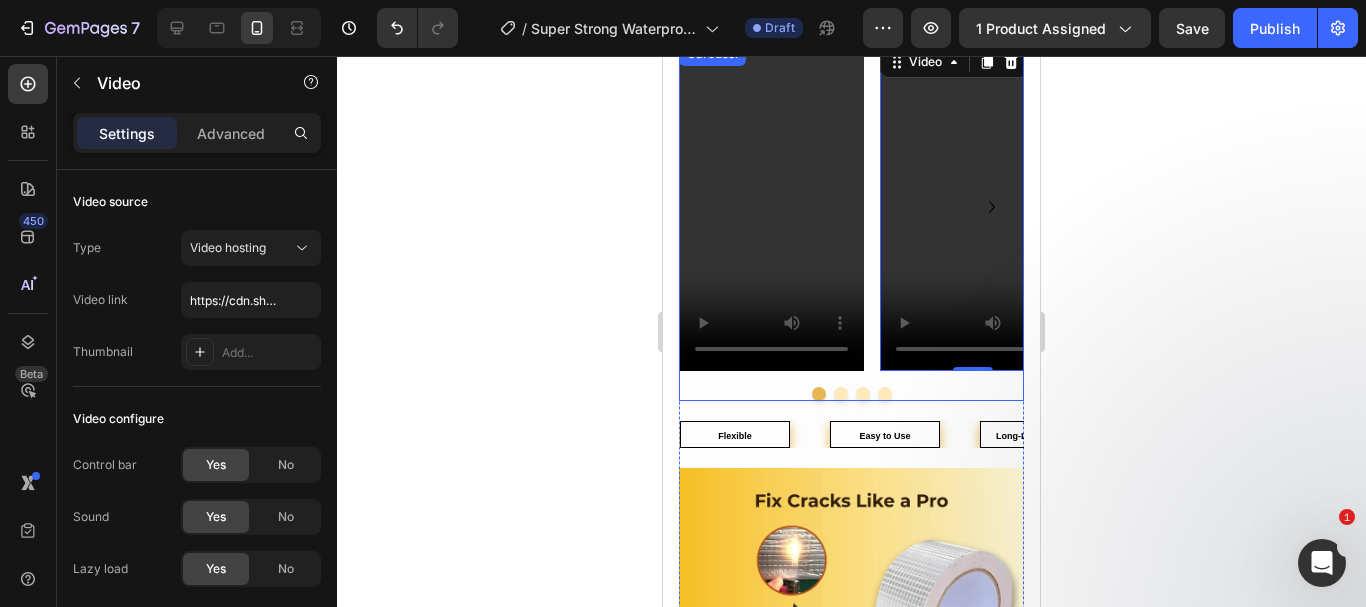 click at bounding box center (841, 394) 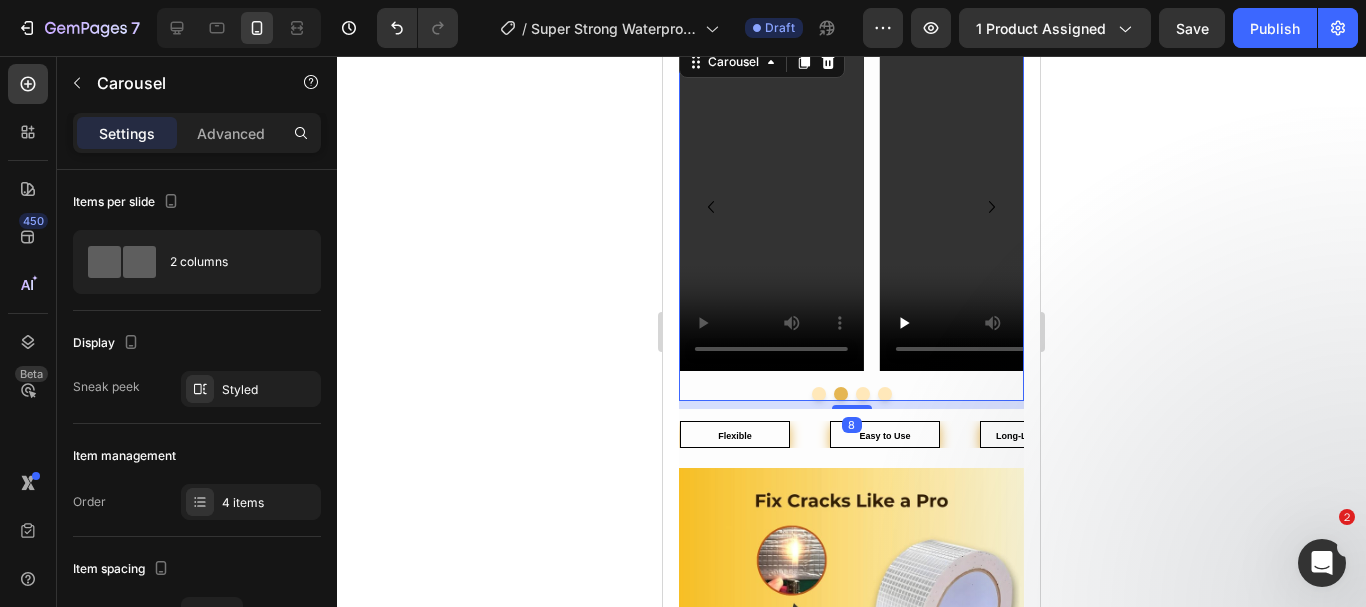 click at bounding box center (863, 394) 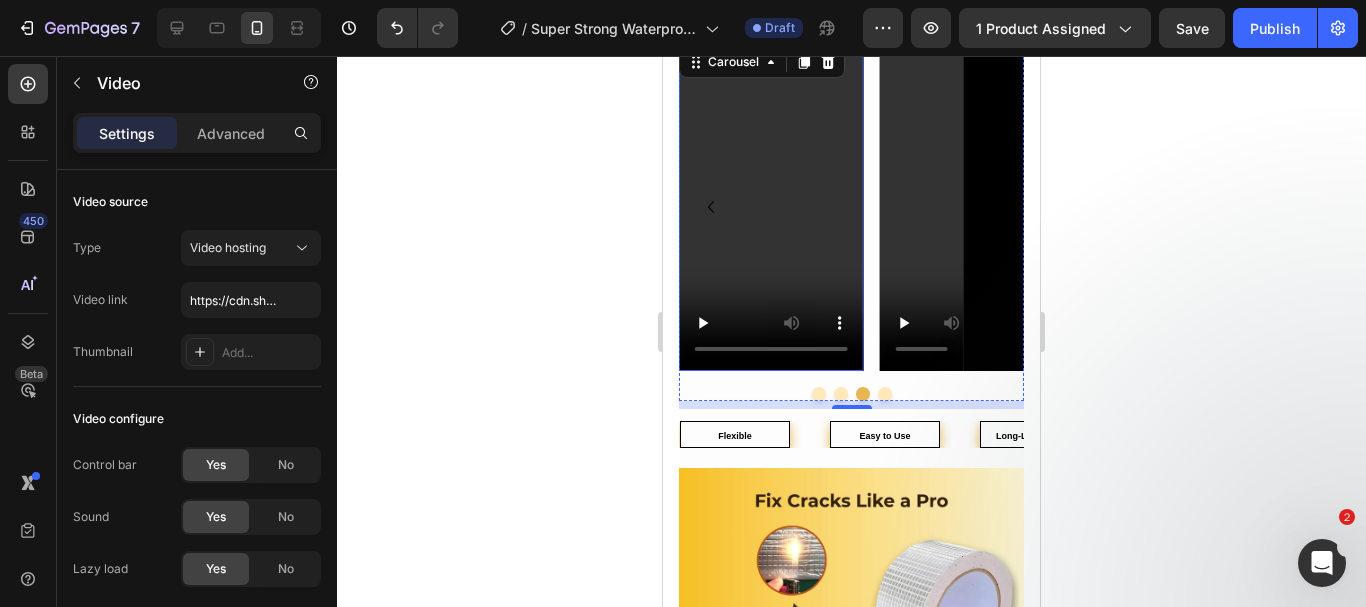 click at bounding box center (771, 206) 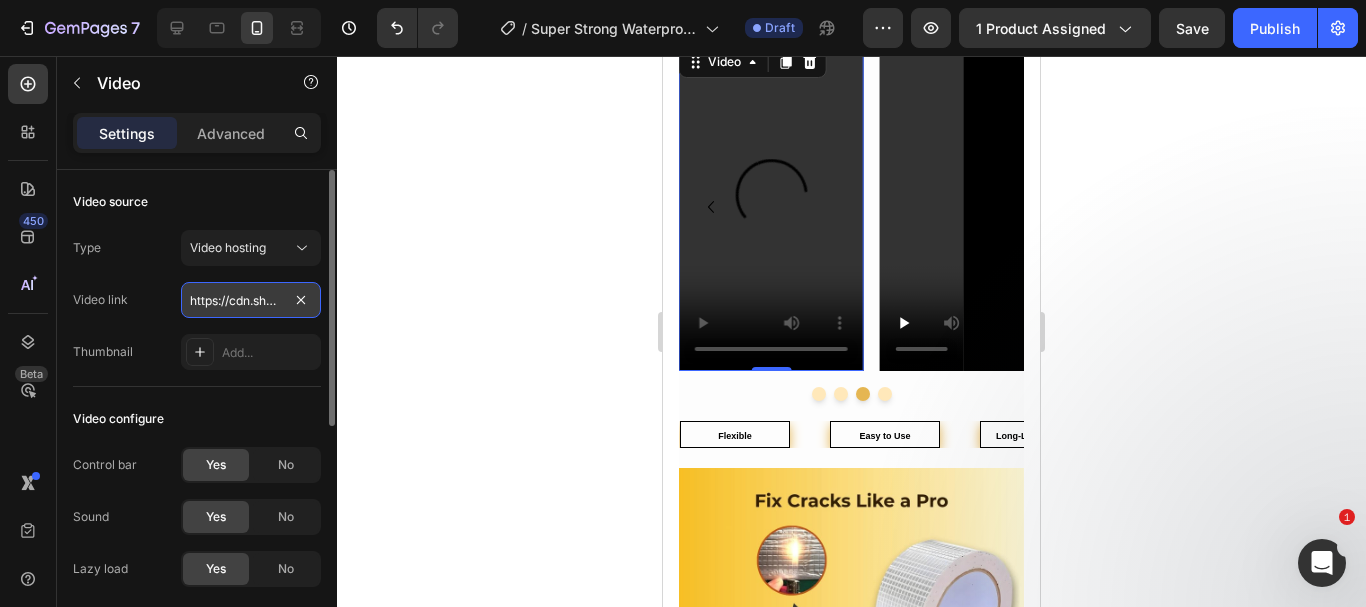 click on "https://cdn.shopify.com/videos/c/o/v/52a73e8a769248bbbb8621ca0d61a6e1.mp4" at bounding box center (251, 300) 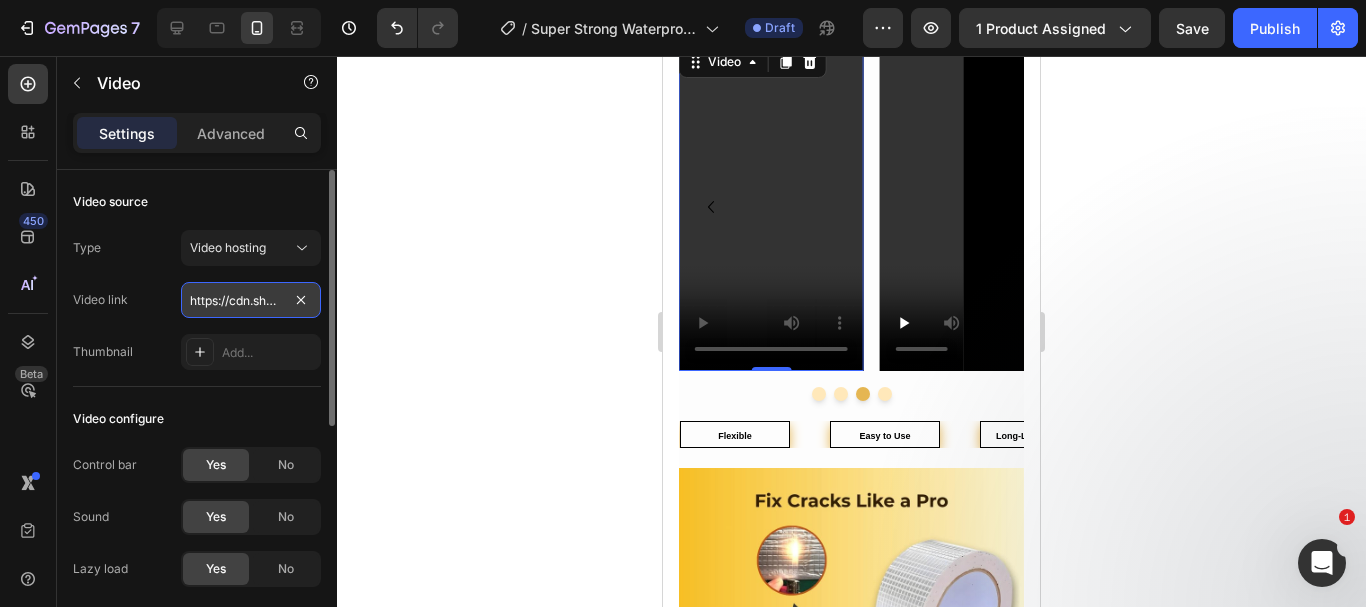 paste on "8b74a52e651f40199a60133ede9ef84a" 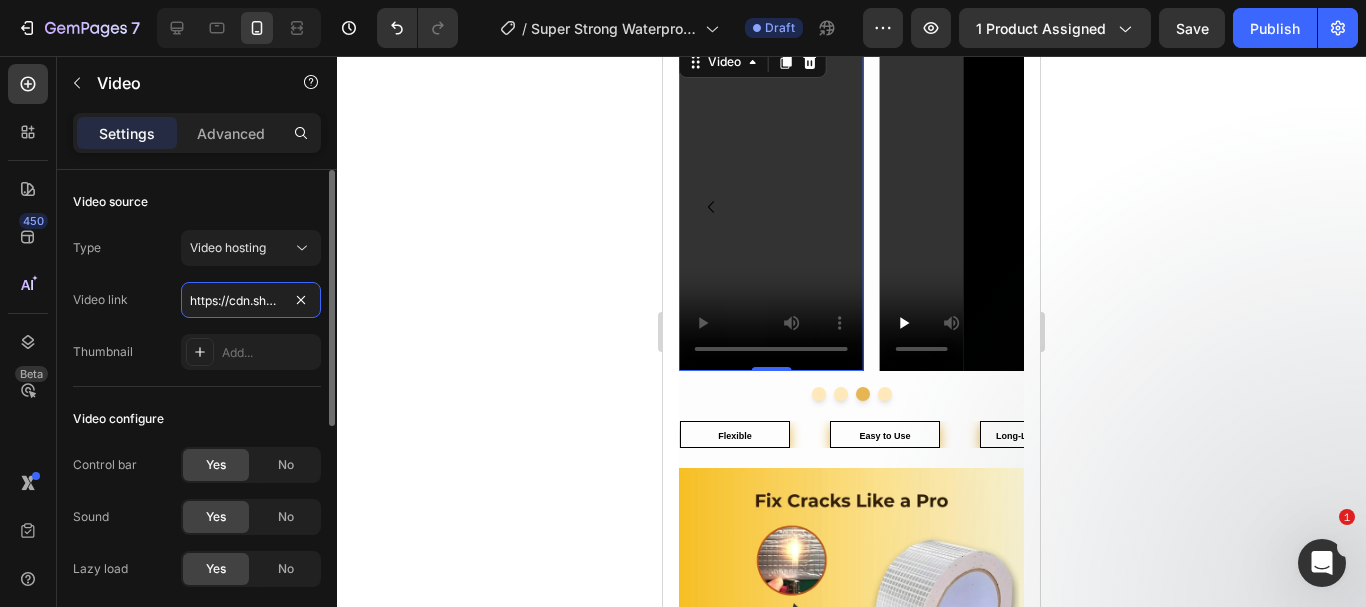 scroll, scrollTop: 0, scrollLeft: 371, axis: horizontal 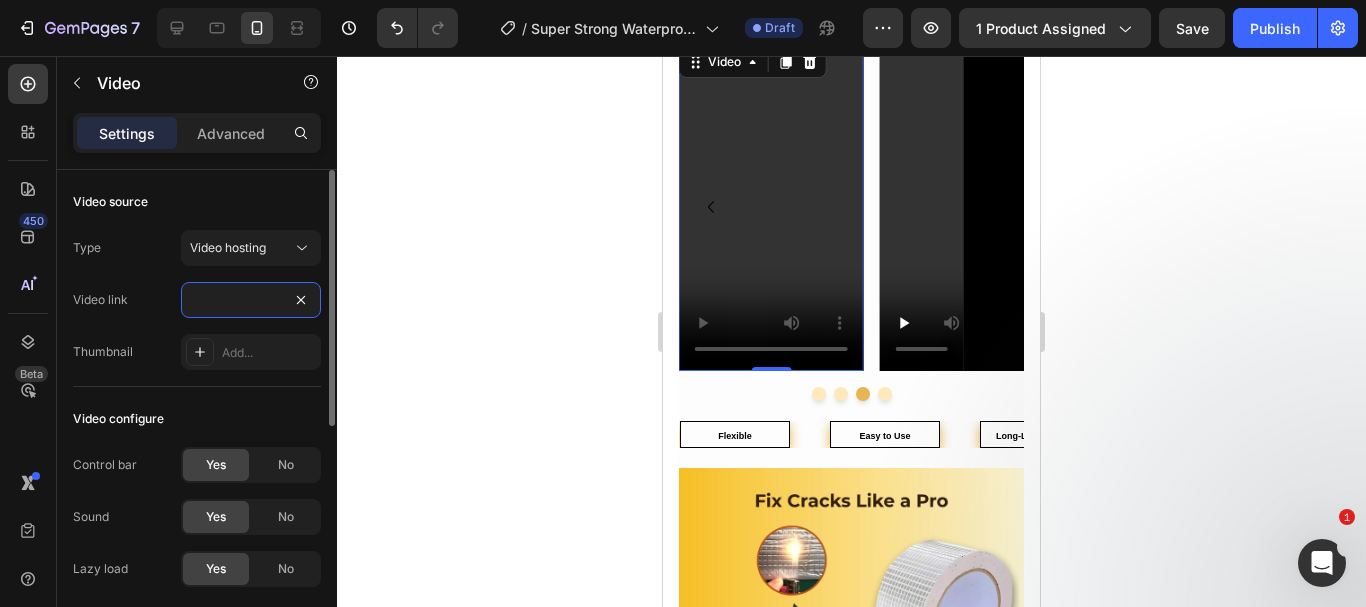 type on "https://cdn.shopify.com/videos/c/o/v/8b74a52e651f40199a60133ede9ef84a.mp4" 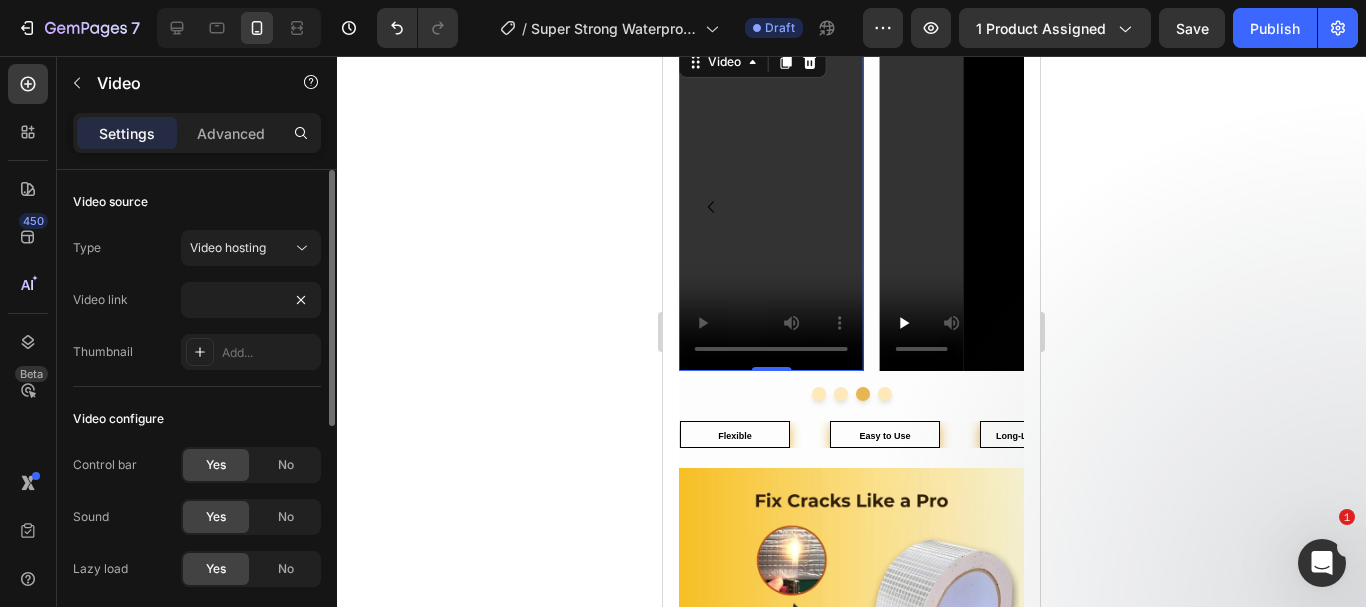 click on "Video link https://cdn.shopify.com/videos/c/o/v/8b74a52e651f40199a60133ede9ef84a.mp4" at bounding box center (197, 300) 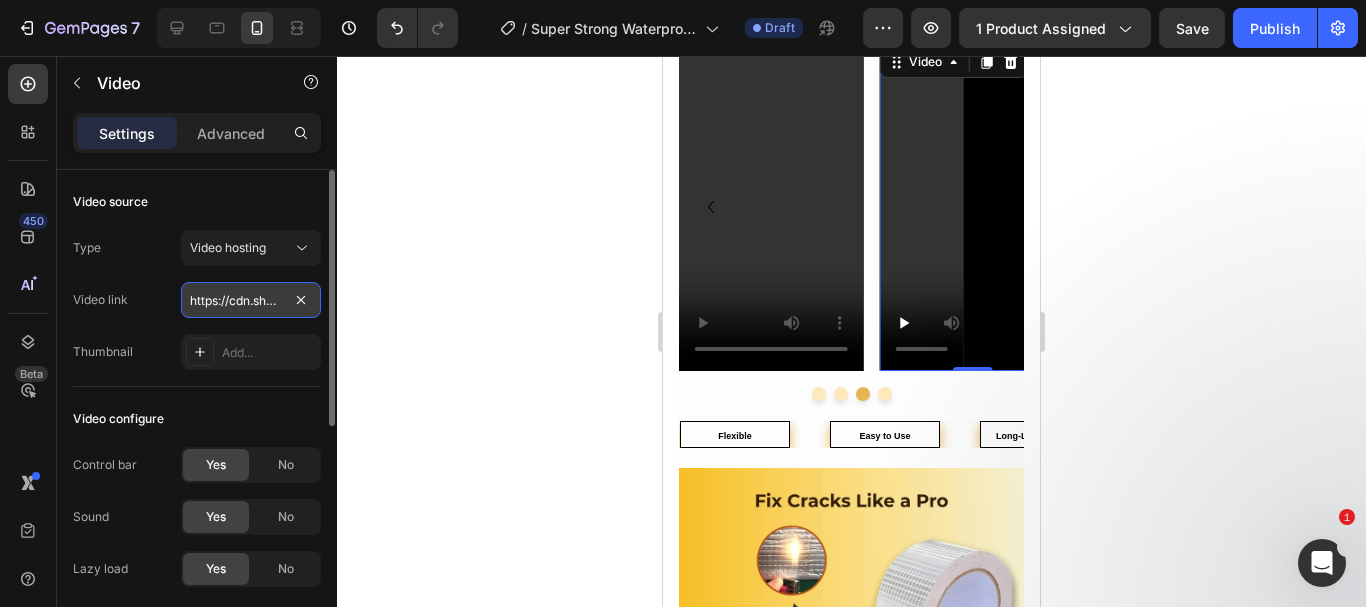 click on "https://cdn.shopify.com/videos/c/o/v/6fd0624c47d54cd39ff7c7028685913e.mp4" at bounding box center [251, 300] 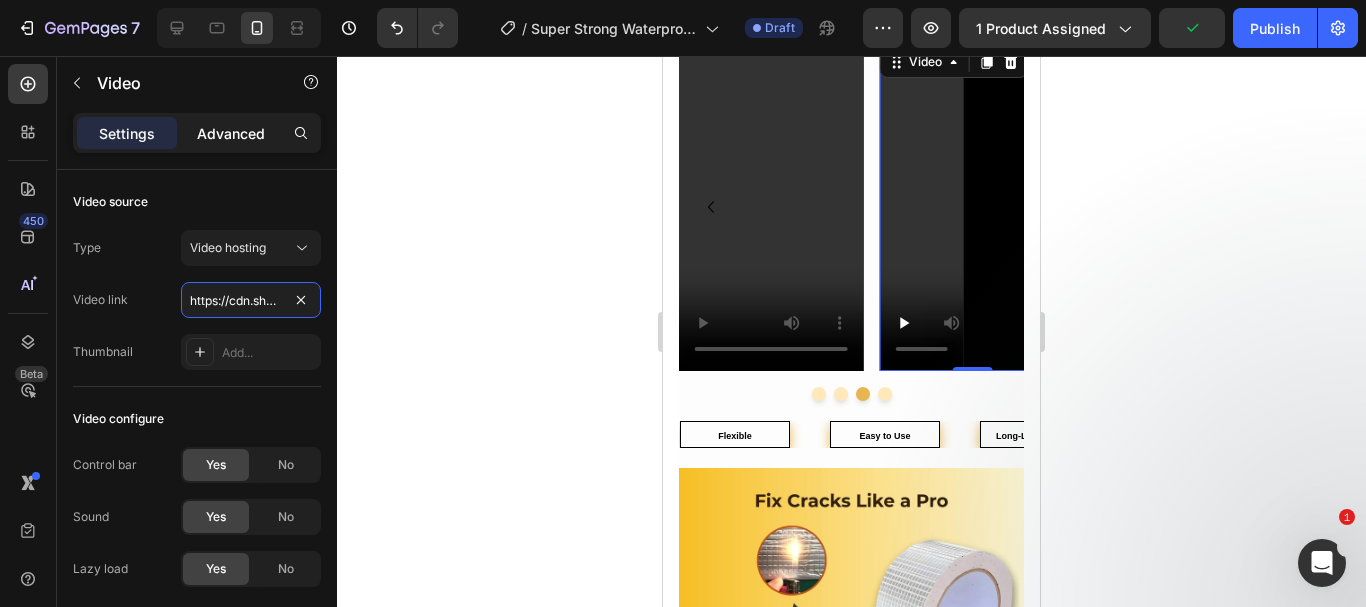 scroll, scrollTop: 0, scrollLeft: 382, axis: horizontal 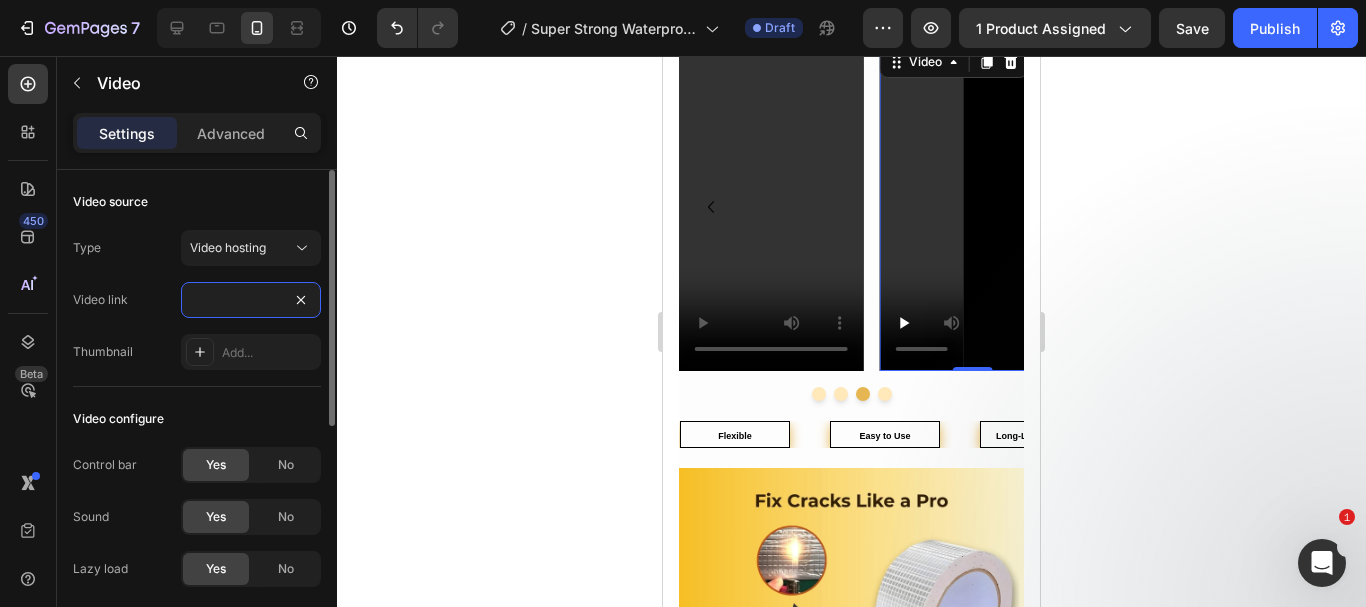 type on "https://cdn.shopify.com/videos/c/o/v/7b48ad3e82a4483e80585f468c70d2d5.mp4" 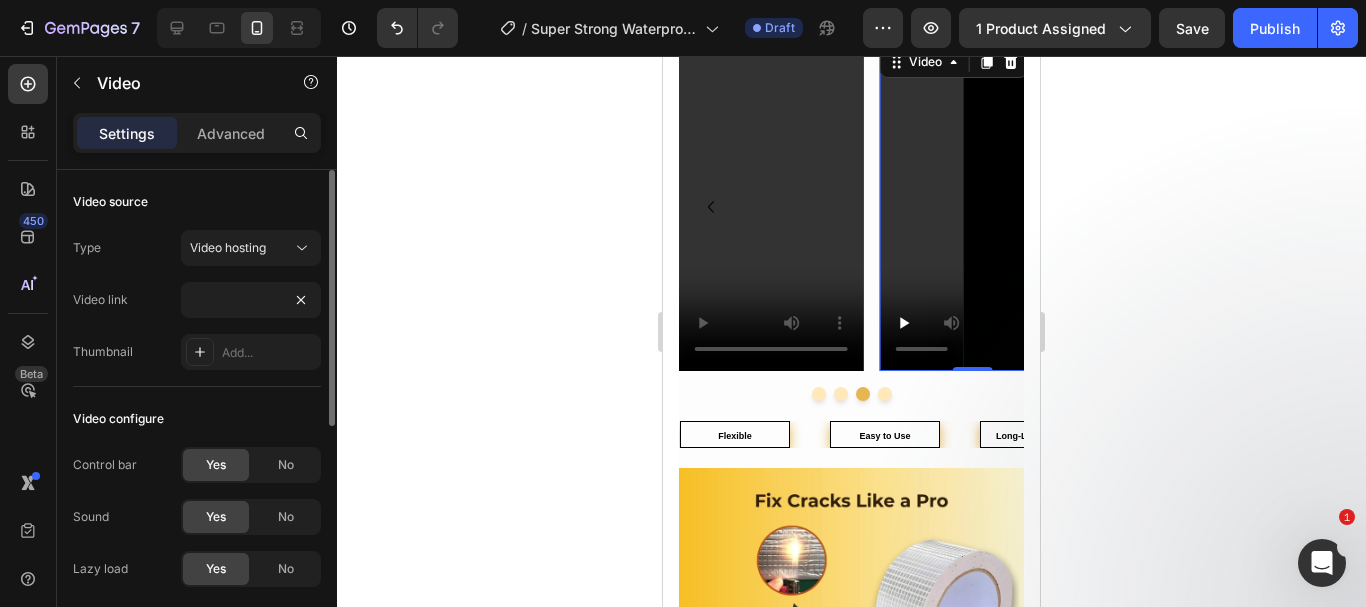 click on "Type Video hosting Video link https://cdn.shopify.com/videos/c/o/v/7b48ad3e82a4483e80585f468c70d2d5.mp4 Thumbnail Add..." at bounding box center (197, 300) 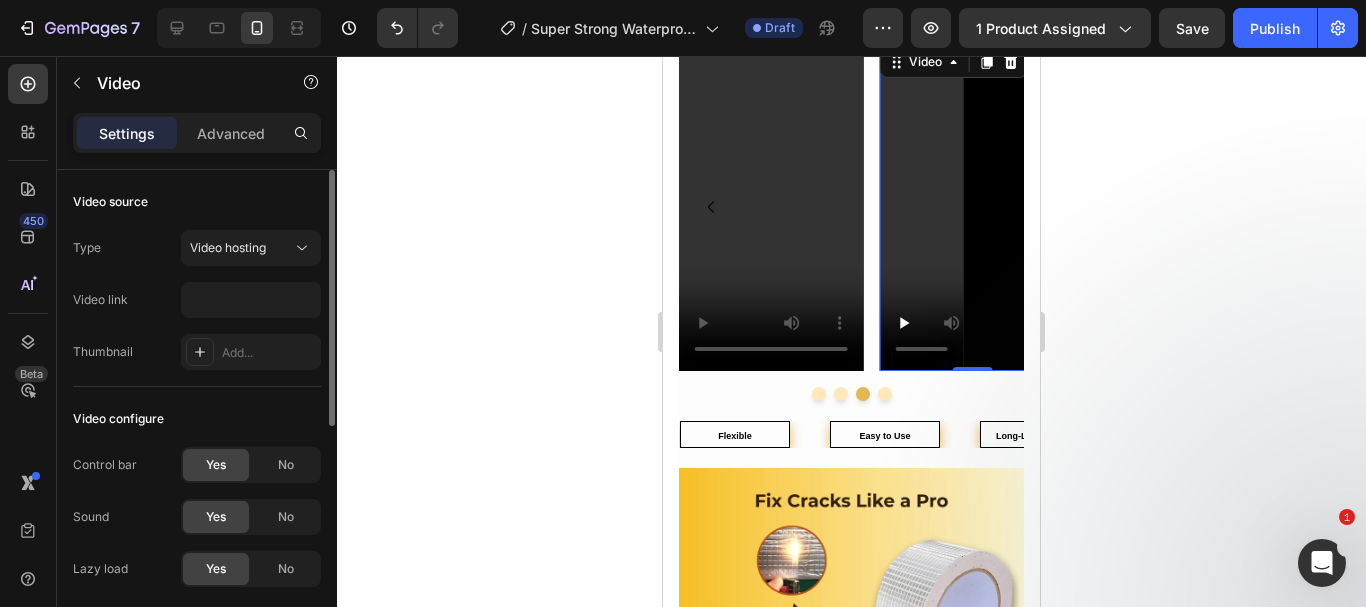 scroll, scrollTop: 0, scrollLeft: 0, axis: both 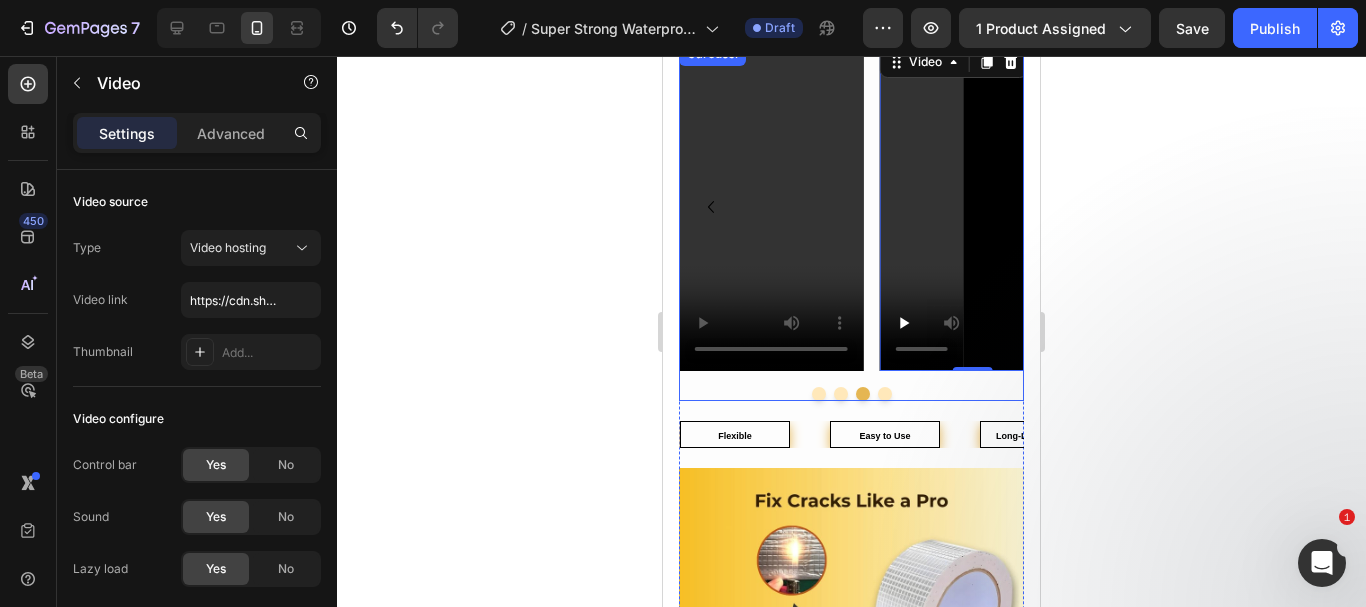 click at bounding box center (885, 394) 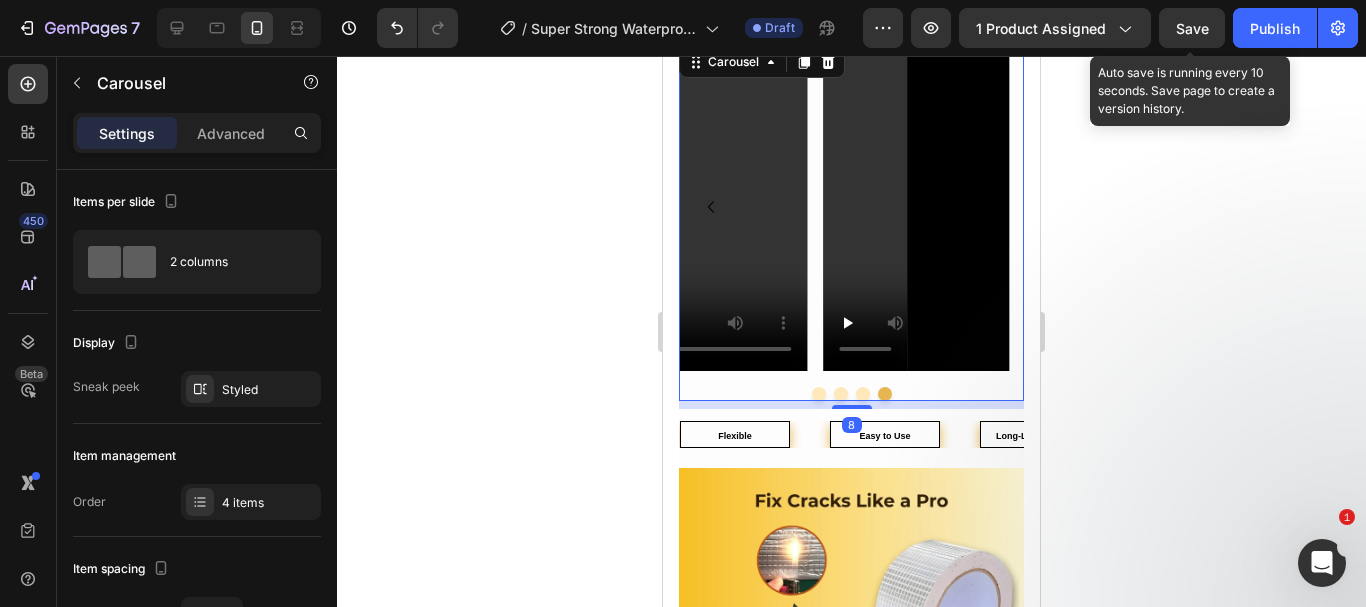 click on "Save" at bounding box center (1192, 28) 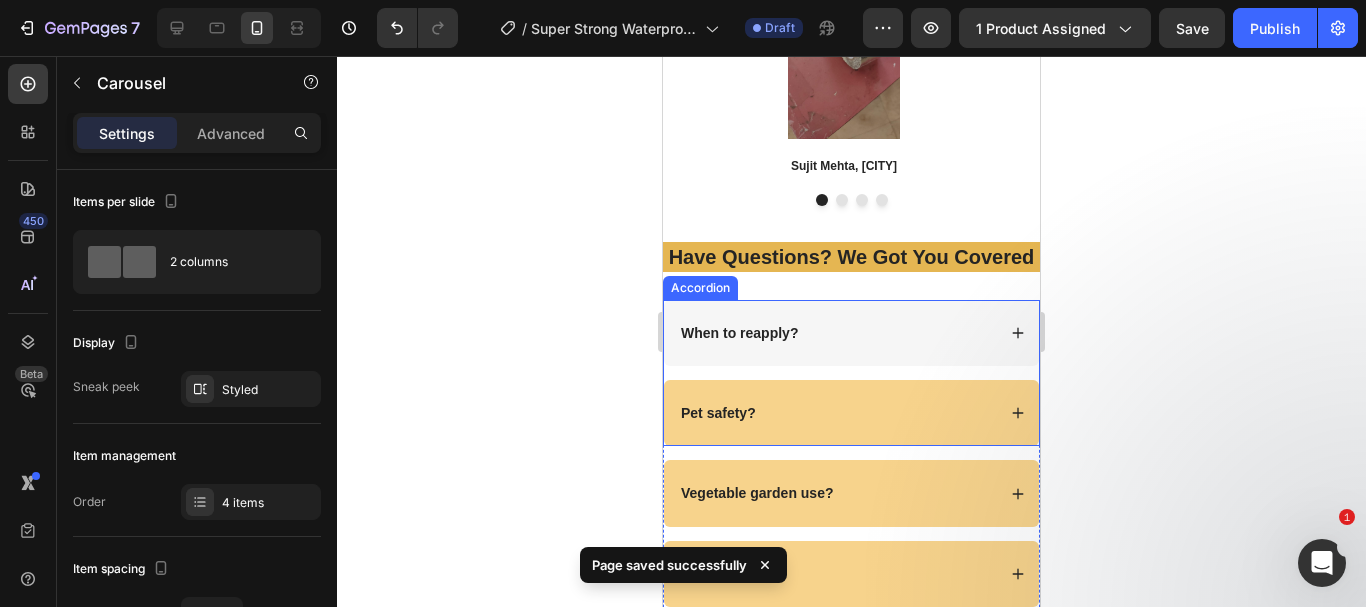 scroll, scrollTop: 6358, scrollLeft: 0, axis: vertical 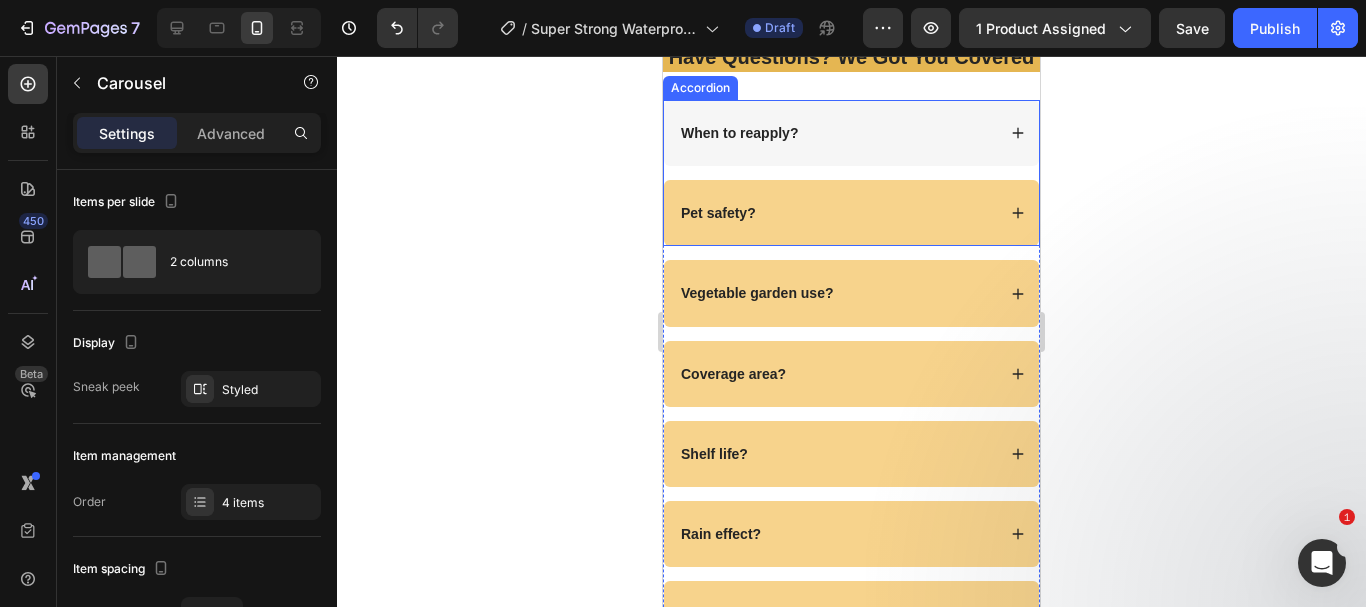 click on "When to reapply?" at bounding box center [739, 133] 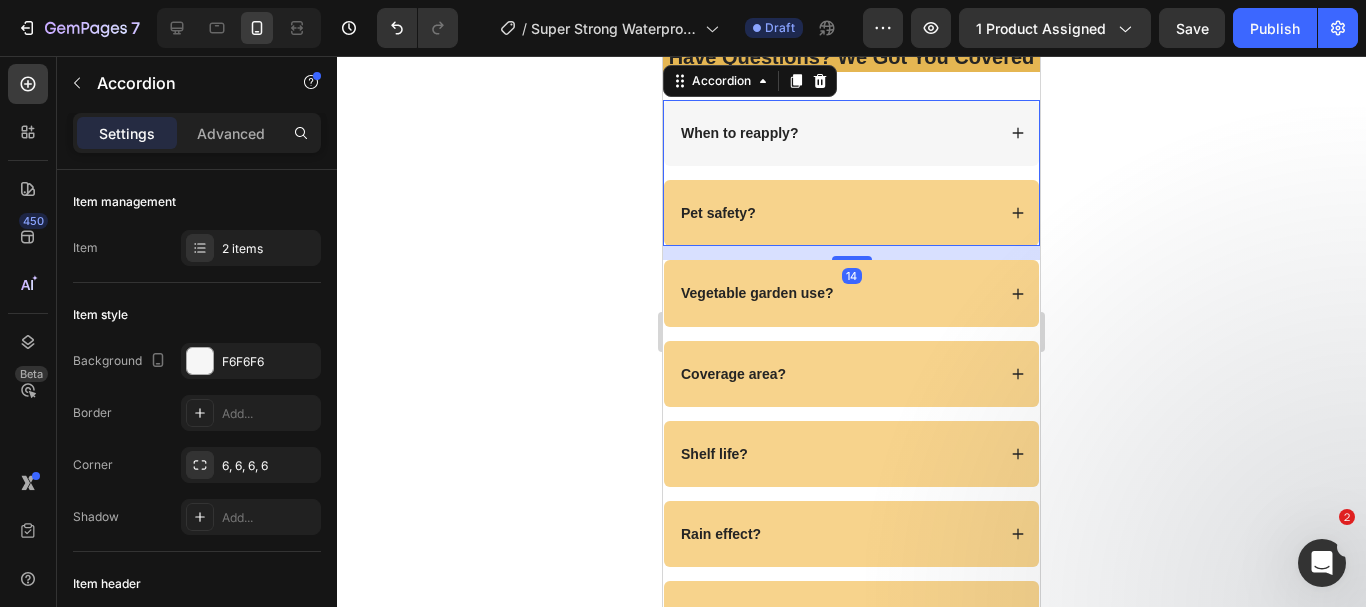 click on "When to reapply?" at bounding box center (739, 133) 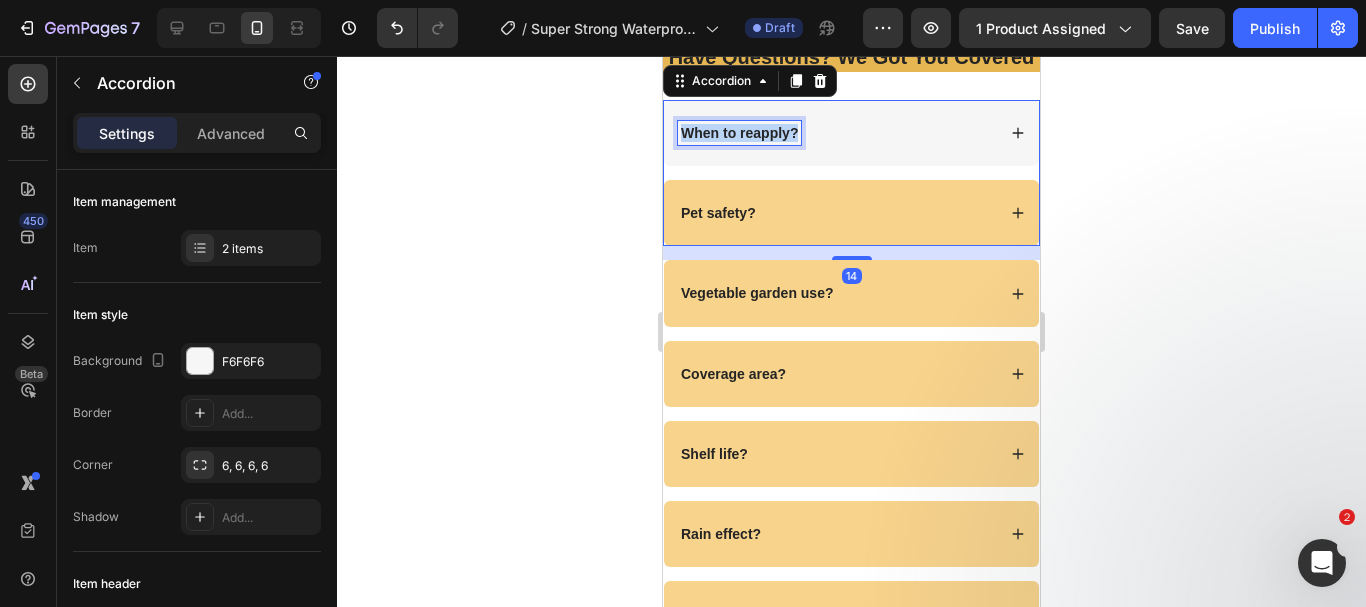 click on "When to reapply?" at bounding box center (739, 133) 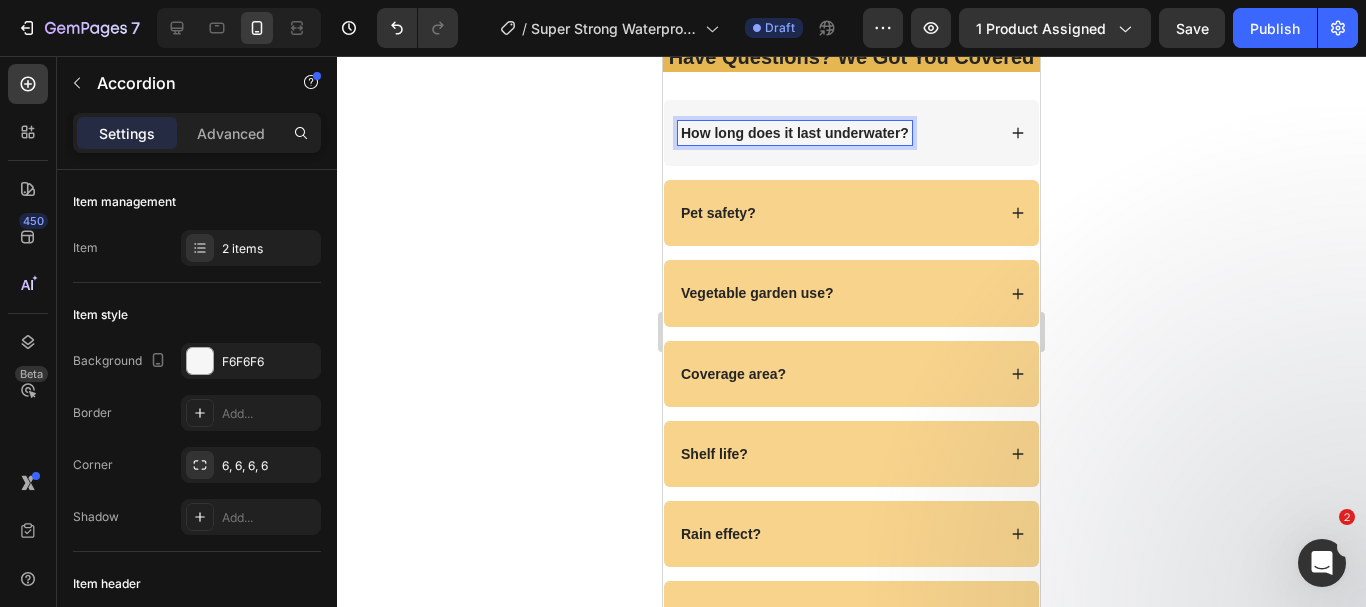 click on "How long does it last underwater?" at bounding box center [836, 133] 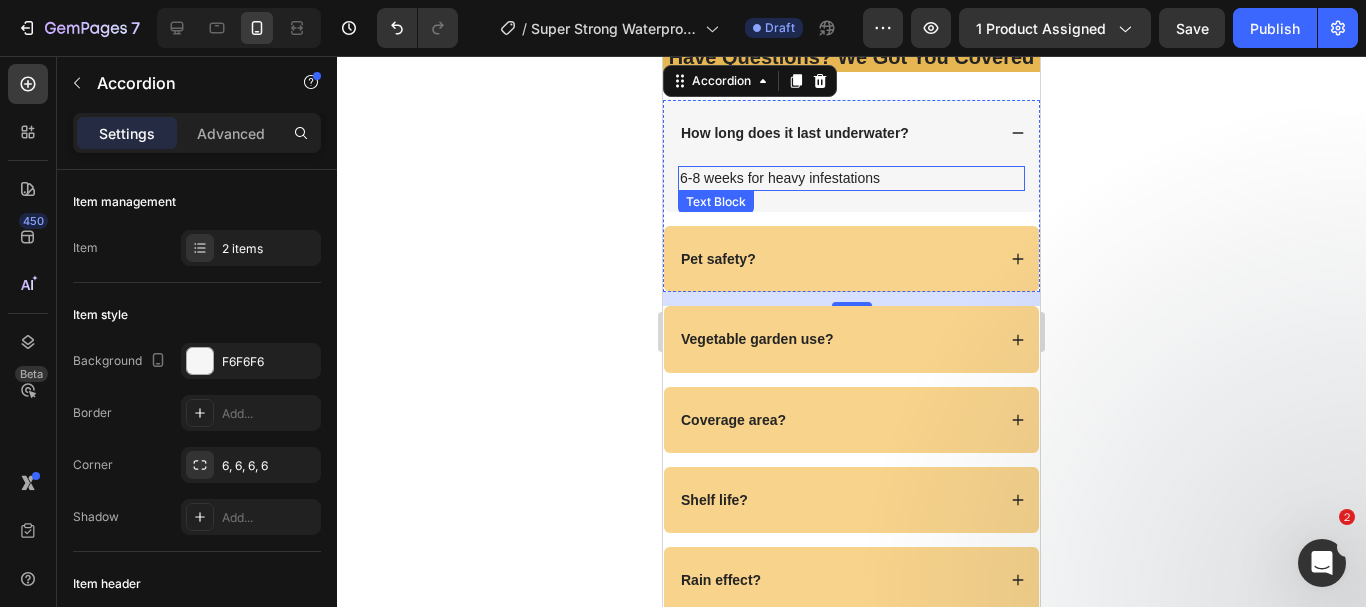 click on "6-8 weeks for heavy infestations" at bounding box center [851, 178] 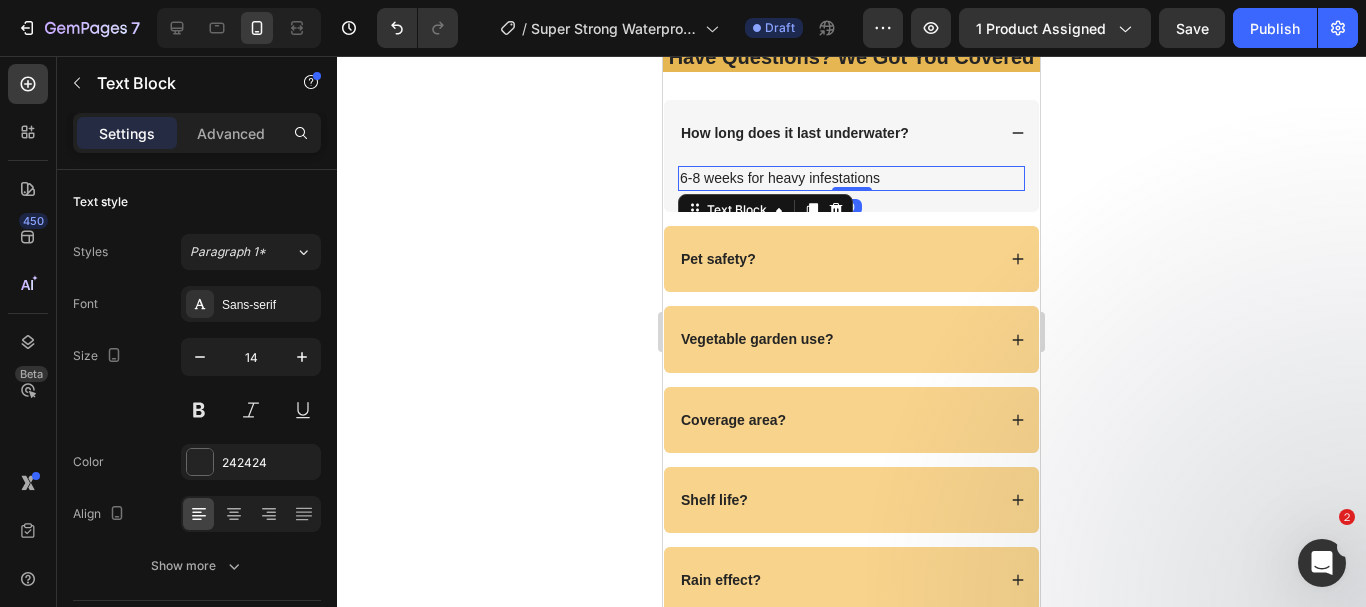 click on "6-8 weeks for heavy infestations" at bounding box center (851, 178) 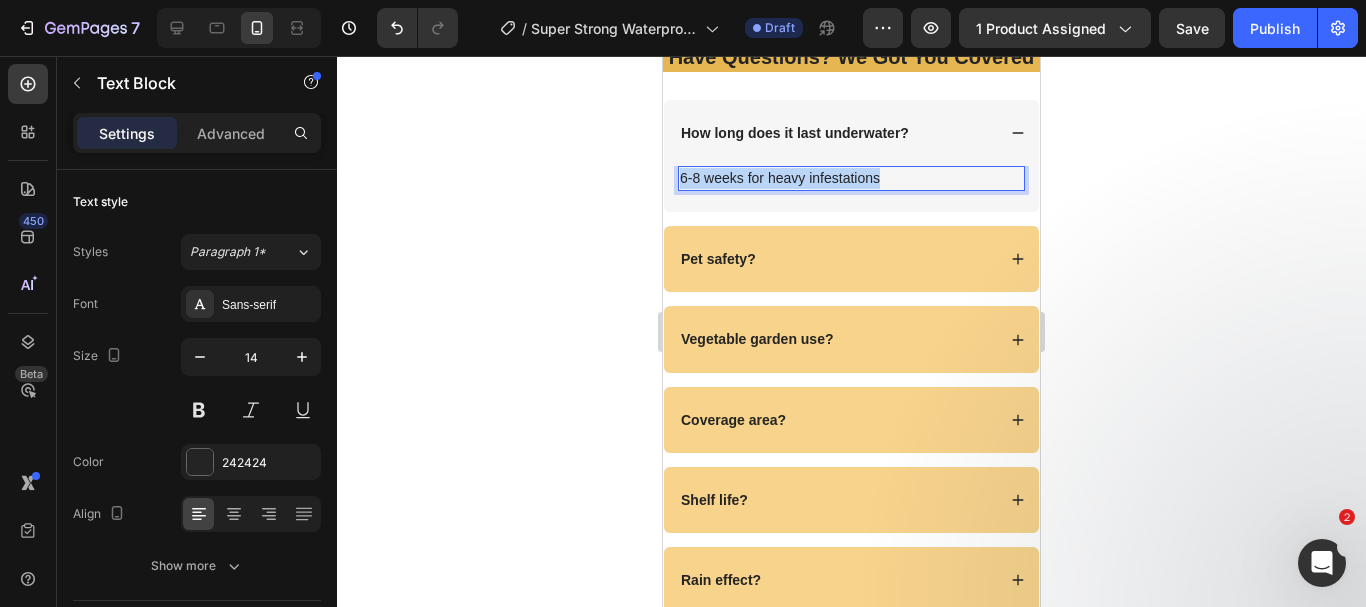 click on "6-8 weeks for heavy infestations" at bounding box center (851, 178) 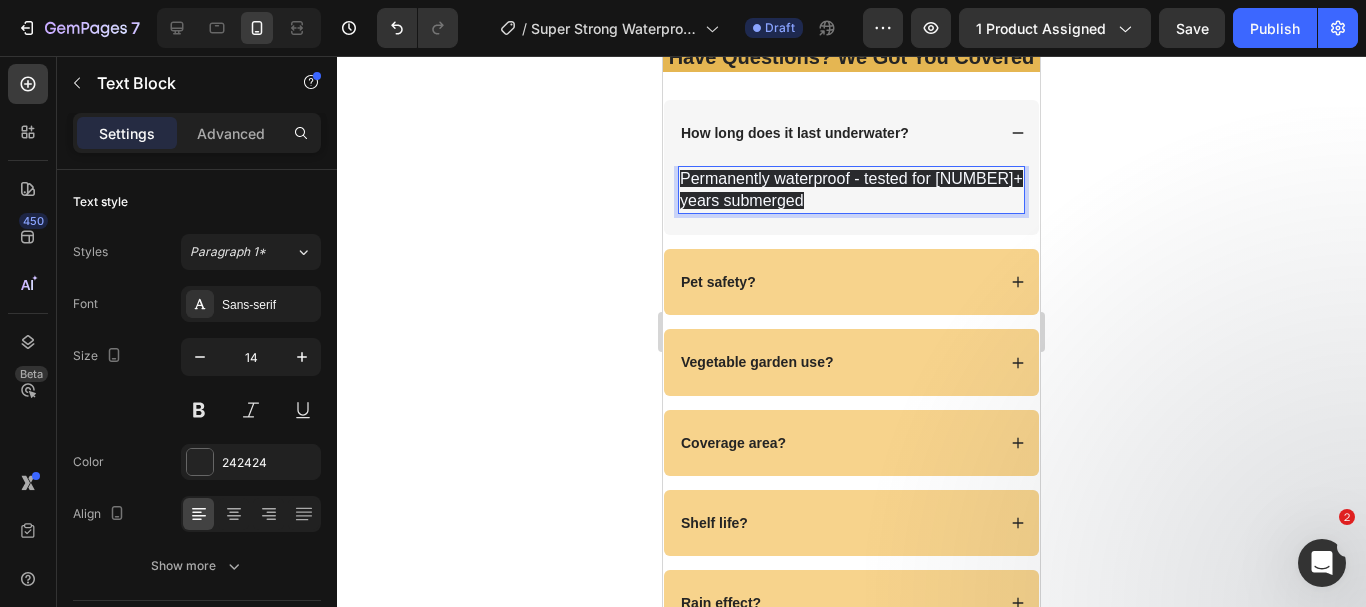 click on "Permanently waterproof - tested for 5+ years submerged" at bounding box center (851, 190) 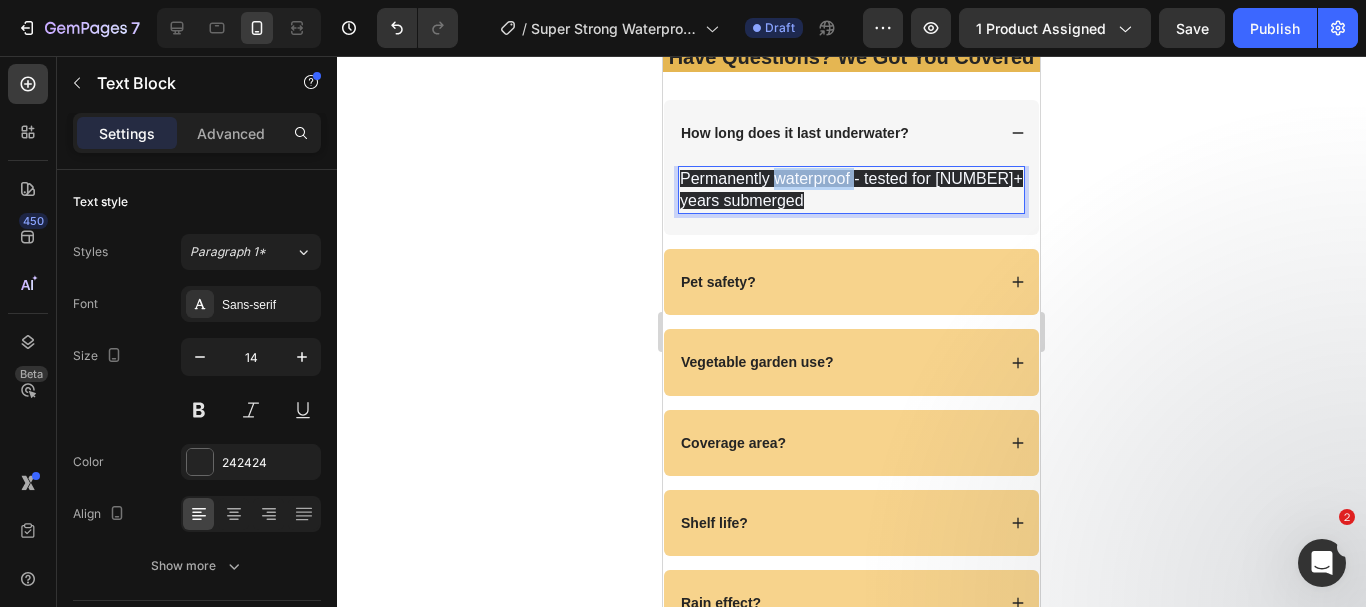 click on "Permanently waterproof - tested for 5+ years submerged" at bounding box center [851, 190] 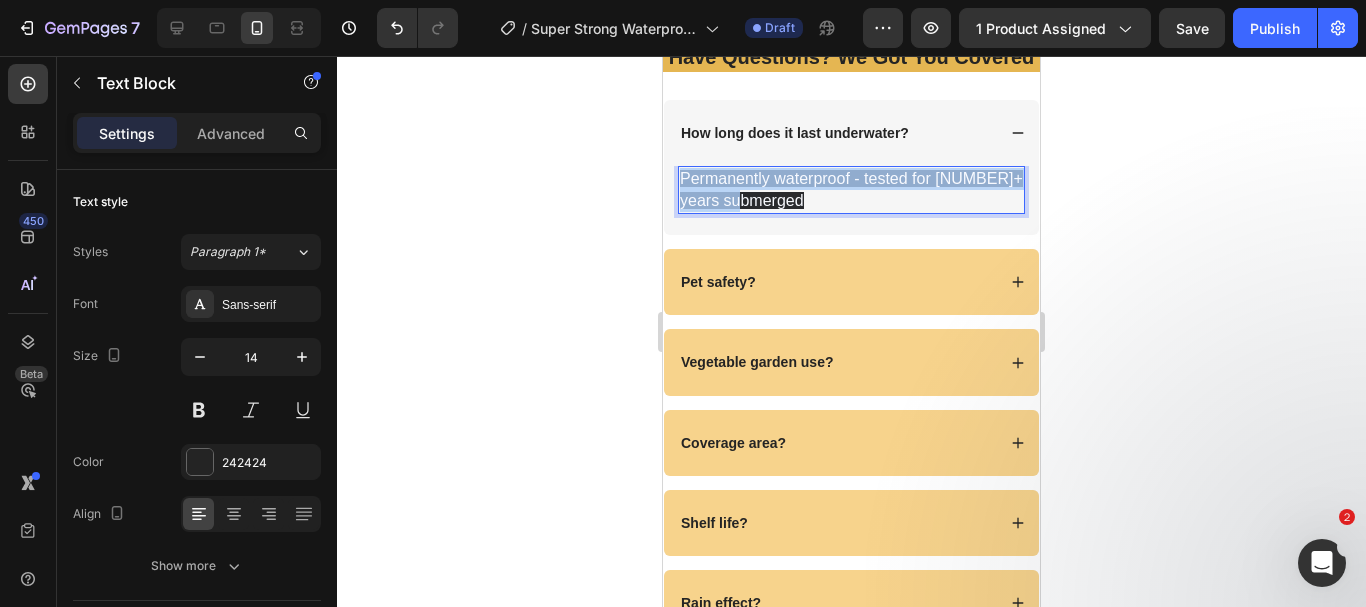 click on "Permanently waterproof - tested for 5+ years submerged" at bounding box center (851, 190) 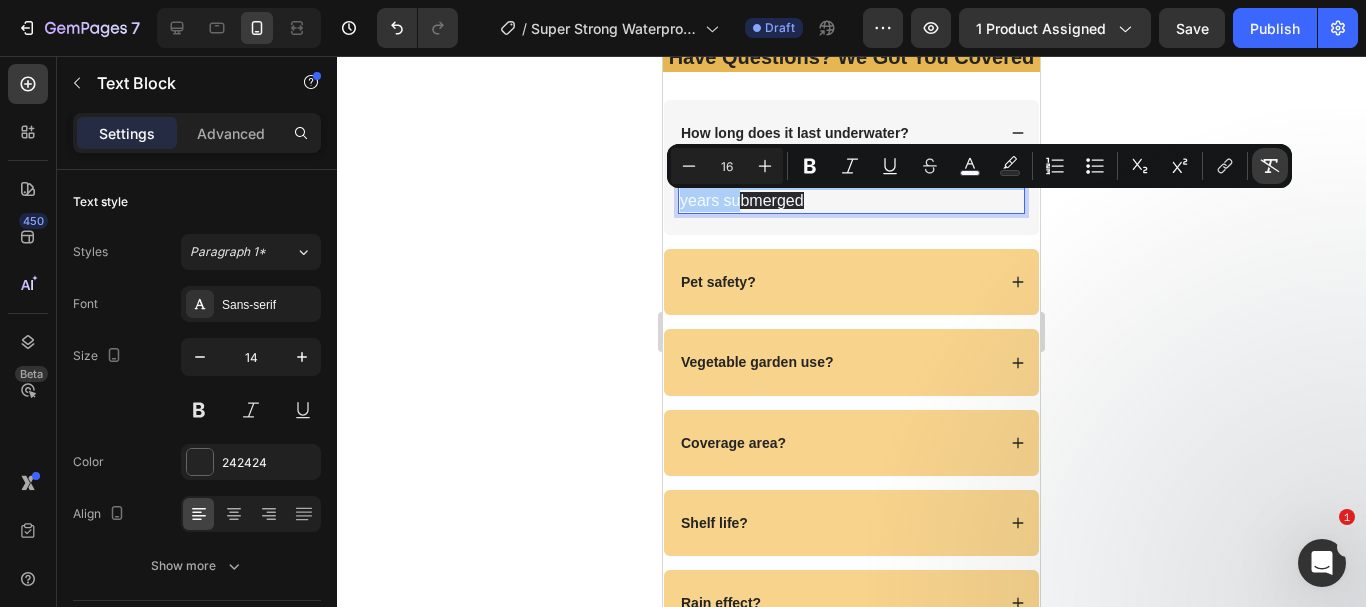 click on "Remove Format" at bounding box center [1270, 166] 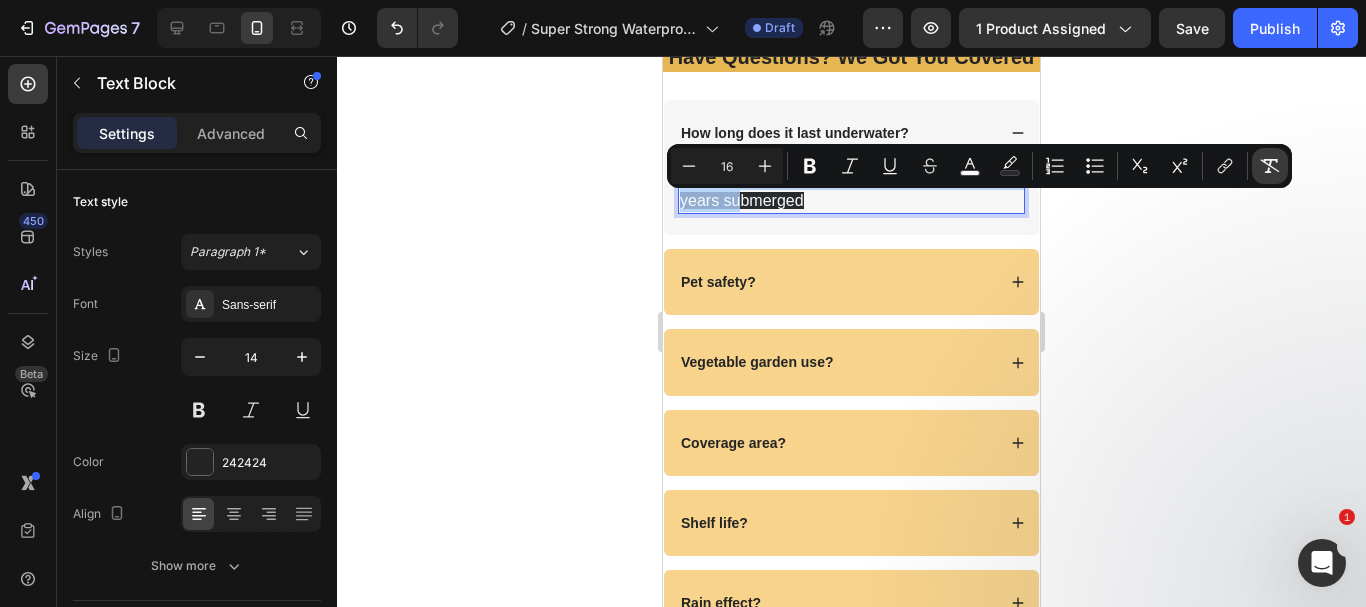 type on "14" 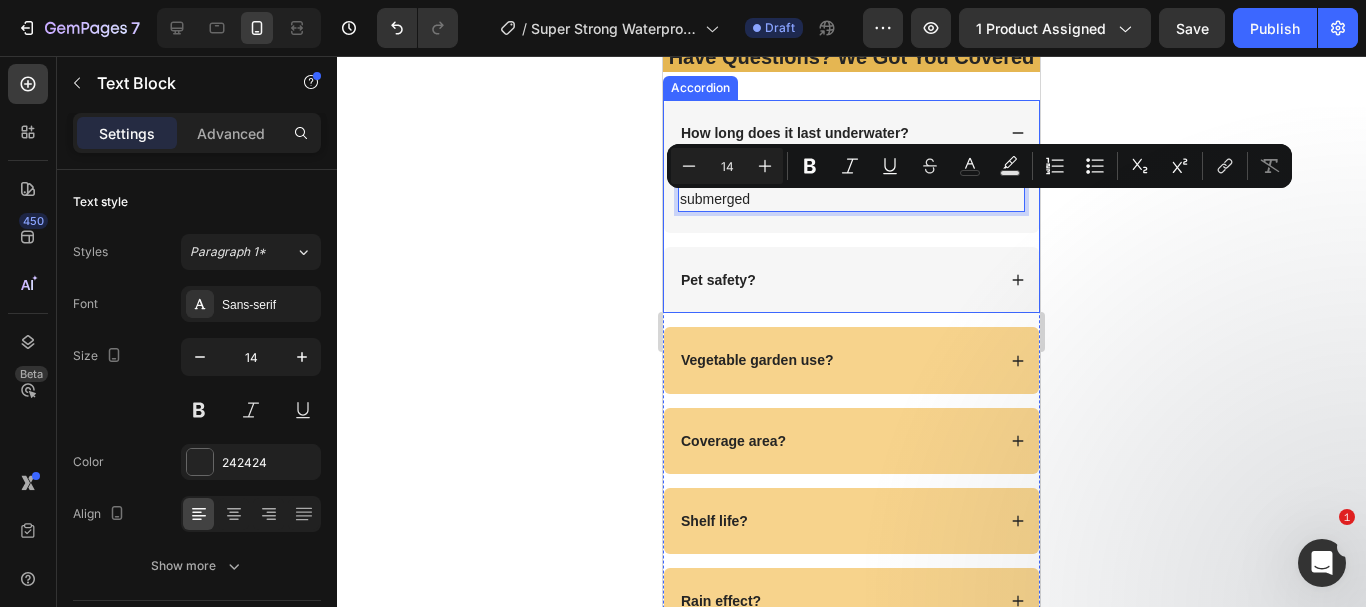 click on "Pet safety?" at bounding box center (718, 280) 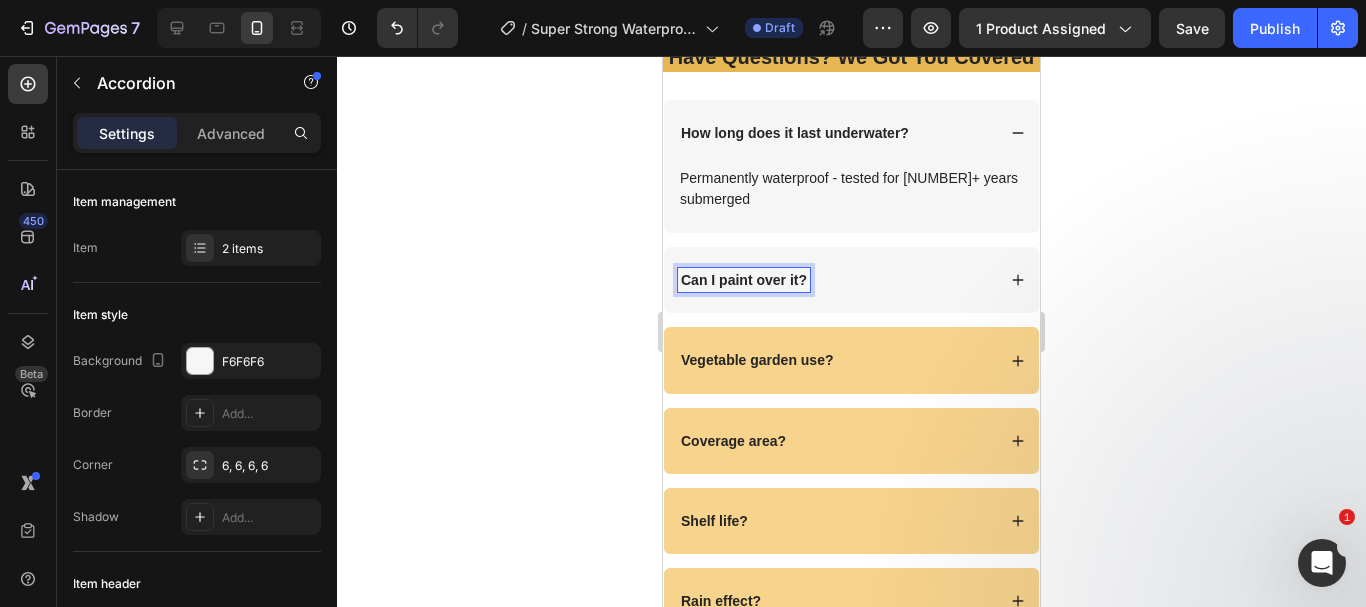 click on "Can I paint over it?" at bounding box center (836, 280) 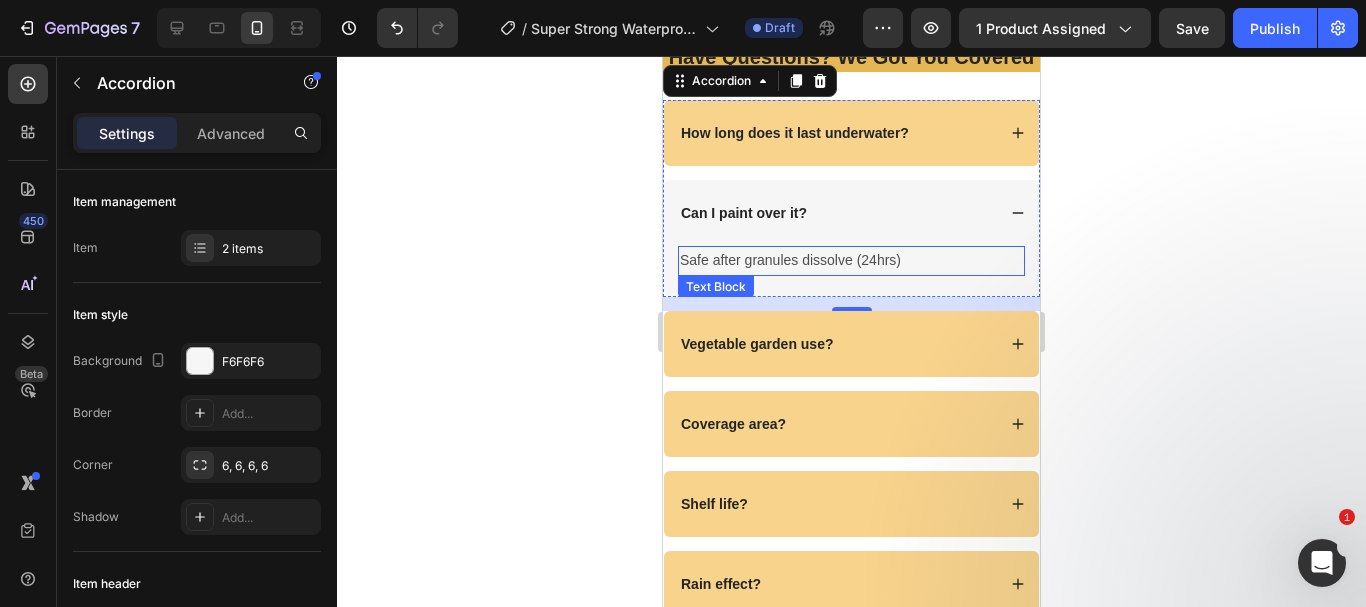 click on "Safe after granules dissolve (24hrs)" at bounding box center (851, 260) 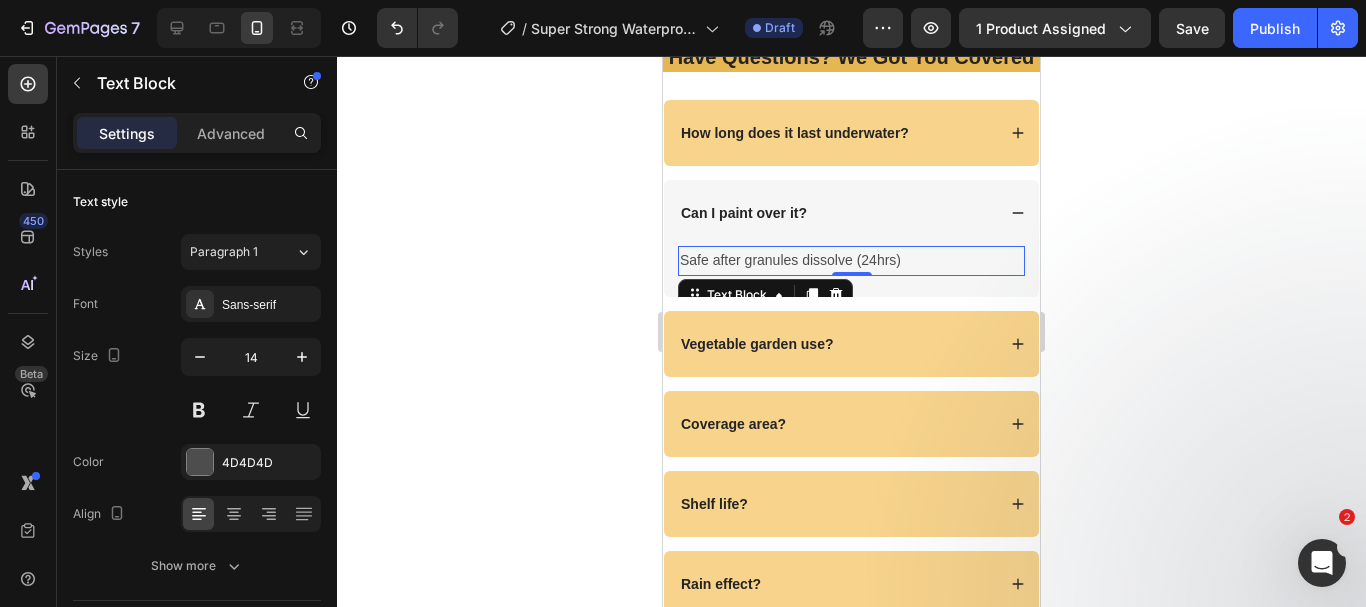 click on "Safe after granules dissolve (24hrs)" at bounding box center (851, 260) 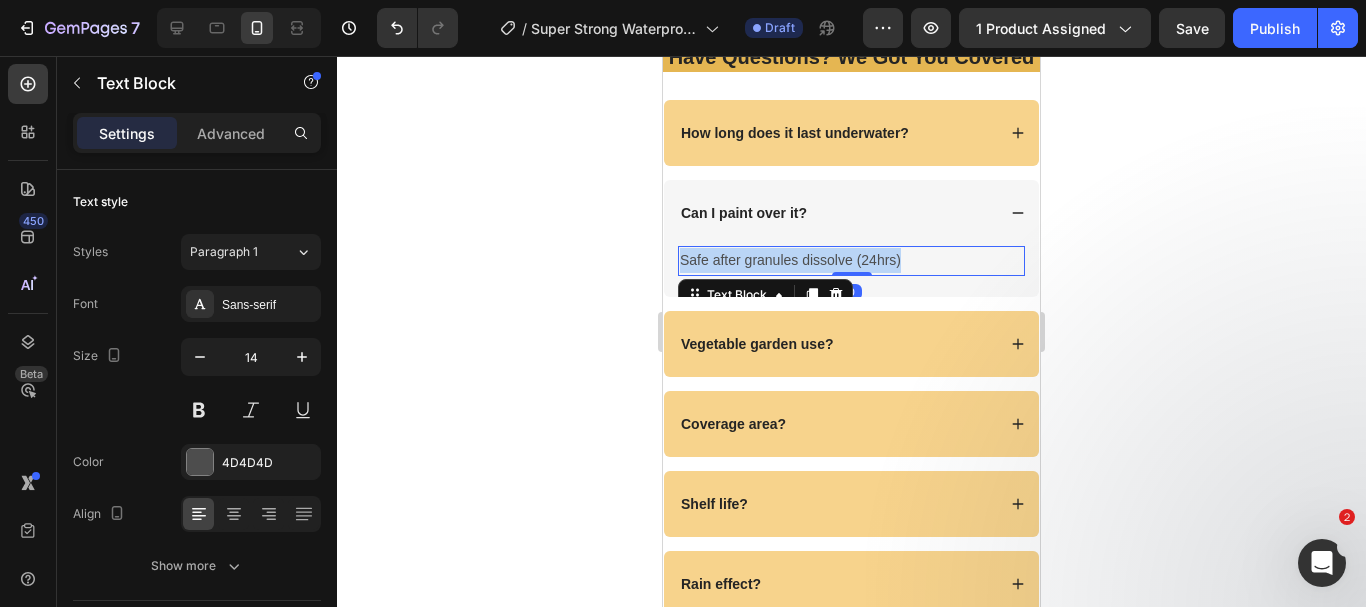 click on "Safe after granules dissolve (24hrs)" at bounding box center [851, 260] 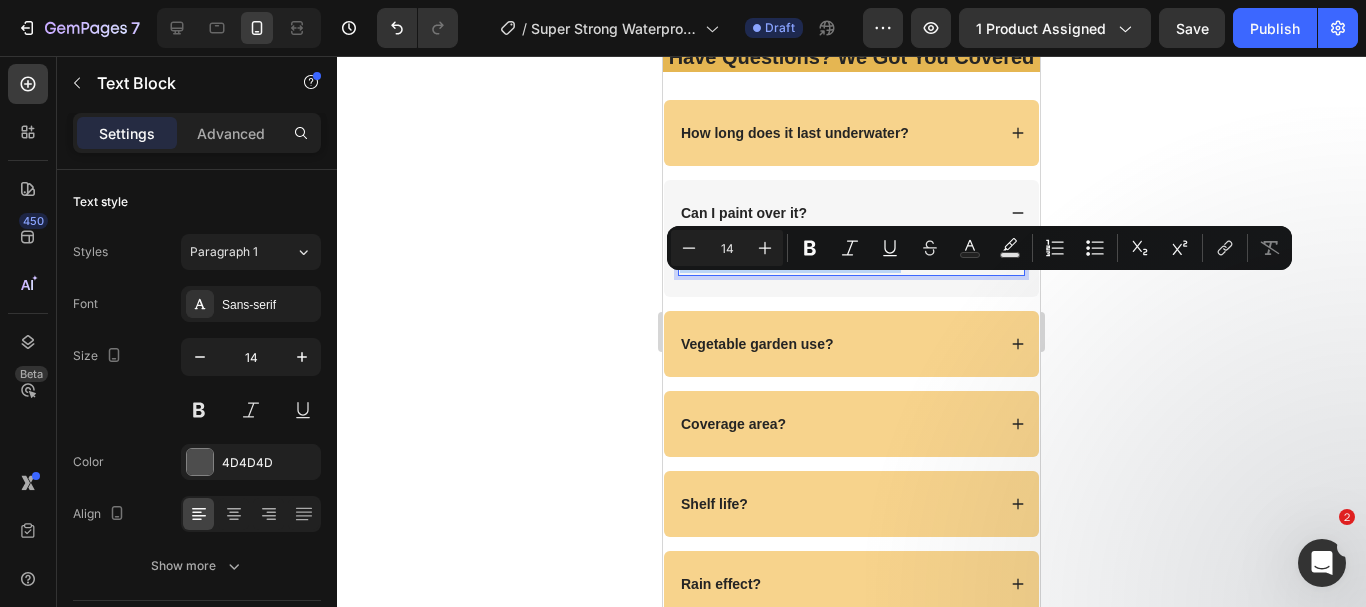 type on "16" 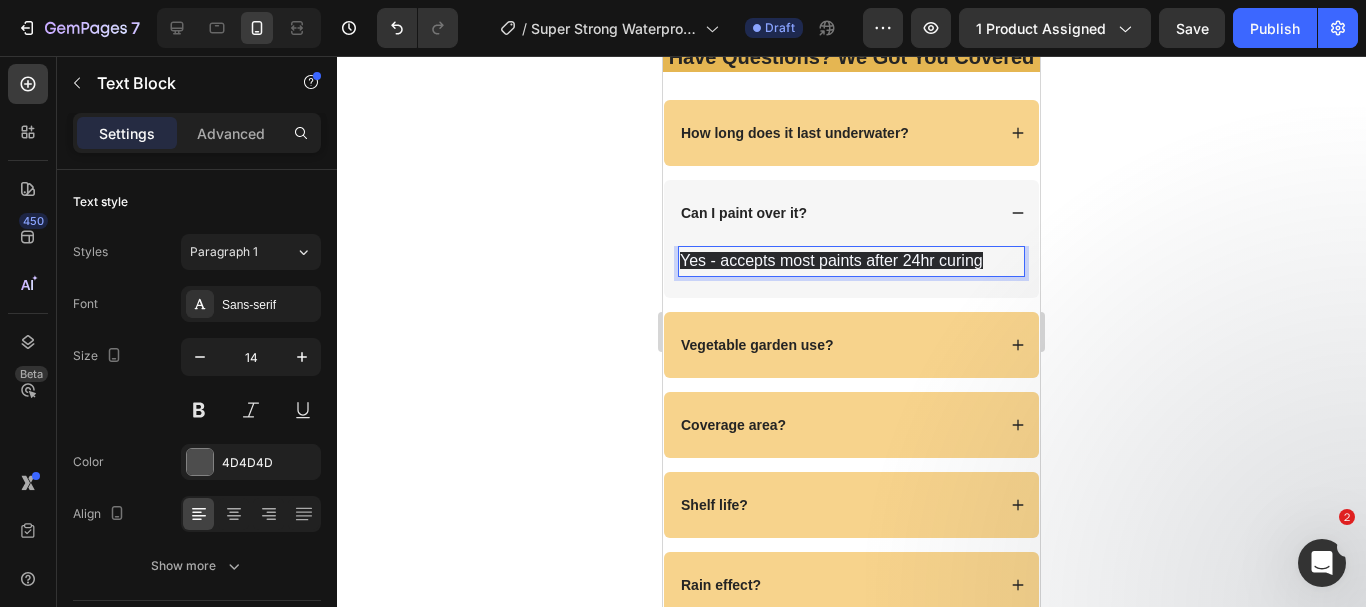 click on "Yes - accepts most paints after 24hr curing" at bounding box center (831, 260) 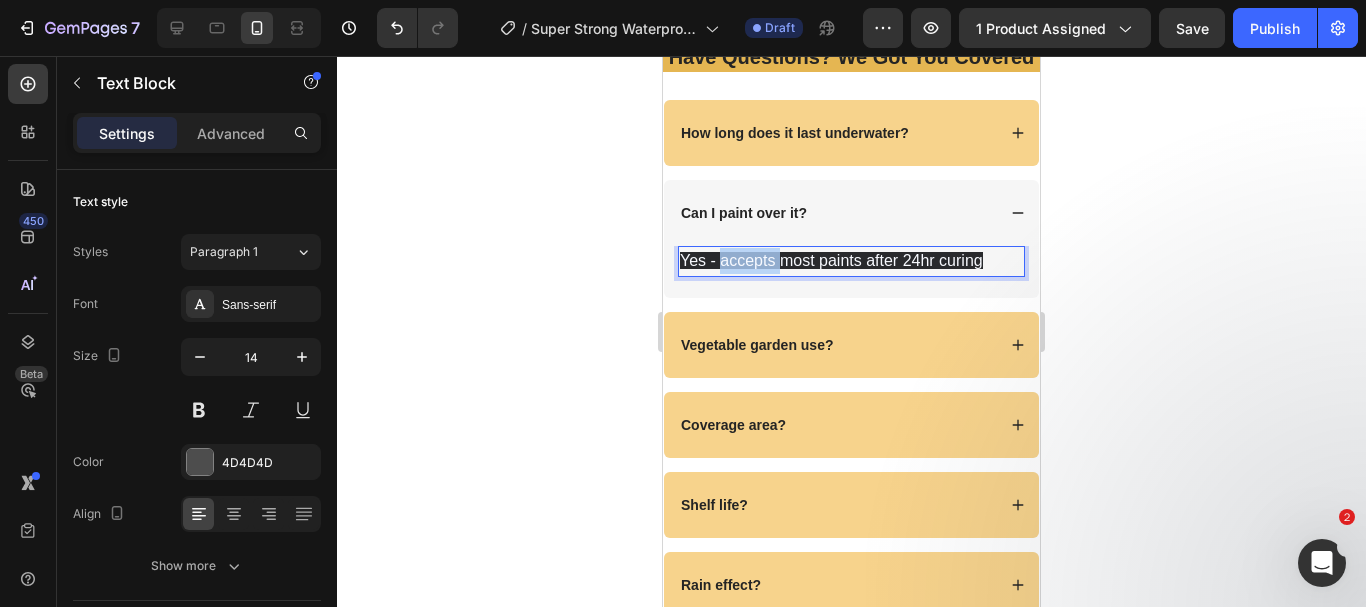 click on "Yes - accepts most paints after 24hr curing" at bounding box center (831, 260) 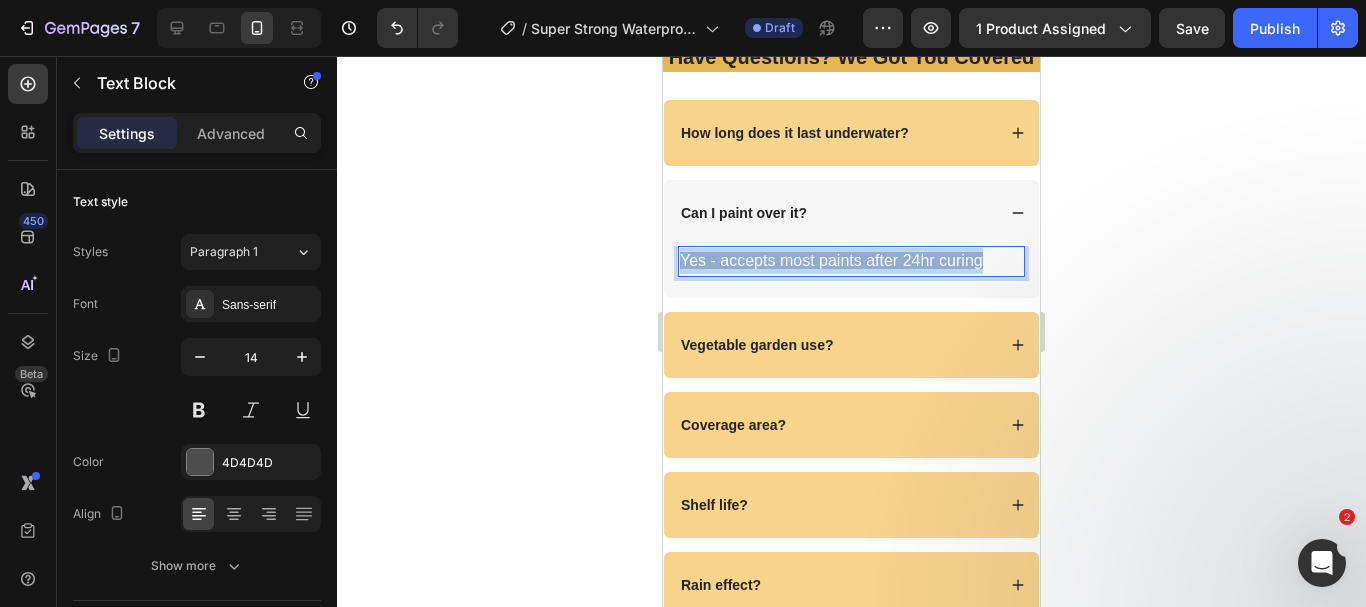 click on "Yes - accepts most paints after 24hr curing" at bounding box center [831, 260] 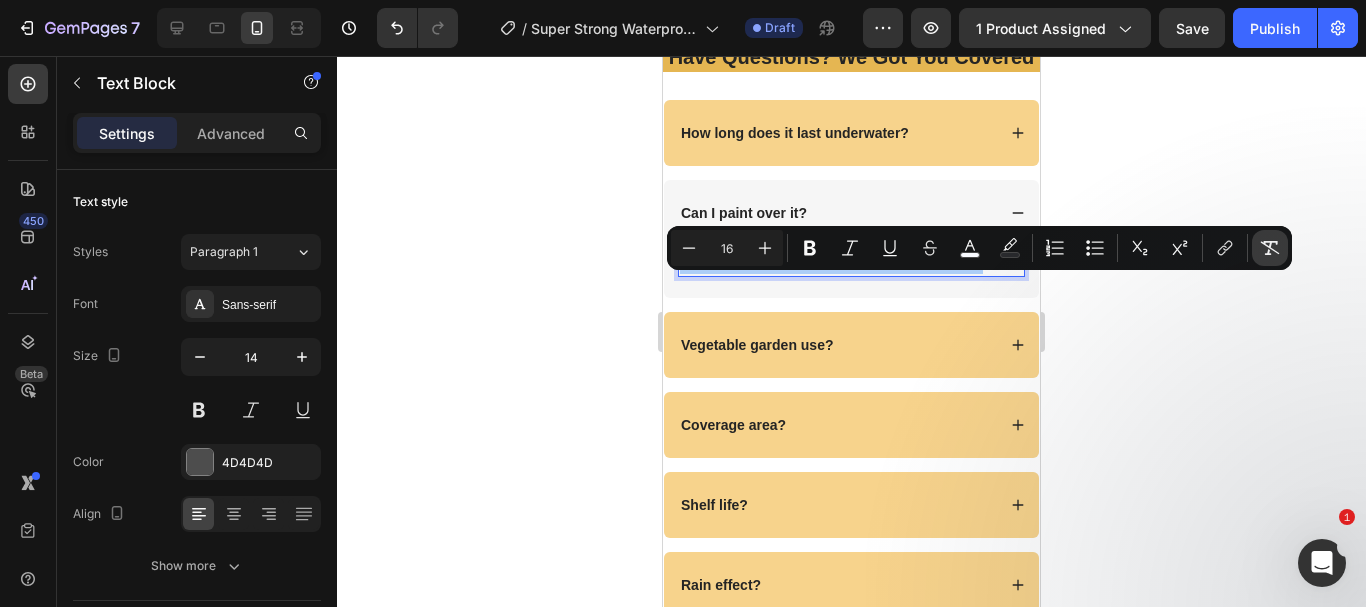 click 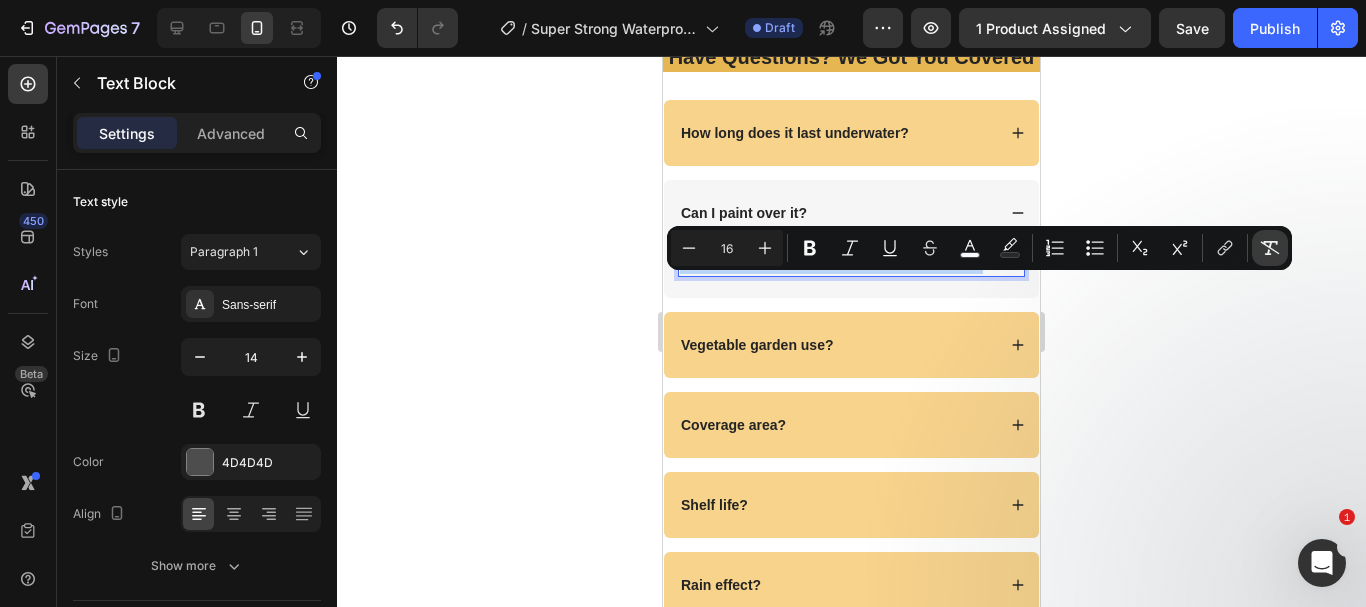 type on "14" 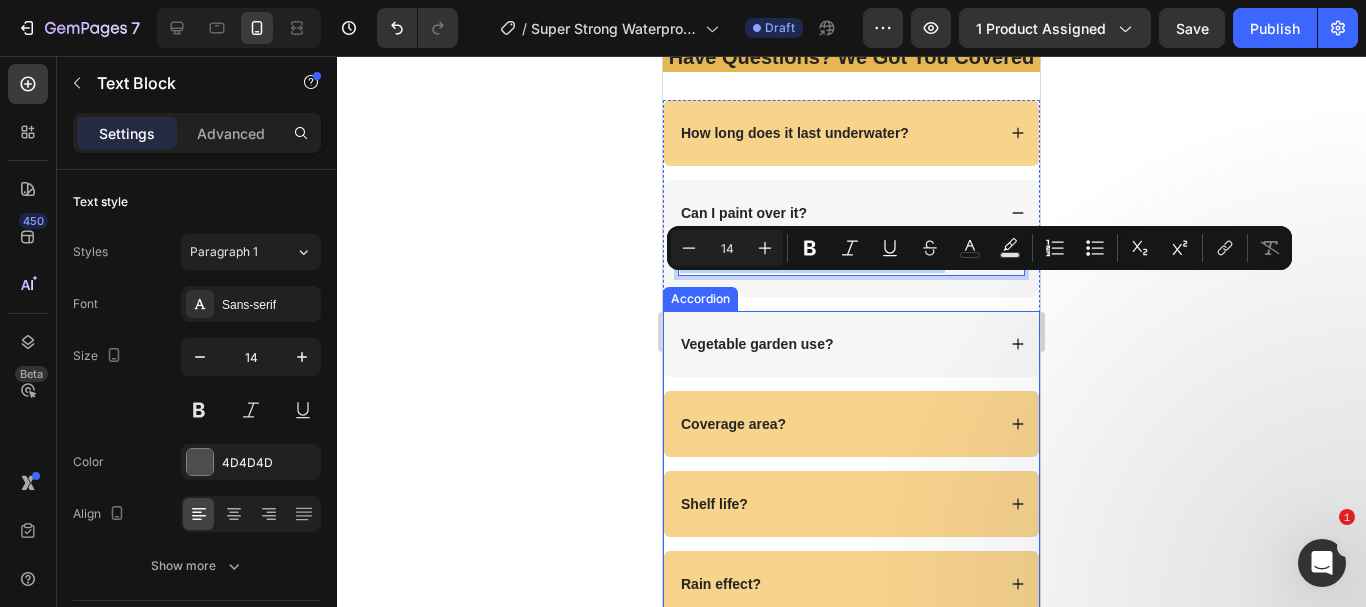 click on "Vegetable garden use?" at bounding box center (757, 344) 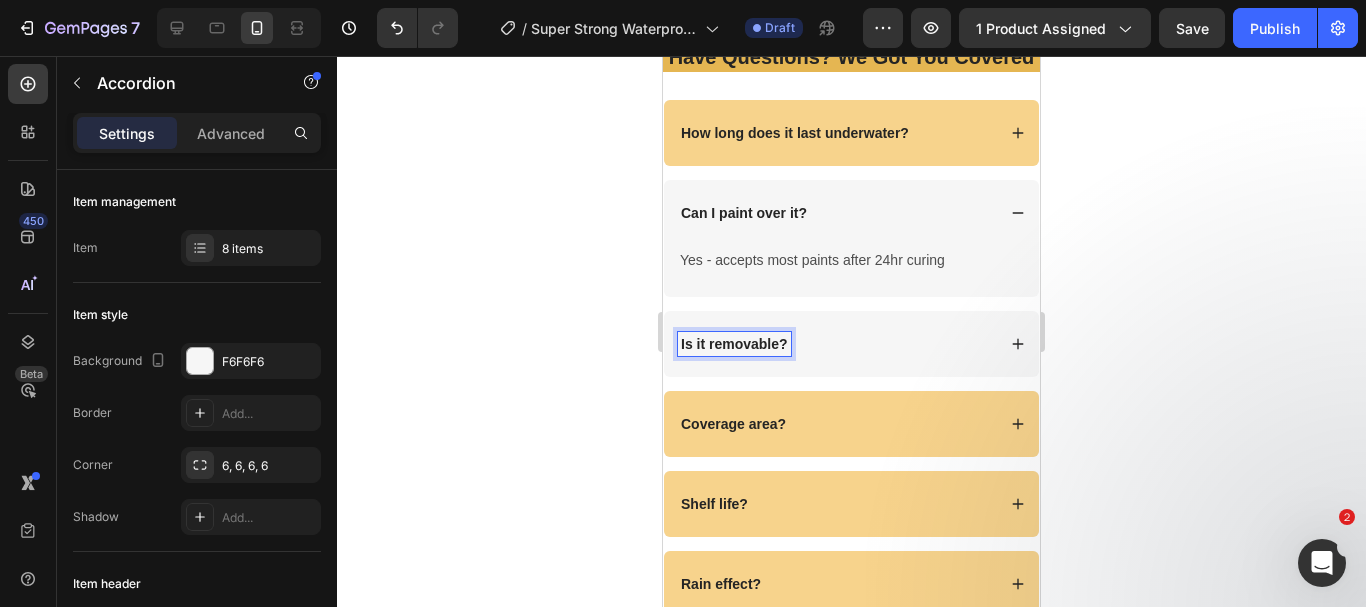 click on "Is it removable?" at bounding box center [836, 344] 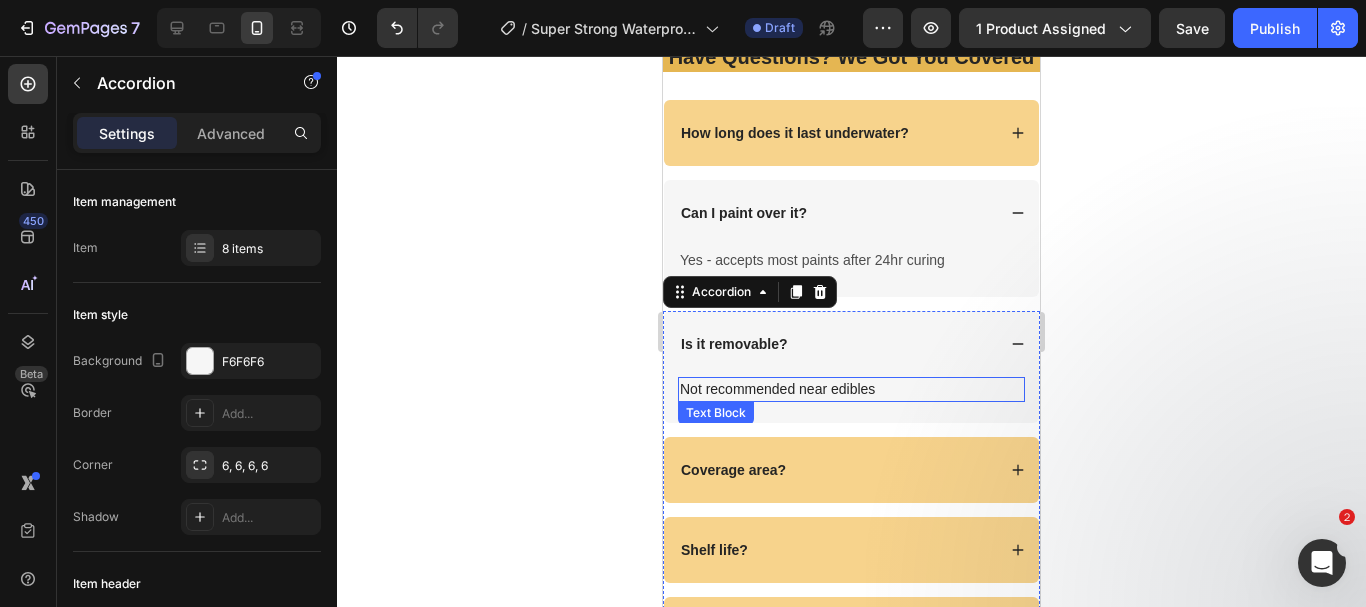 click on "Not recommended near edibles" at bounding box center [851, 389] 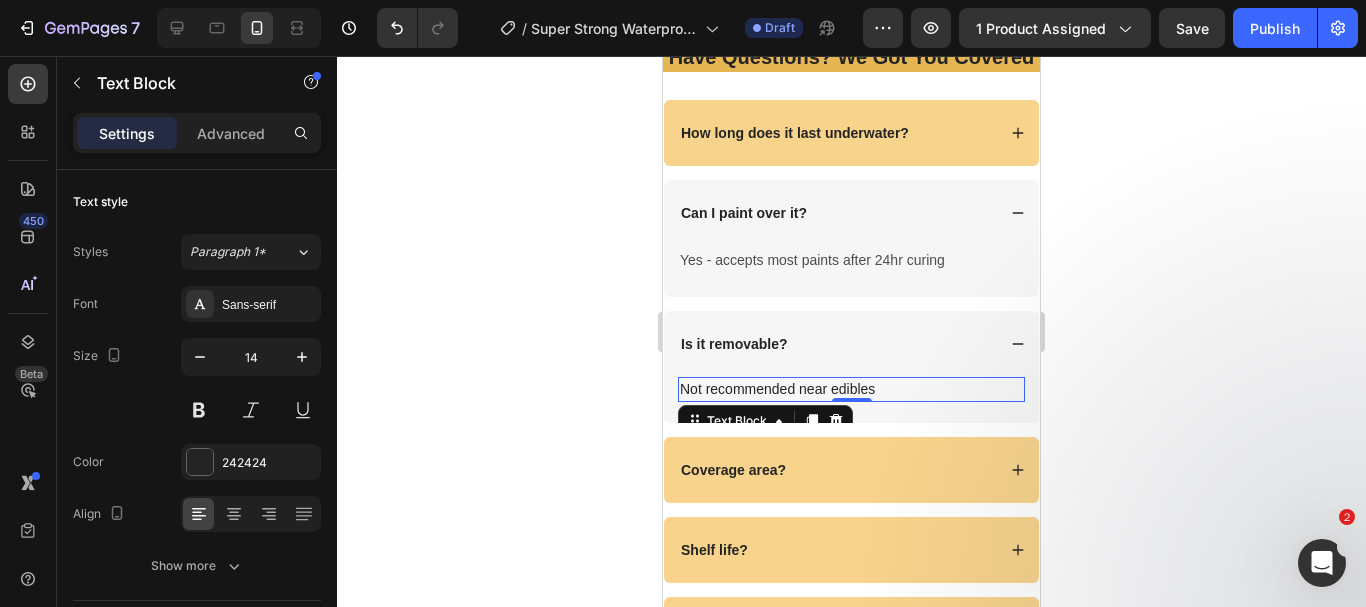 click on "Not recommended near edibles" at bounding box center [851, 389] 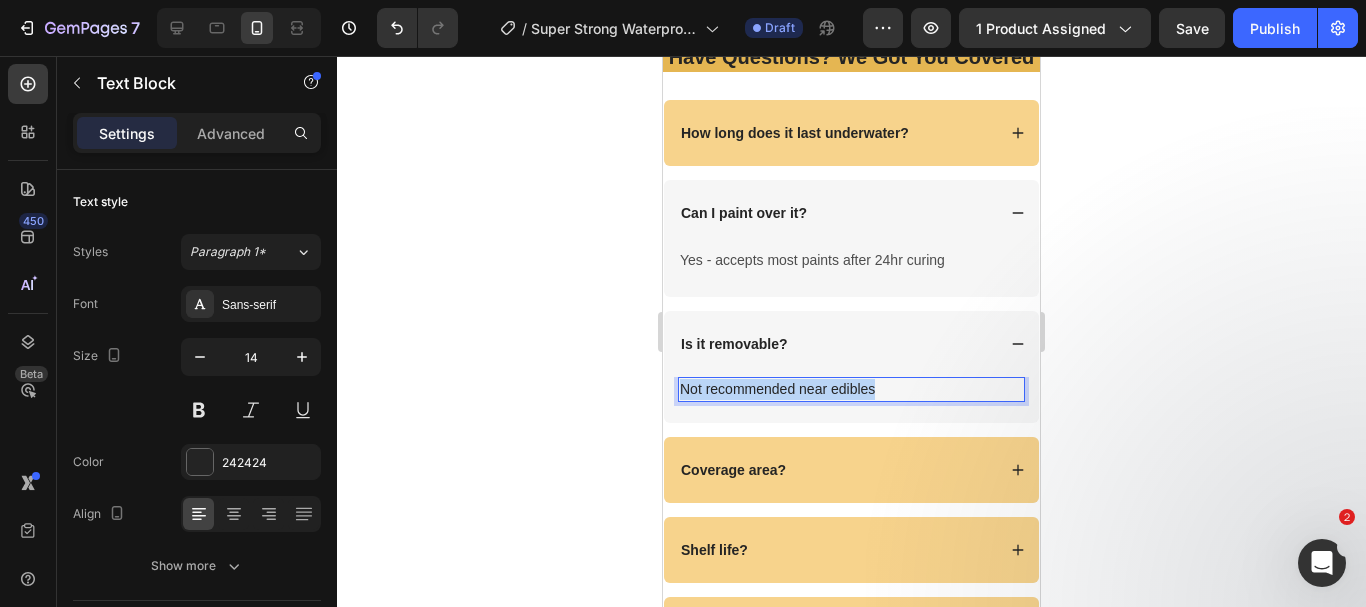 click on "Not recommended near edibles" at bounding box center [851, 389] 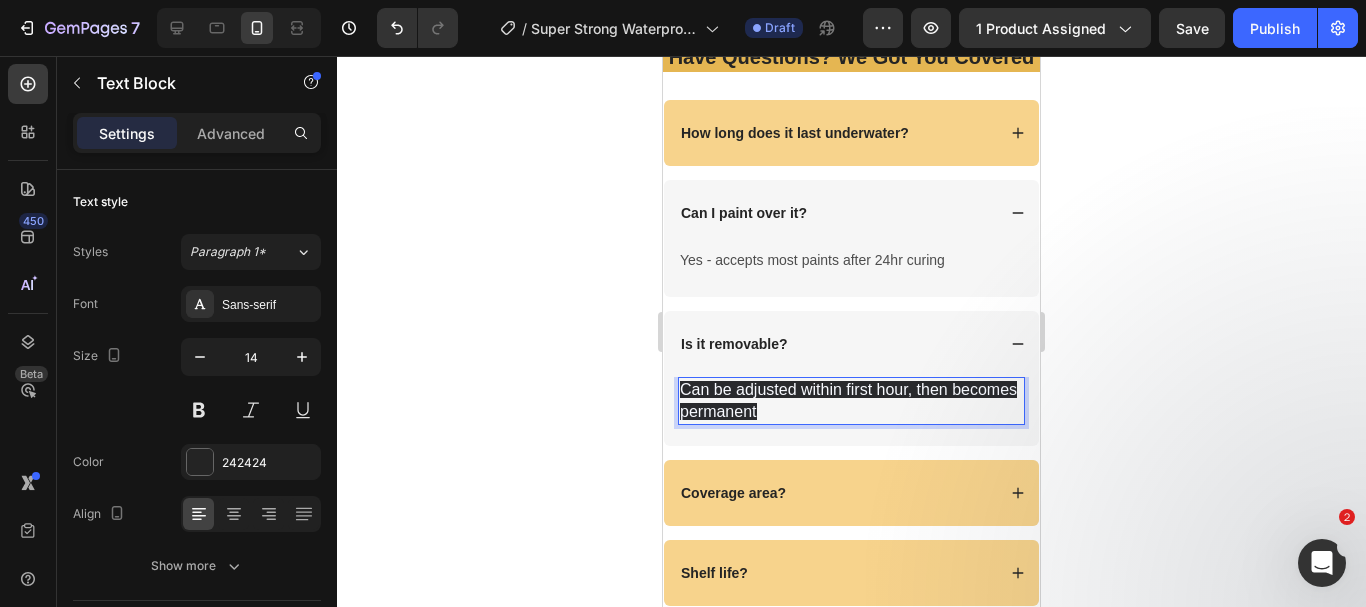 click on "Can be adjusted within first hour, then becomes permanent" at bounding box center (848, 400) 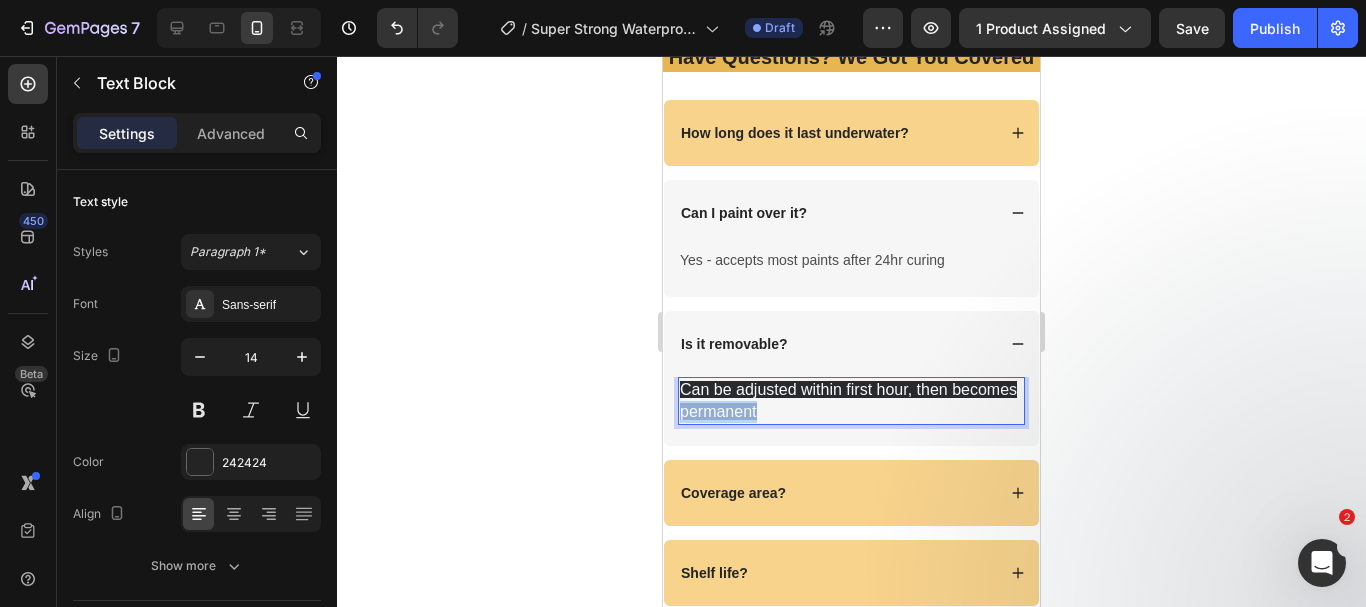 click on "Can be adjusted within first hour, then becomes permanent" at bounding box center [848, 400] 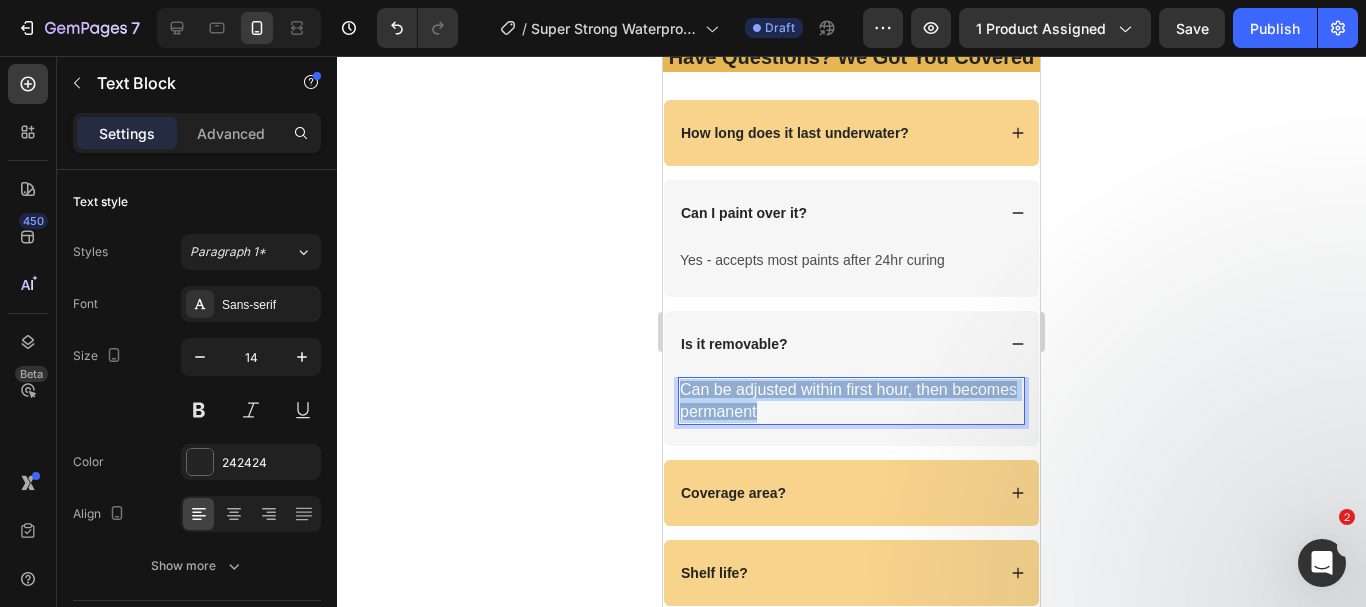 click on "Can be adjusted within first hour, then becomes permanent" at bounding box center (848, 400) 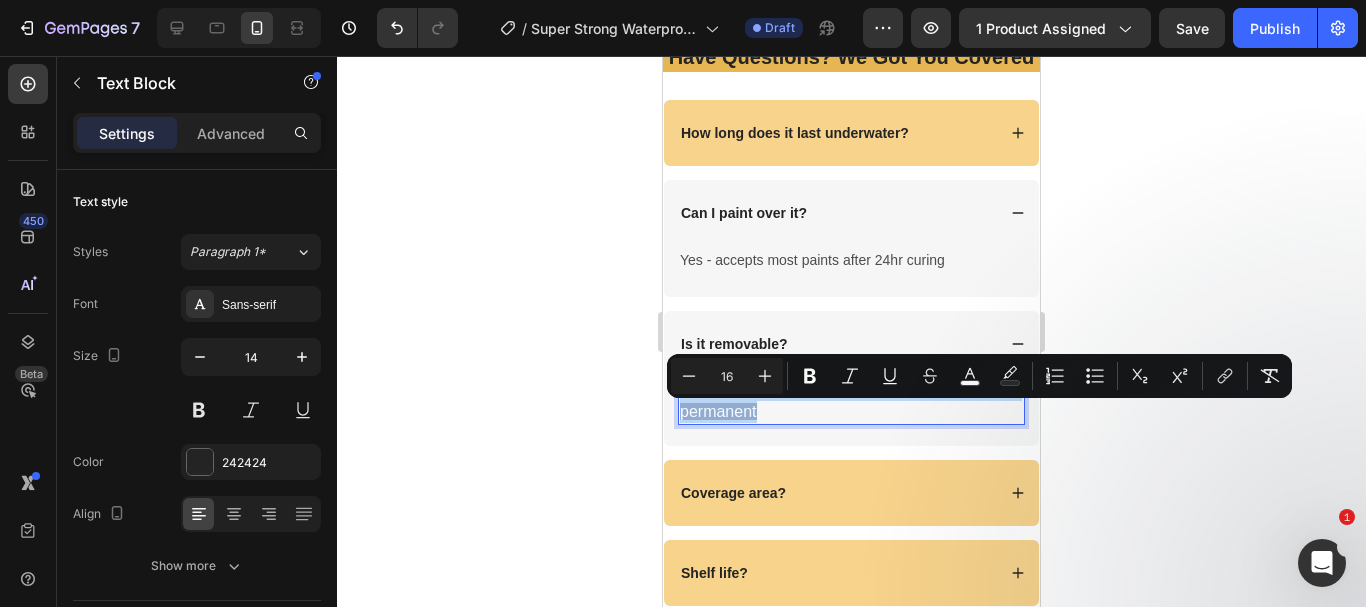 click on "Minus 16 Plus Bold Italic Underline       Strikethrough
color
color Numbered List Bulleted List Subscript Superscript       link Remove Format" at bounding box center (979, 376) 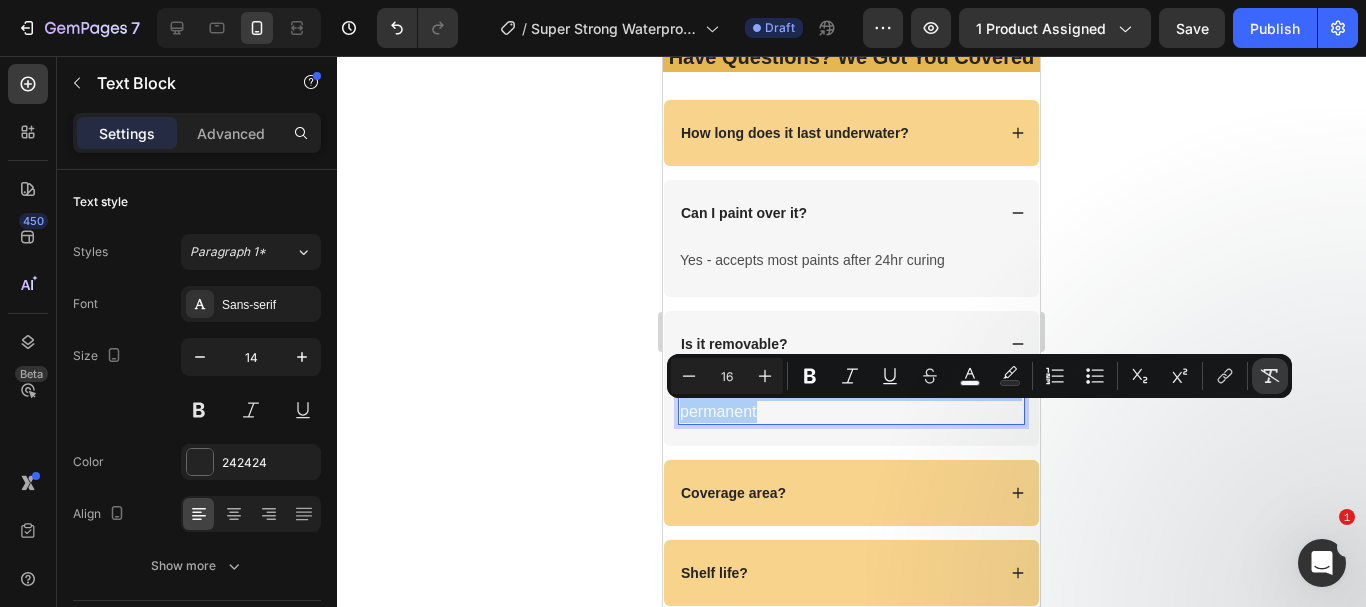 drag, startPoint x: 1274, startPoint y: 376, endPoint x: 1265, endPoint y: 381, distance: 10.29563 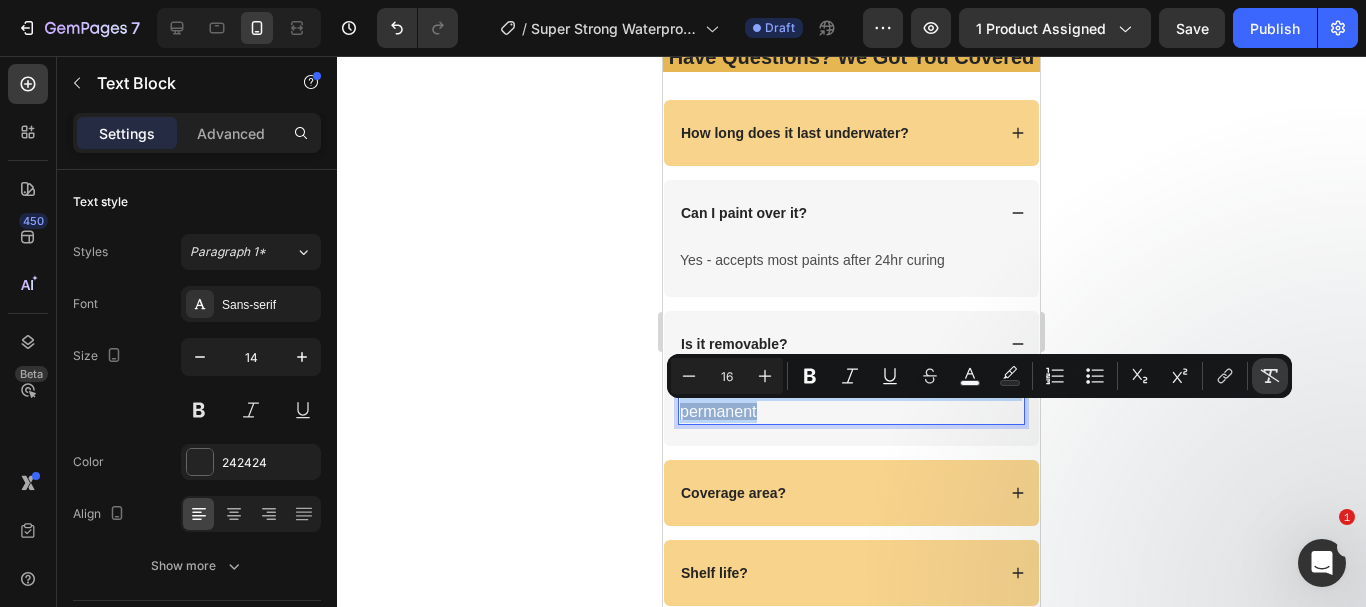 type on "14" 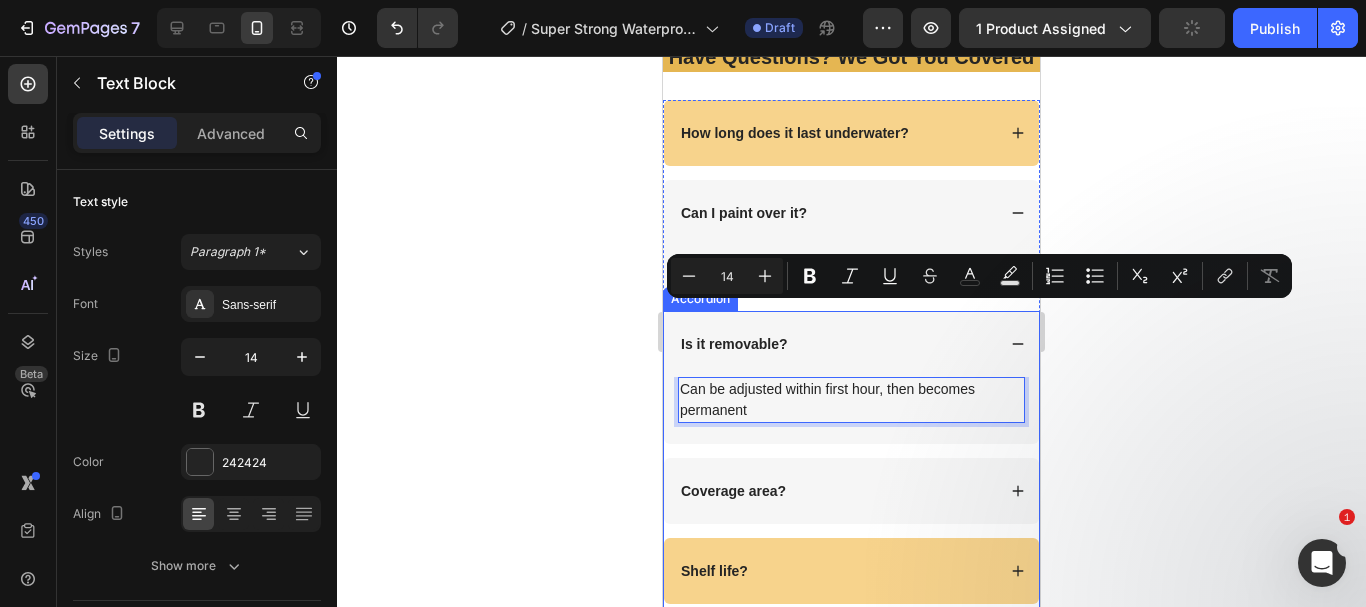 scroll, scrollTop: 6458, scrollLeft: 0, axis: vertical 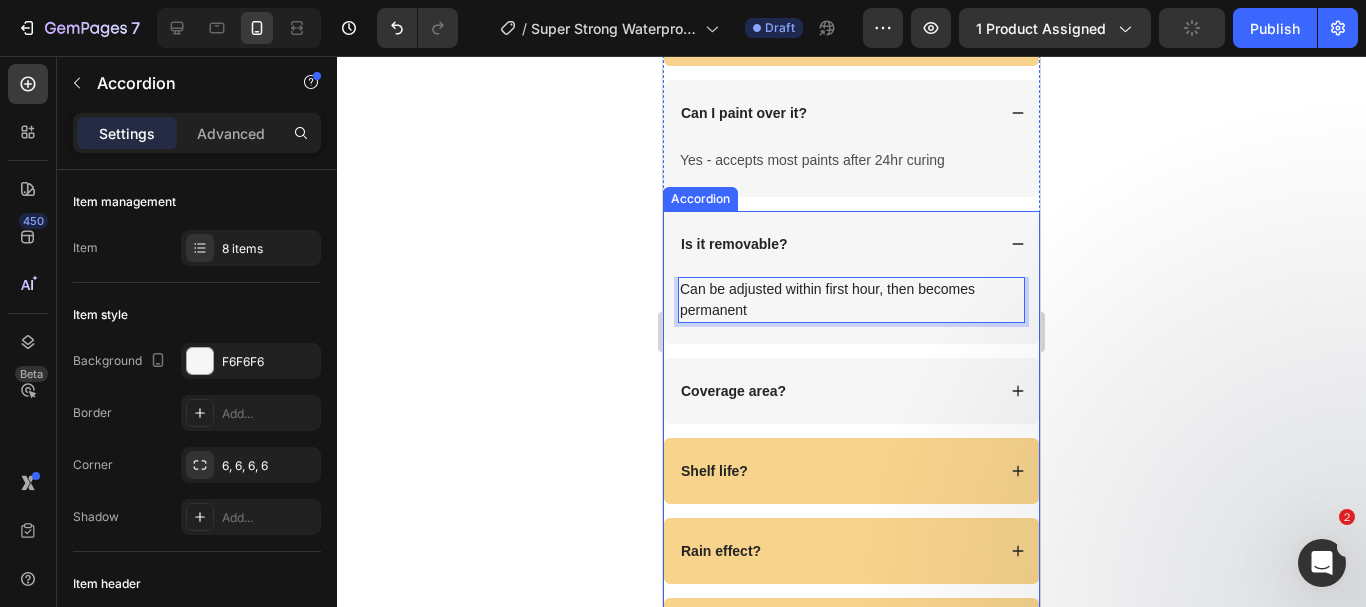click on "Coverage area?" at bounding box center [733, 391] 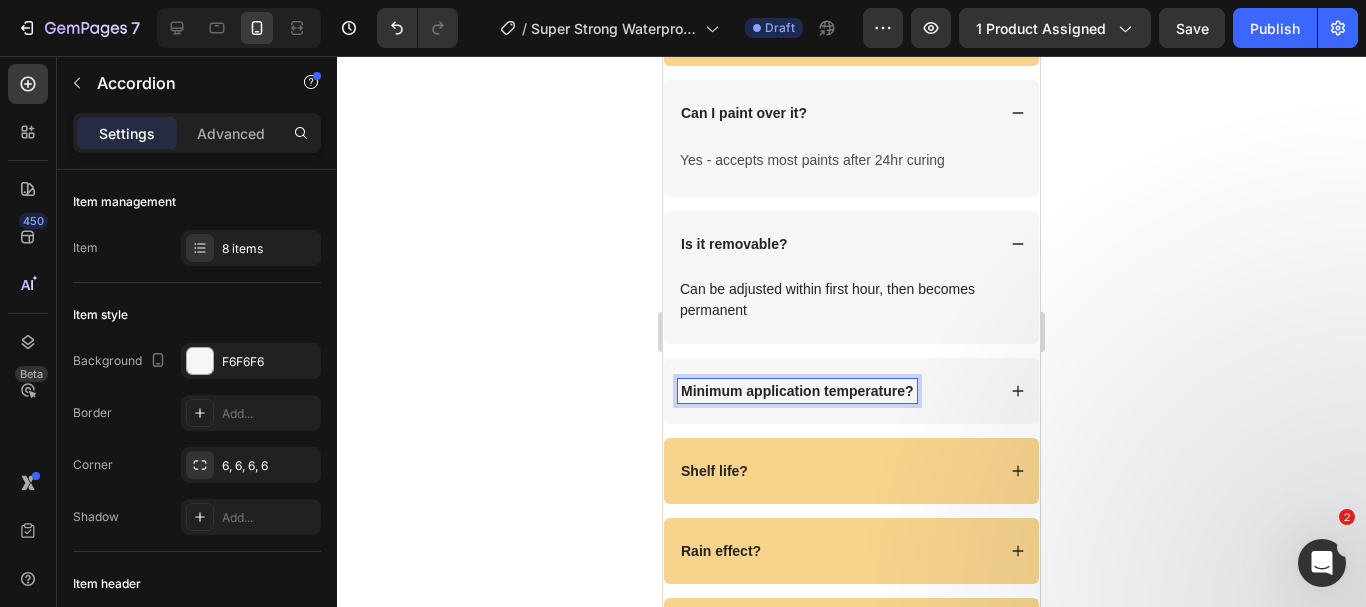click on "Minimum application temperature?" at bounding box center (851, 391) 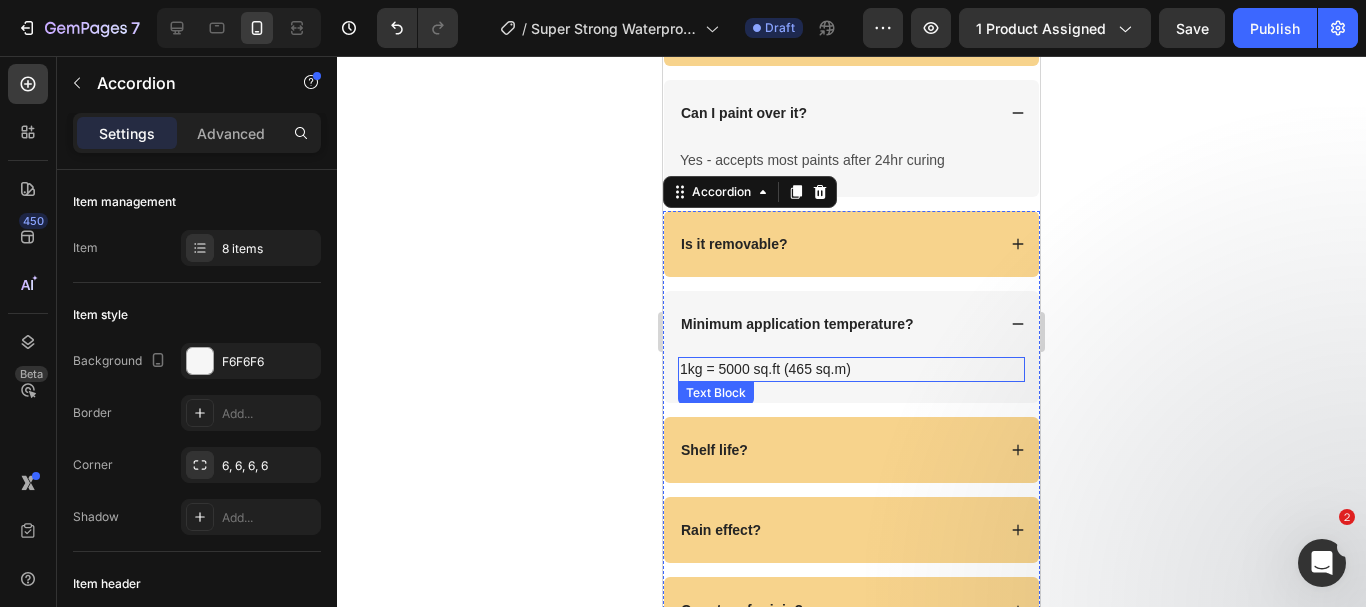 click on "1kg = 5000 sq.ft (465 sq.m)" at bounding box center (851, 369) 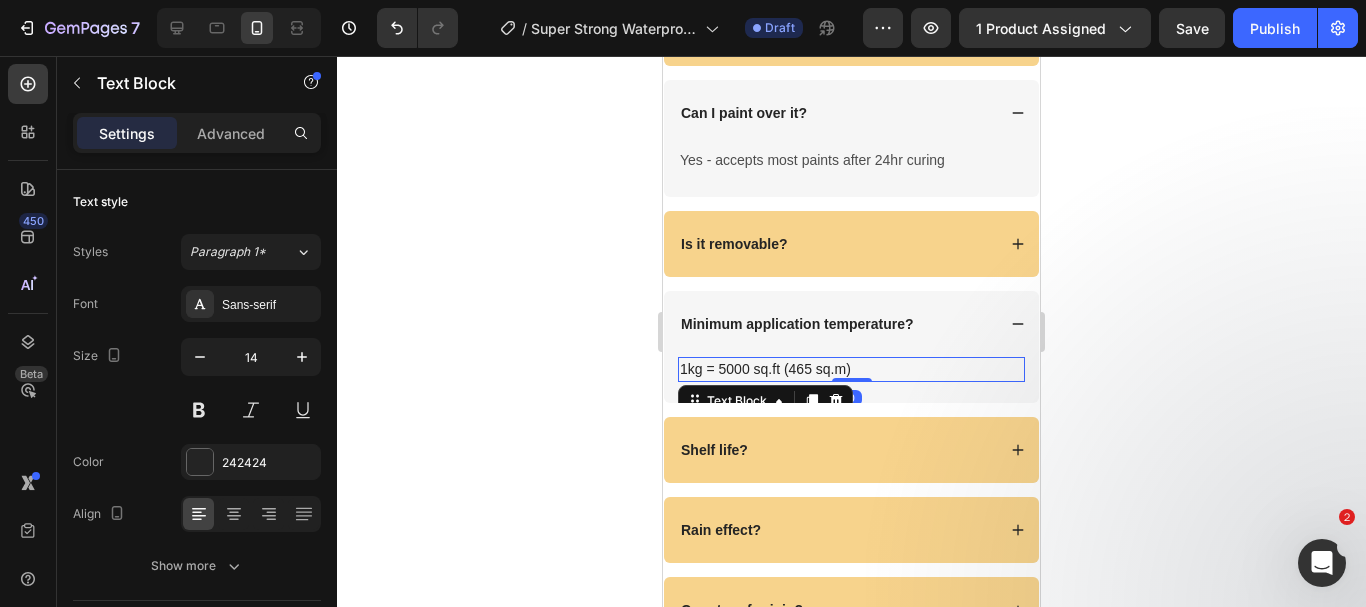 click on "1kg = 5000 sq.ft (465 sq.m)" at bounding box center (851, 369) 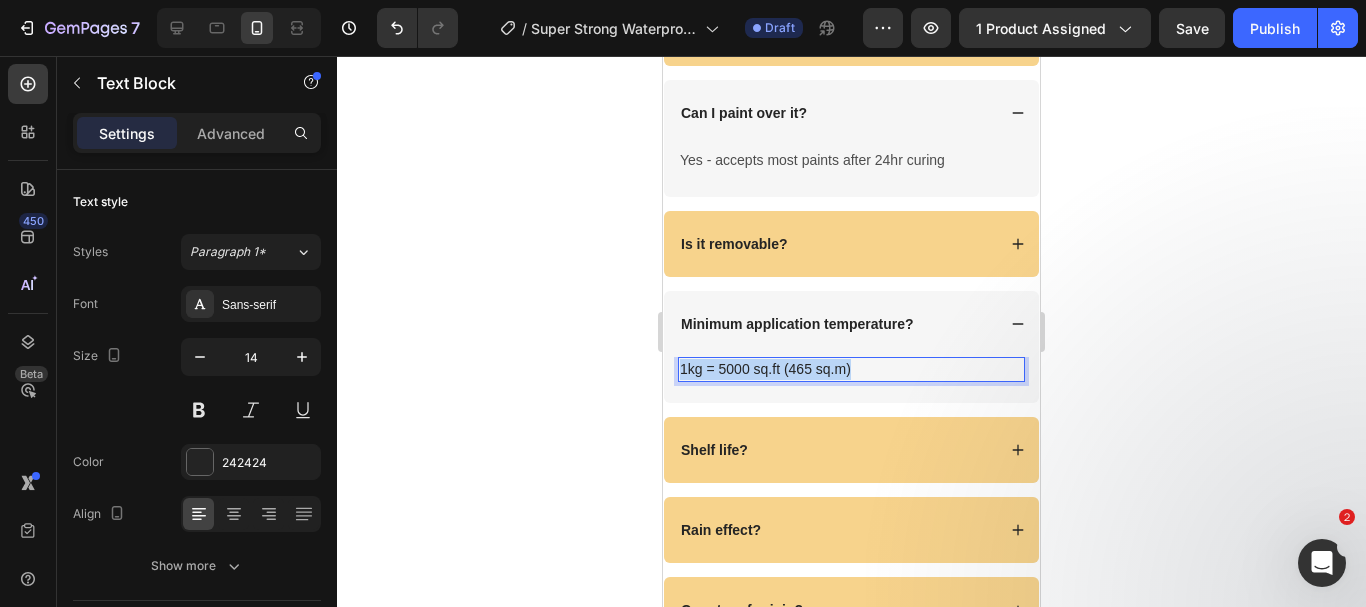 click on "1kg = 5000 sq.ft (465 sq.m)" at bounding box center (851, 369) 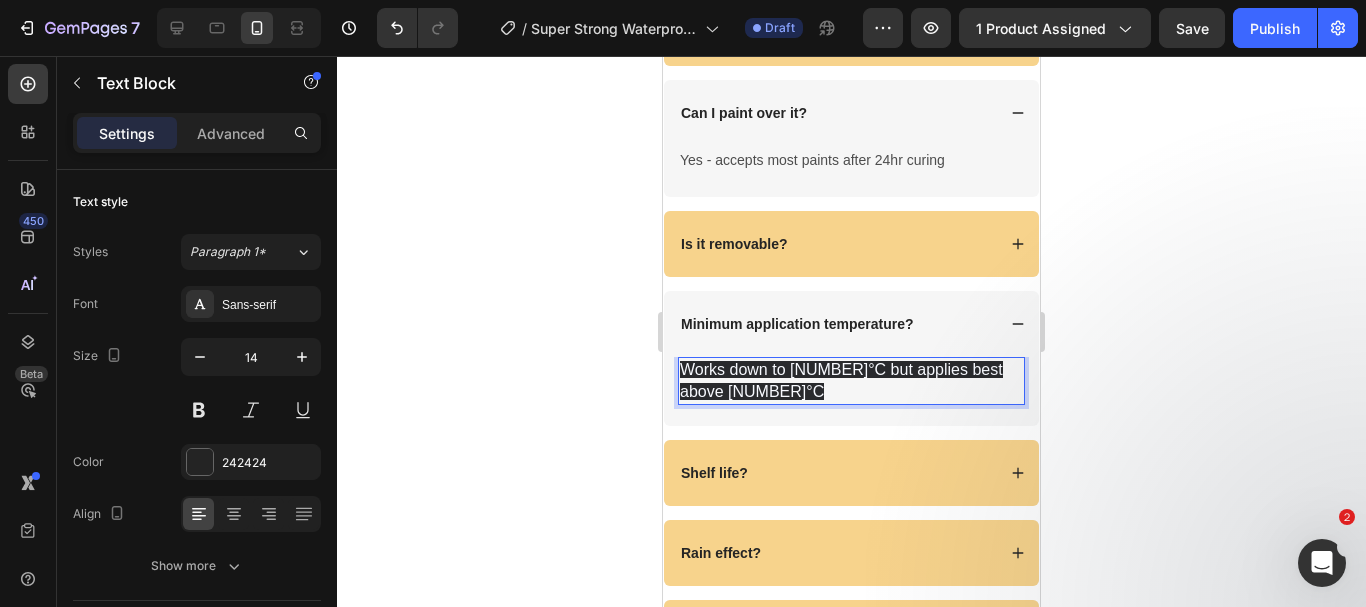 click on "Works down to -40°C but applies best above 10°C" at bounding box center (851, 381) 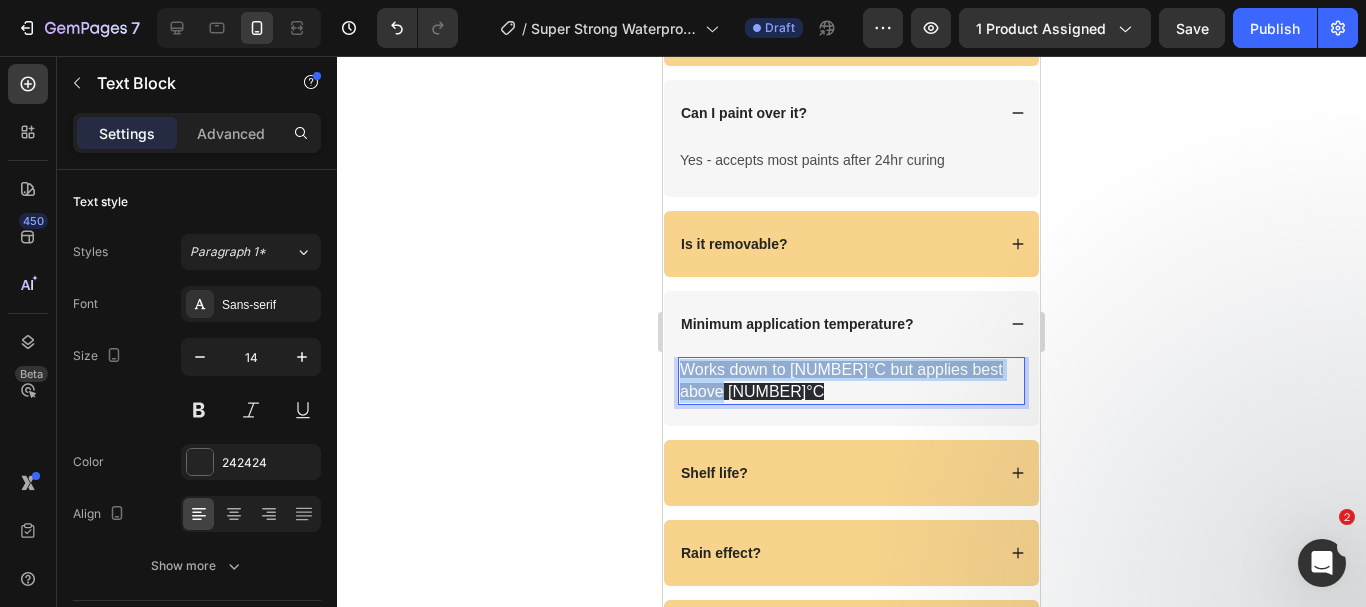 click on "Works down to -40°C but applies best above 10°C" at bounding box center (851, 381) 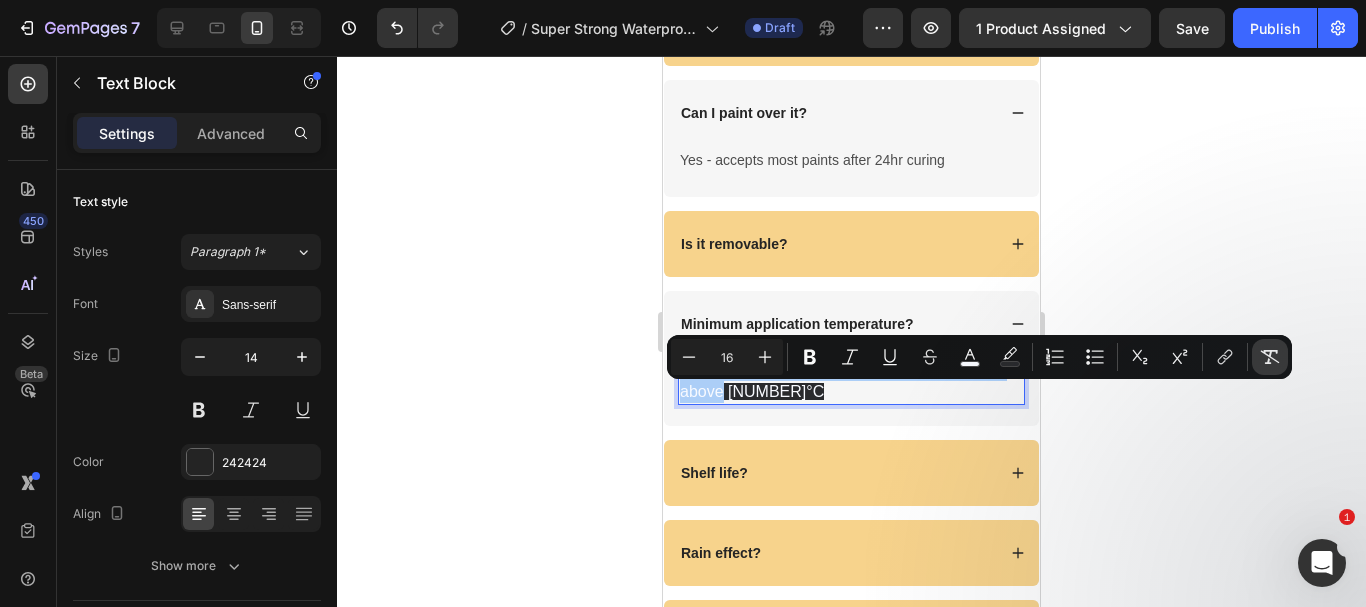click 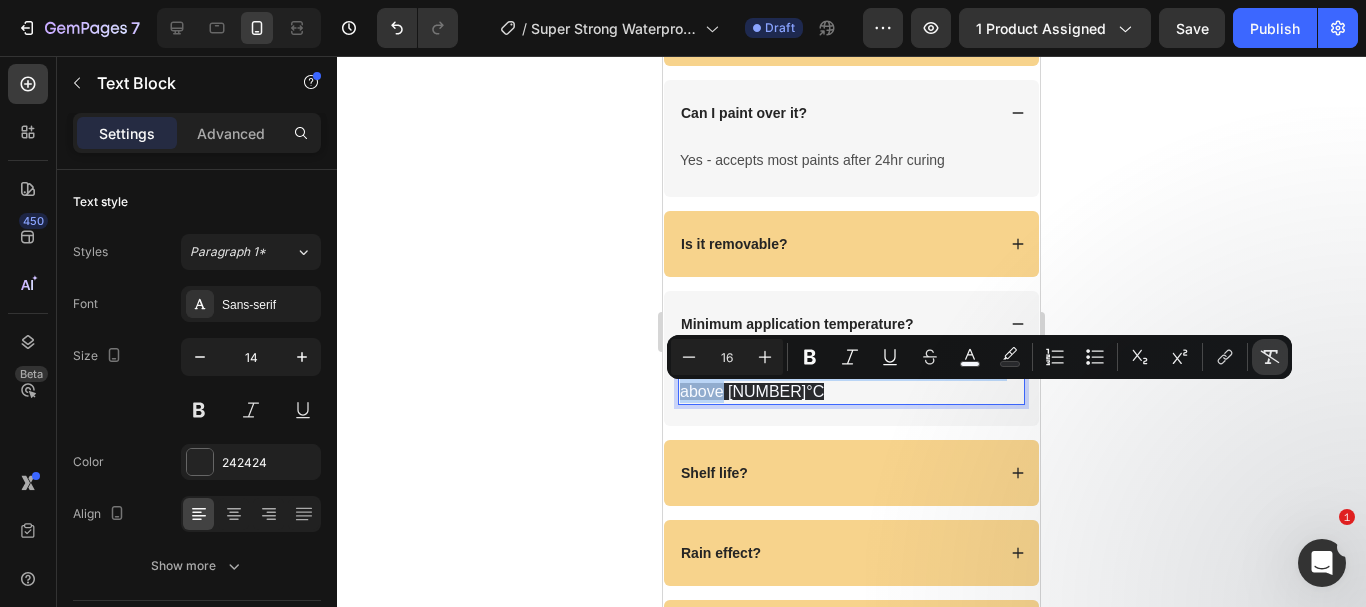 type on "14" 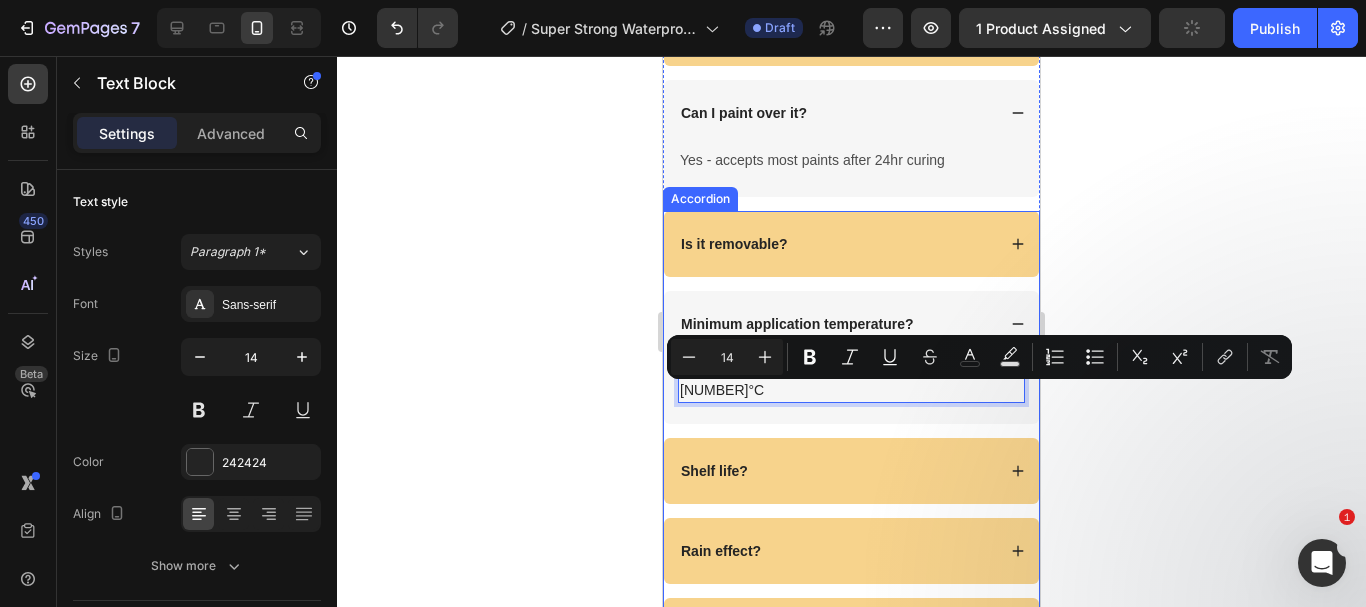 scroll, scrollTop: 6558, scrollLeft: 0, axis: vertical 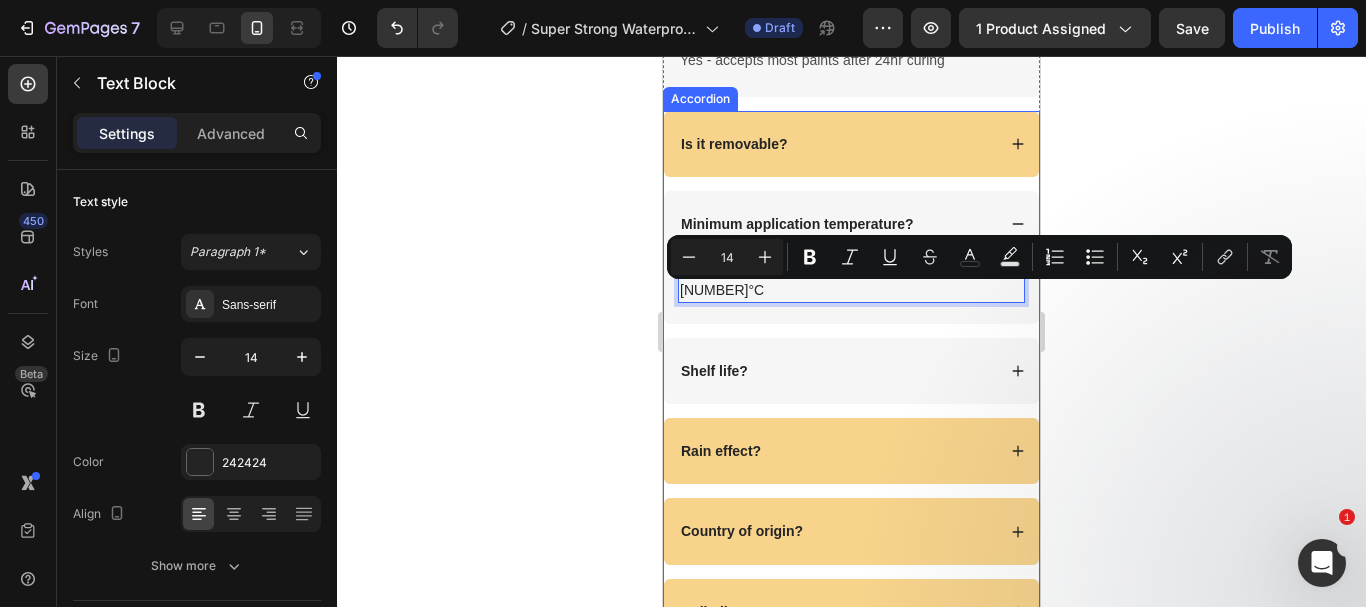 click on "Shelf life?" at bounding box center [714, 371] 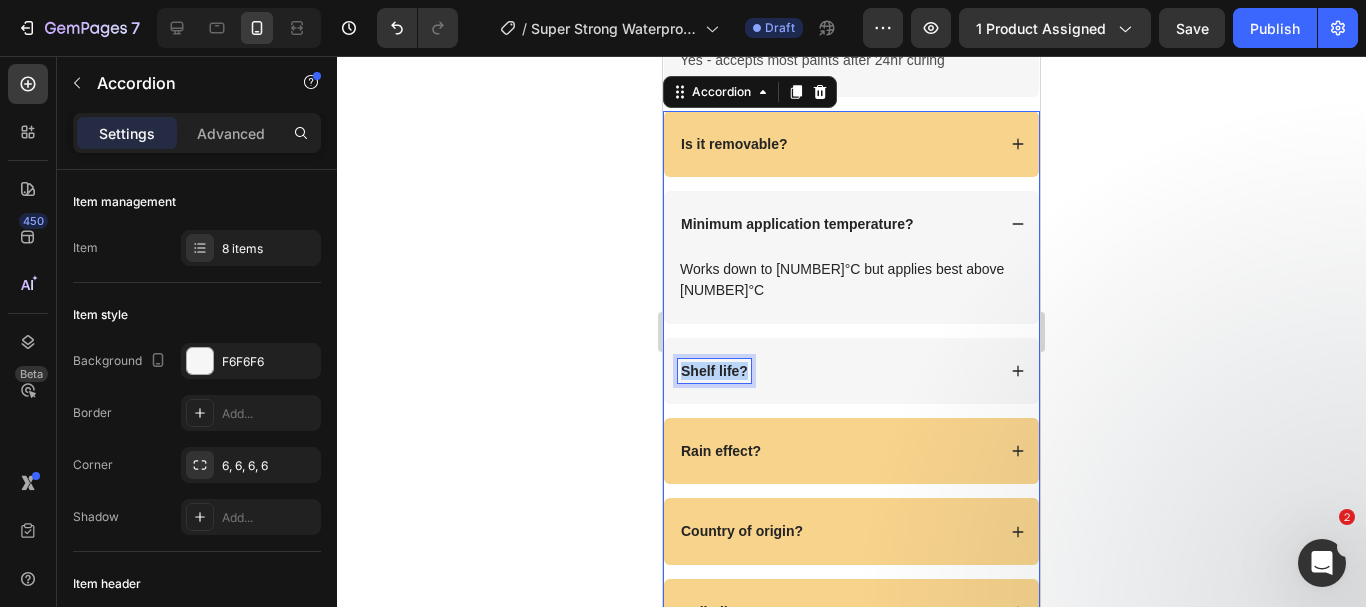 click on "Shelf life?" at bounding box center [714, 371] 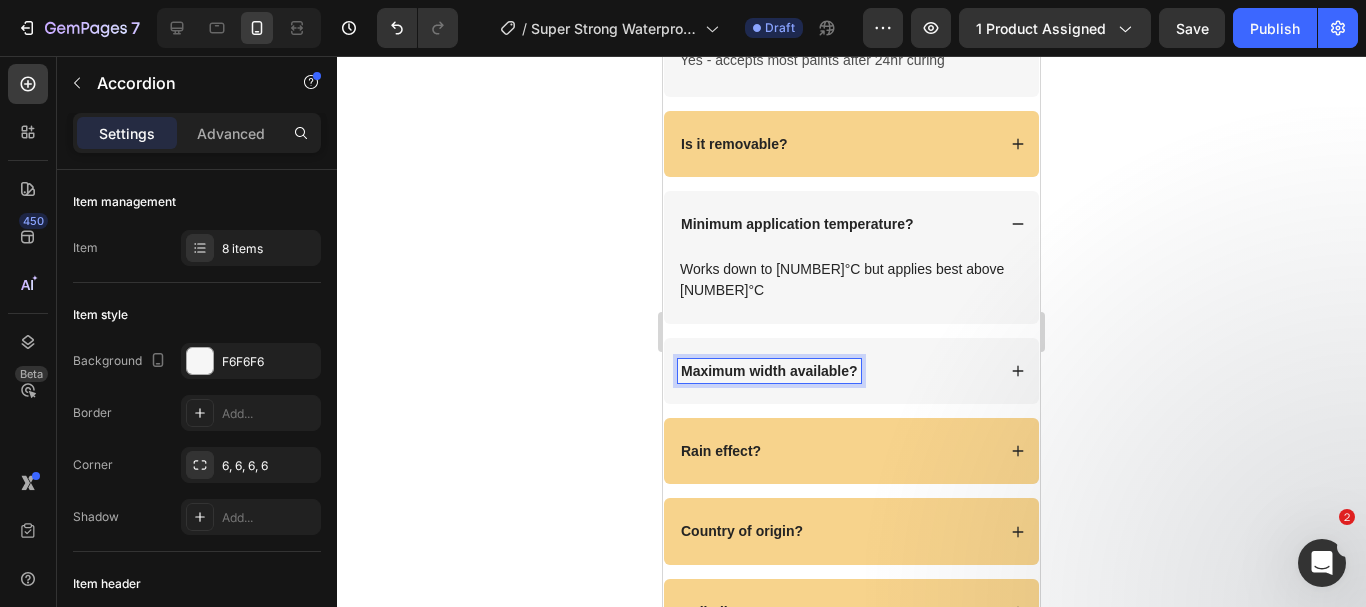 click on "Maximum width available?" at bounding box center (836, 371) 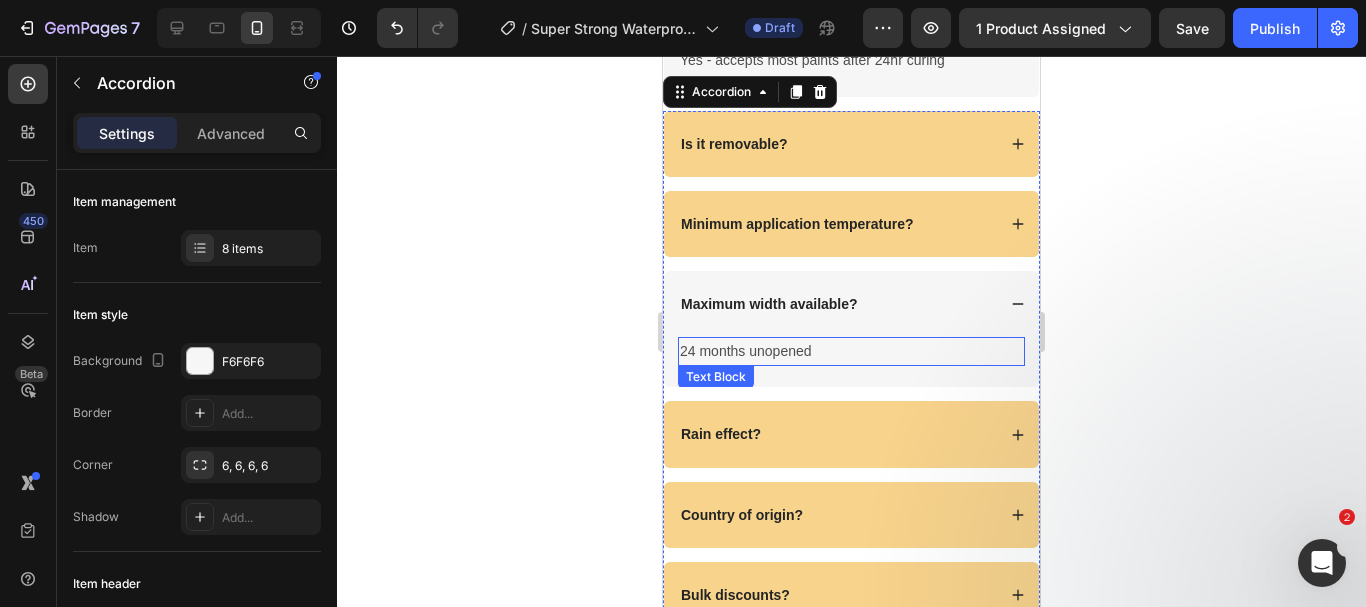 click on "24 months unopened" at bounding box center (851, 351) 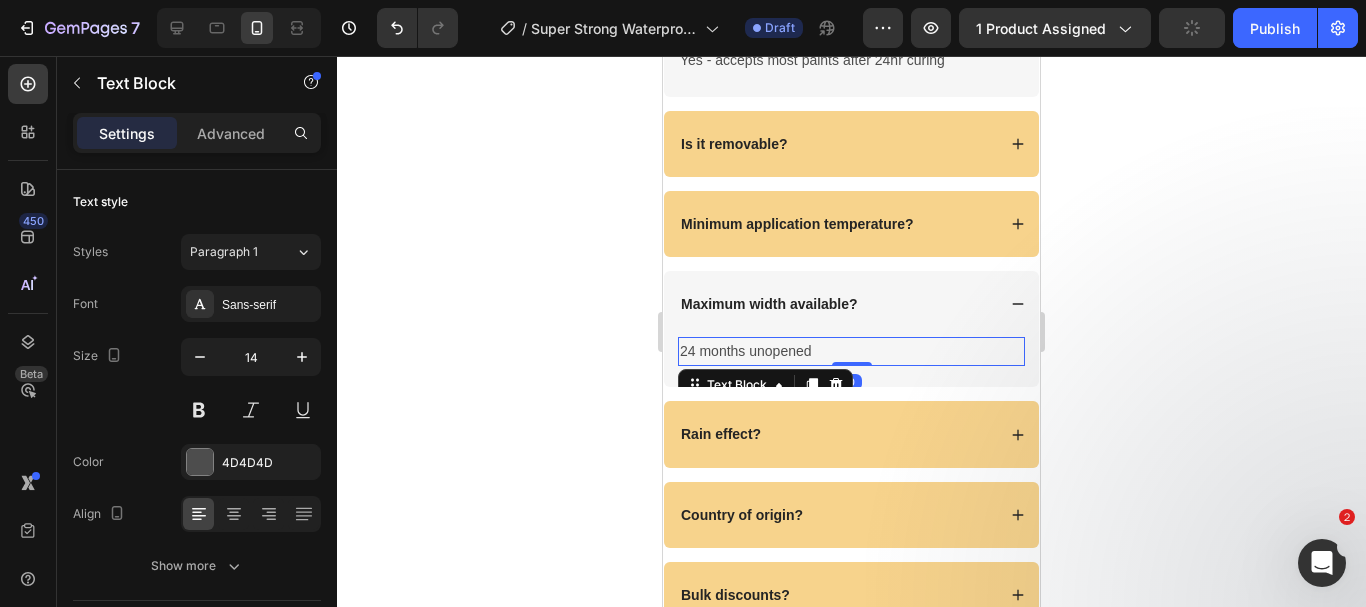 click on "24 months unopened" at bounding box center (851, 351) 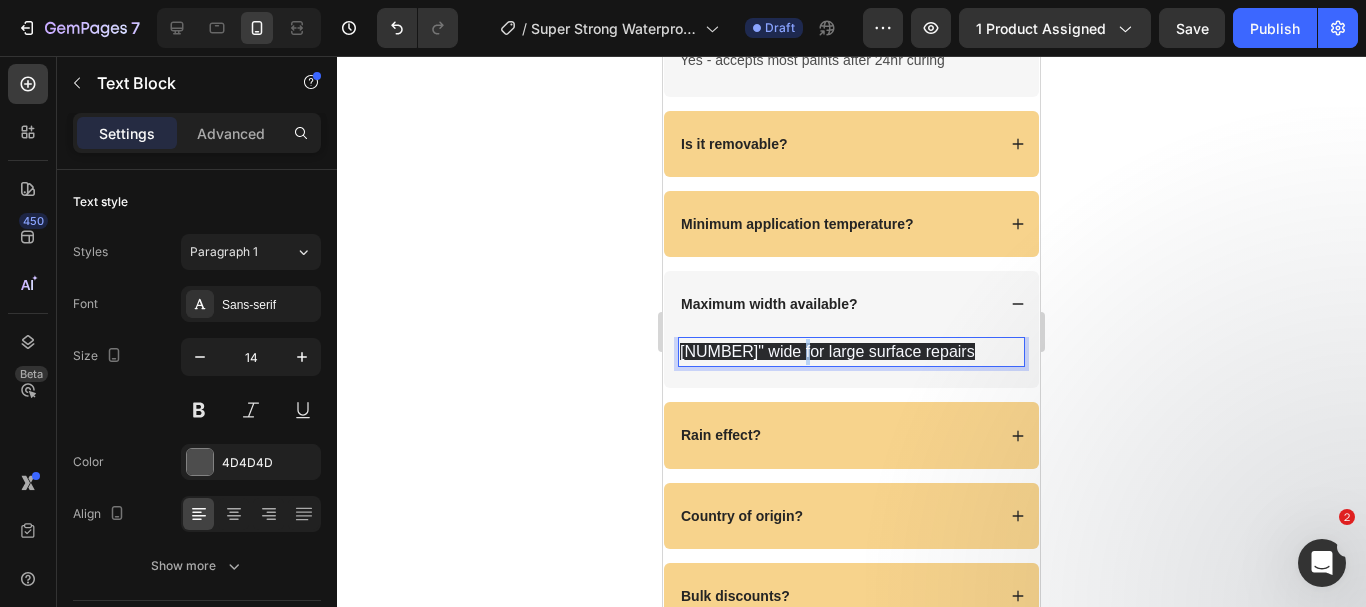 click on "6" wide for large surface repairs" at bounding box center [827, 351] 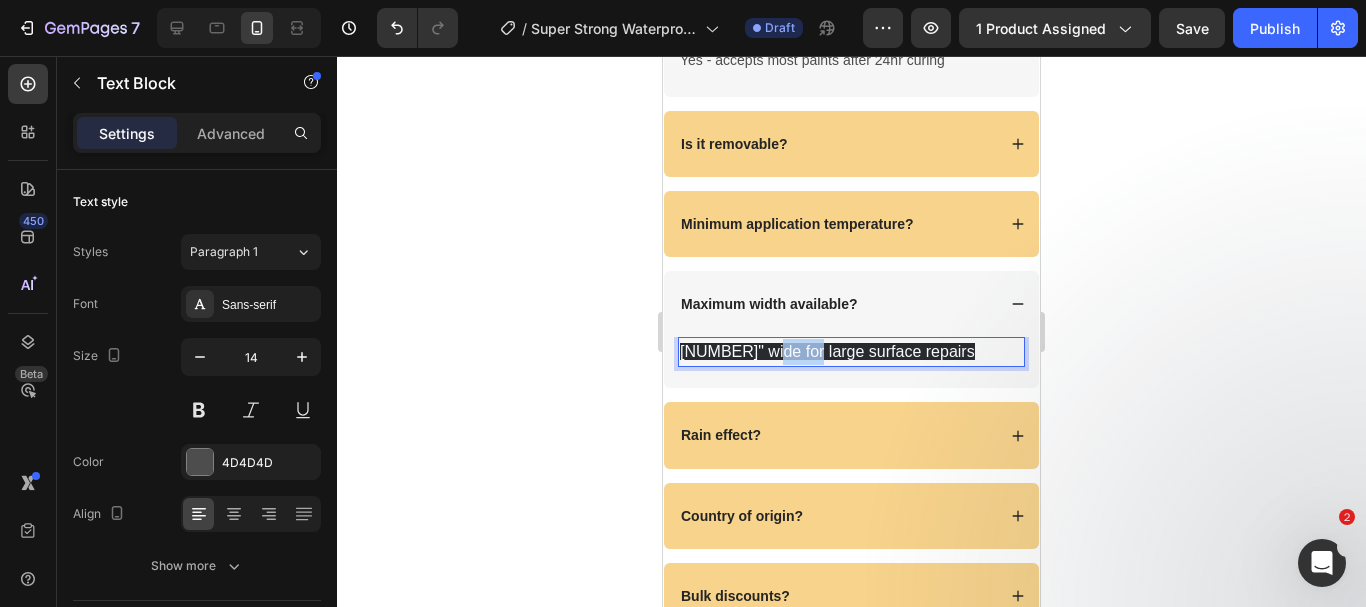 click on "6" wide for large surface repairs" at bounding box center [827, 351] 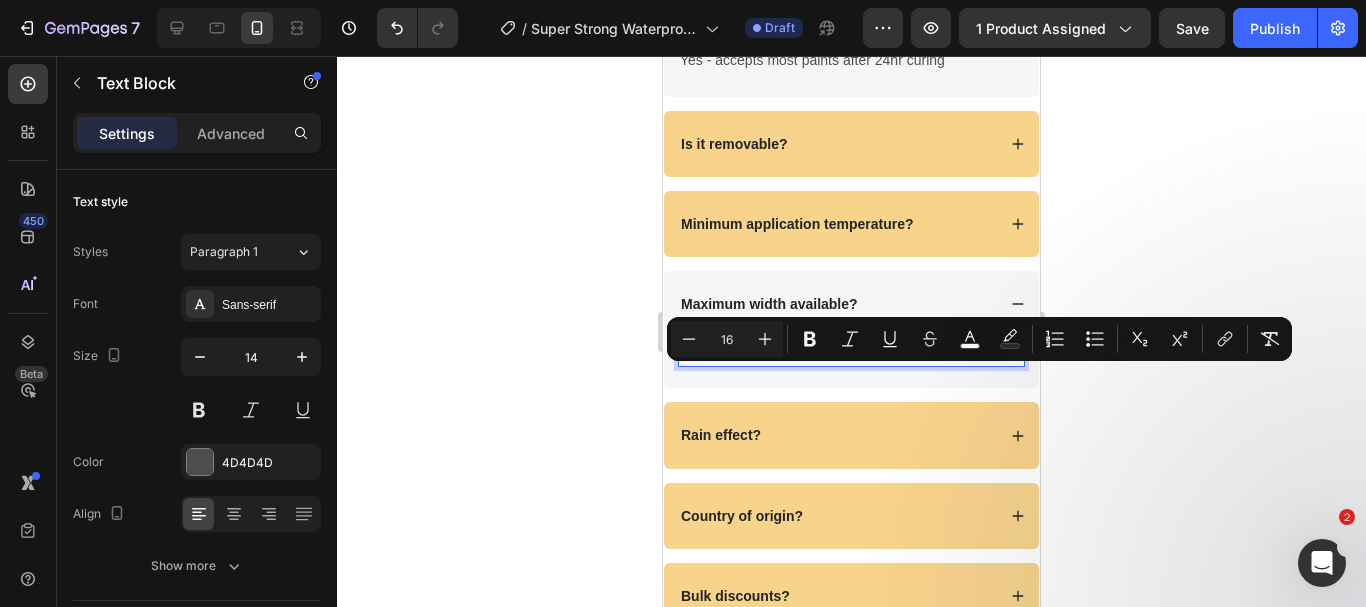 click on "6" wide for large surface repairs" at bounding box center [827, 351] 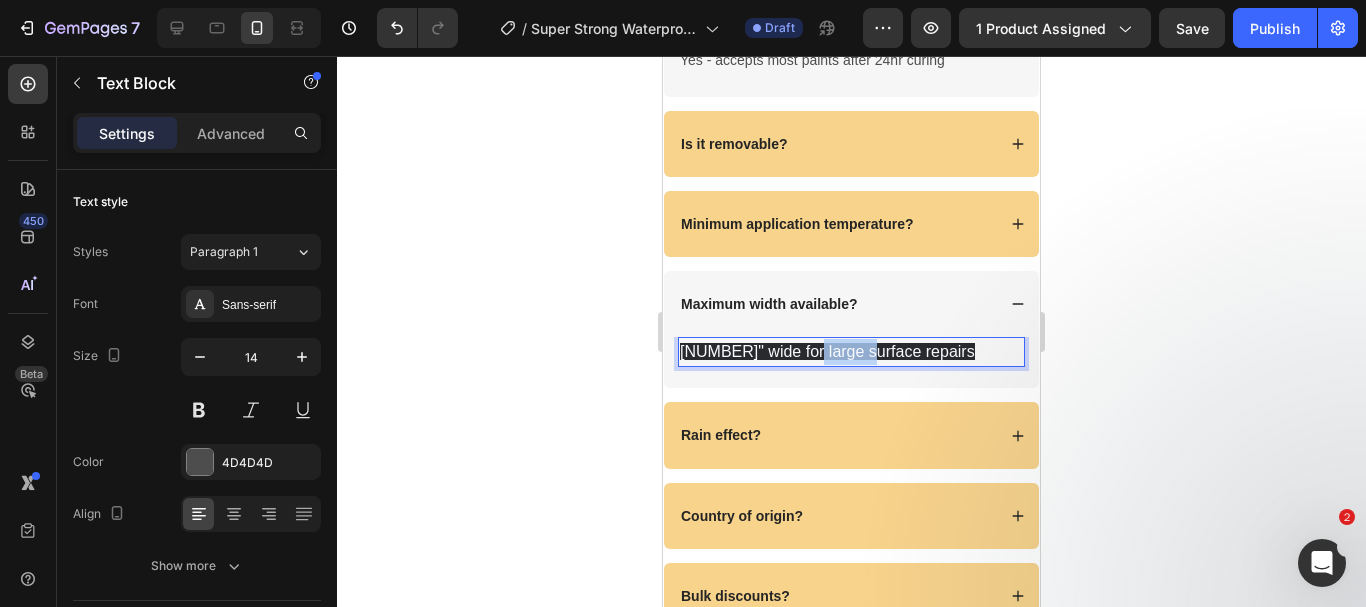 click on "6" wide for large surface repairs" at bounding box center [827, 351] 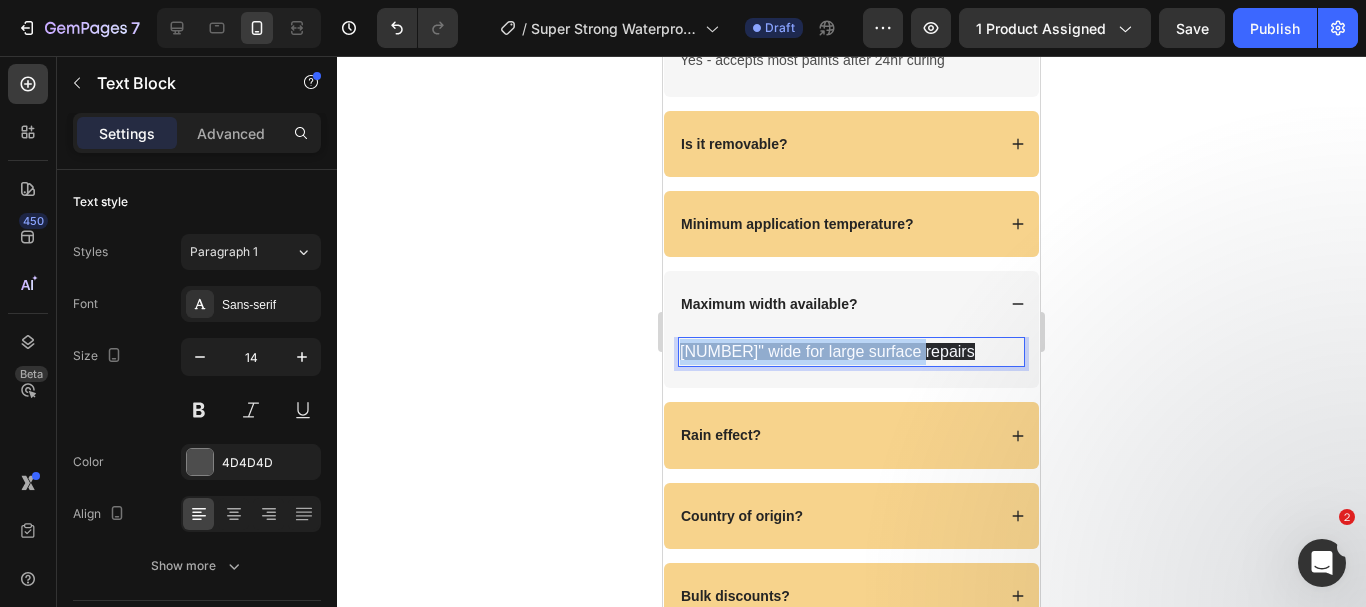 click on "6" wide for large surface repairs" at bounding box center [827, 351] 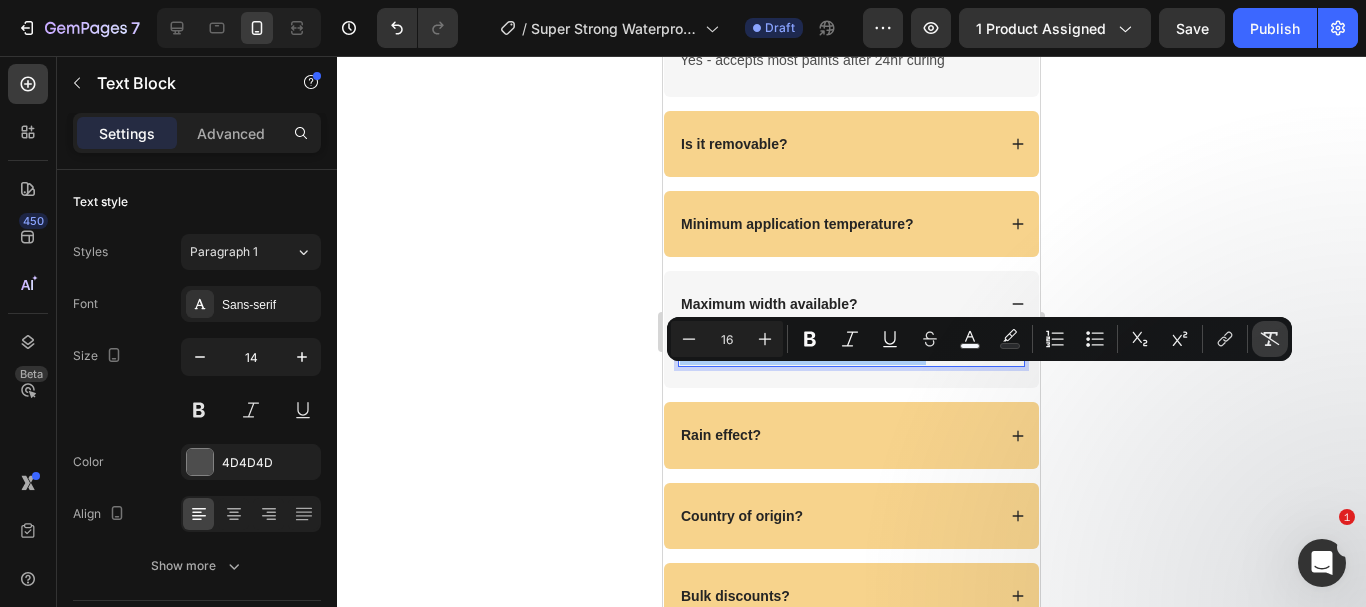 click 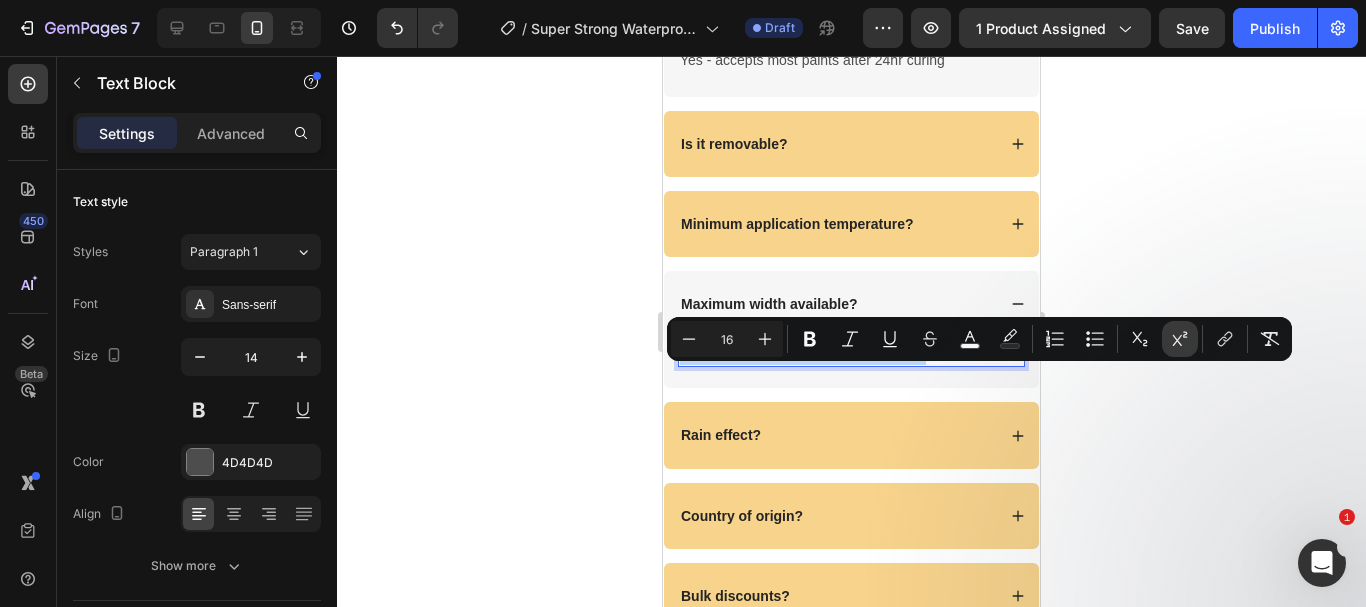 type on "14" 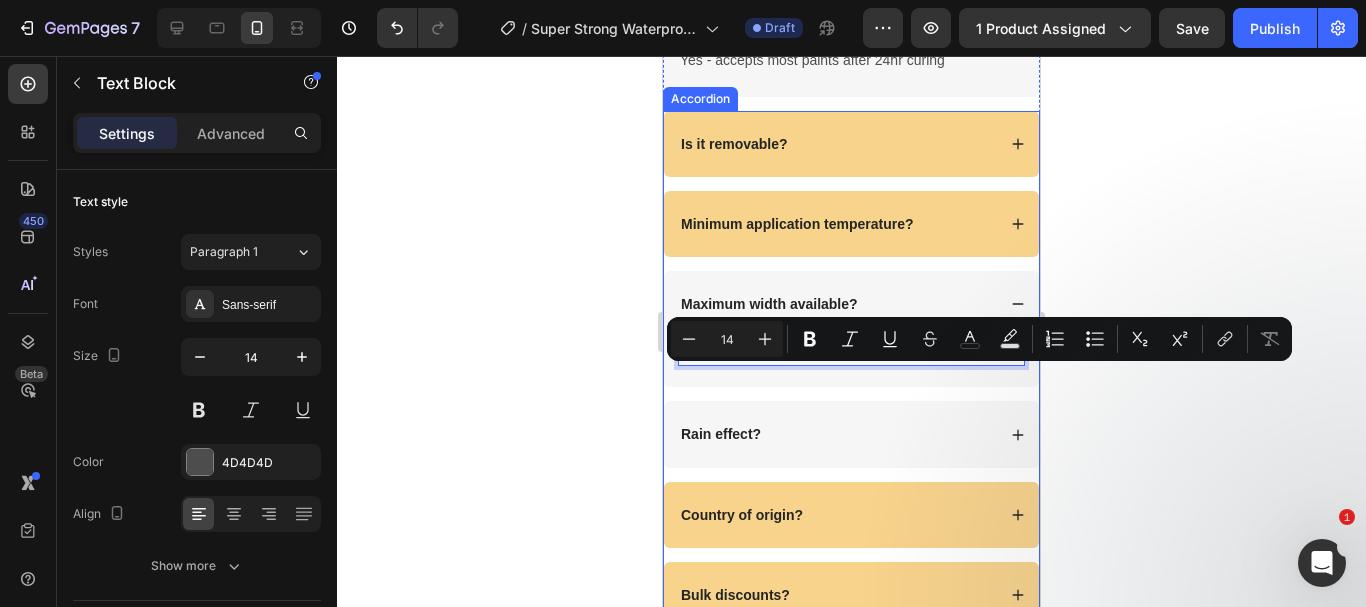 click on "Rain effect?" at bounding box center (721, 434) 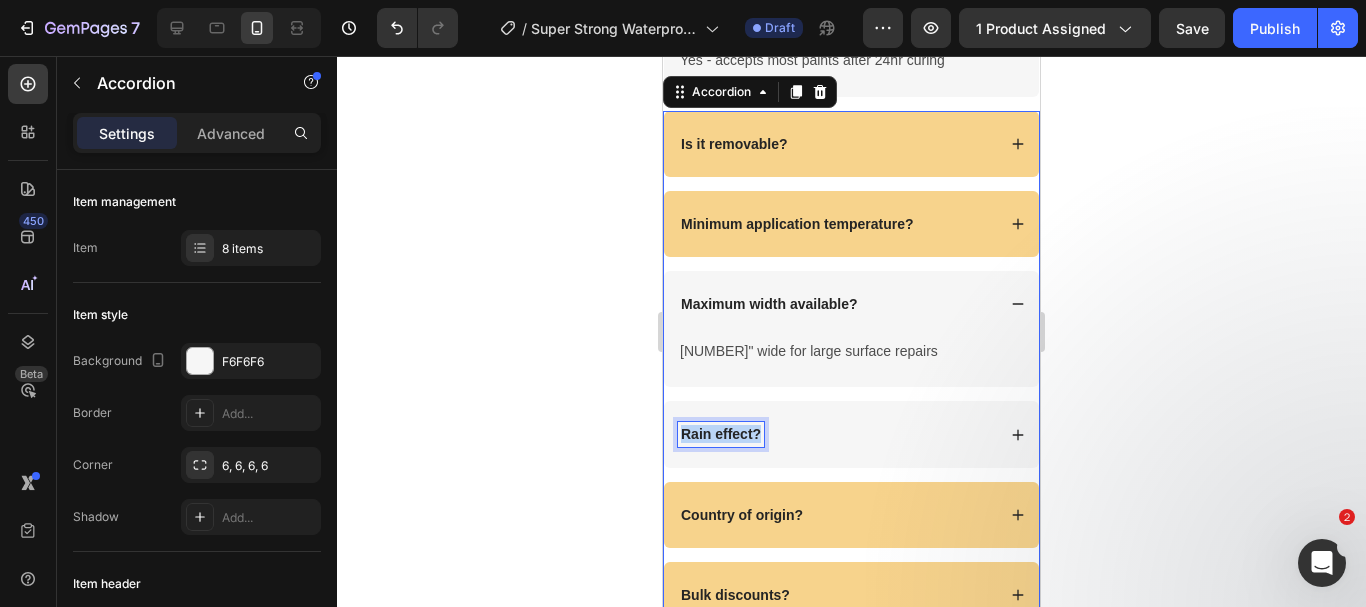 click on "Rain effect?" at bounding box center (721, 434) 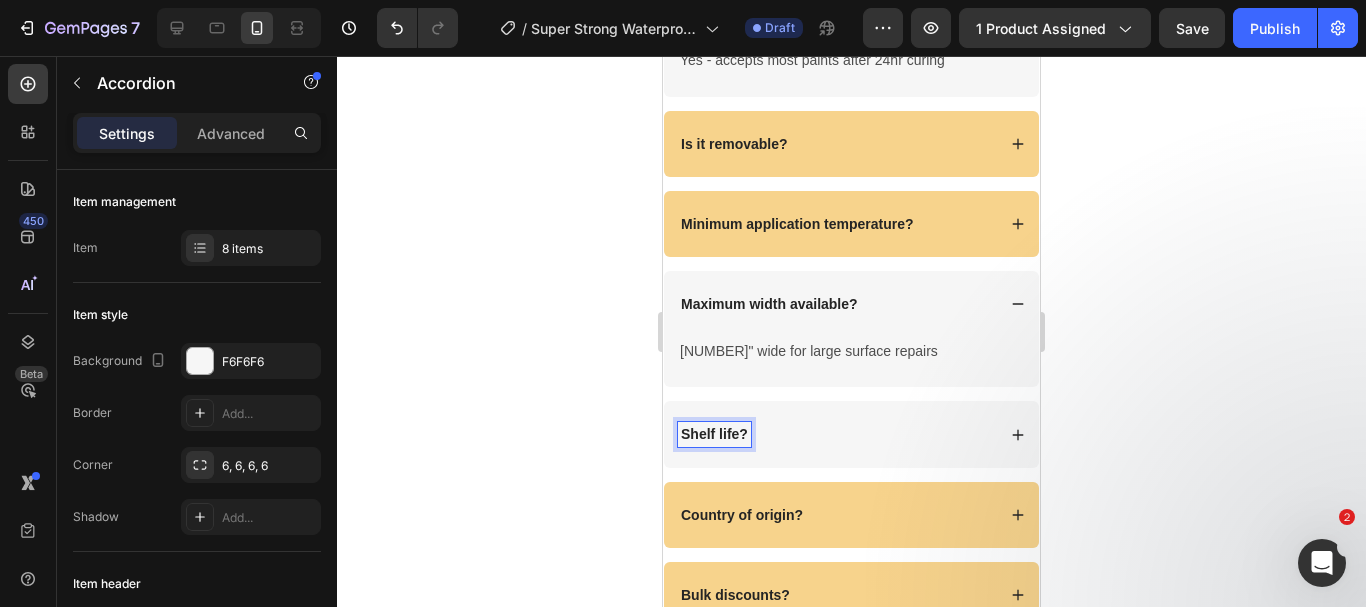 click on "Shelf life?" at bounding box center (836, 434) 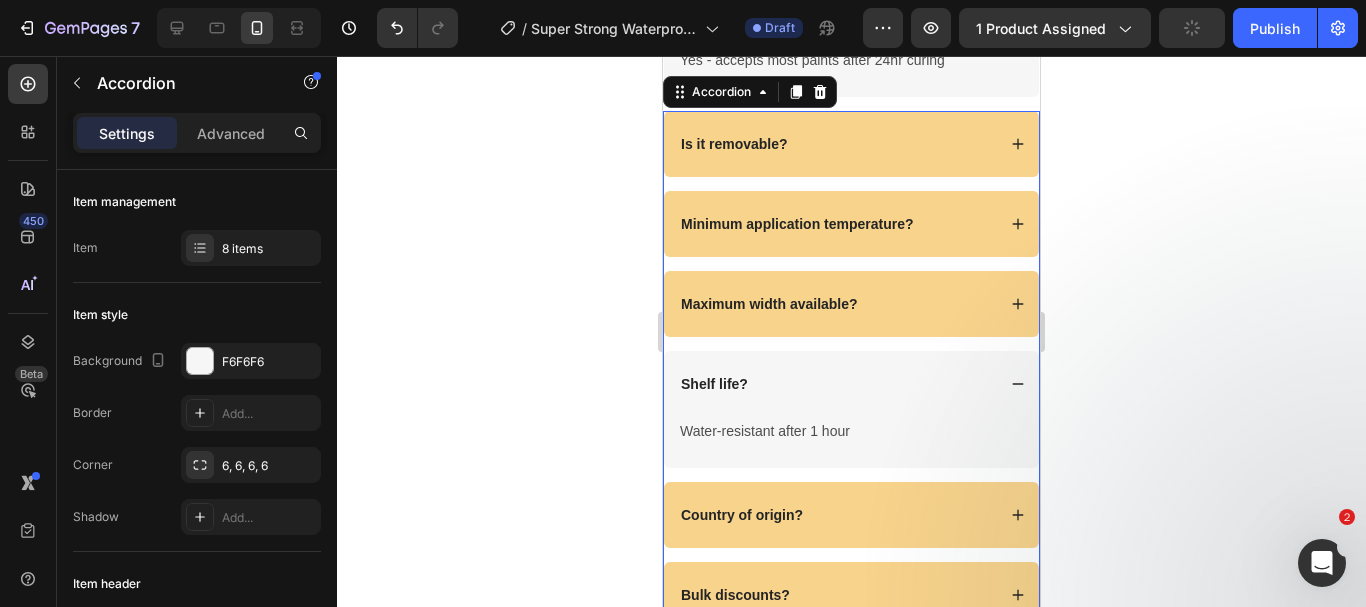 scroll, scrollTop: 6658, scrollLeft: 0, axis: vertical 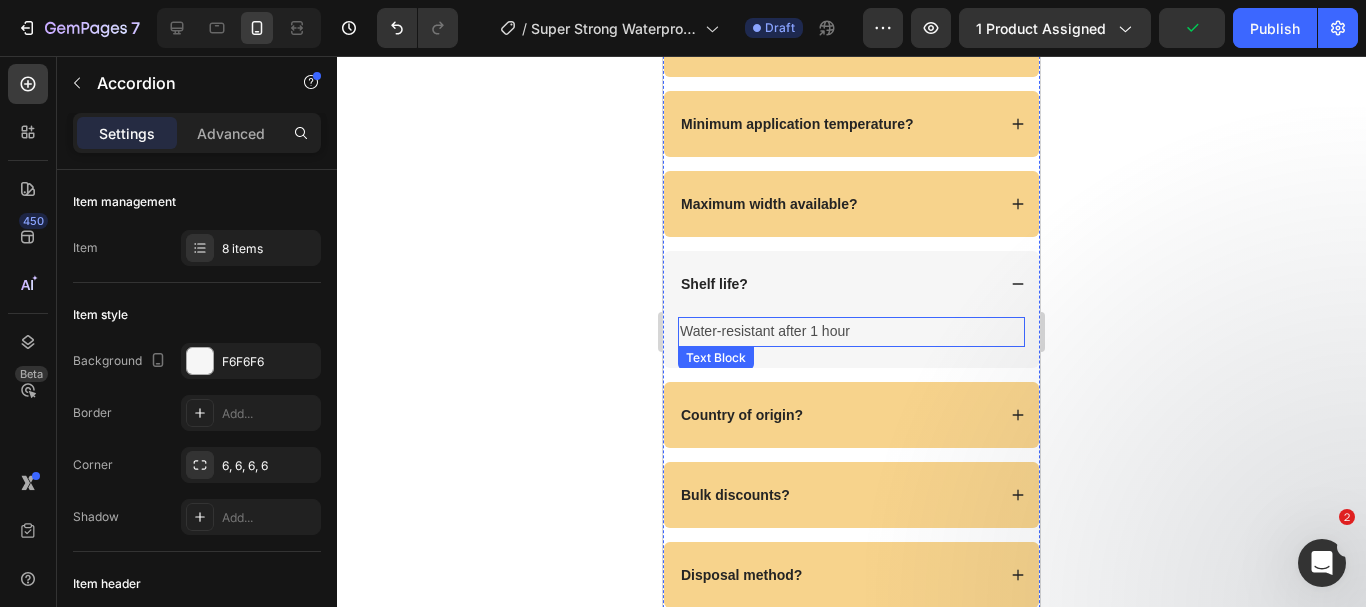 click on "Water-resistant after 1 hour" at bounding box center (851, 331) 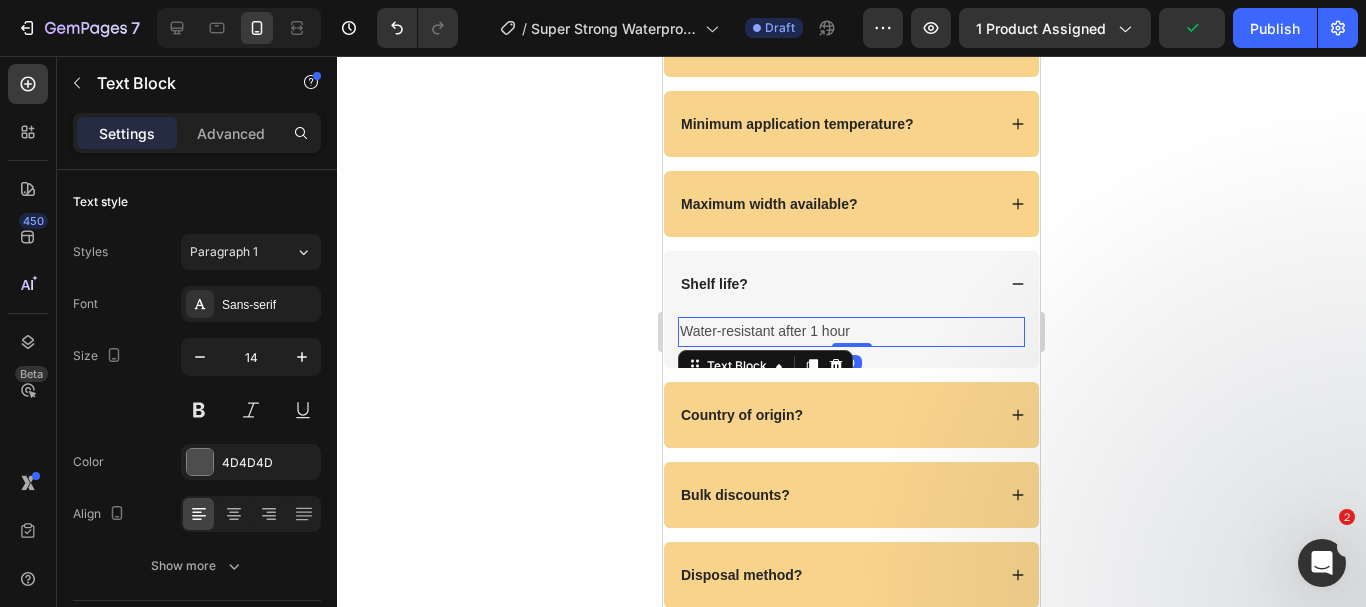 click on "Water-resistant after 1 hour" at bounding box center (851, 331) 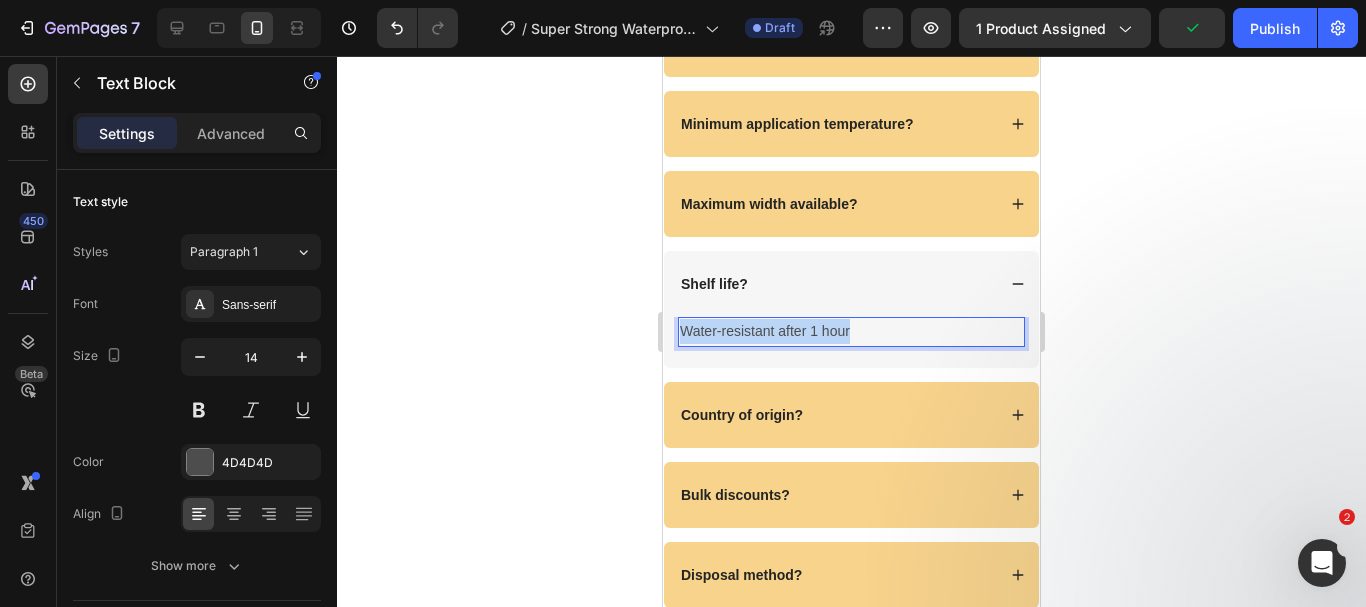 click on "Water-resistant after 1 hour" at bounding box center (851, 331) 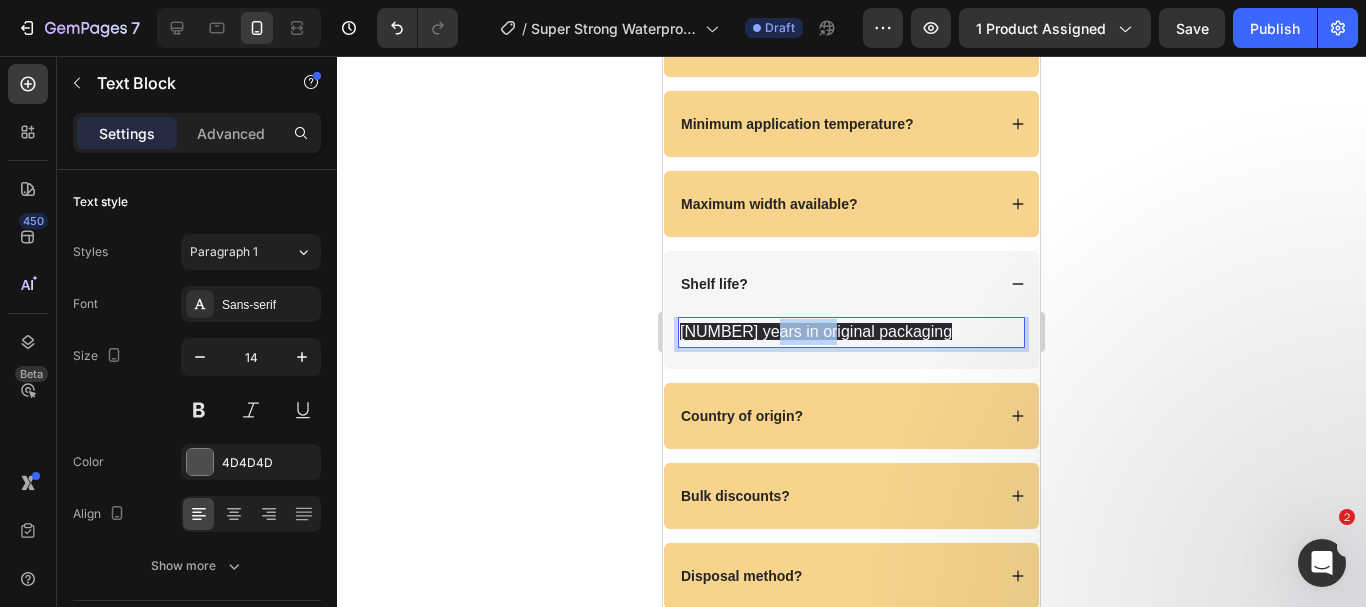 click on "5 years in original packaging" at bounding box center (851, 332) 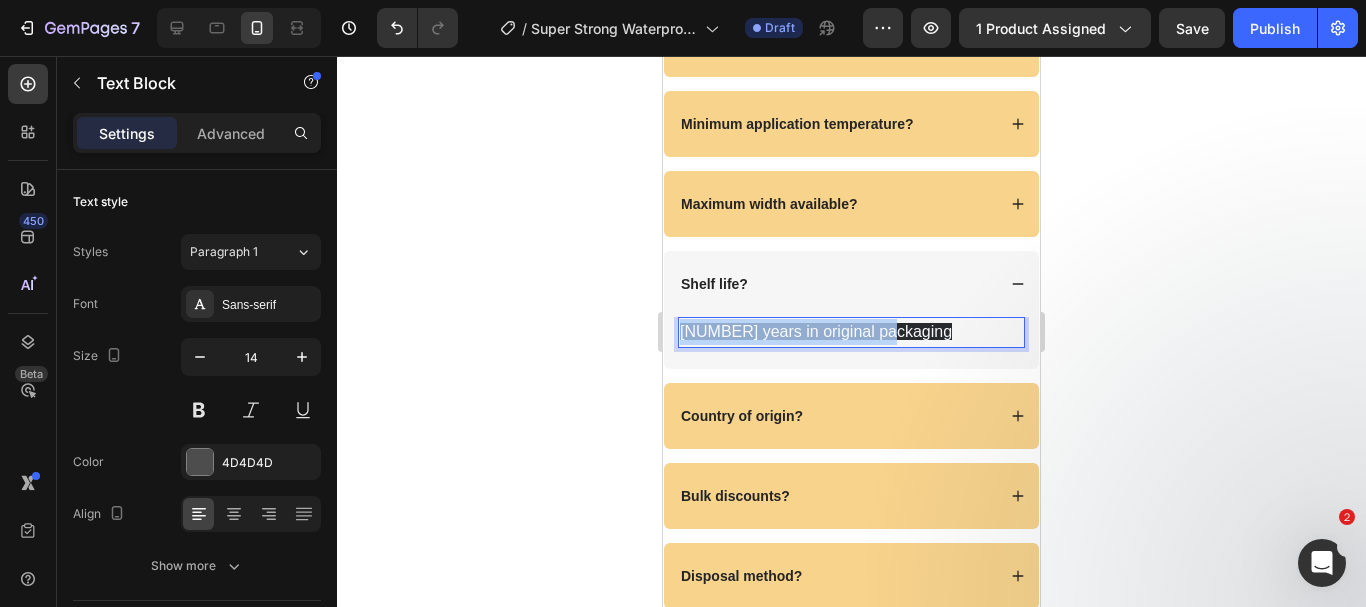 click on "5 years in original packaging" at bounding box center (851, 332) 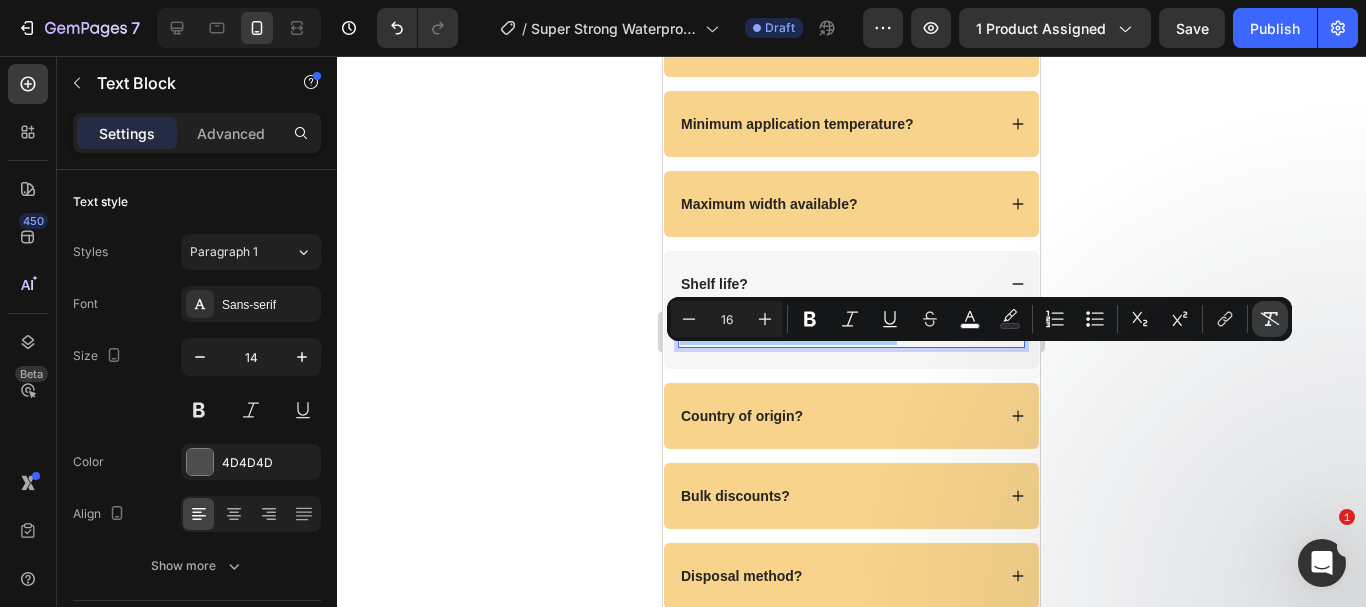 click 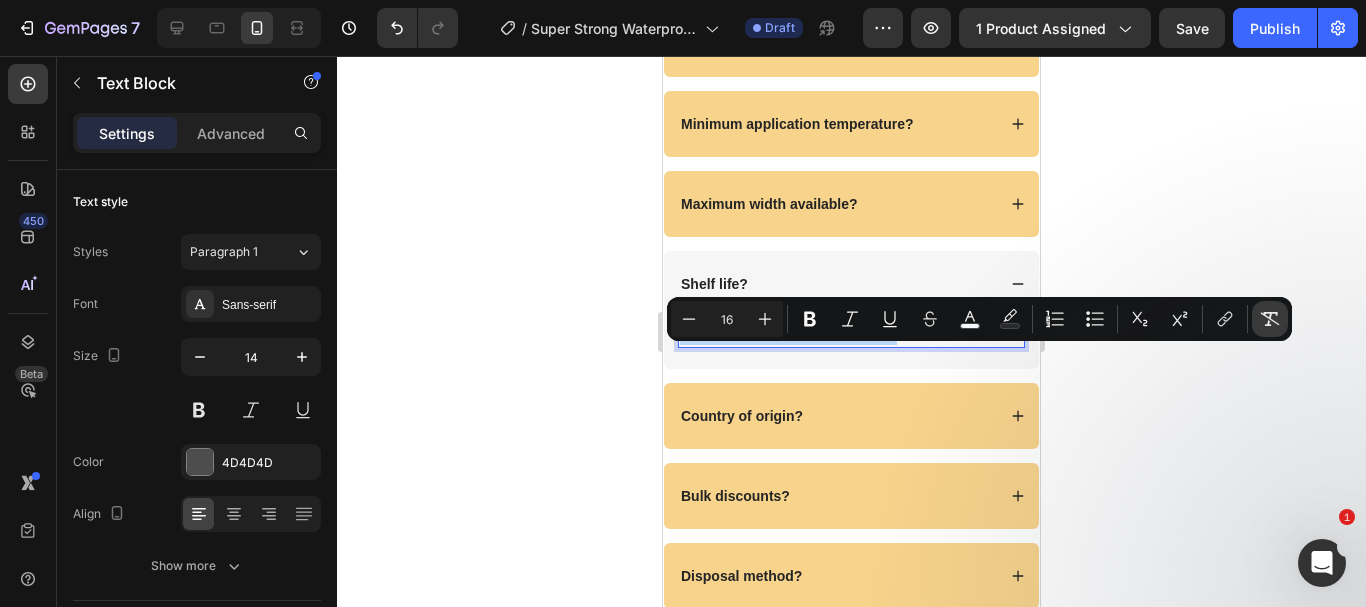 type on "14" 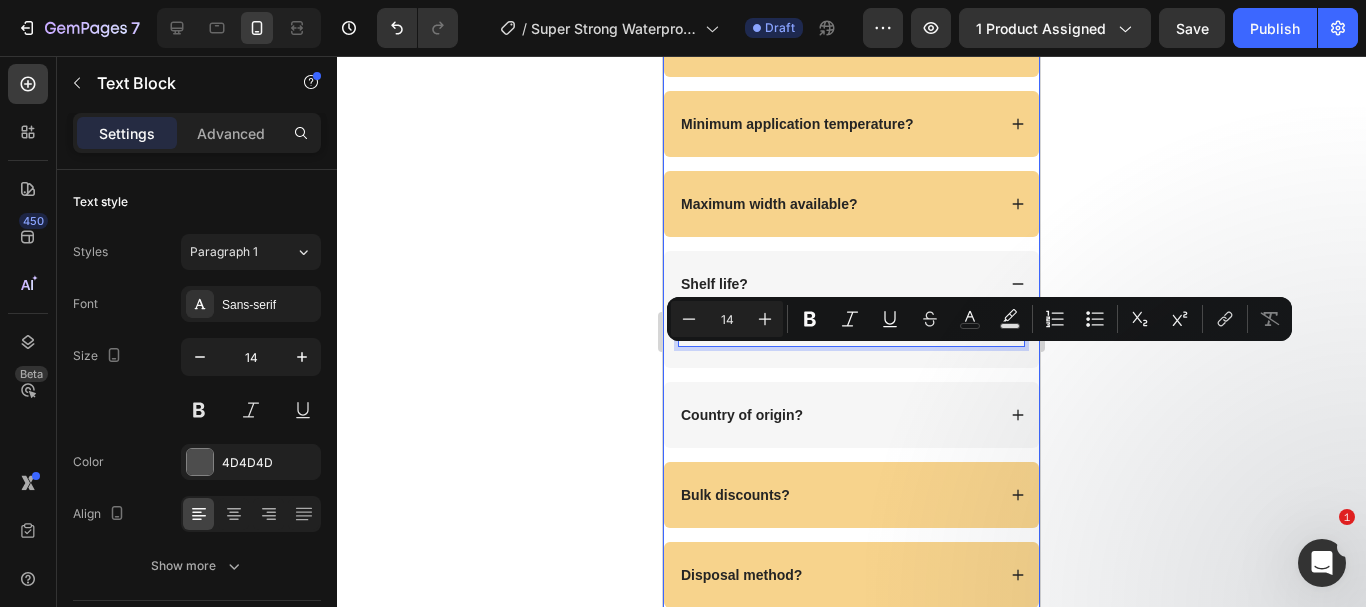 click on "Country of origin?" at bounding box center [742, 415] 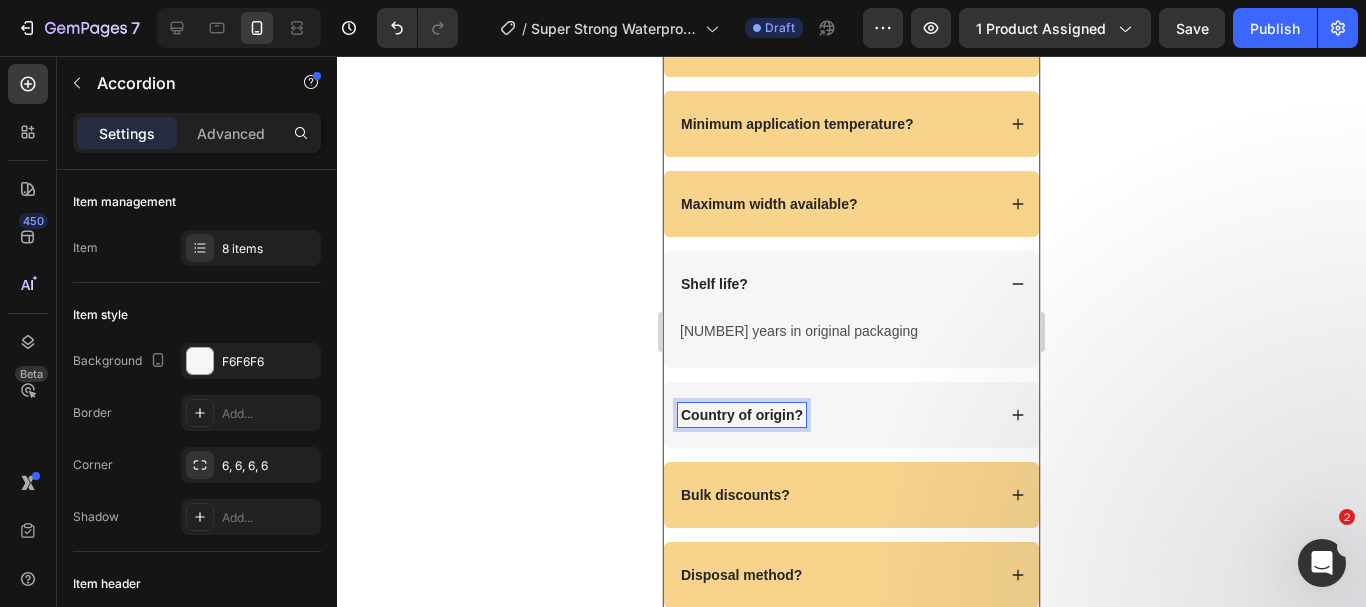 click on "Country of origin?" at bounding box center (742, 415) 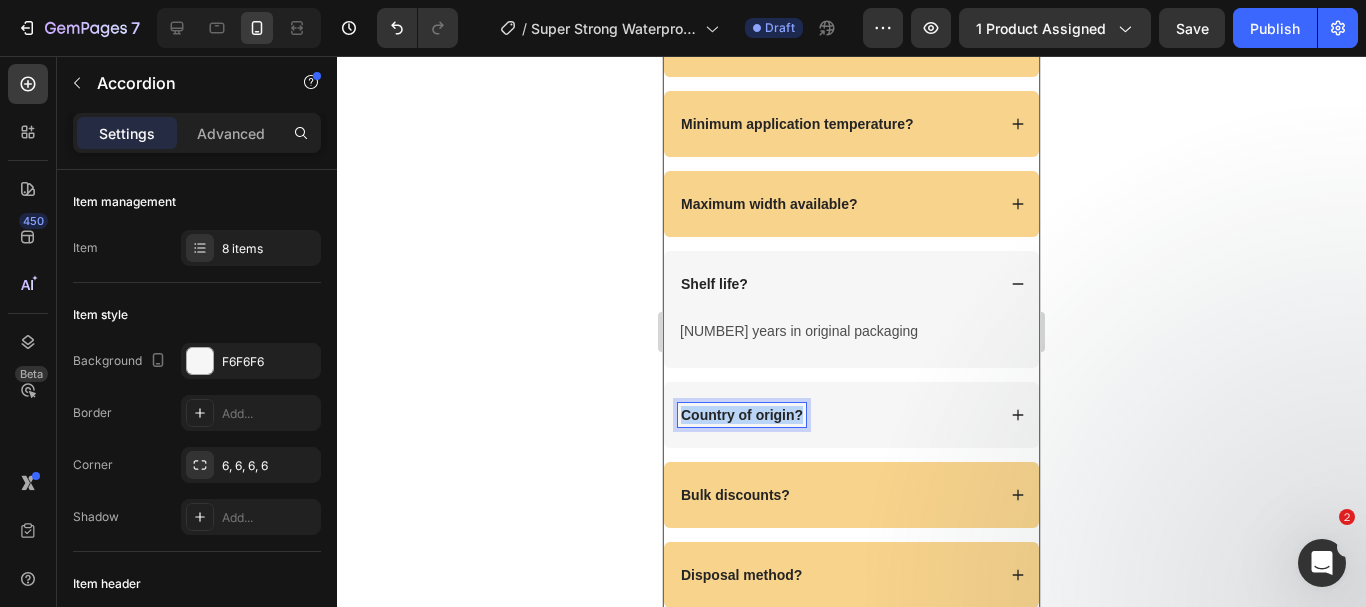 click on "Country of origin?" at bounding box center [742, 415] 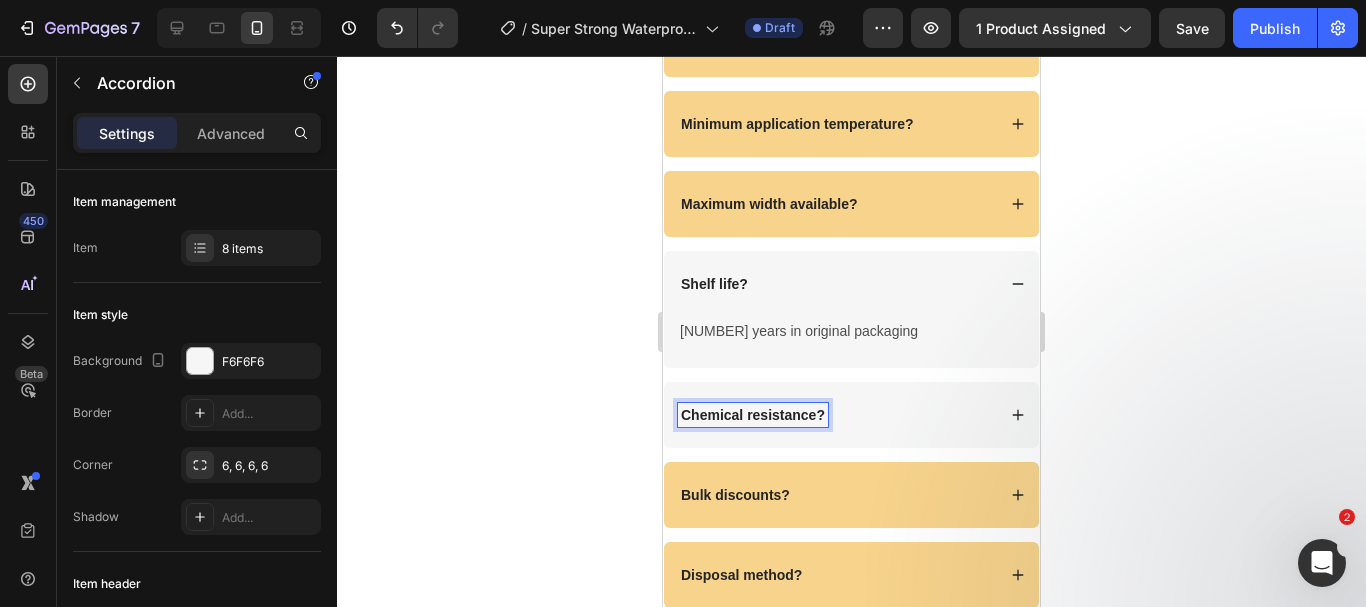 click on "Chemical resistance?" at bounding box center [836, 415] 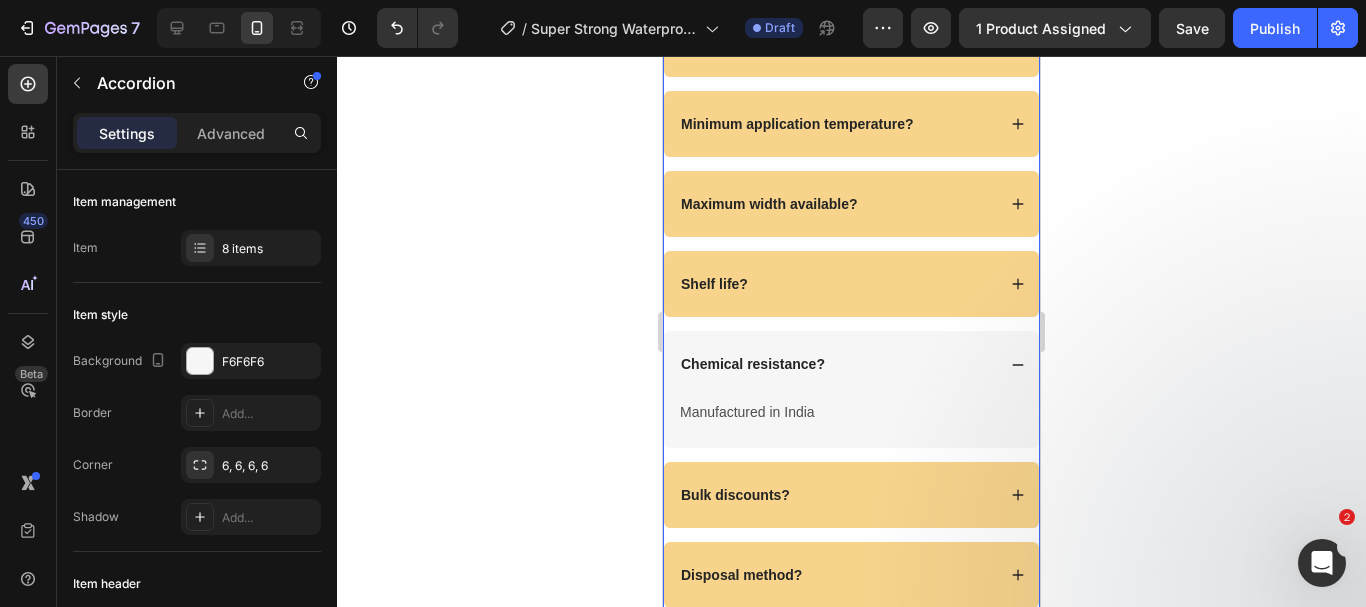 scroll, scrollTop: 6758, scrollLeft: 0, axis: vertical 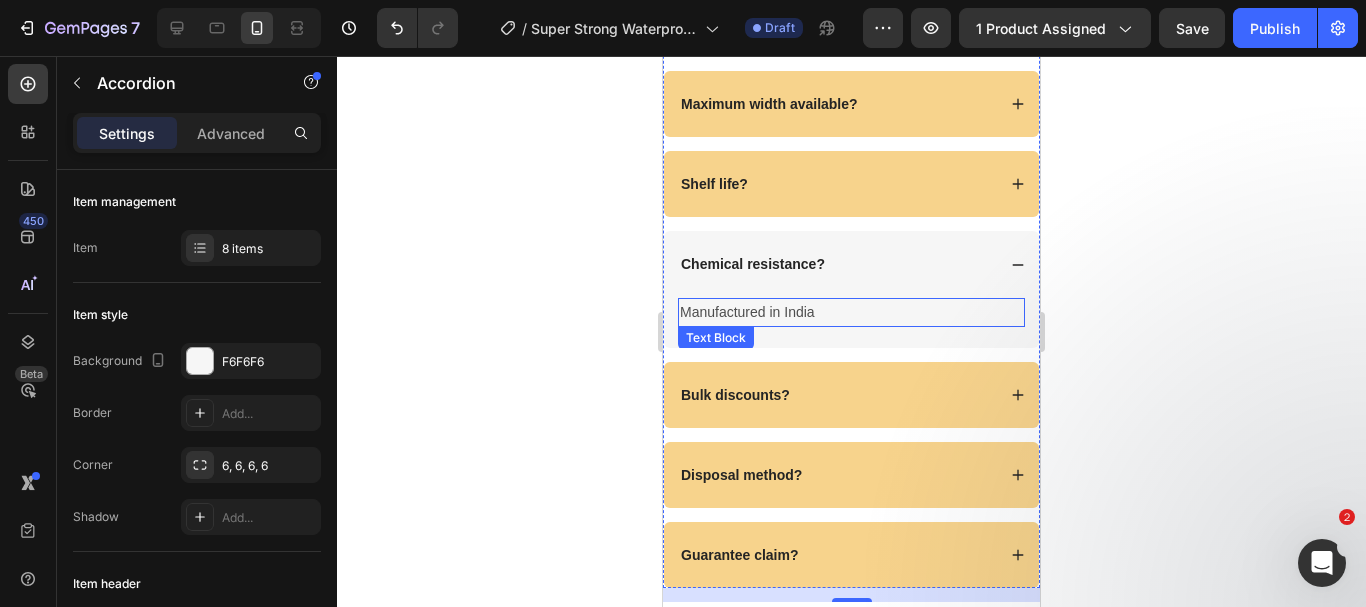 click on "Manufactured in India" at bounding box center (851, 312) 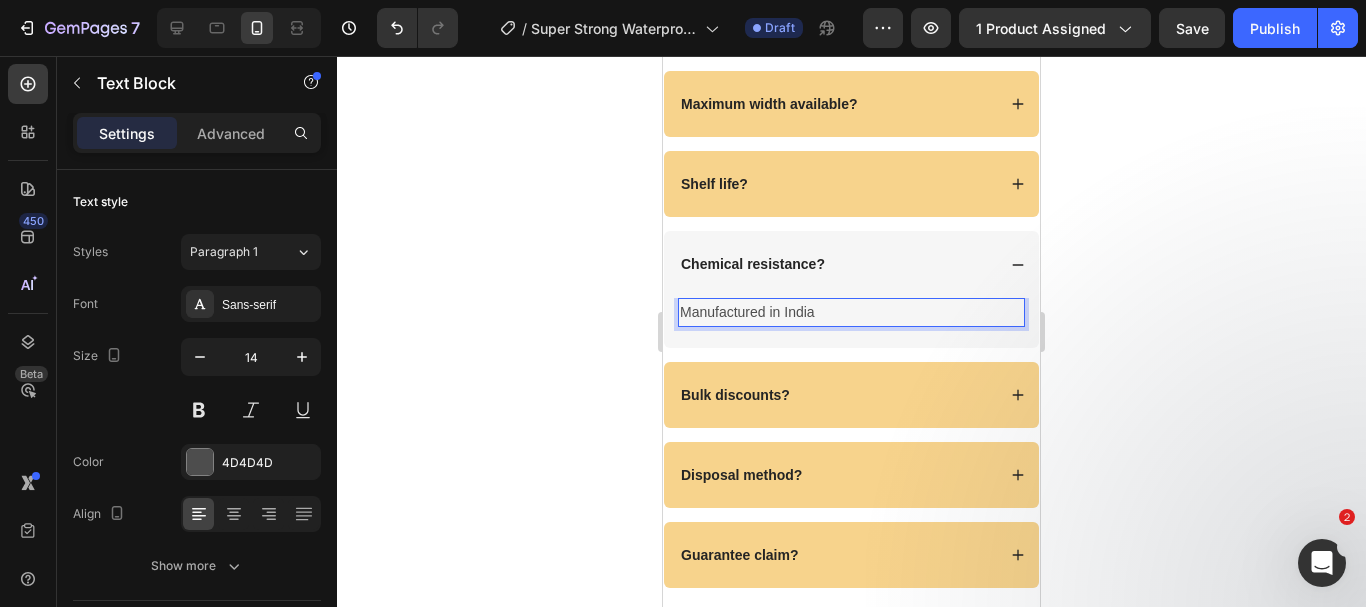 click on "Manufactured in India" at bounding box center [851, 312] 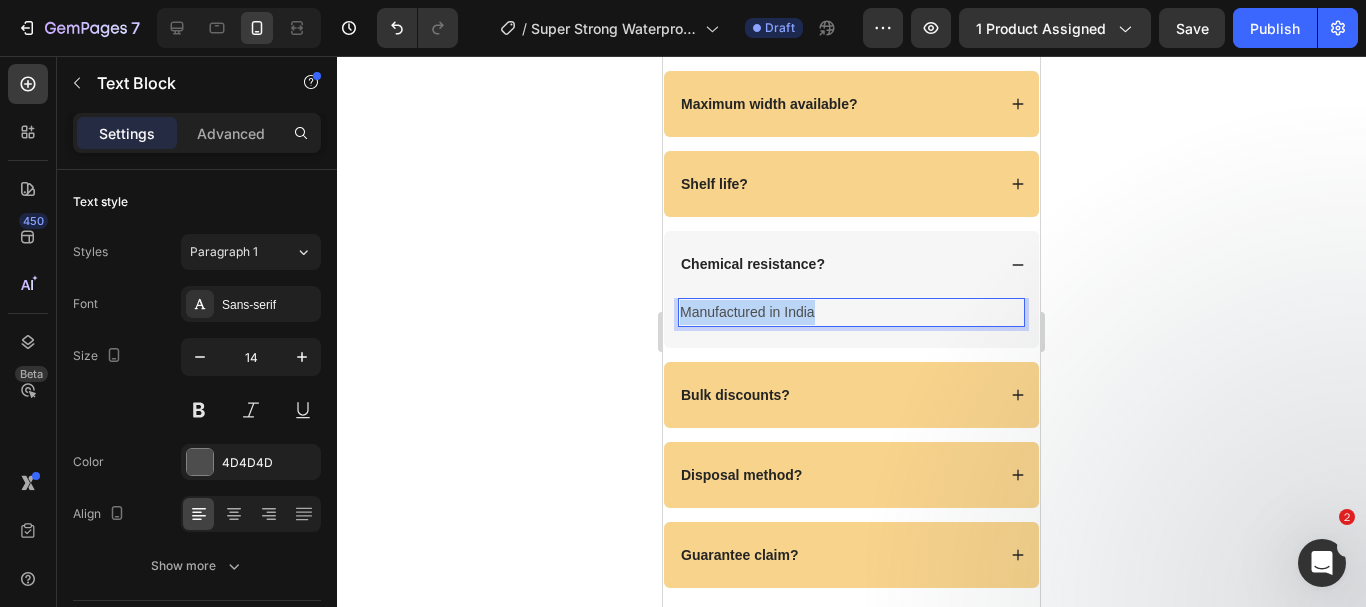 click on "Manufactured in India" at bounding box center [851, 312] 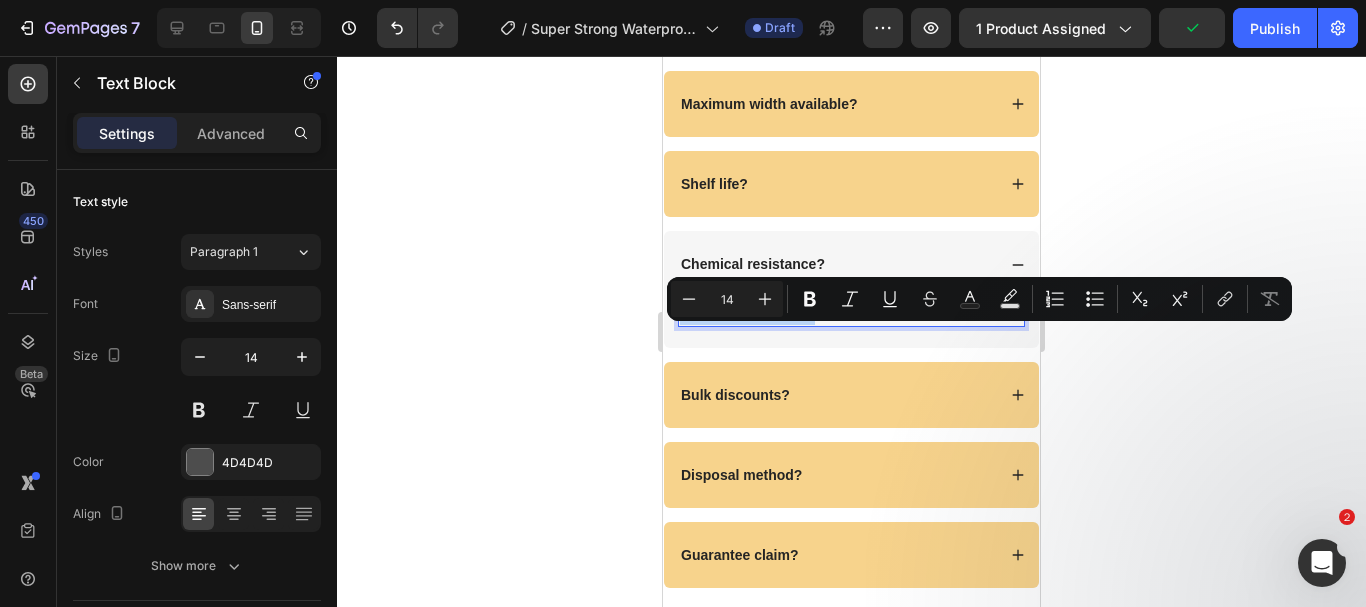 type on "16" 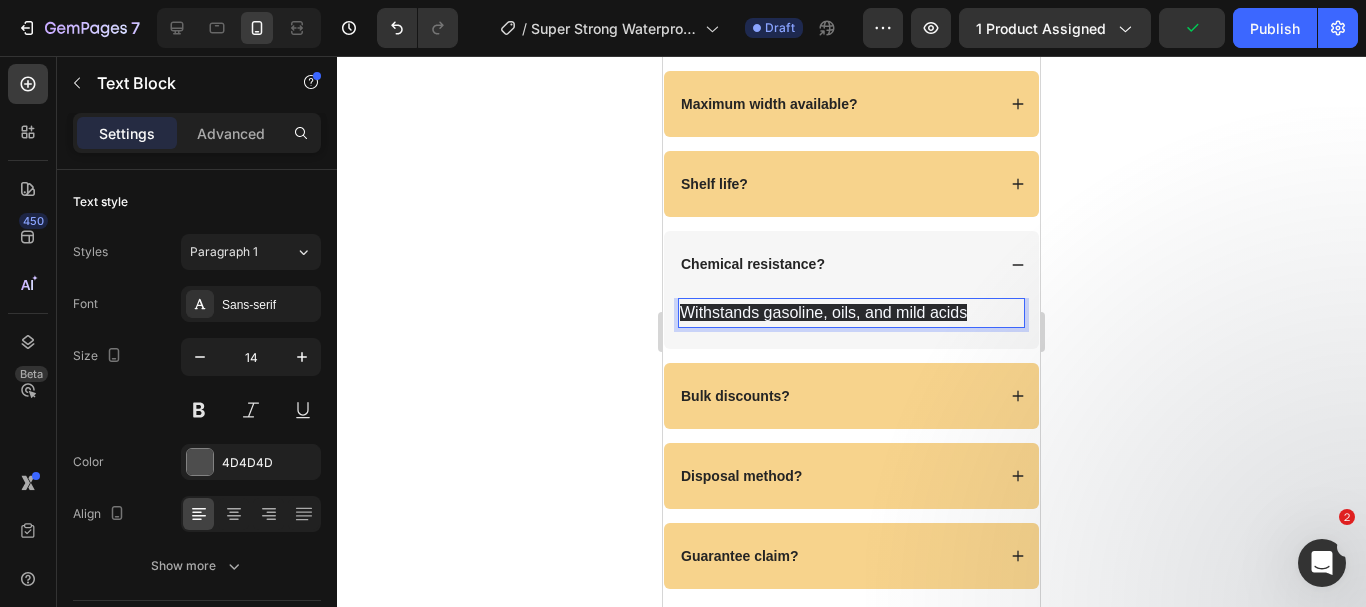 click on "Withstands gasoline, oils, and mild acids" at bounding box center [823, 312] 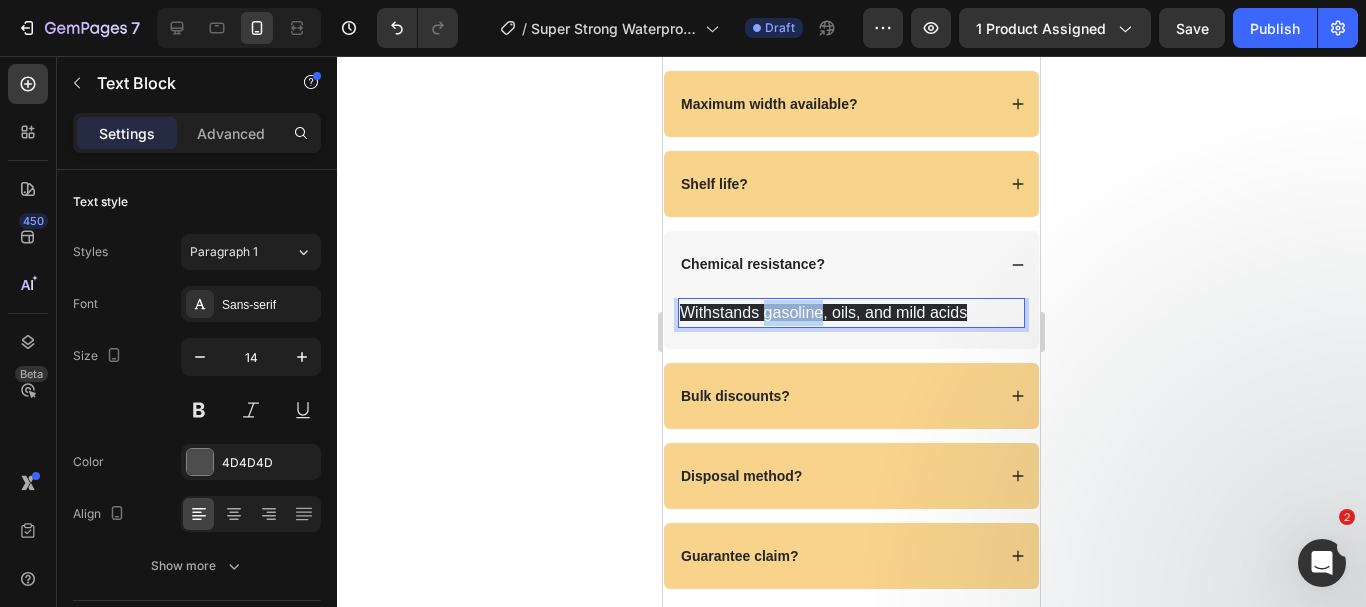 click on "Withstands gasoline, oils, and mild acids" at bounding box center [823, 312] 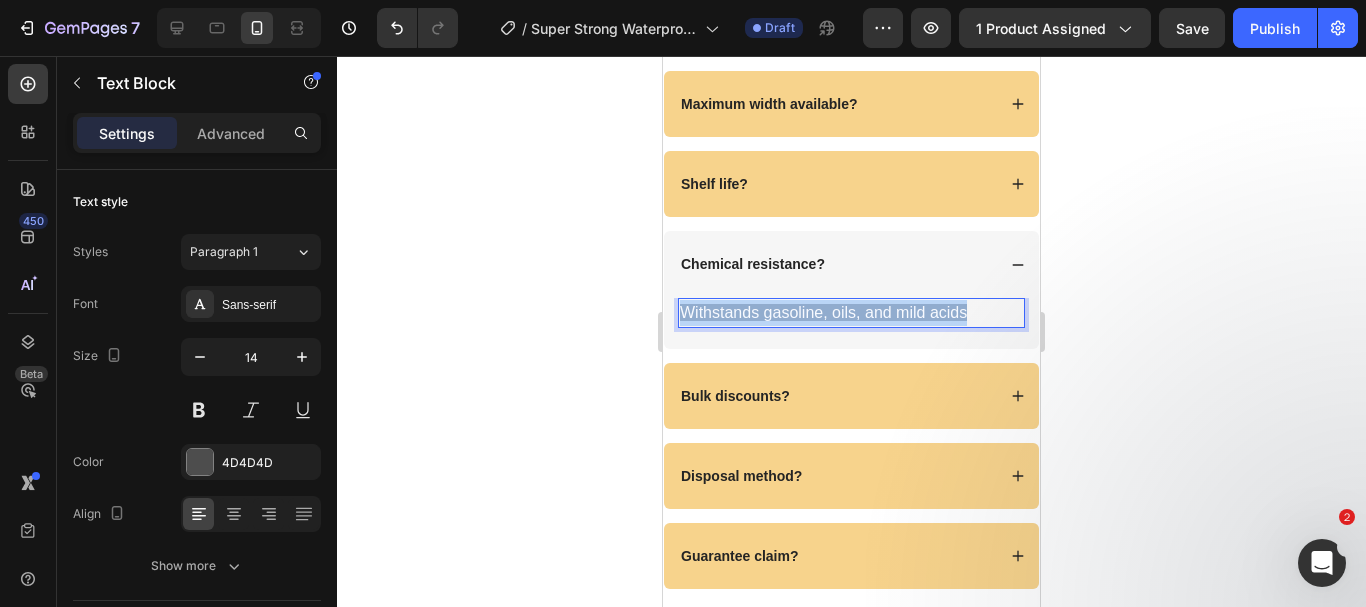 click on "Withstands gasoline, oils, and mild acids" at bounding box center (823, 312) 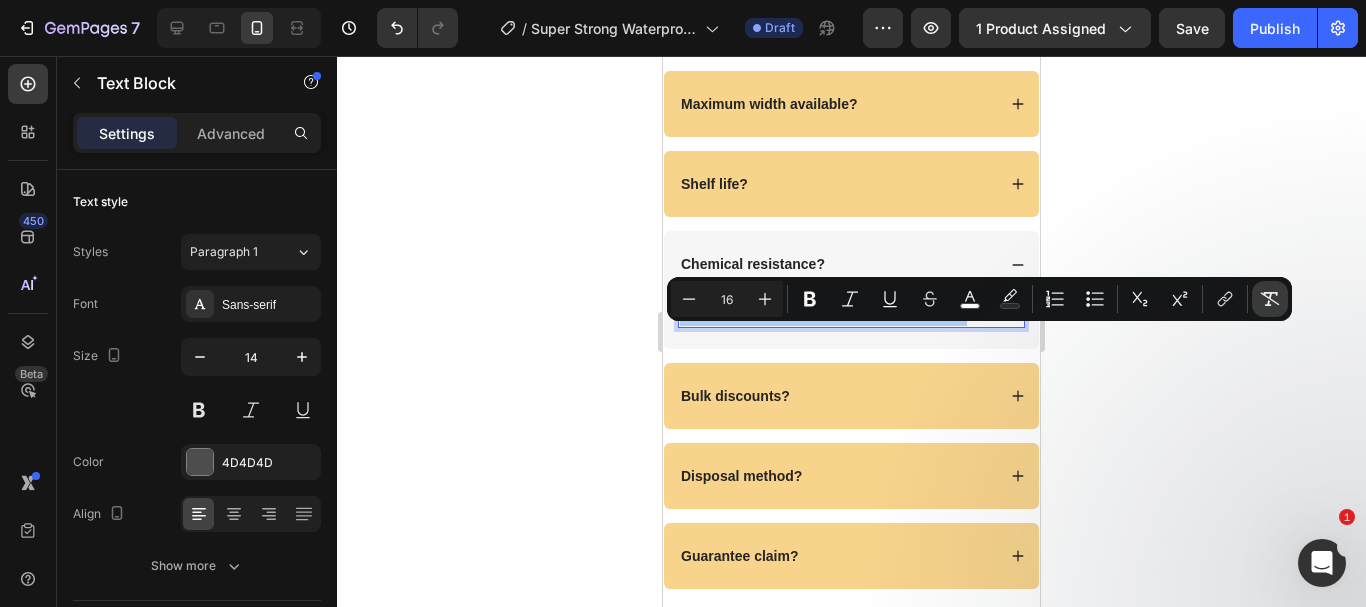 click 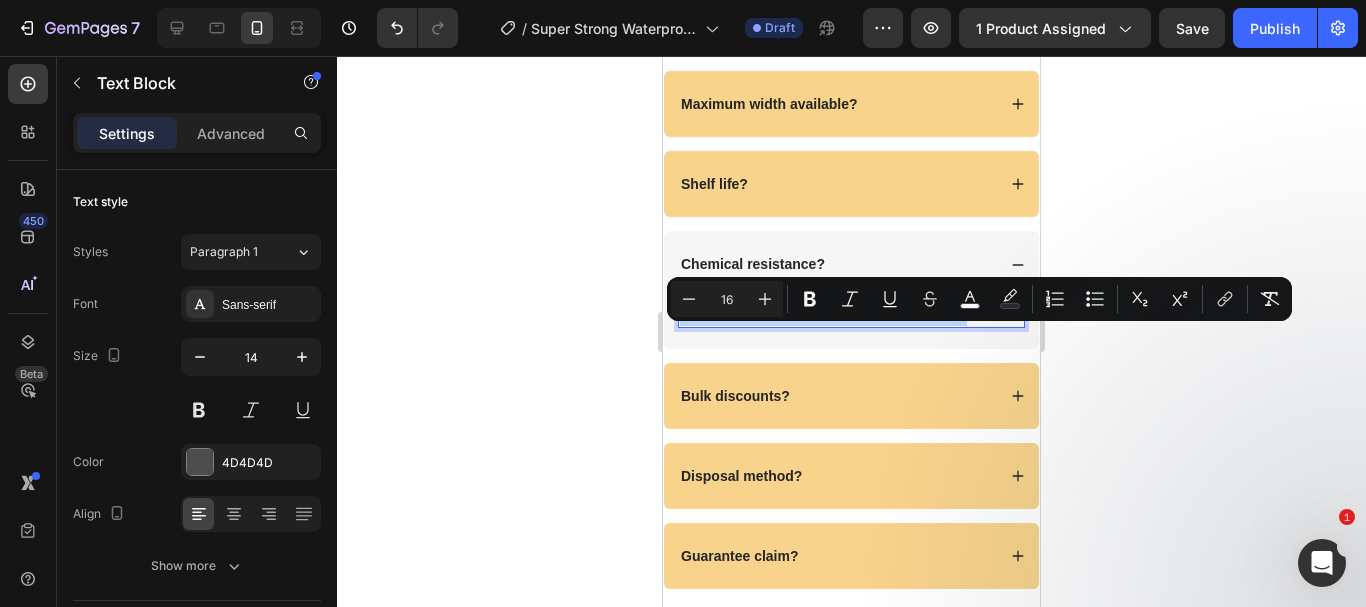 type on "14" 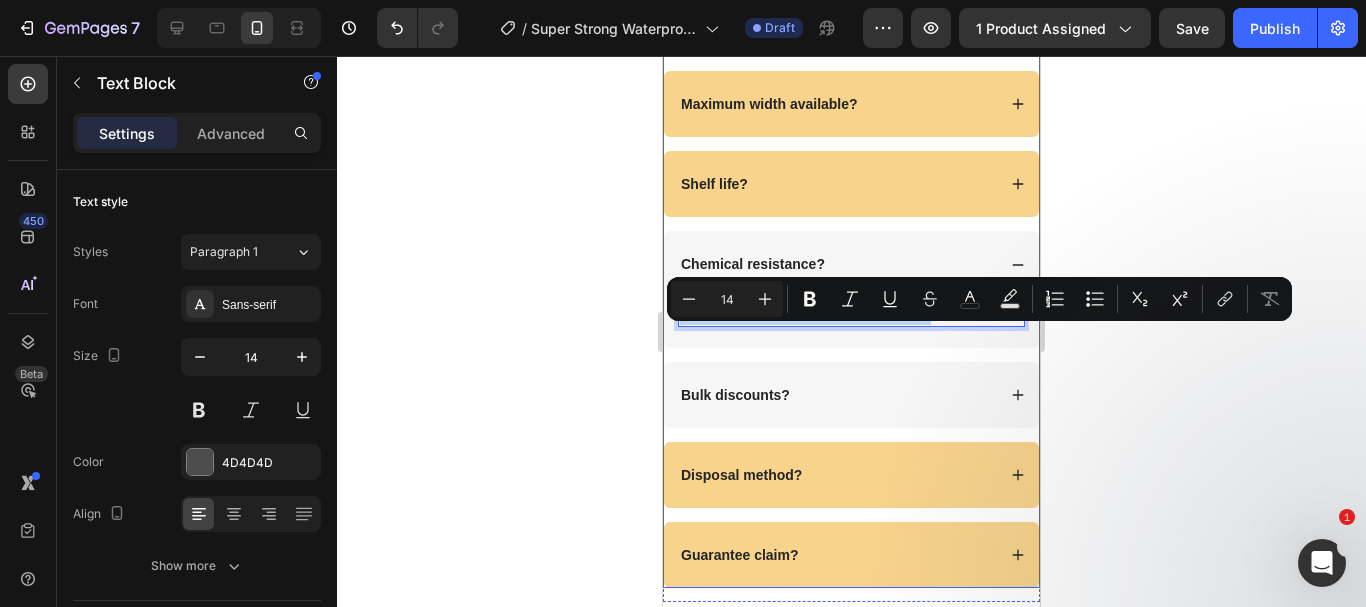 click on "Bulk discounts?" at bounding box center (735, 395) 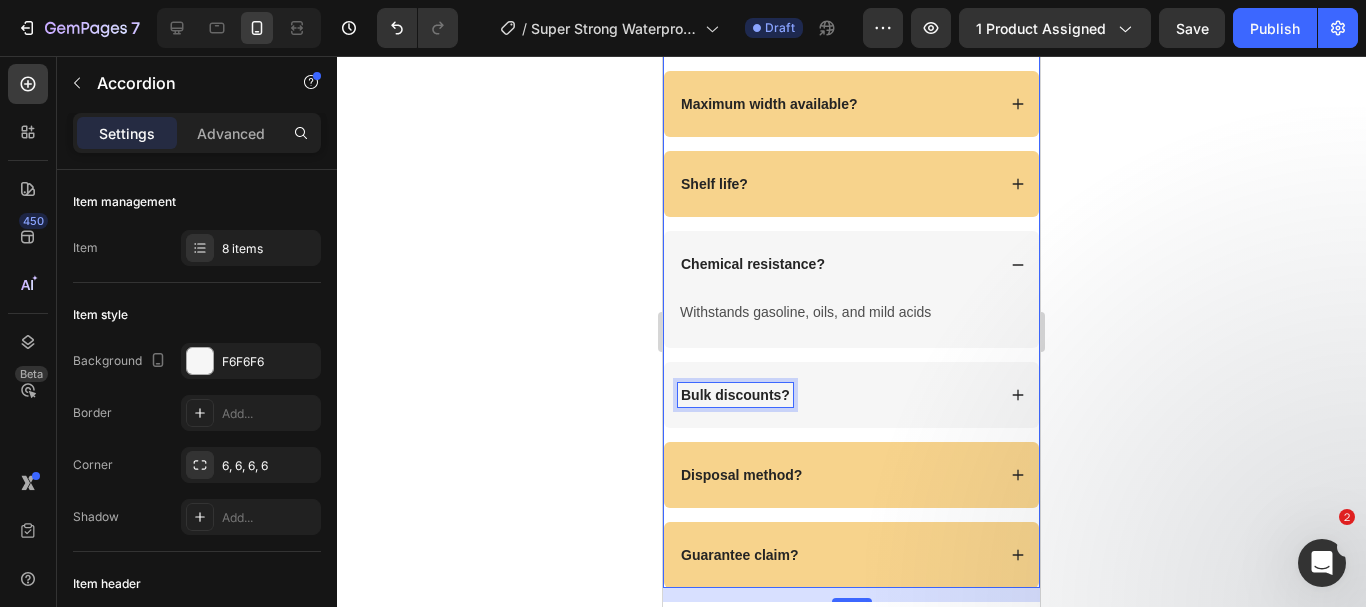 click on "Bulk discounts?" at bounding box center [735, 395] 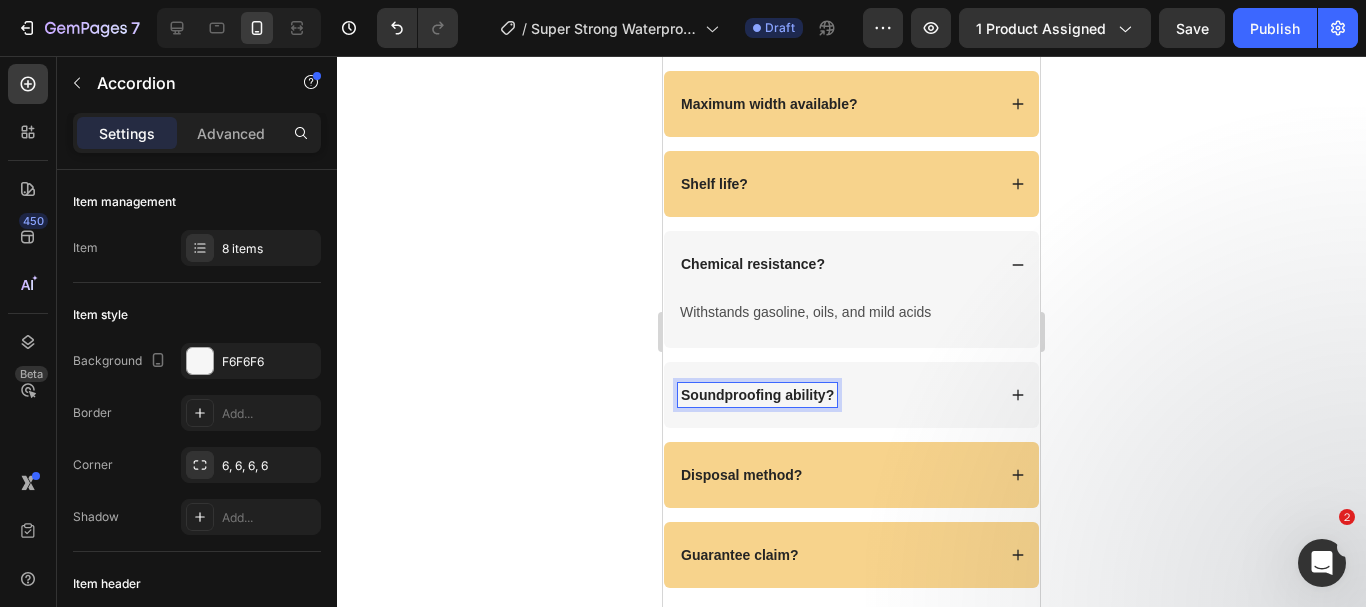 click on "Soundproofing ability?" at bounding box center [836, 395] 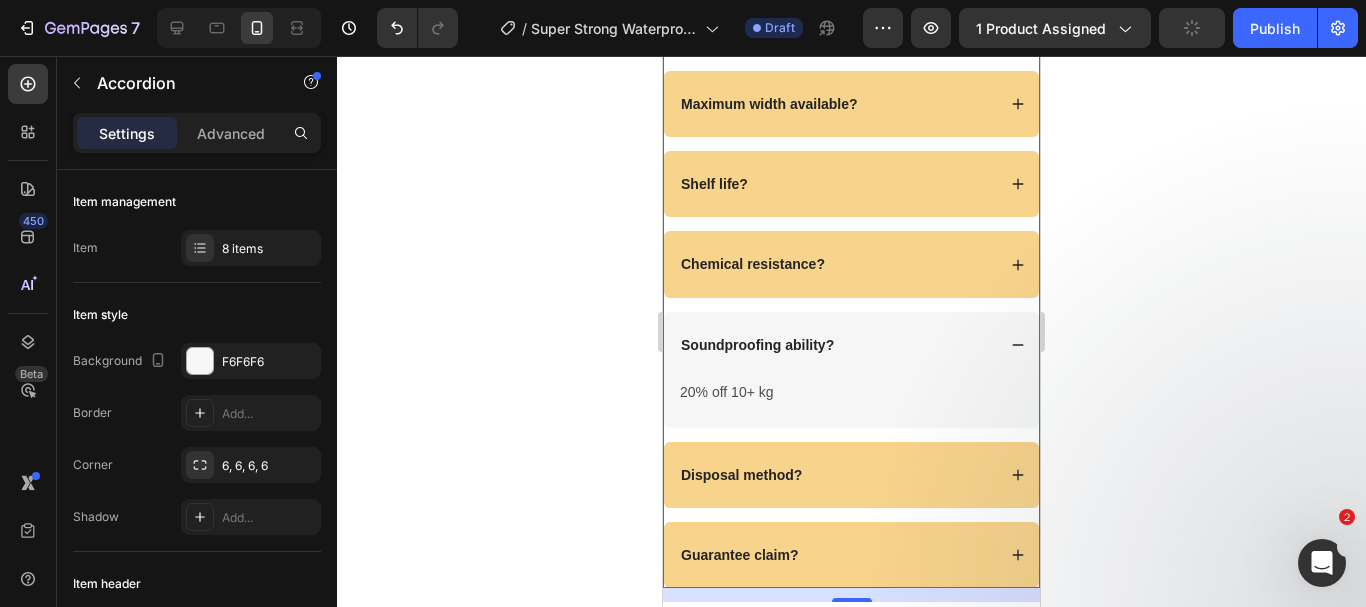 scroll, scrollTop: 6858, scrollLeft: 0, axis: vertical 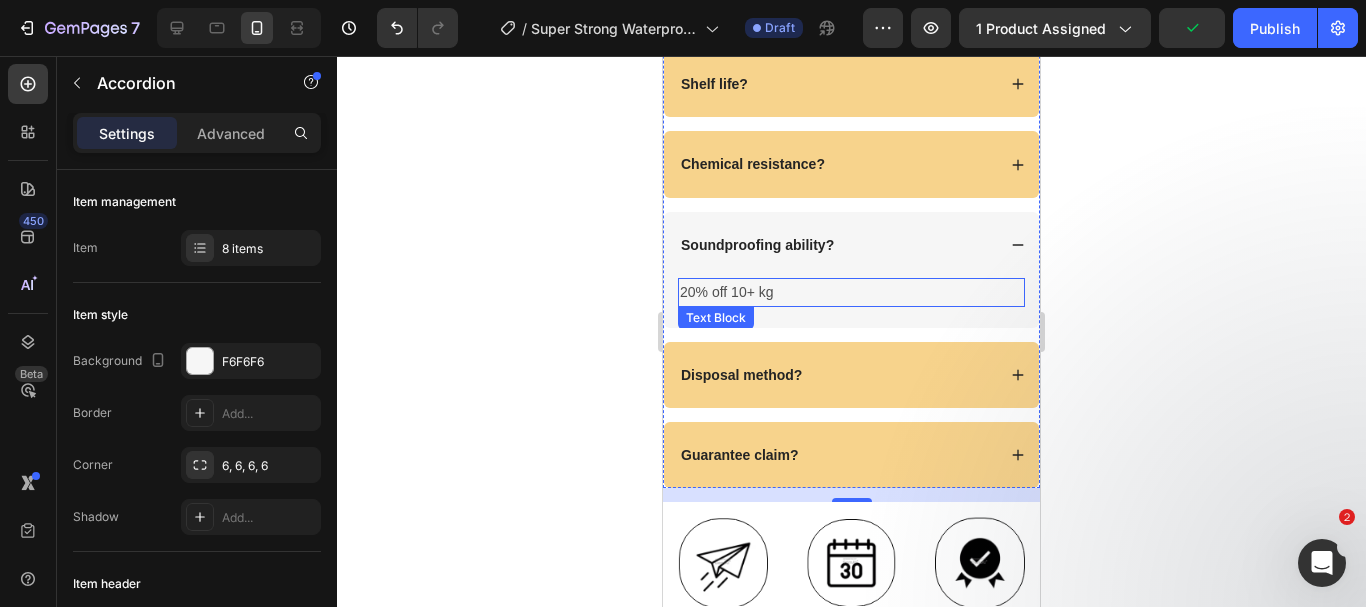 click on "20% off 10+ kg" at bounding box center [851, 292] 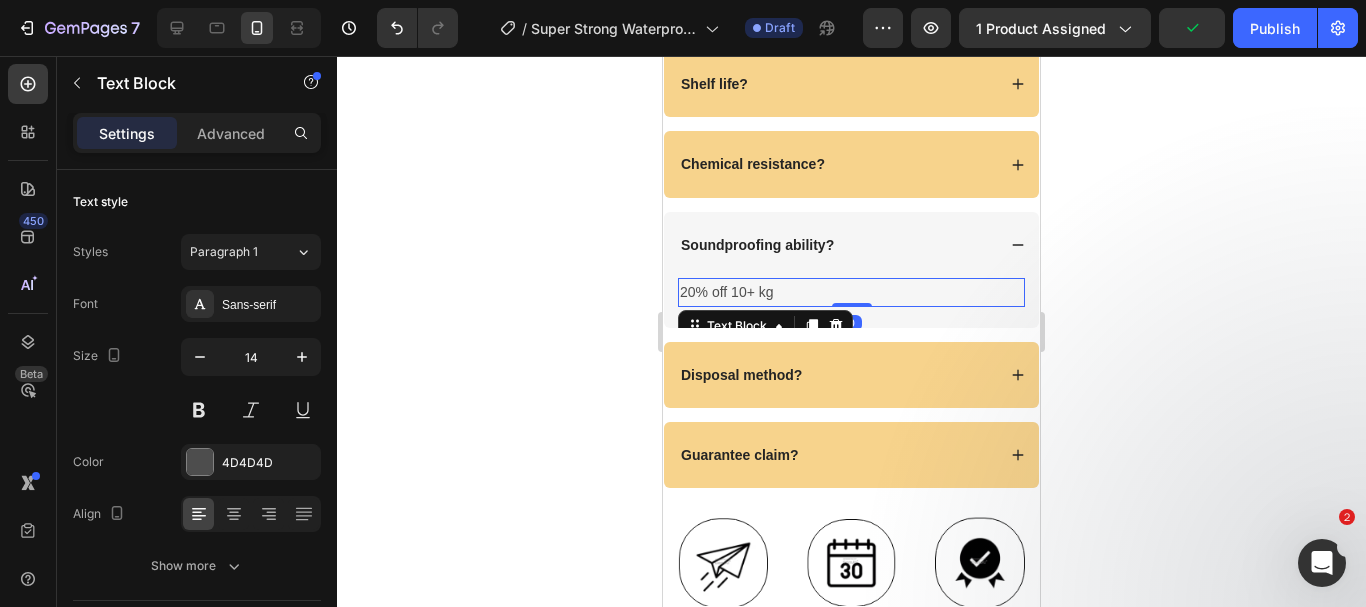 click on "20% off 10+ kg" at bounding box center (851, 292) 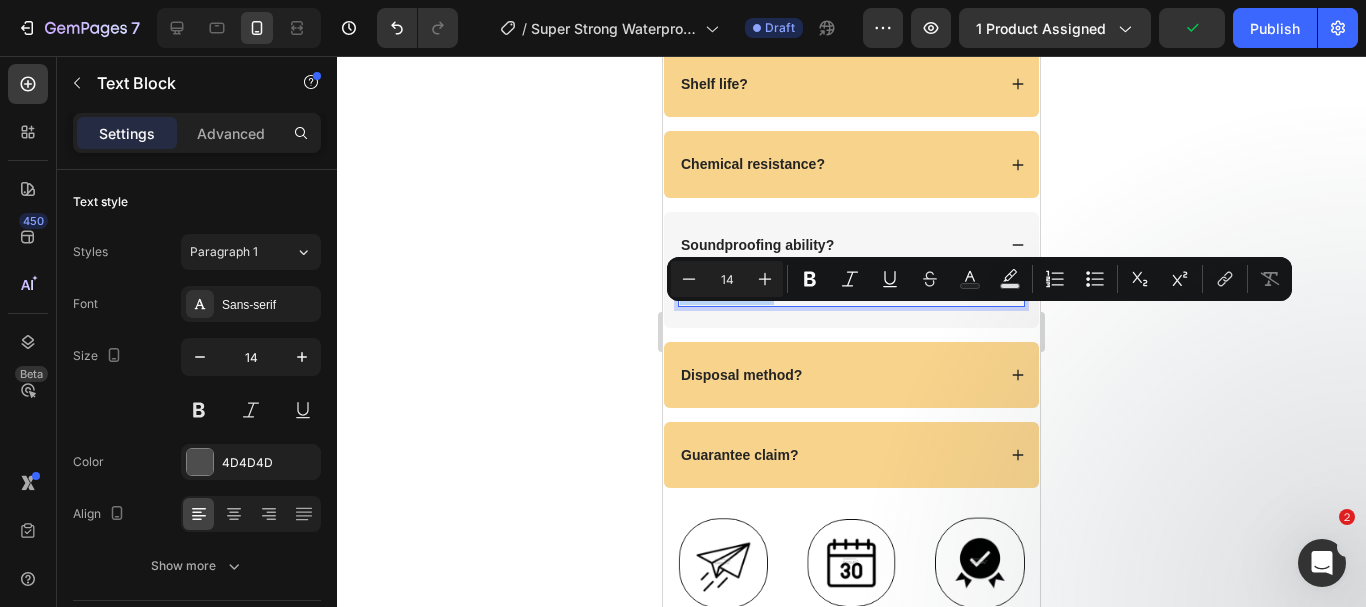click on "20% off 10+ kg" at bounding box center (851, 292) 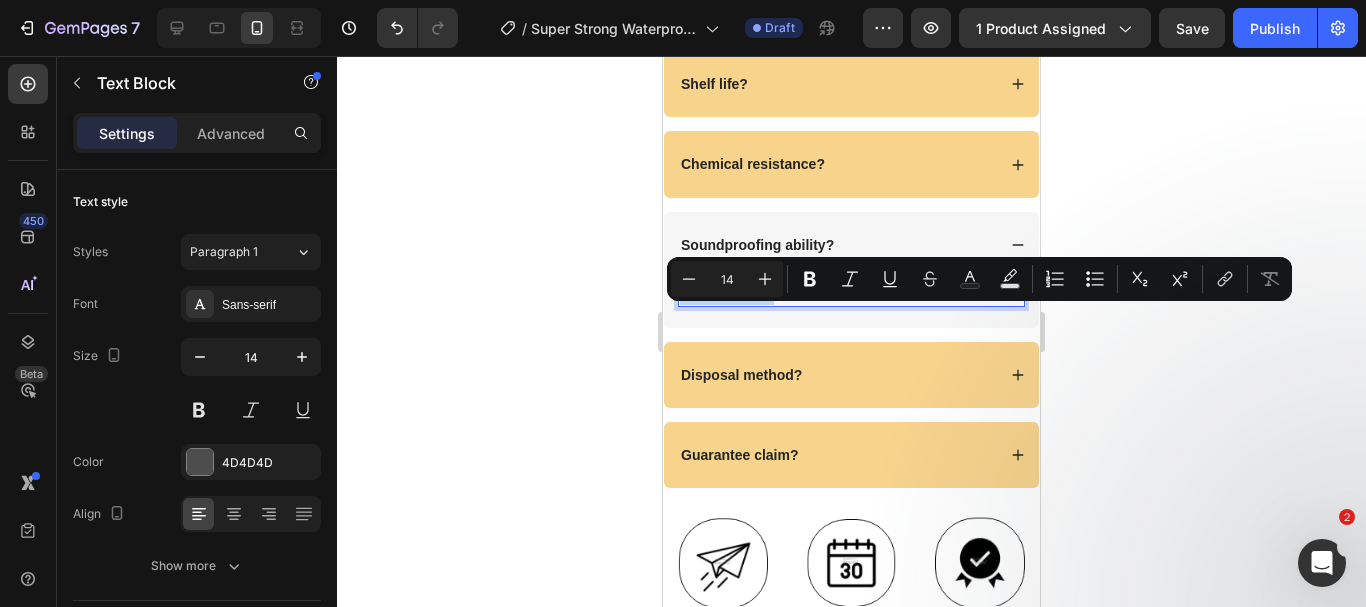type on "16" 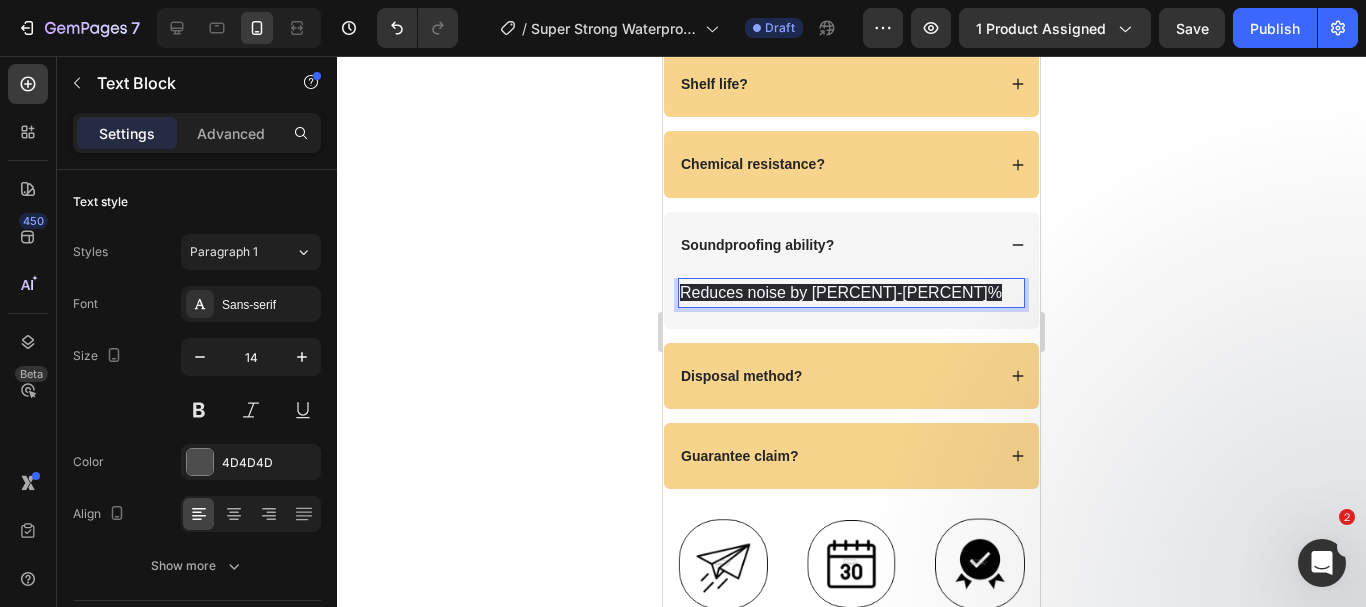click on "Reduces noise by 30-40%" at bounding box center (841, 292) 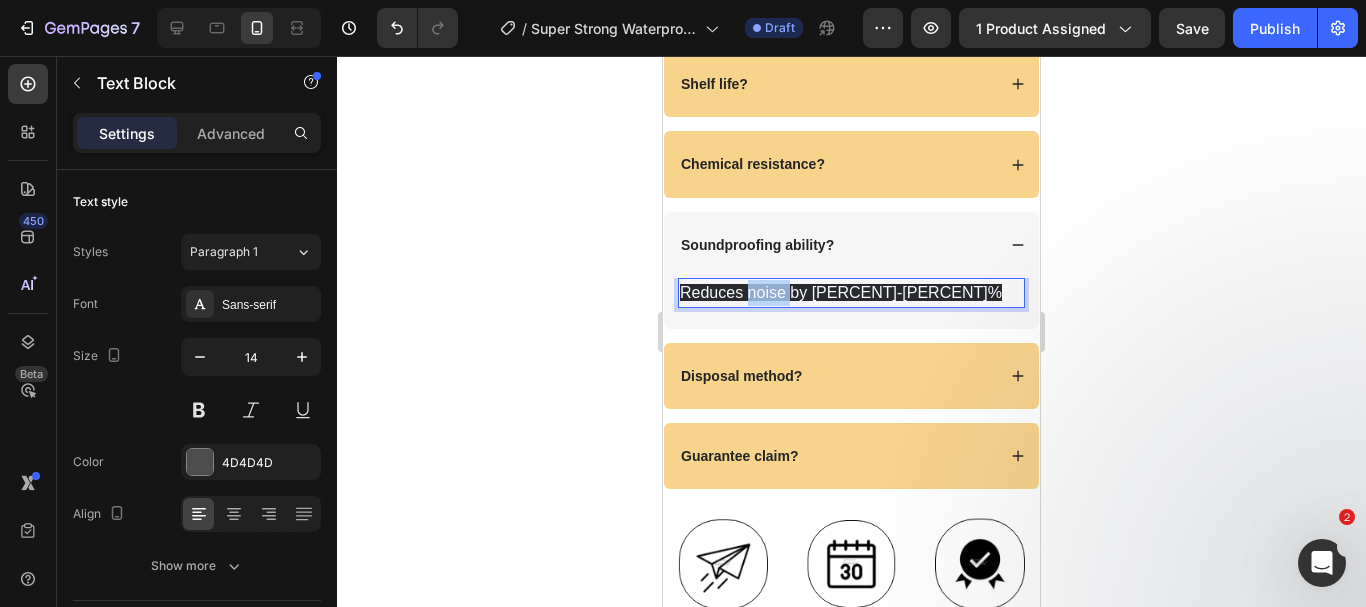 click on "Reduces noise by 30-40%" at bounding box center [841, 292] 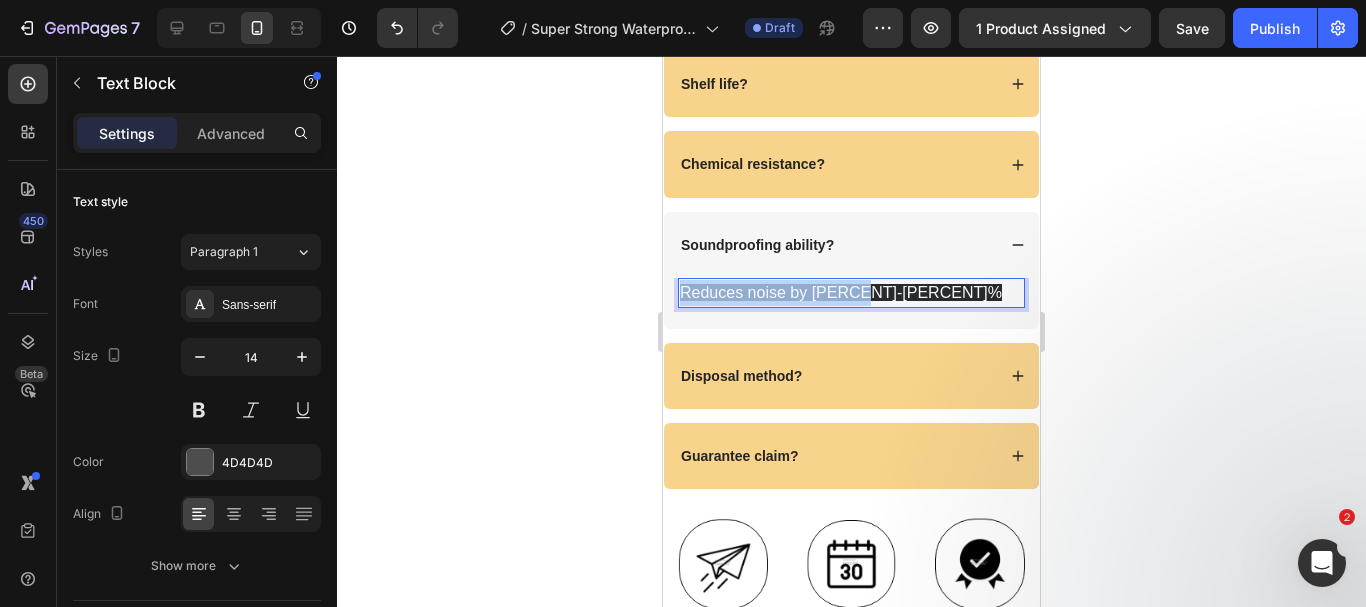 click on "Reduces noise by 30-40%" at bounding box center (841, 292) 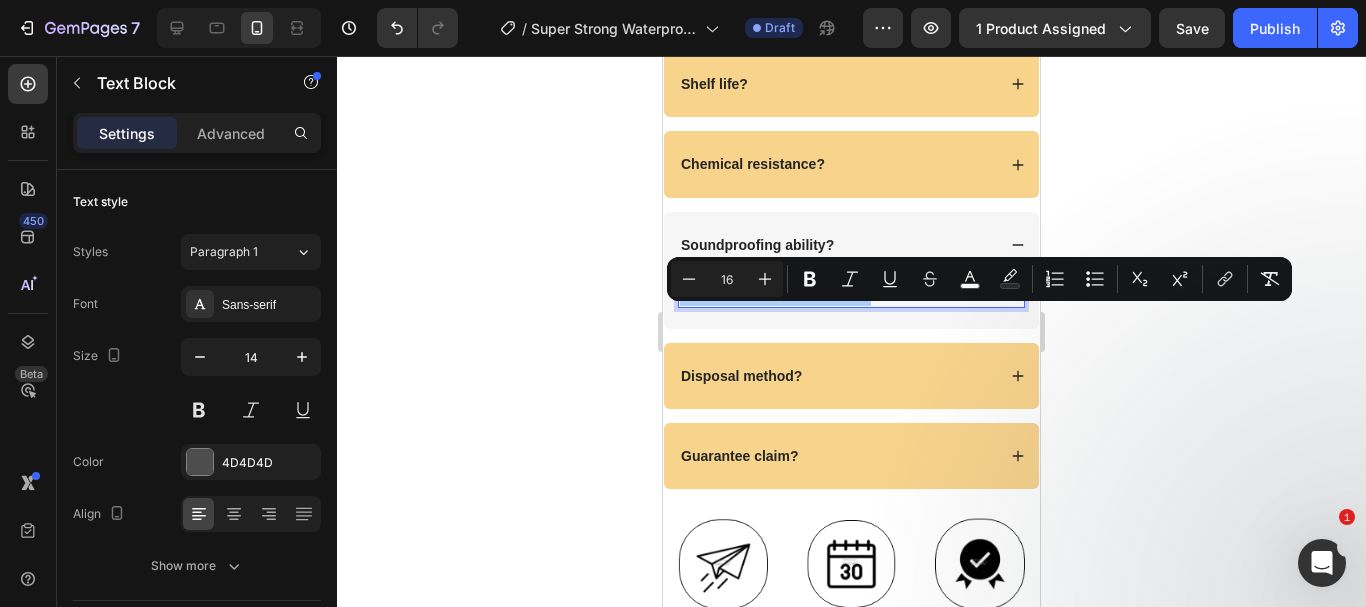 click on "Minus 16 Plus Bold Italic Underline       Strikethrough
color
color Numbered List Bulleted List Subscript Superscript       link Remove Format" at bounding box center [979, 279] 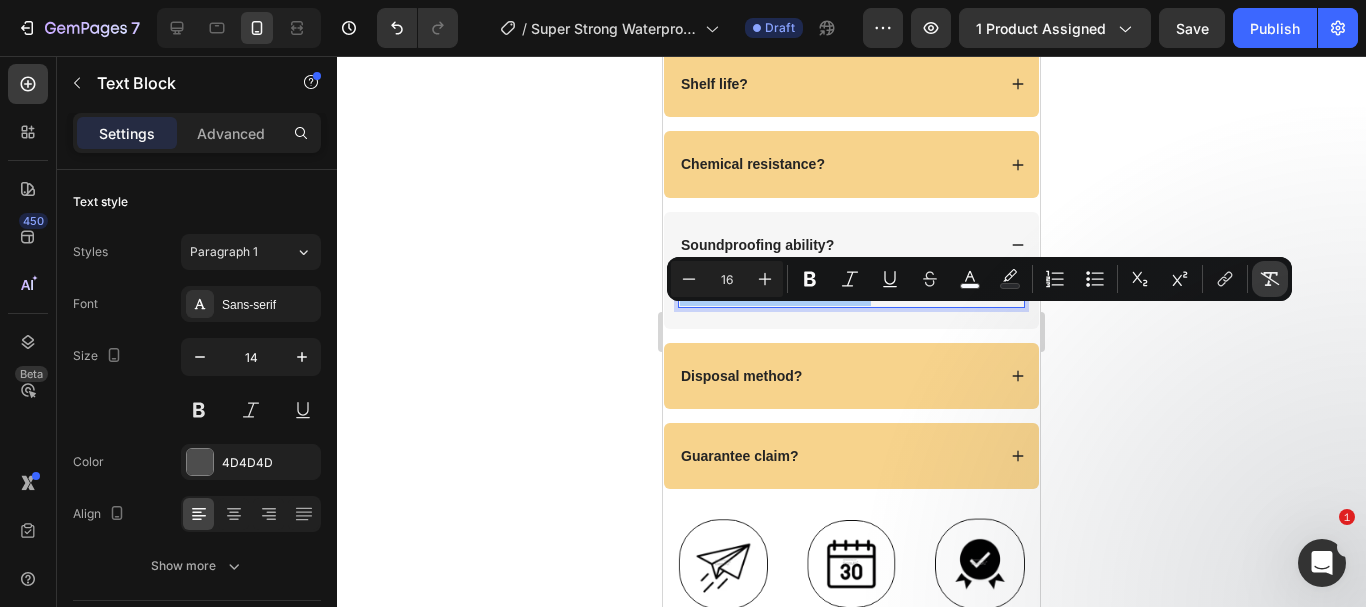 drag, startPoint x: 1270, startPoint y: 276, endPoint x: 1256, endPoint y: 276, distance: 14 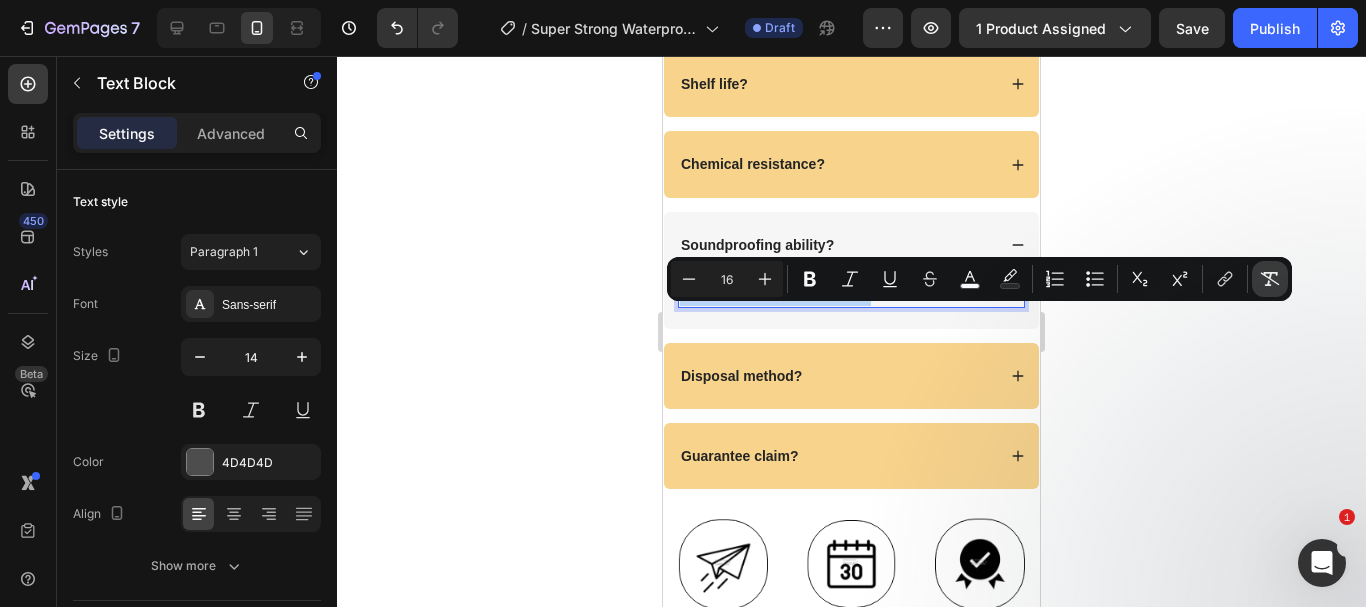 type on "14" 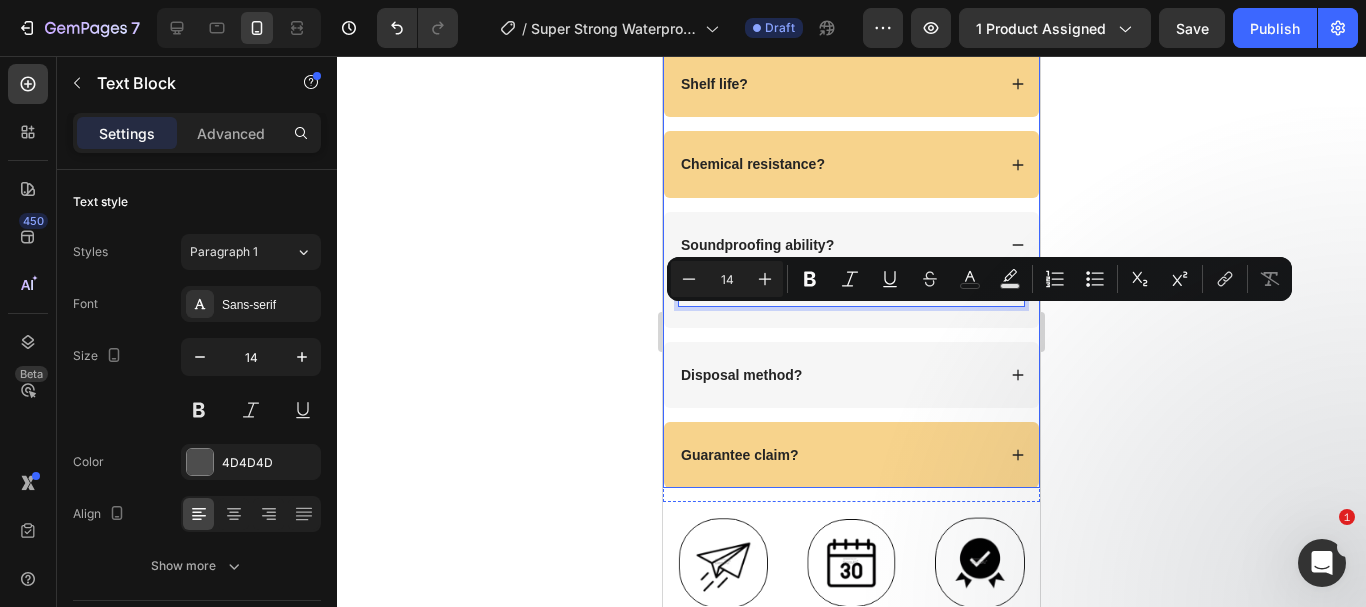 click on "Disposal method?" at bounding box center (741, 375) 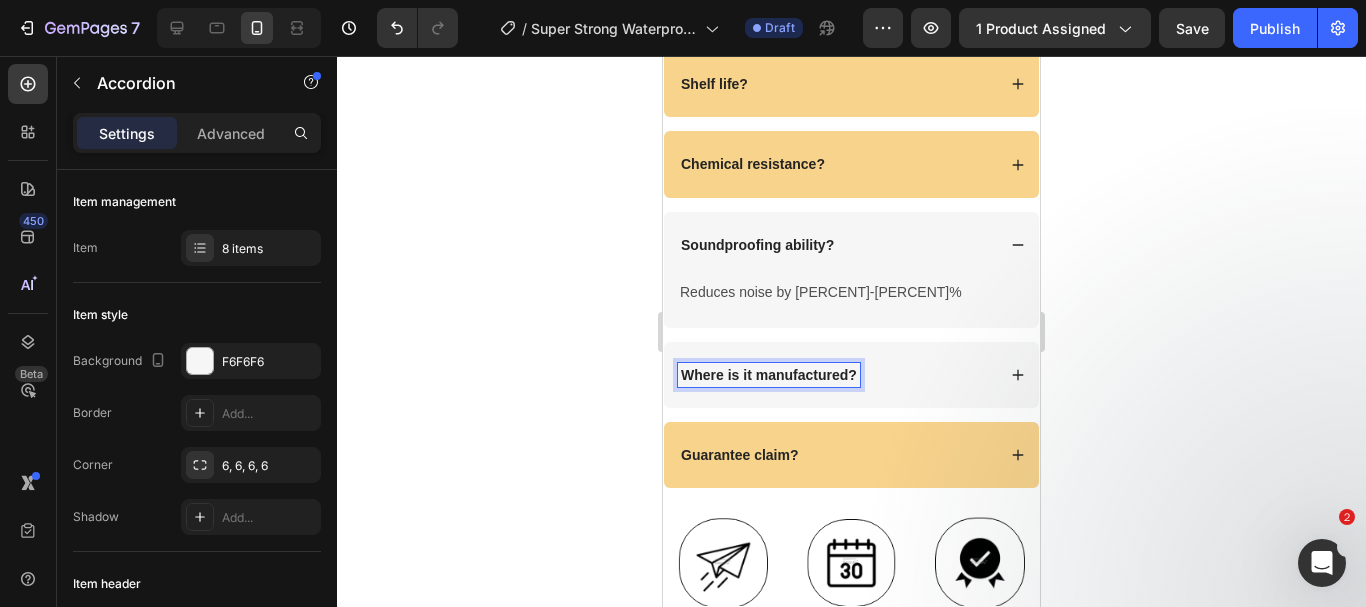 click on "Where is it manufactured?" at bounding box center (836, 375) 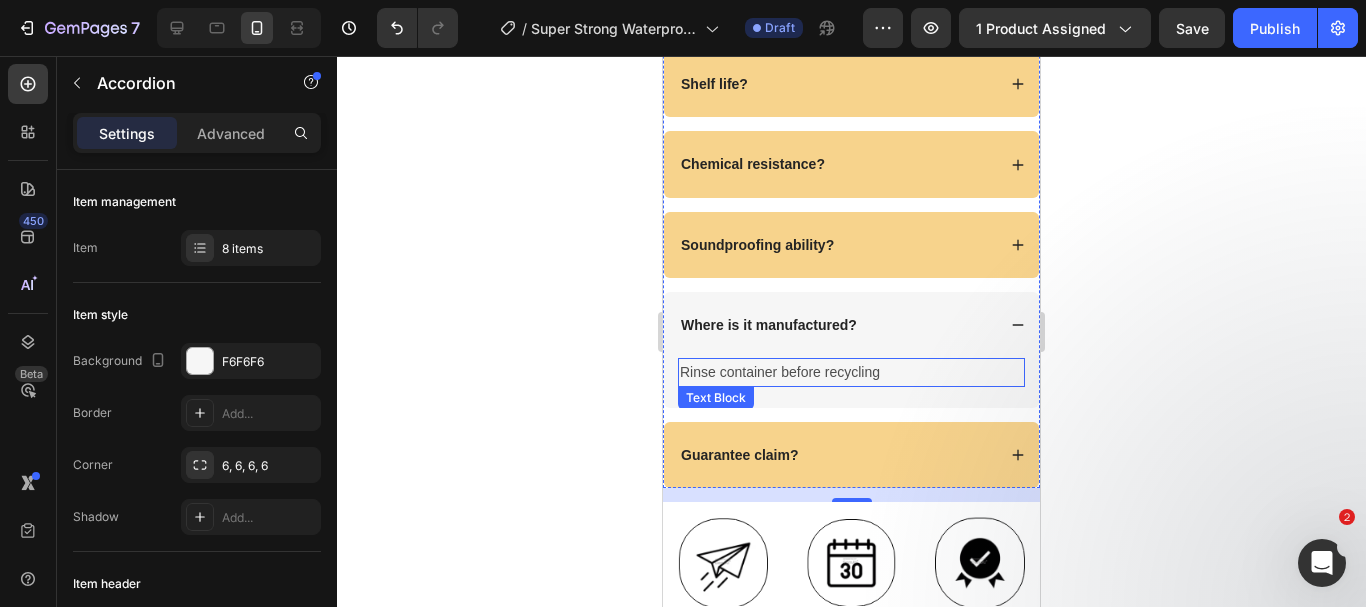 click on "Rinse container before recycling" at bounding box center [851, 372] 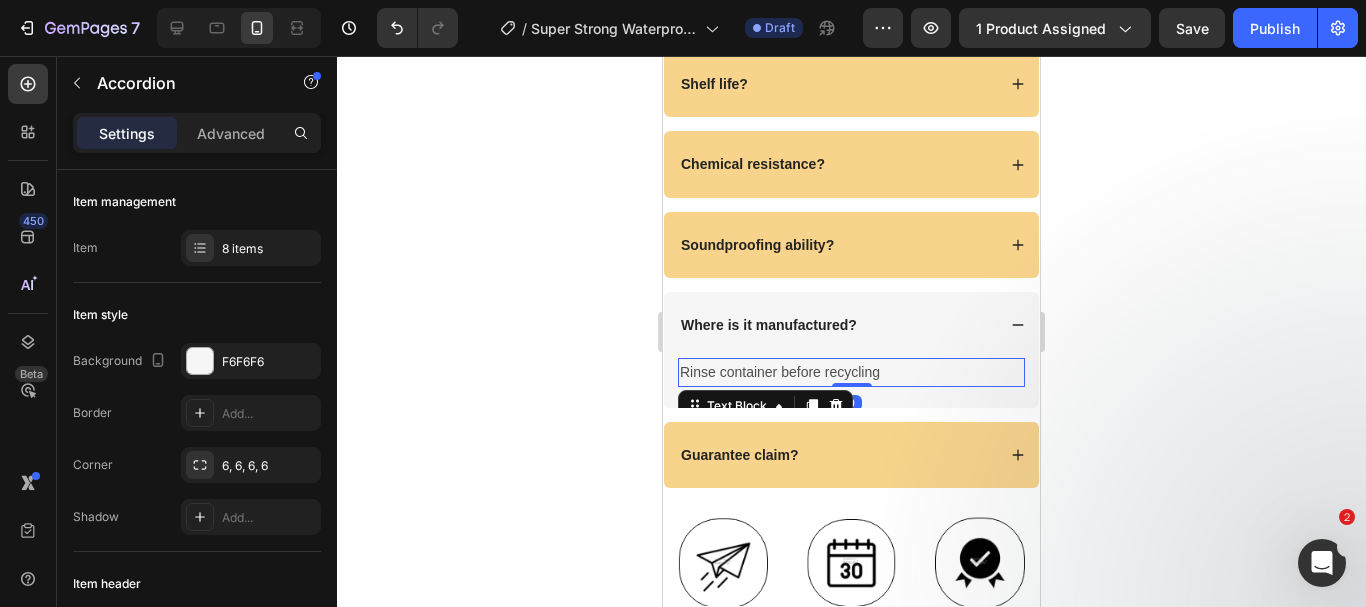 click on "Rinse container before recycling" at bounding box center (851, 372) 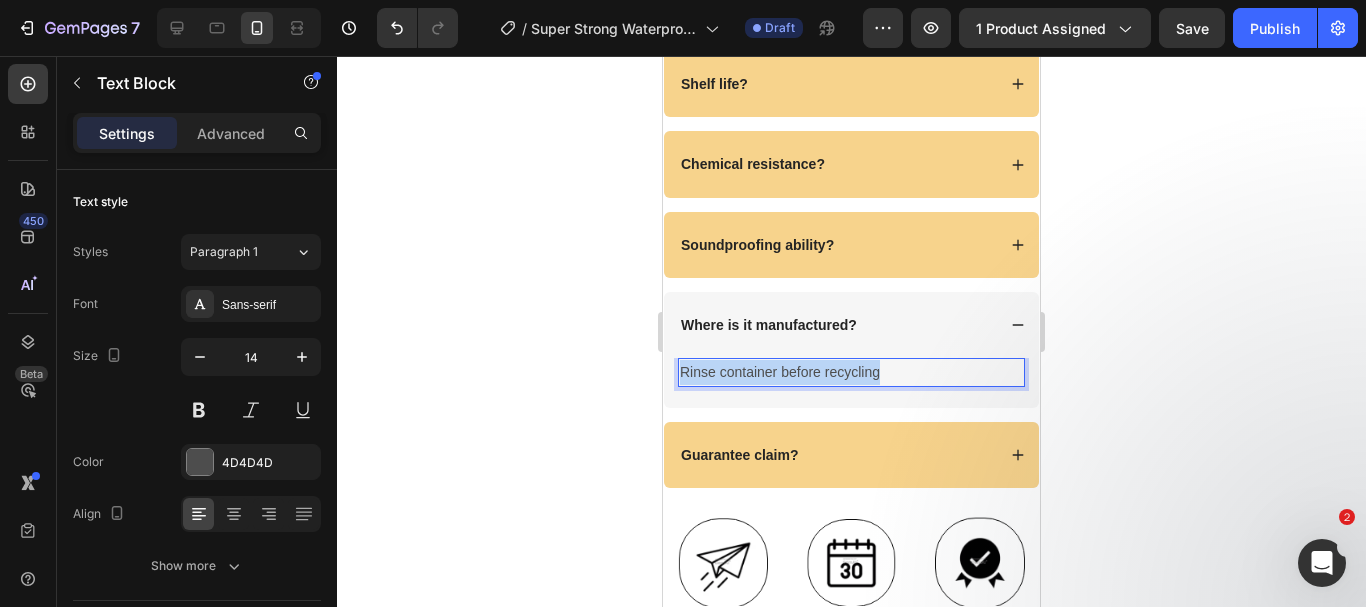 click on "Rinse container before recycling" at bounding box center [851, 372] 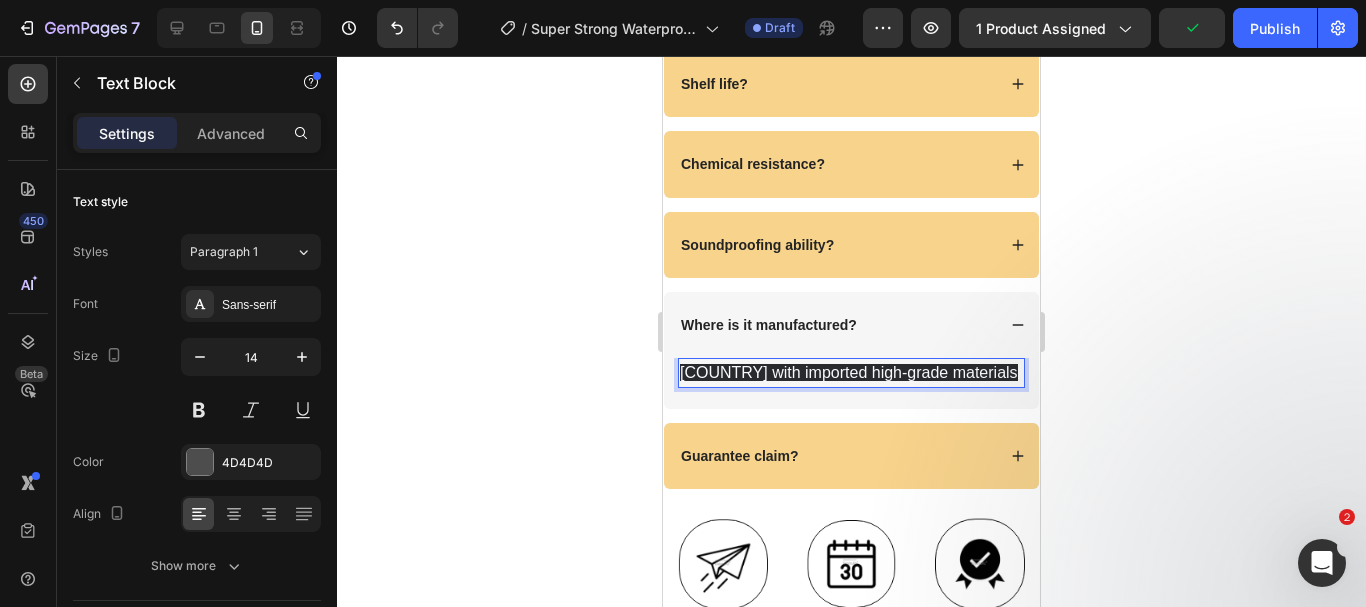 click on "USA with imported high-grade materials" at bounding box center (849, 372) 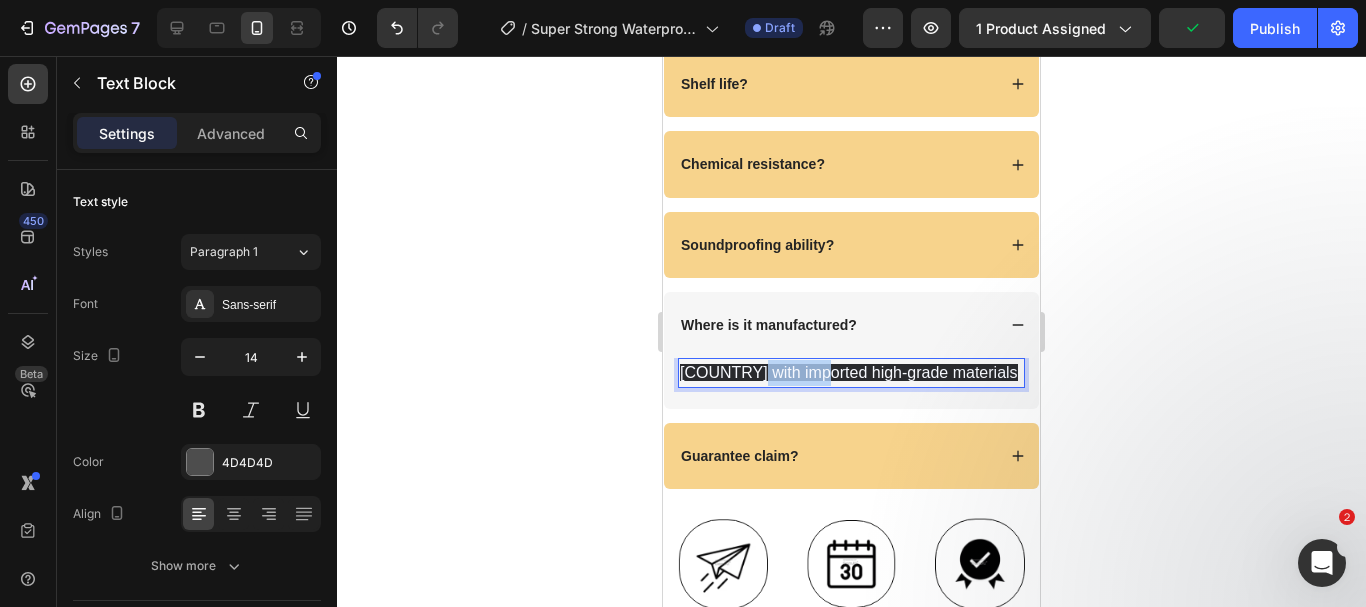 click on "USA with imported high-grade materials" at bounding box center (849, 372) 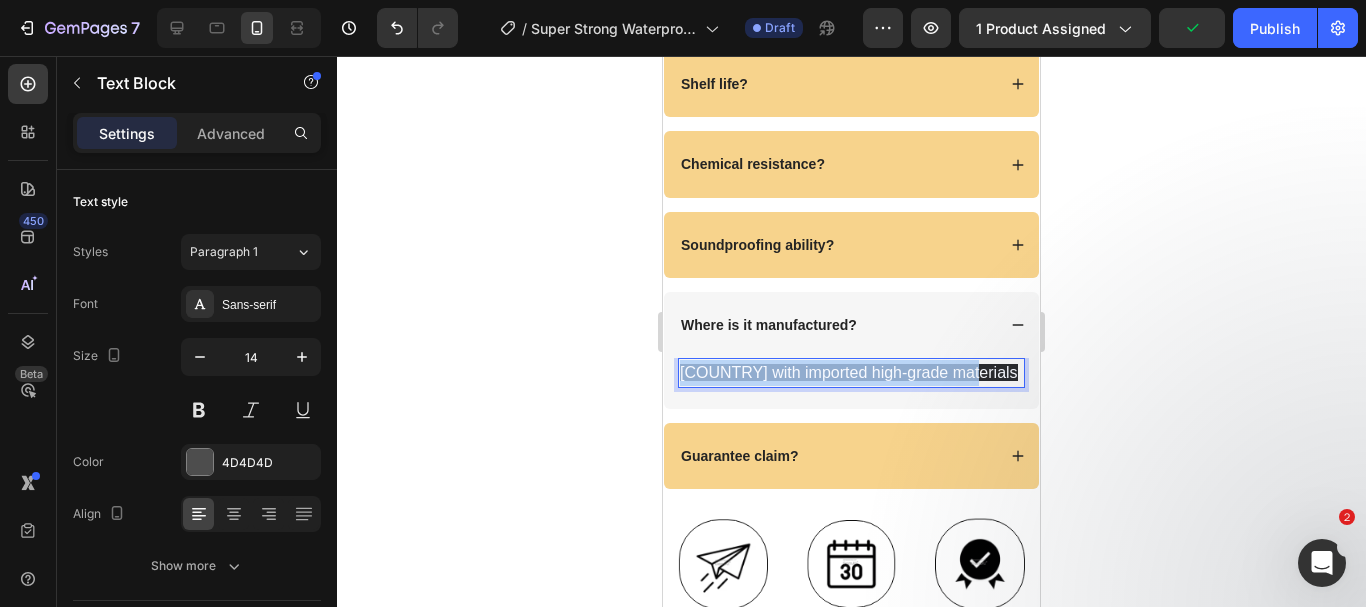 click on "USA with imported high-grade materials" at bounding box center (849, 372) 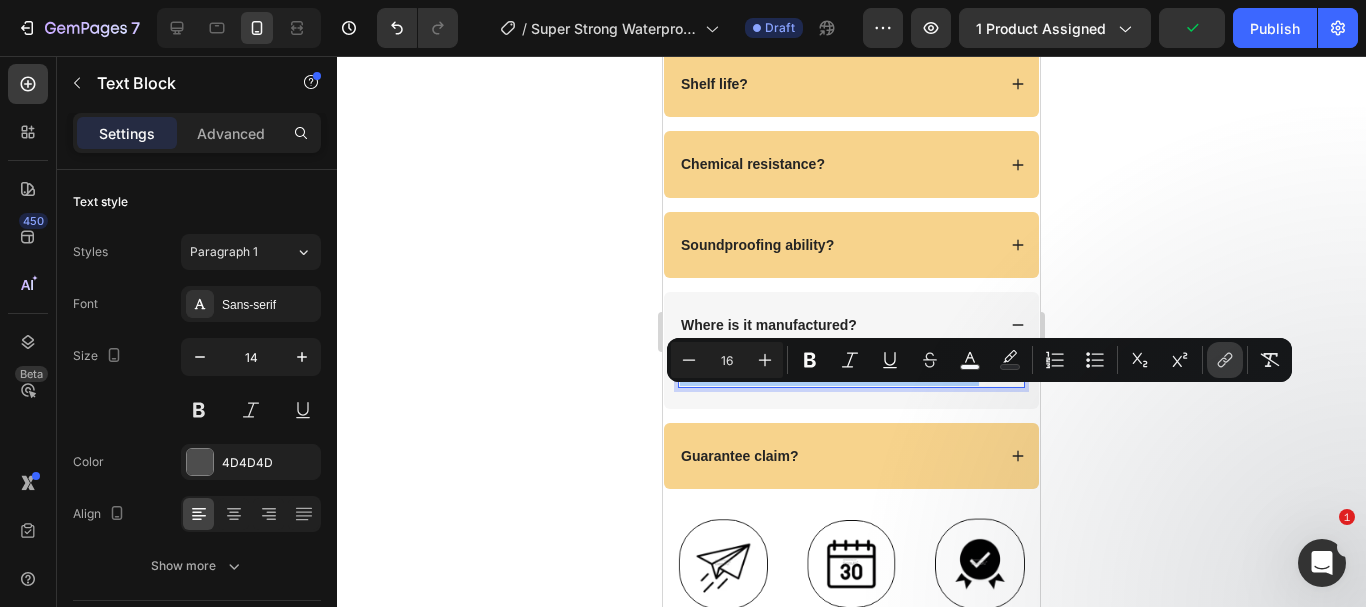 drag, startPoint x: 1260, startPoint y: 347, endPoint x: 1241, endPoint y: 355, distance: 20.615528 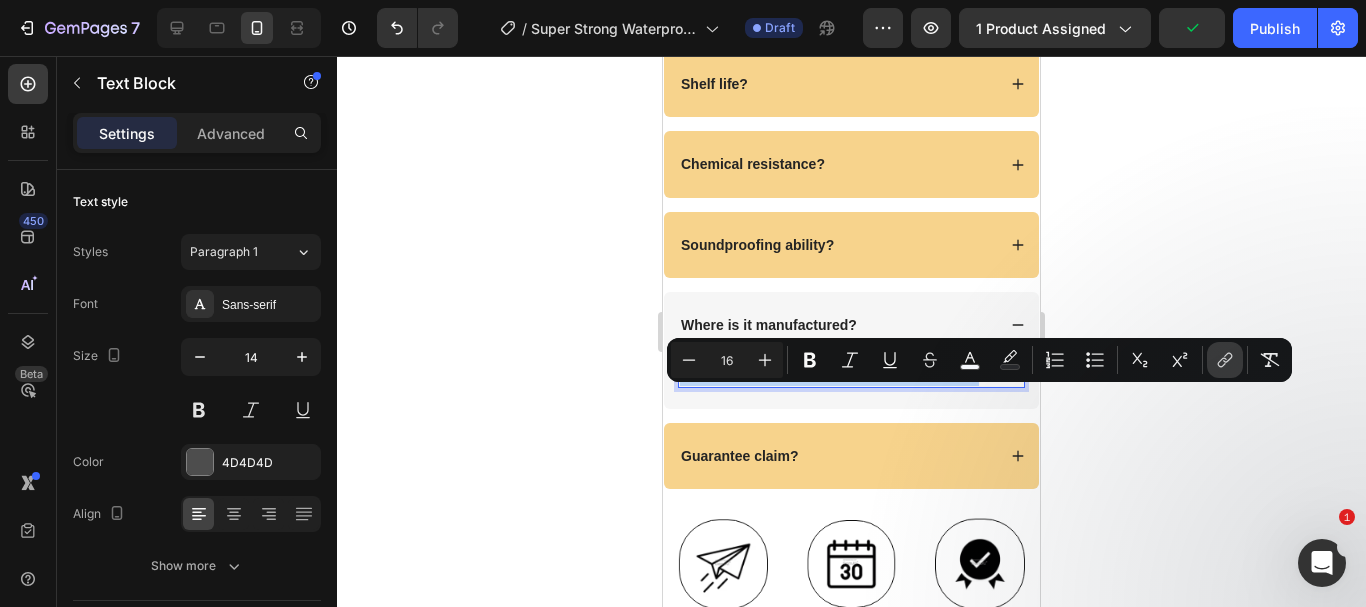 type on "14" 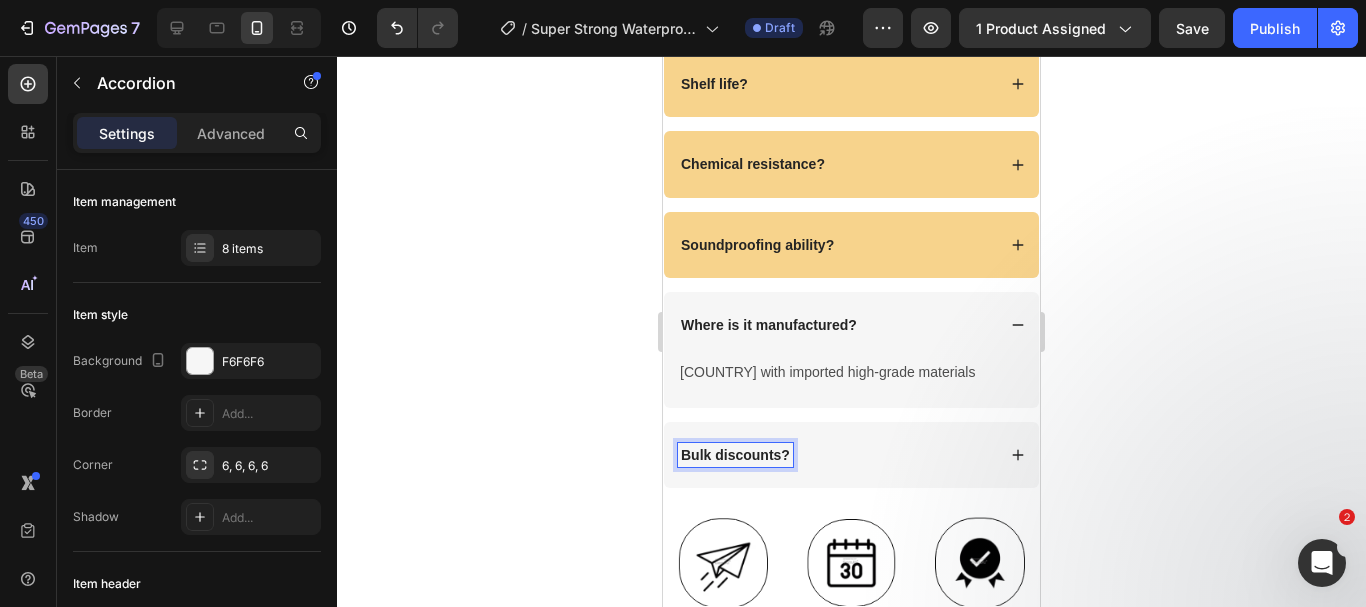 click on "Bulk discounts?" at bounding box center (836, 455) 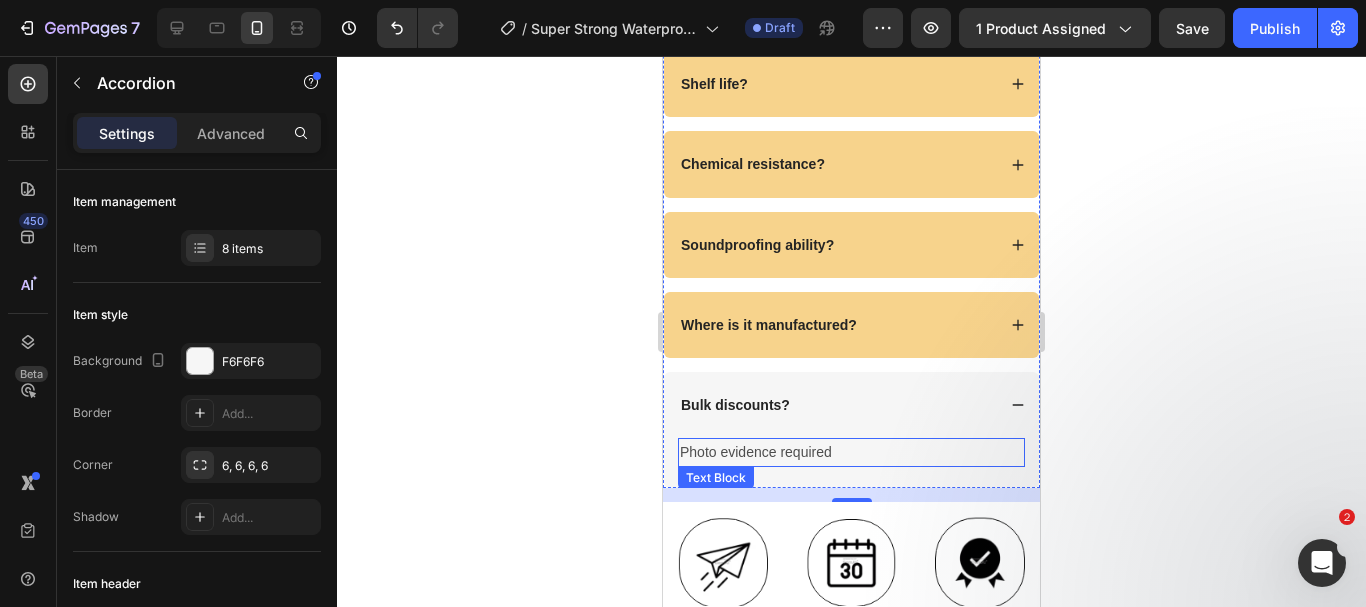 click on "Photo evidence required" at bounding box center (851, 452) 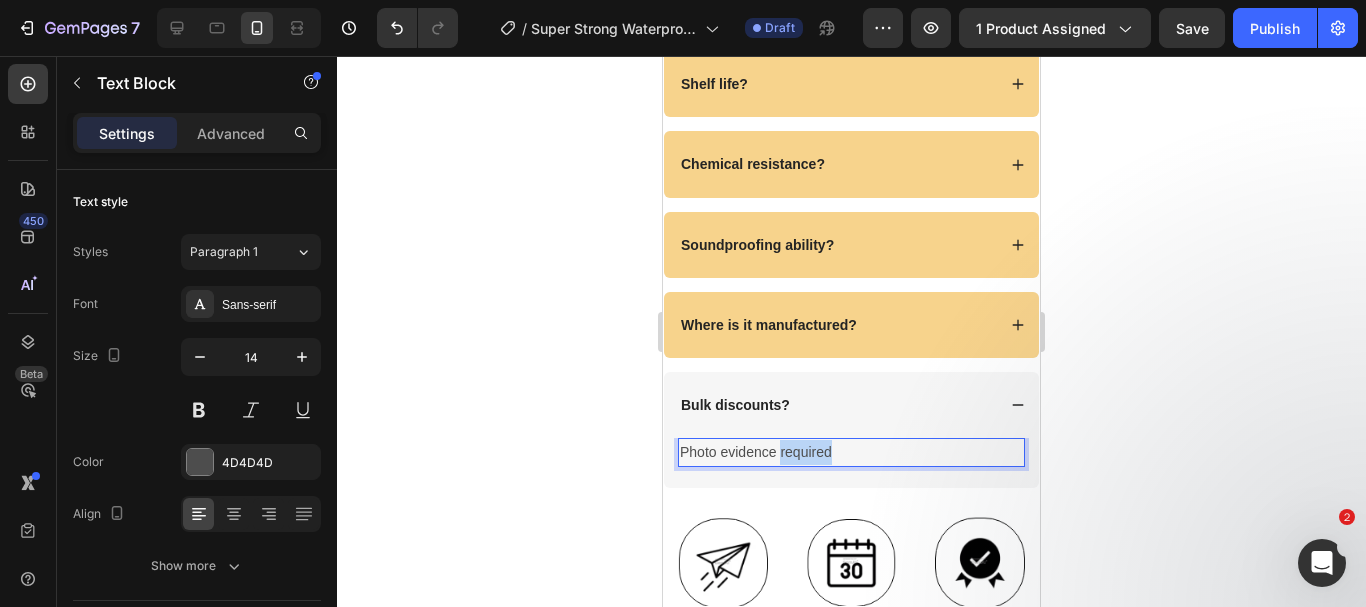 click on "Photo evidence required" at bounding box center (851, 452) 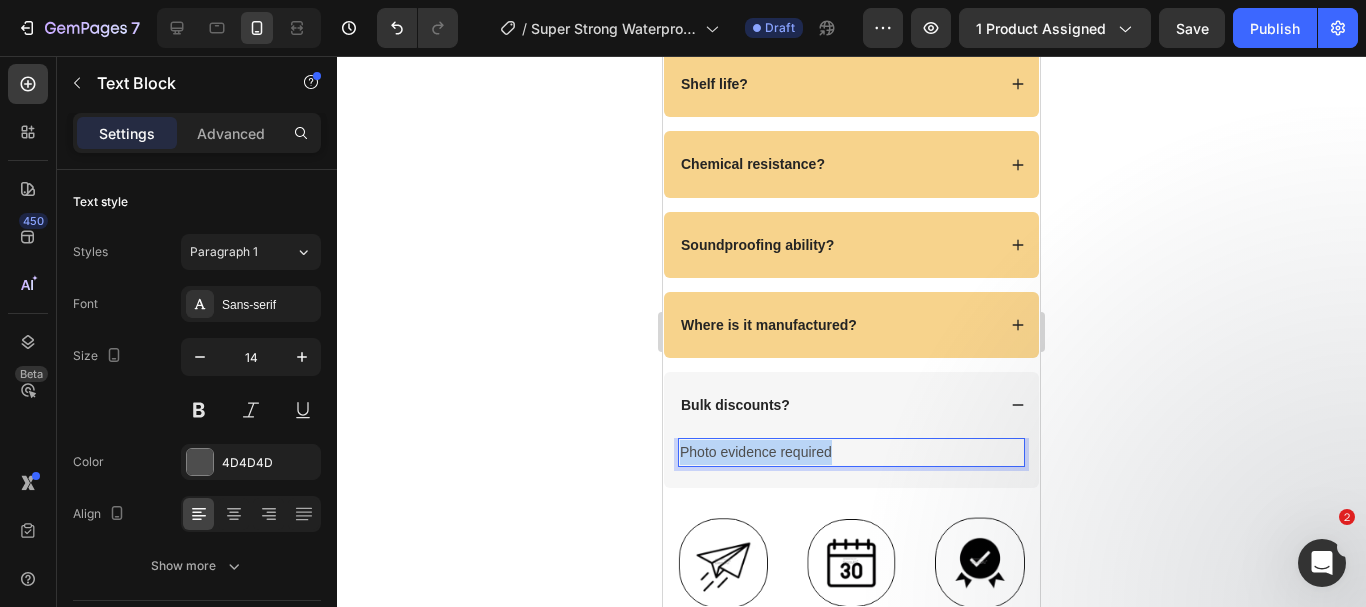 click on "Photo evidence required" at bounding box center [851, 452] 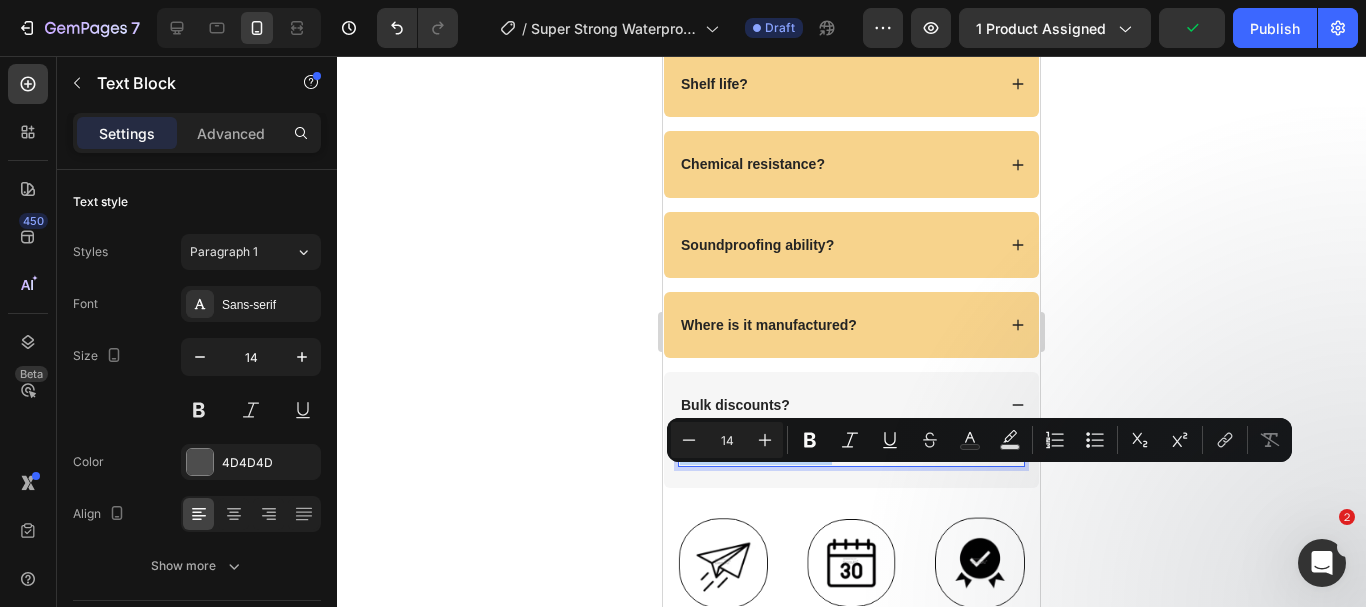 type on "16" 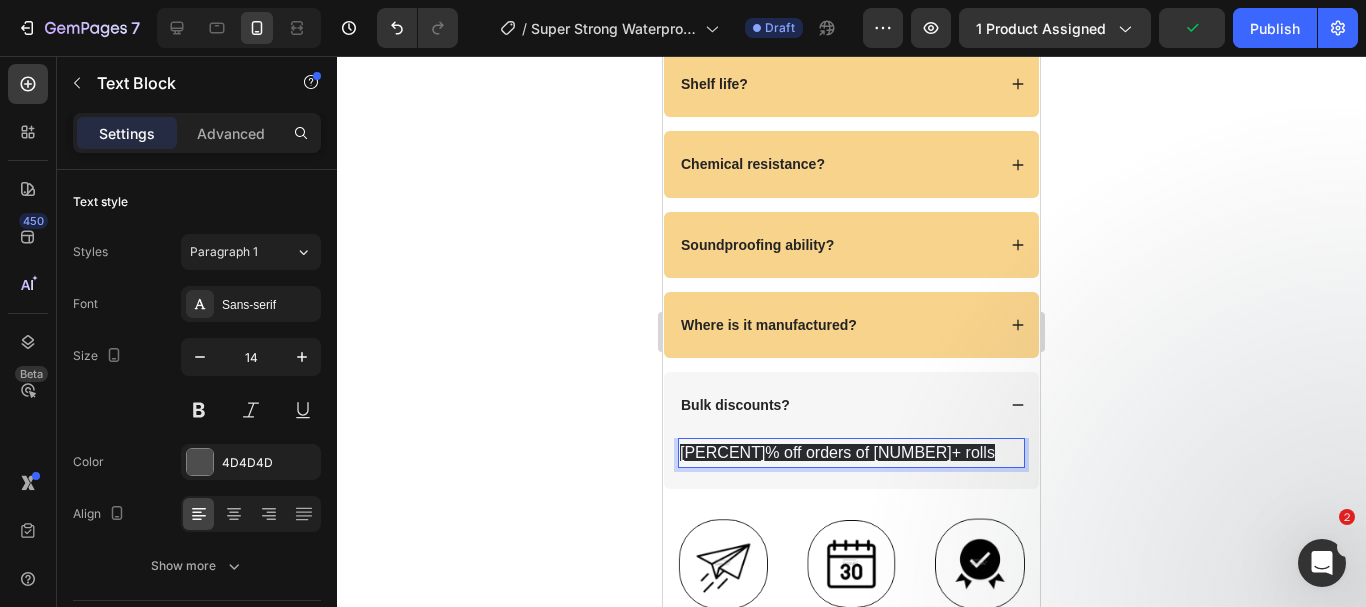 click on "15% off orders of 10+ rolls" at bounding box center (837, 452) 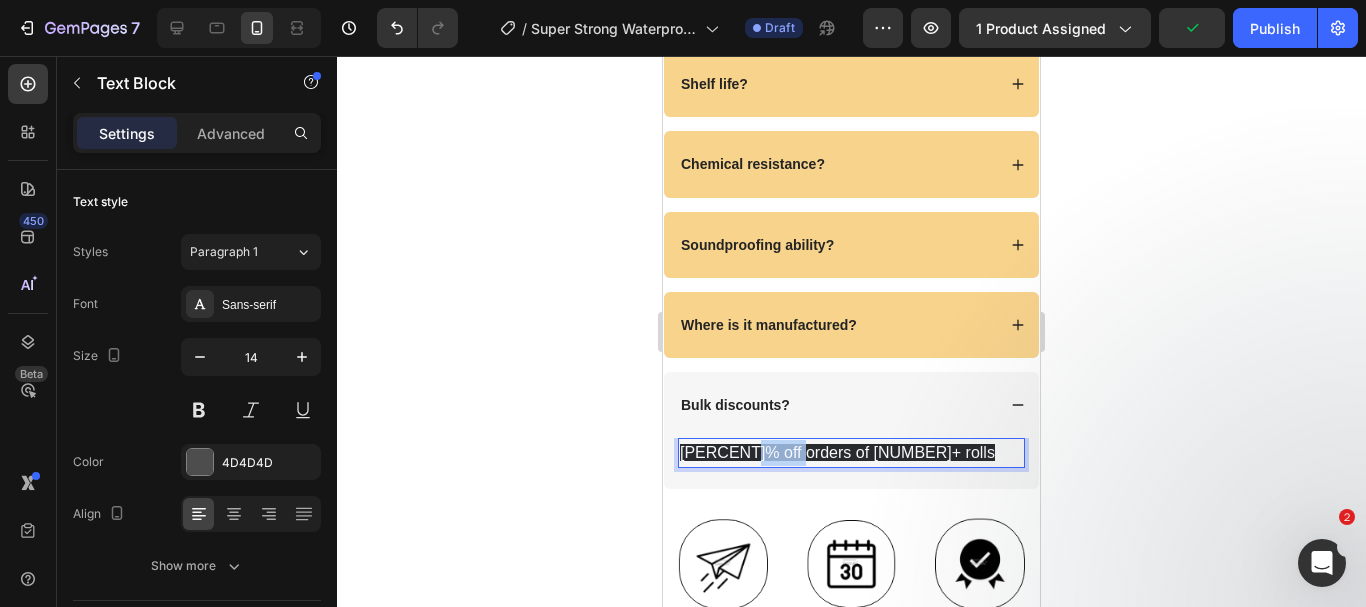 click on "15% off orders of 10+ rolls" at bounding box center (837, 452) 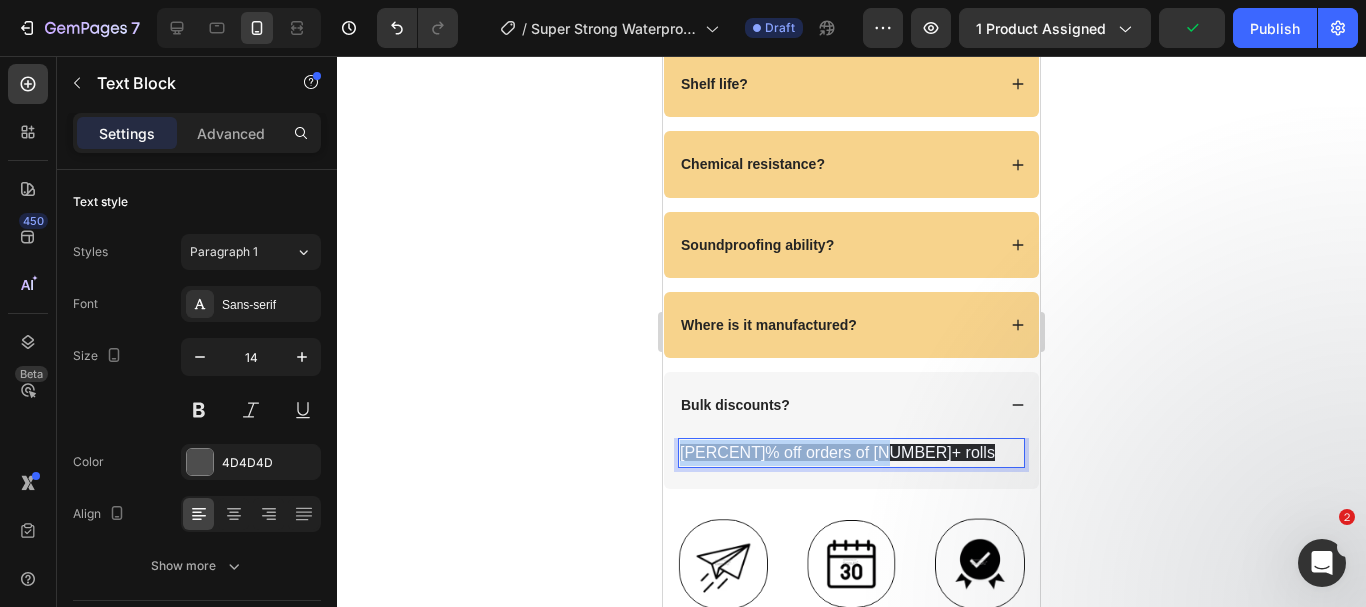 click on "15% off orders of 10+ rolls" at bounding box center (837, 452) 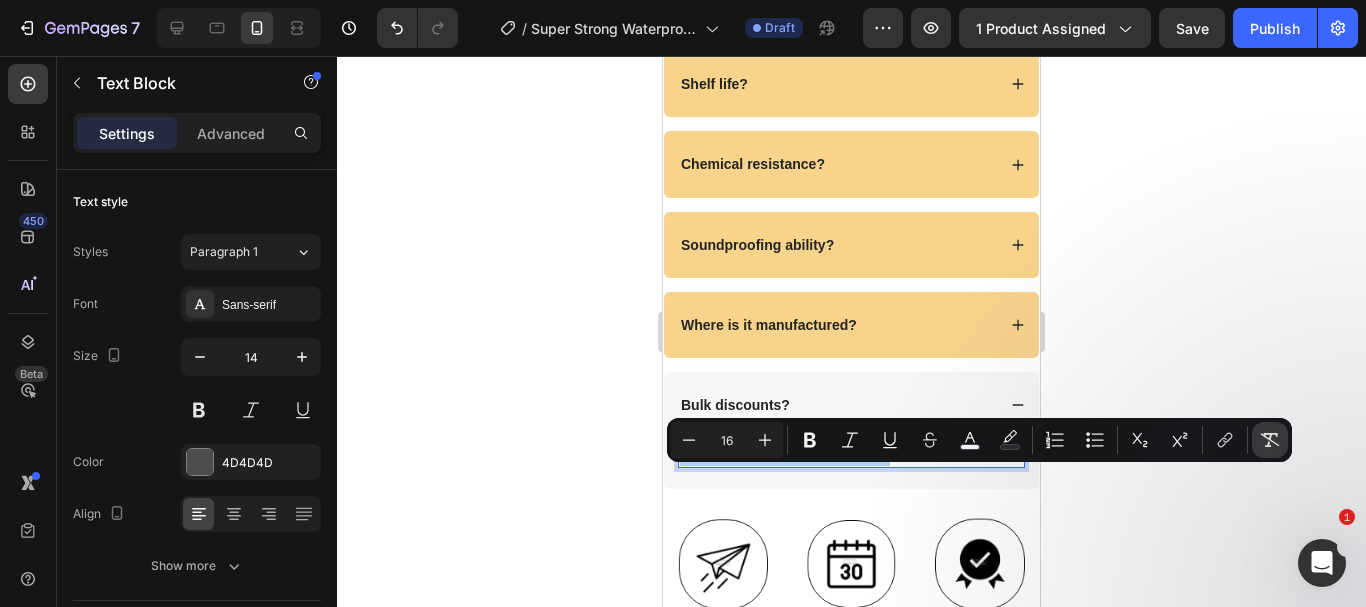 click 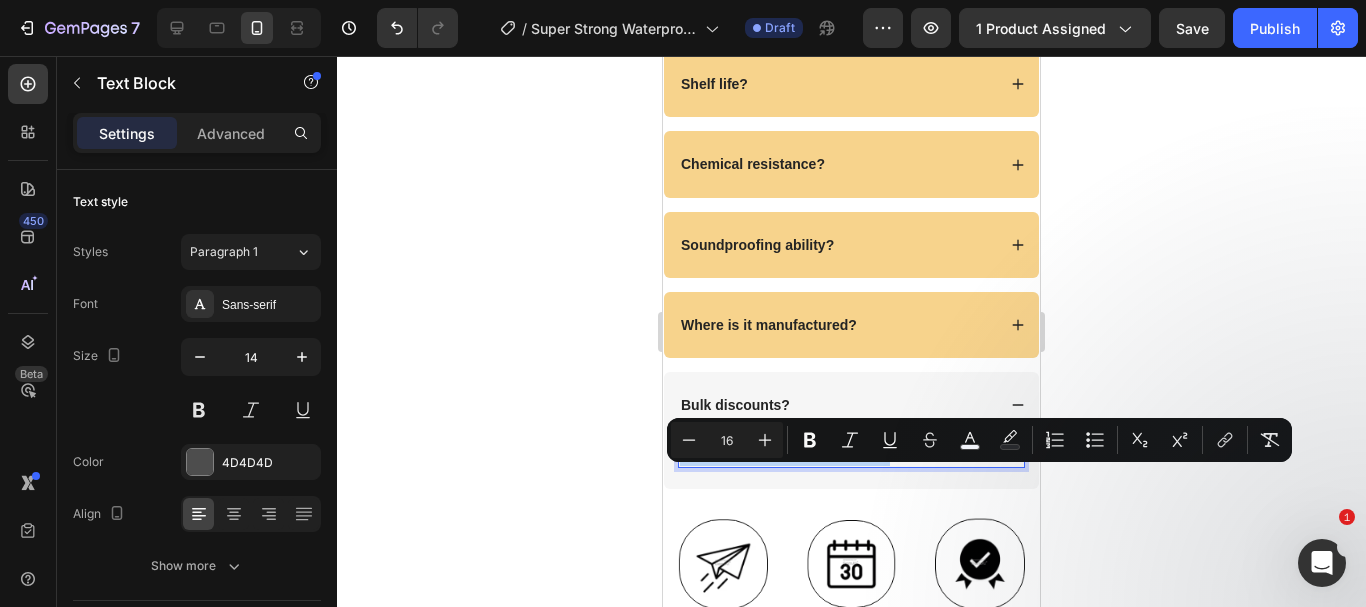 type on "14" 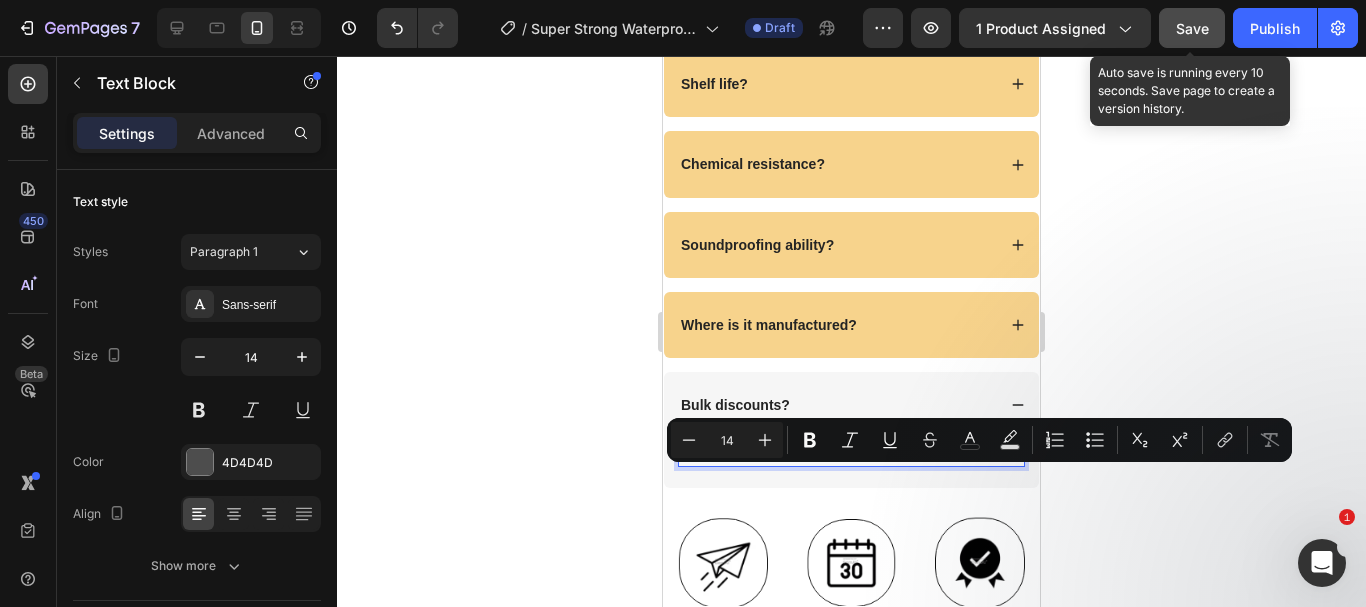 click on "Save" 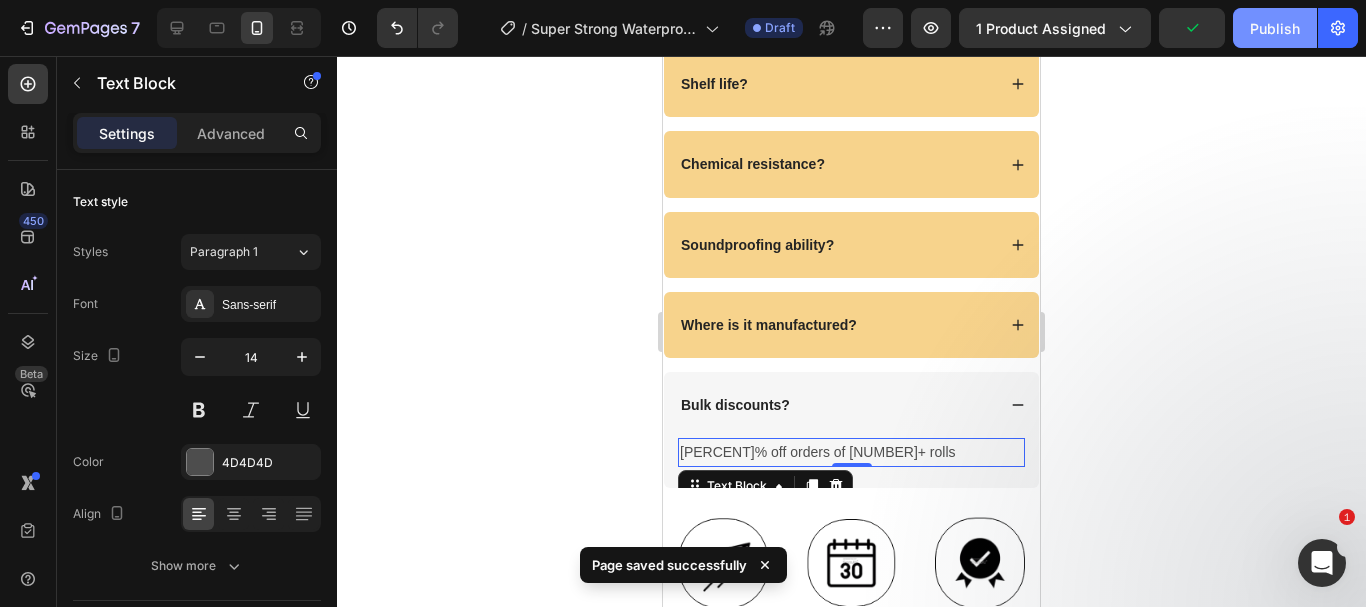 click on "Publish" at bounding box center (1275, 28) 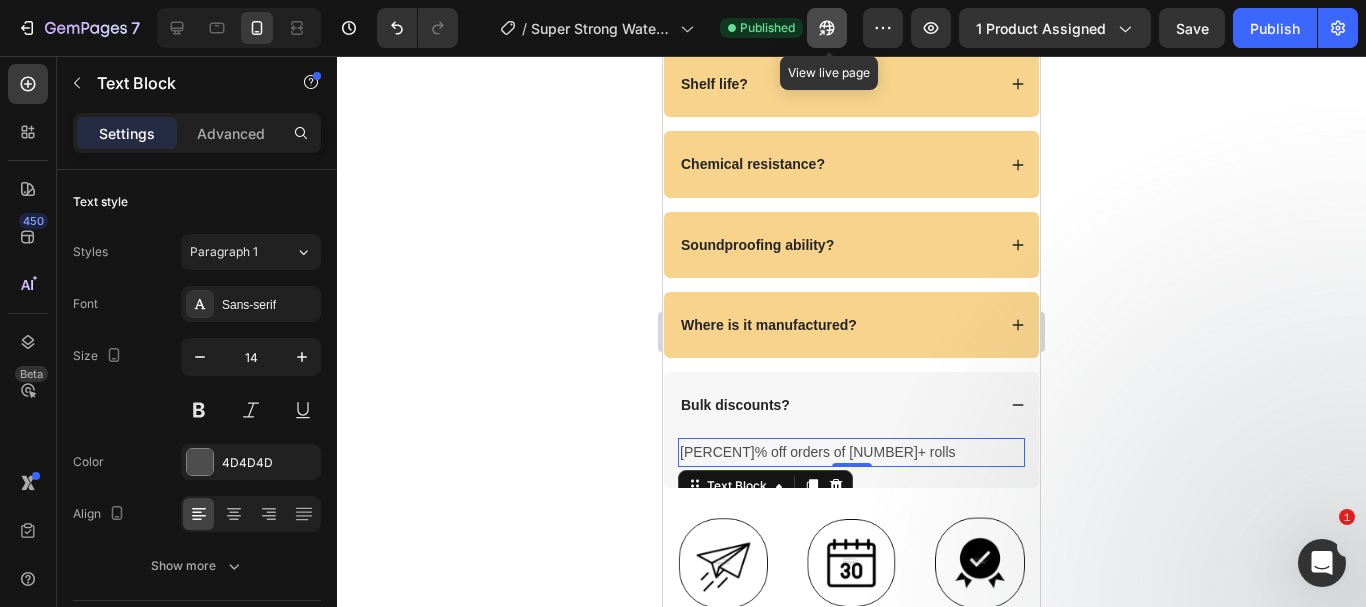 click 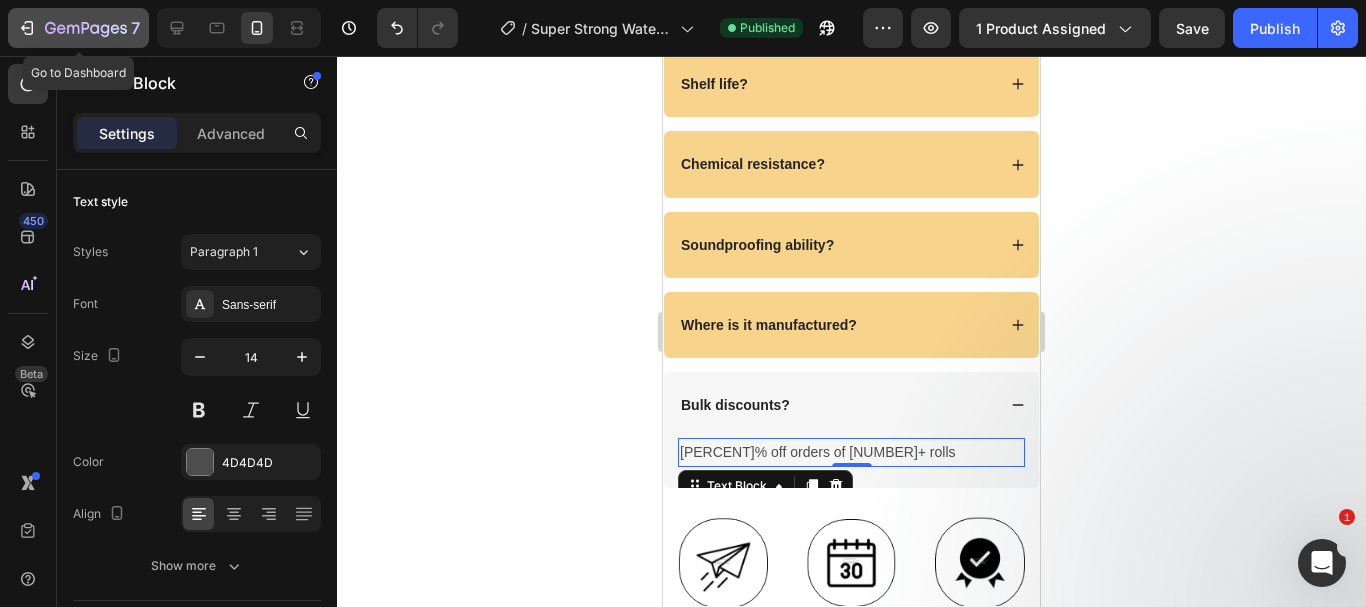 click 